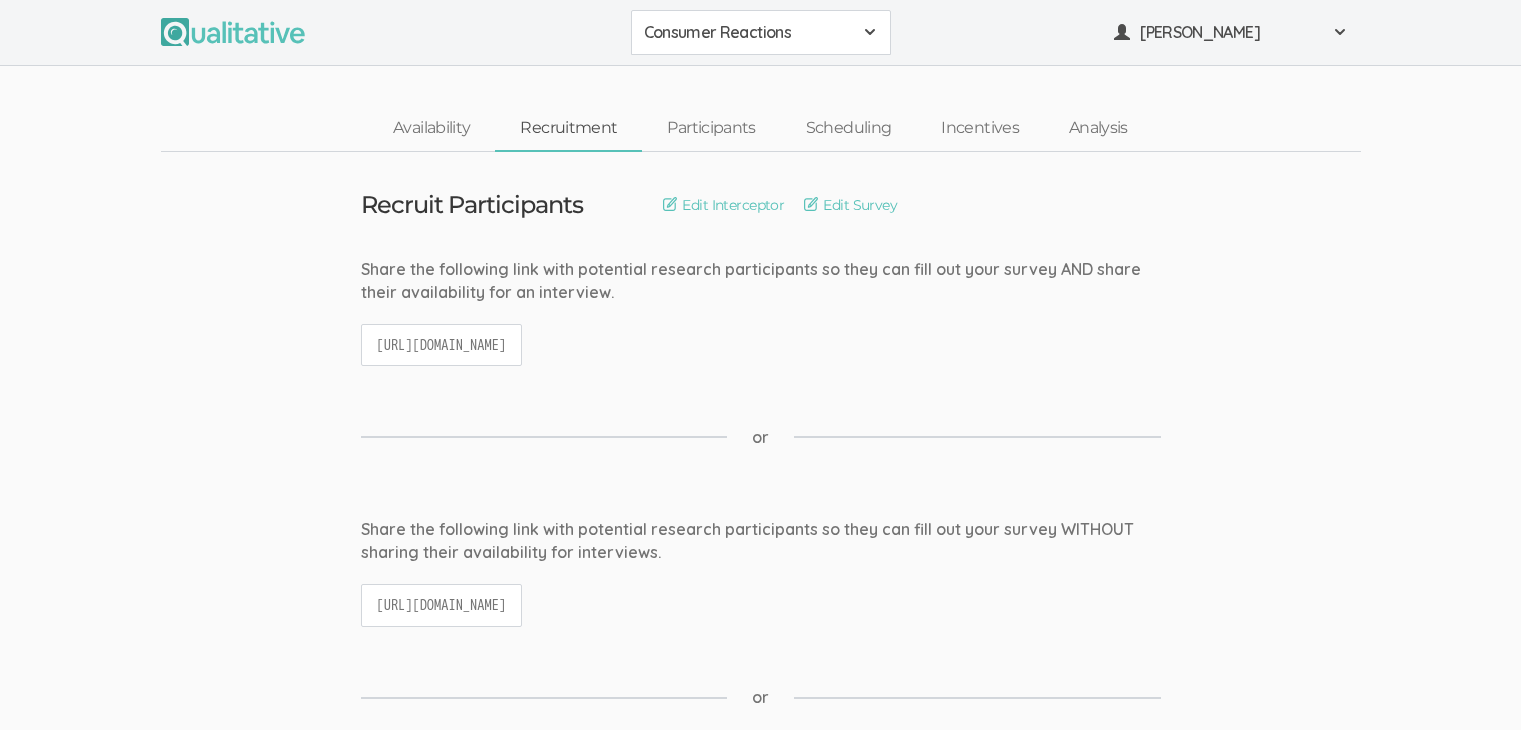 scroll, scrollTop: 0, scrollLeft: 0, axis: both 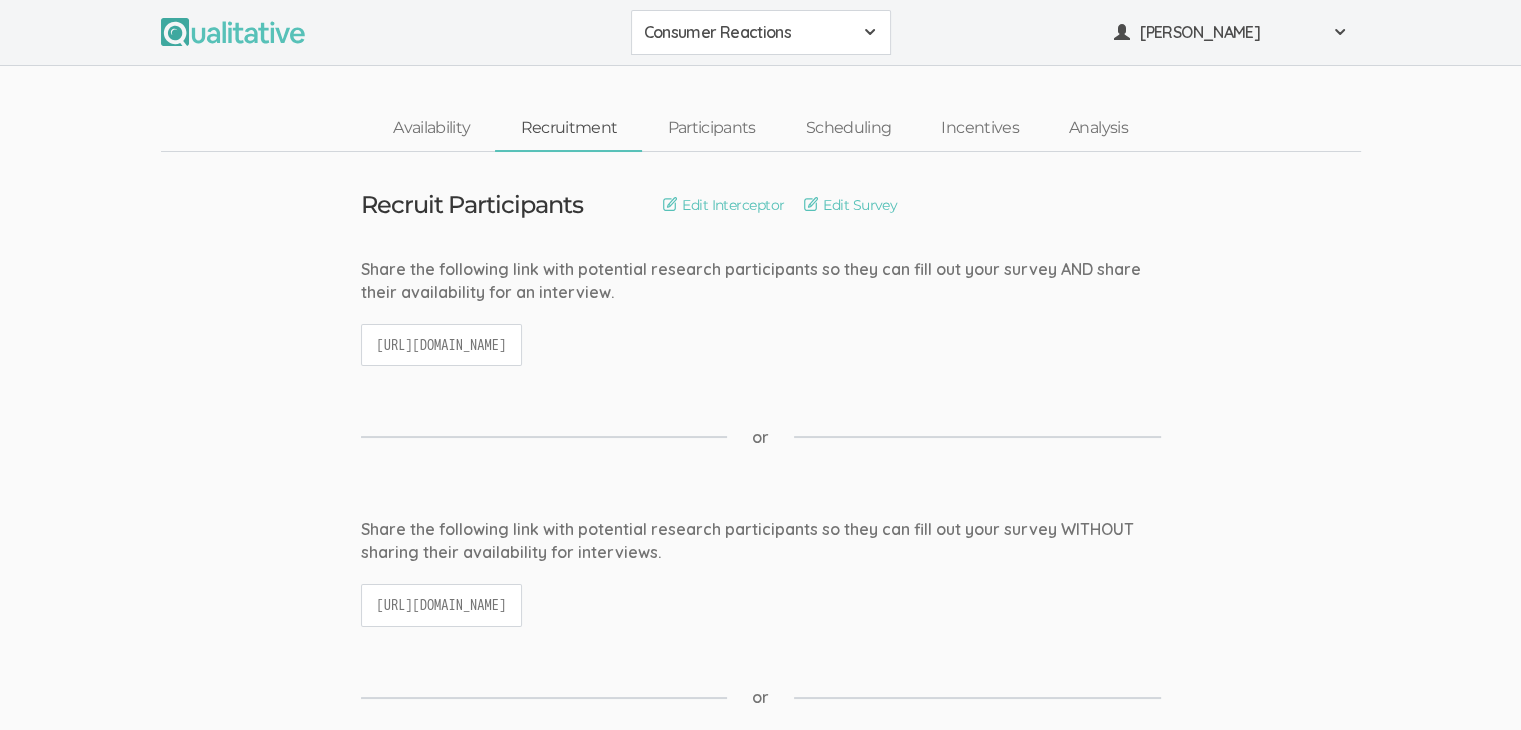 click on "Recruit Participants
Edit Interceptor
Edit Survey
Edit Terminate Conditions
Share the following link with potential research participants so they can fill out your survey AND share their availability for an interview.
[URL][DOMAIN_NAME]
or
Share the following link with potential research participants so they can fill out your survey WITHOUT sharing their availability for interviews.
or" at bounding box center (760, 1336) 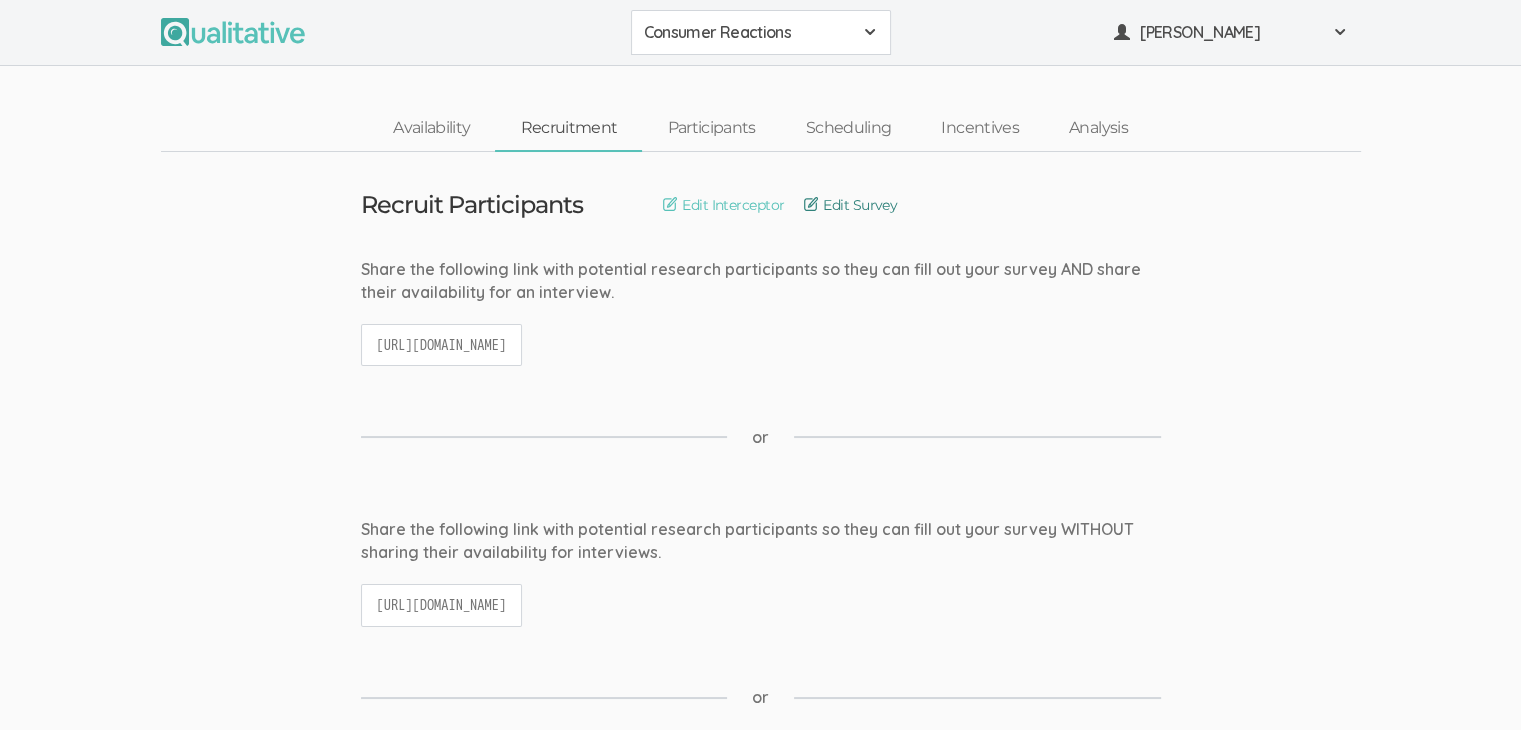 click on "Edit Survey" at bounding box center (850, 205) 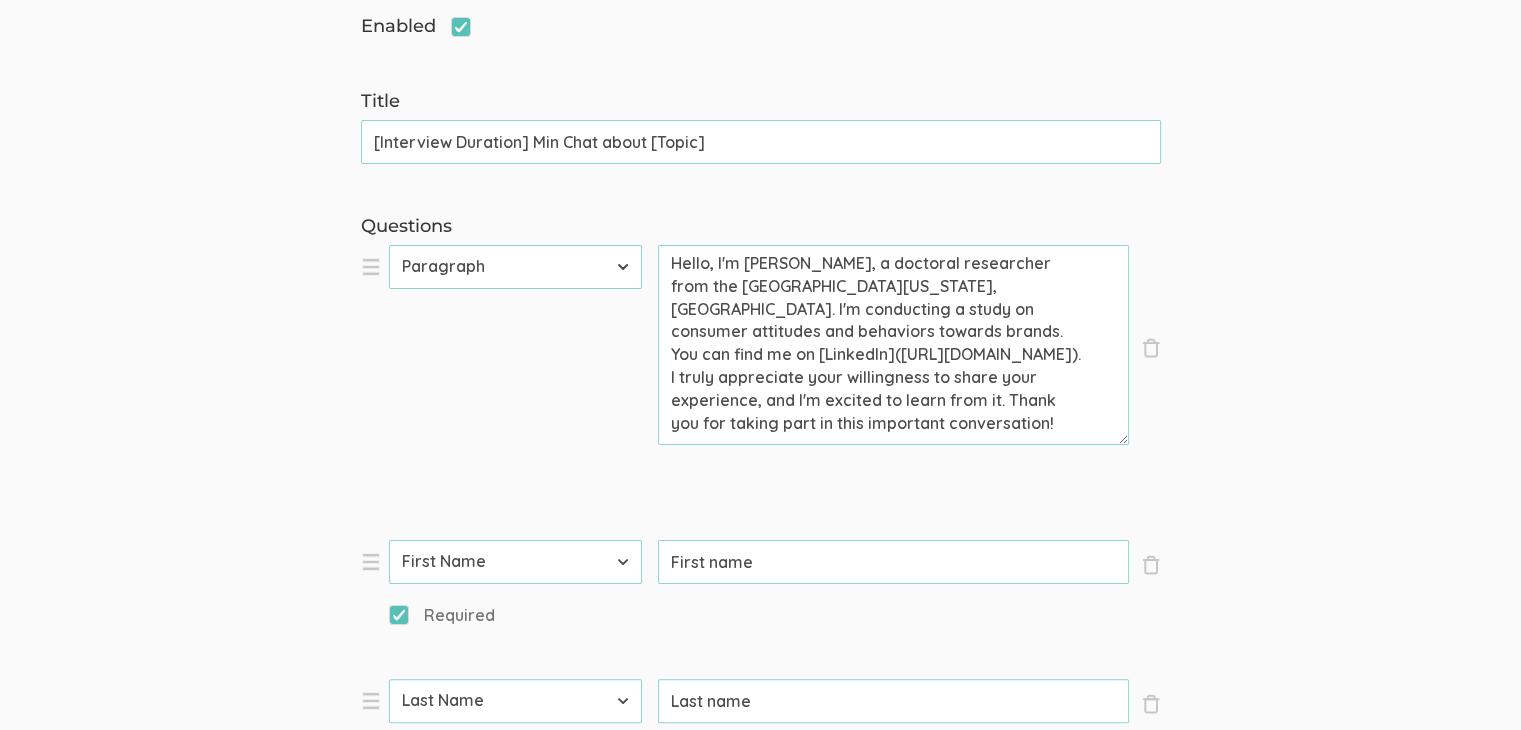 scroll, scrollTop: 300, scrollLeft: 0, axis: vertical 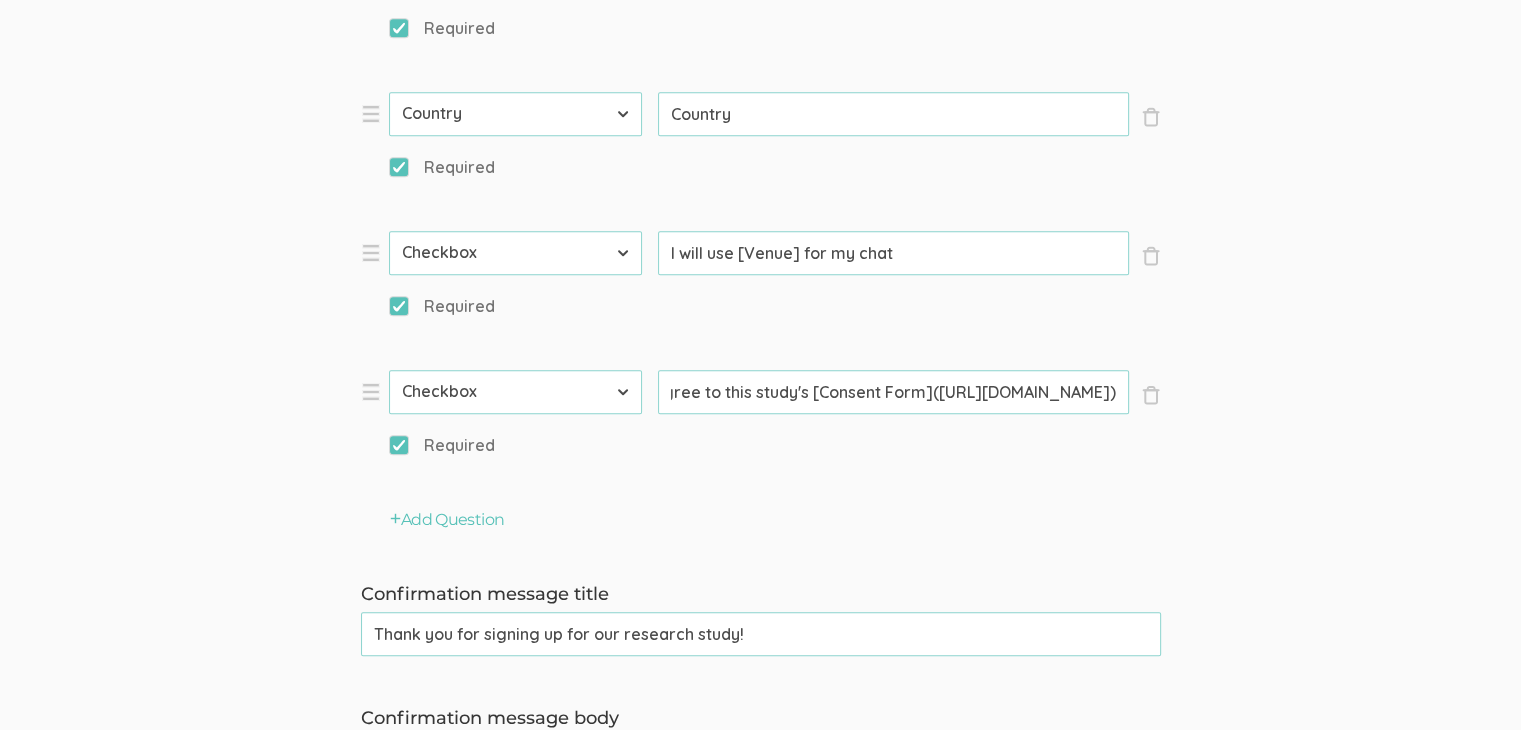 drag, startPoint x: 962, startPoint y: 393, endPoint x: 1112, endPoint y: 399, distance: 150.11995 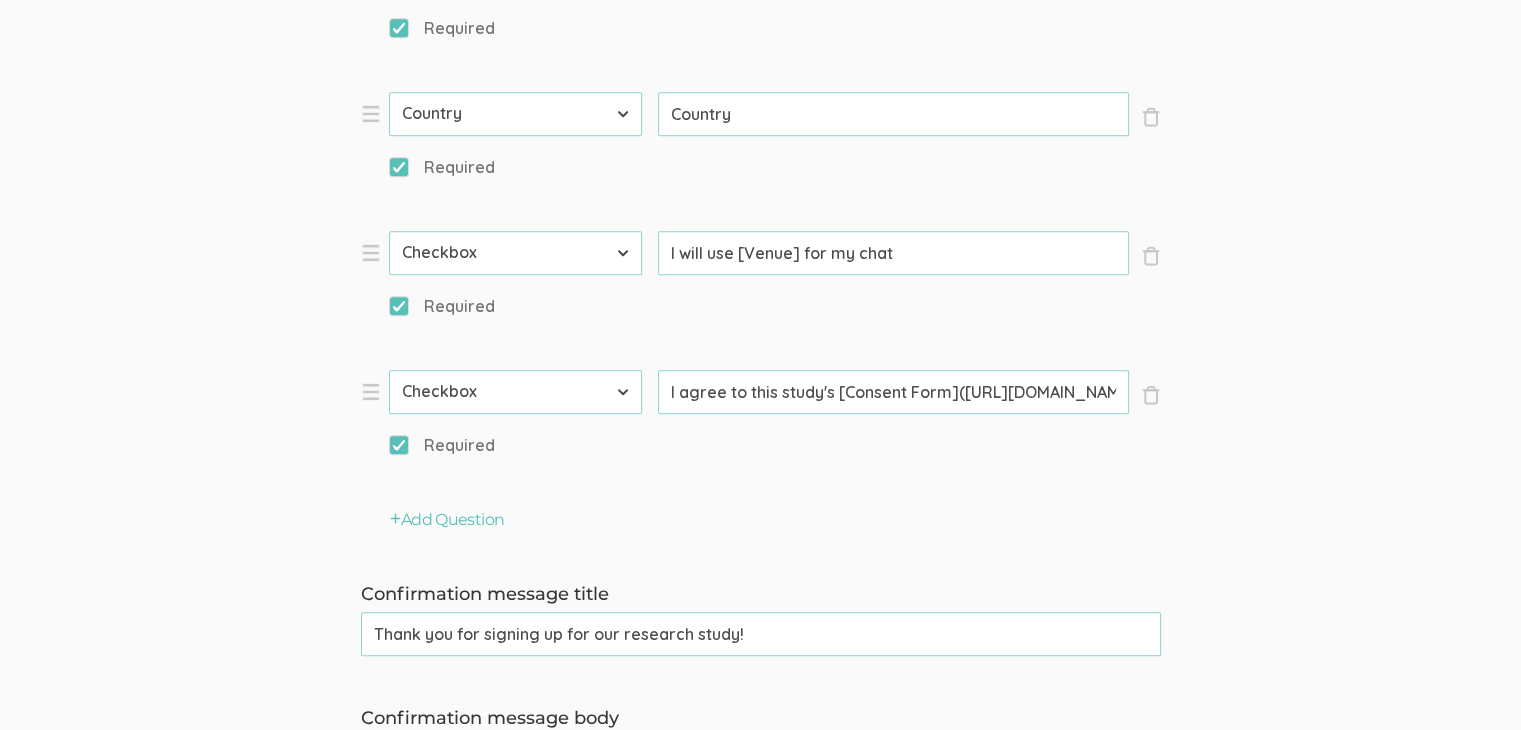 click on "Question text can be formatted using Markdown syntax.   Enabled Title   [Interview Duration] Min Chat about [Topic]   (success) Questions × Close Type First Name Last Name Email Phone Number LinkedIn Profile URL Country State Short Text Long Text Number Dropdown Checkbox Paragraph Prompt   Hello, I'm [PERSON_NAME], a doctoral researcher from the [GEOGRAPHIC_DATA][US_STATE], [GEOGRAPHIC_DATA]. I'm conducting a study on consumer attitudes and behaviors towards brands. You can find me on [LinkedIn]([URL][DOMAIN_NAME]). I truly appreciate your willingness to share your experience, and I'm excited to learn from it. Thank you for taking part in this important conversation! × Close Type First Name Last Name Email Phone Number LinkedIn Profile URL Country State Short Text Long Text Number Dropdown Checkbox Paragraph Prompt   First name   (success)   Required × Close Type First Name Last Name Email Phone Number LinkedIn Profile URL Country State Short Text Long Text Number Dropdown" at bounding box center (760, 3) 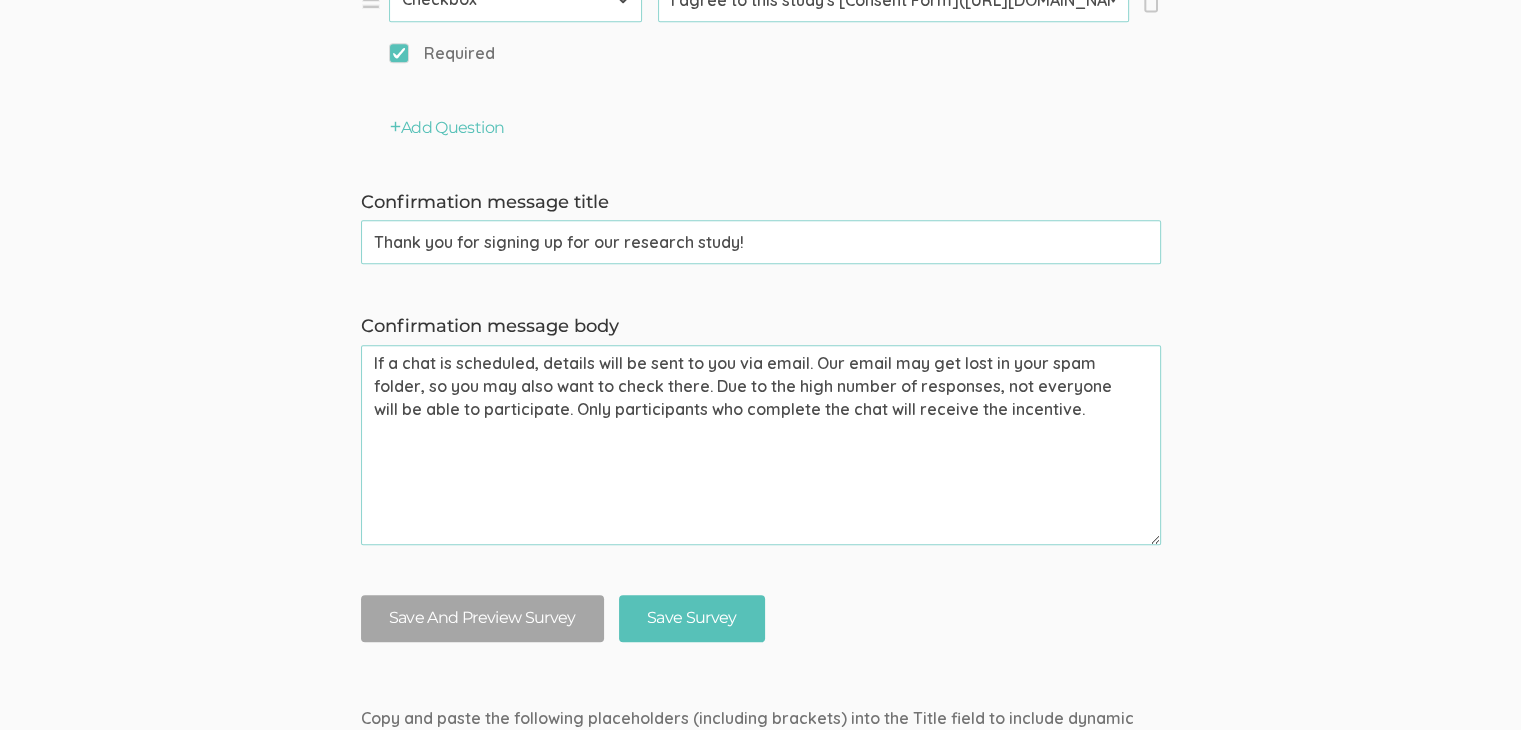 scroll, scrollTop: 1700, scrollLeft: 0, axis: vertical 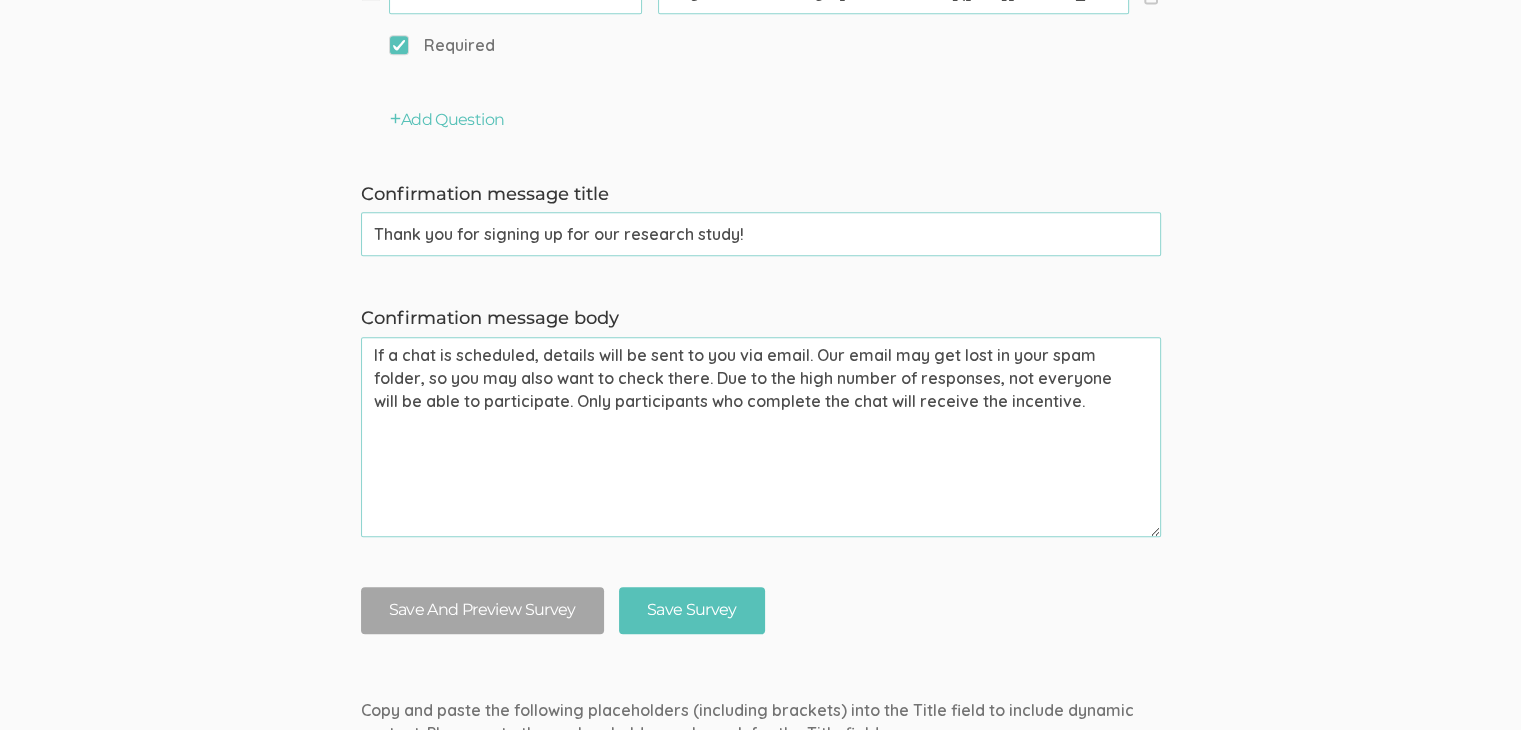 click on "Question text can be formatted using Markdown syntax.   Enabled Title   [Interview Duration] Min Chat about [Topic]   (success) Questions × Close Type First Name Last Name Email Phone Number LinkedIn Profile URL Country State Short Text Long Text Number Dropdown Checkbox Paragraph Prompt   Hello, I'm [PERSON_NAME], a doctoral researcher from the [GEOGRAPHIC_DATA][US_STATE], [GEOGRAPHIC_DATA]. I'm conducting a study on consumer attitudes and behaviors towards brands. You can find me on [LinkedIn]([URL][DOMAIN_NAME]). I truly appreciate your willingness to share your experience, and I'm excited to learn from it. Thank you for taking part in this important conversation! × Close Type First Name Last Name Email Phone Number LinkedIn Profile URL Country State Short Text Long Text Number Dropdown Checkbox Paragraph Prompt   First name   (success)   Required × Close Type First Name Last Name Email Phone Number LinkedIn Profile URL Country State Short Text Long Text Number Dropdown" at bounding box center (760, -397) 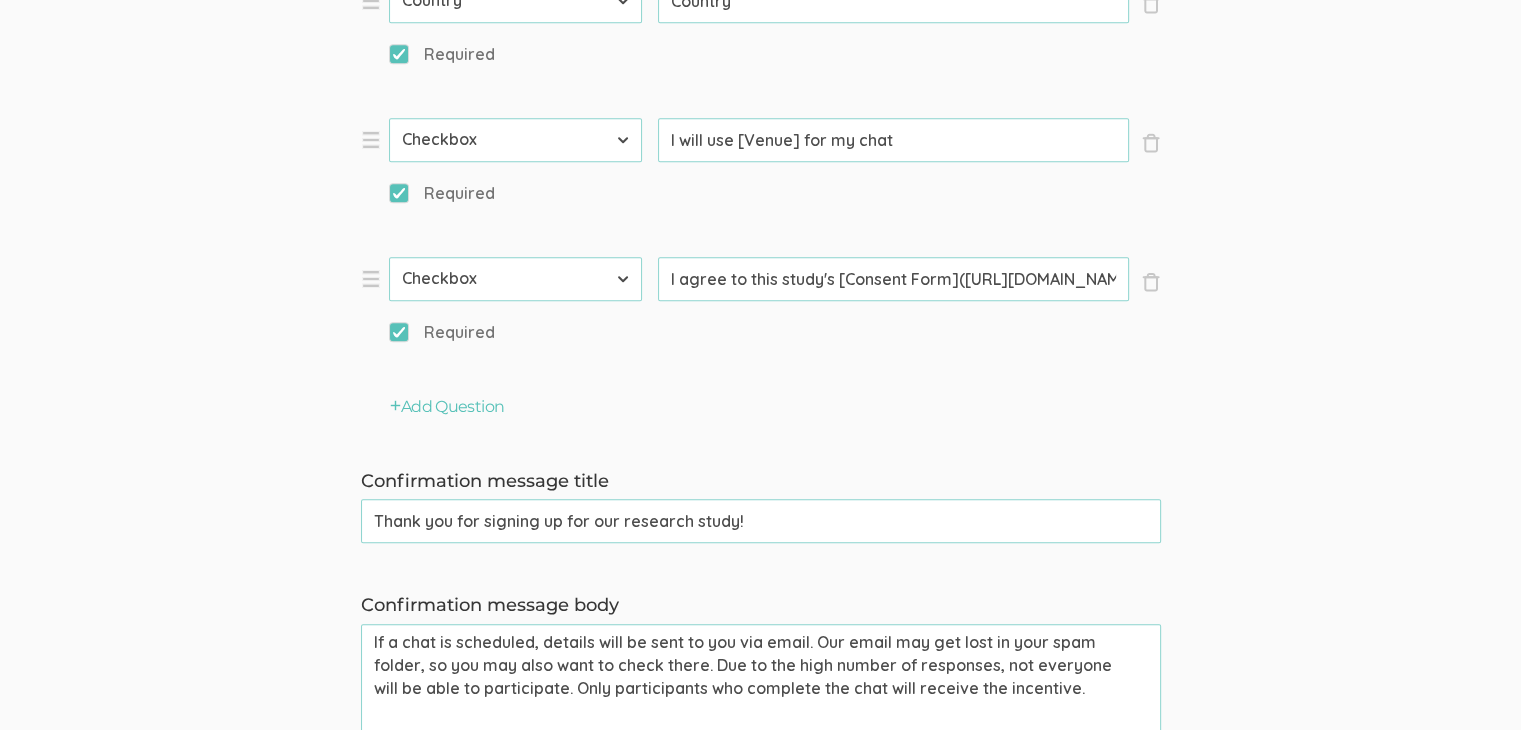 scroll, scrollTop: 1500, scrollLeft: 0, axis: vertical 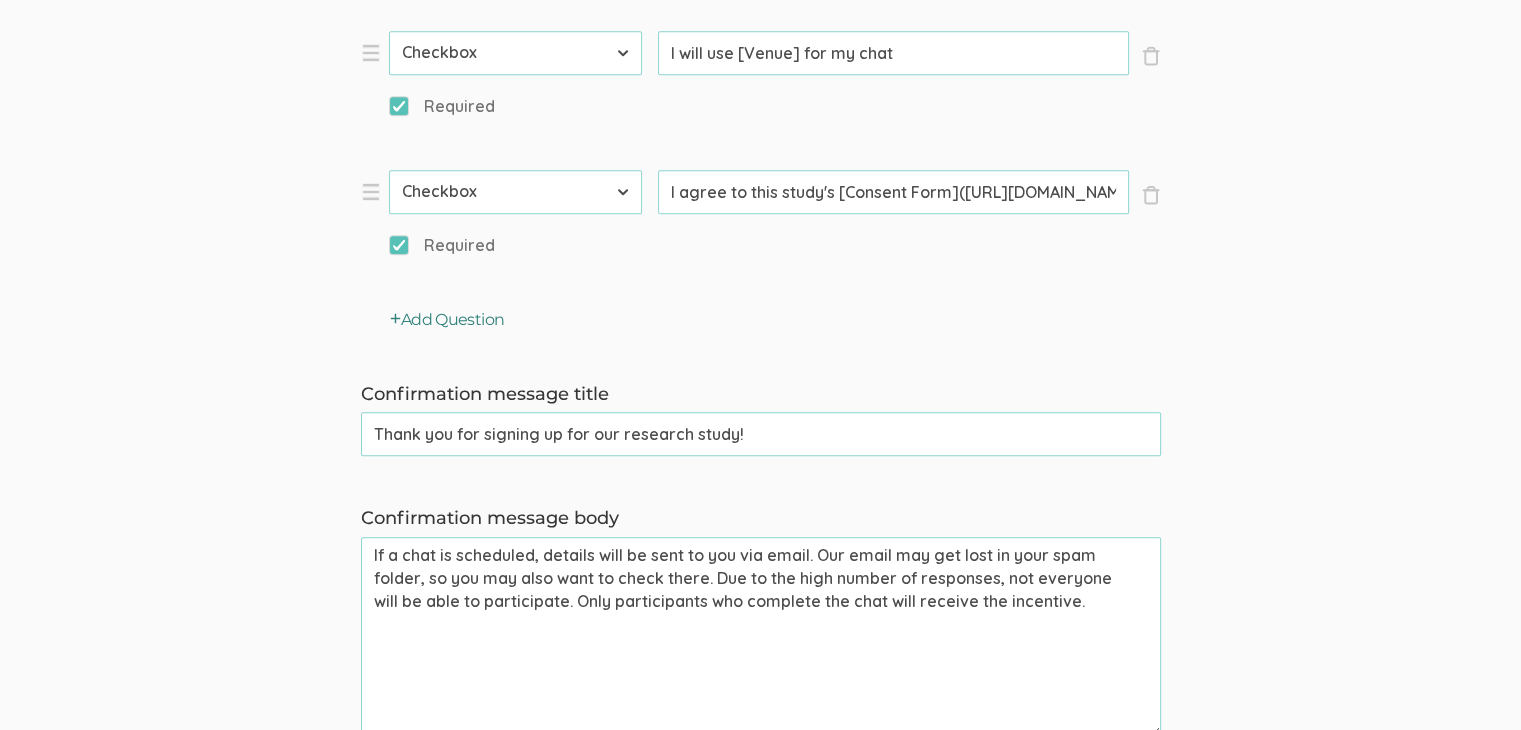click on "Add Question" at bounding box center [447, 320] 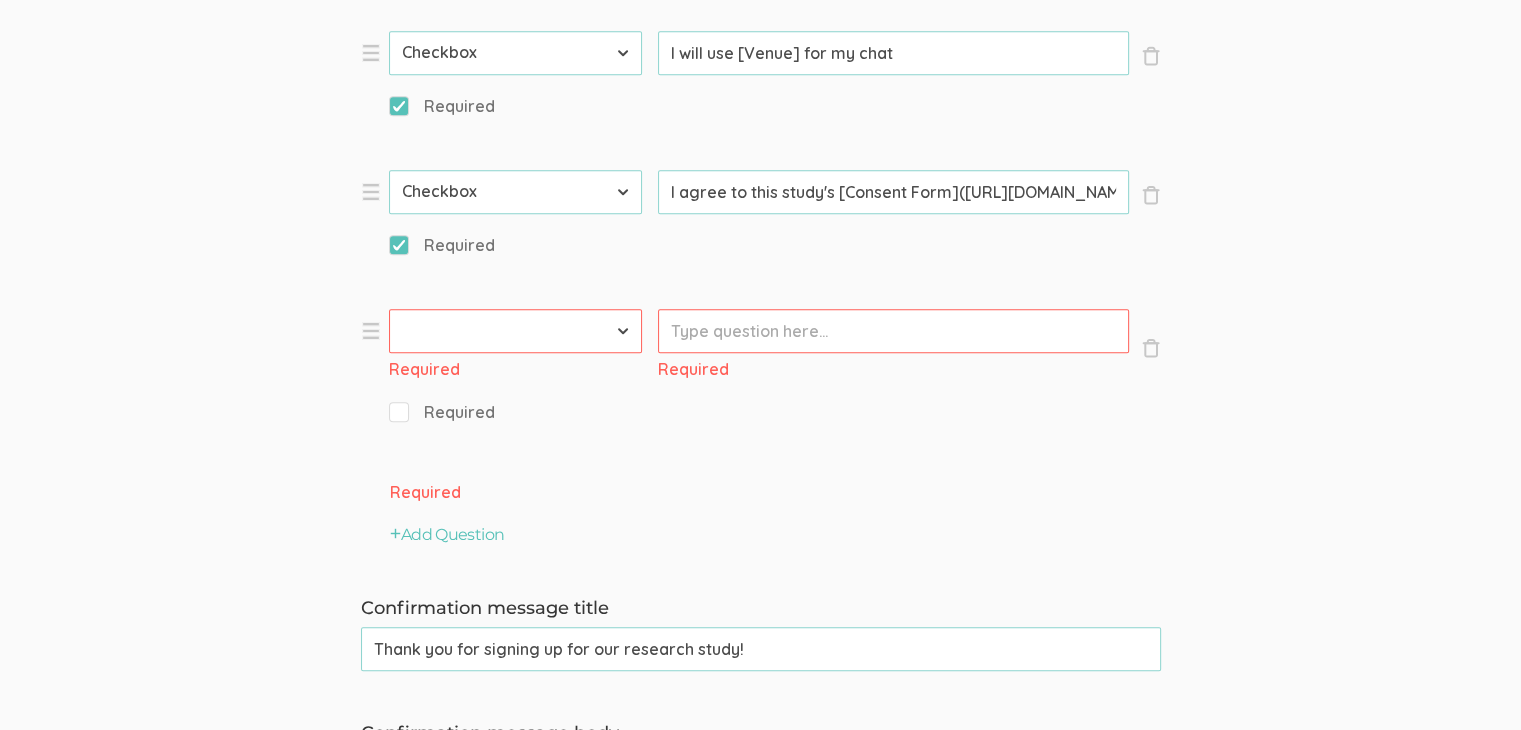 click on "First Name Last Name Email Phone Number LinkedIn Profile URL Country State Short Text Long Text Number Dropdown Checkbox Paragraph" at bounding box center (515, 331) 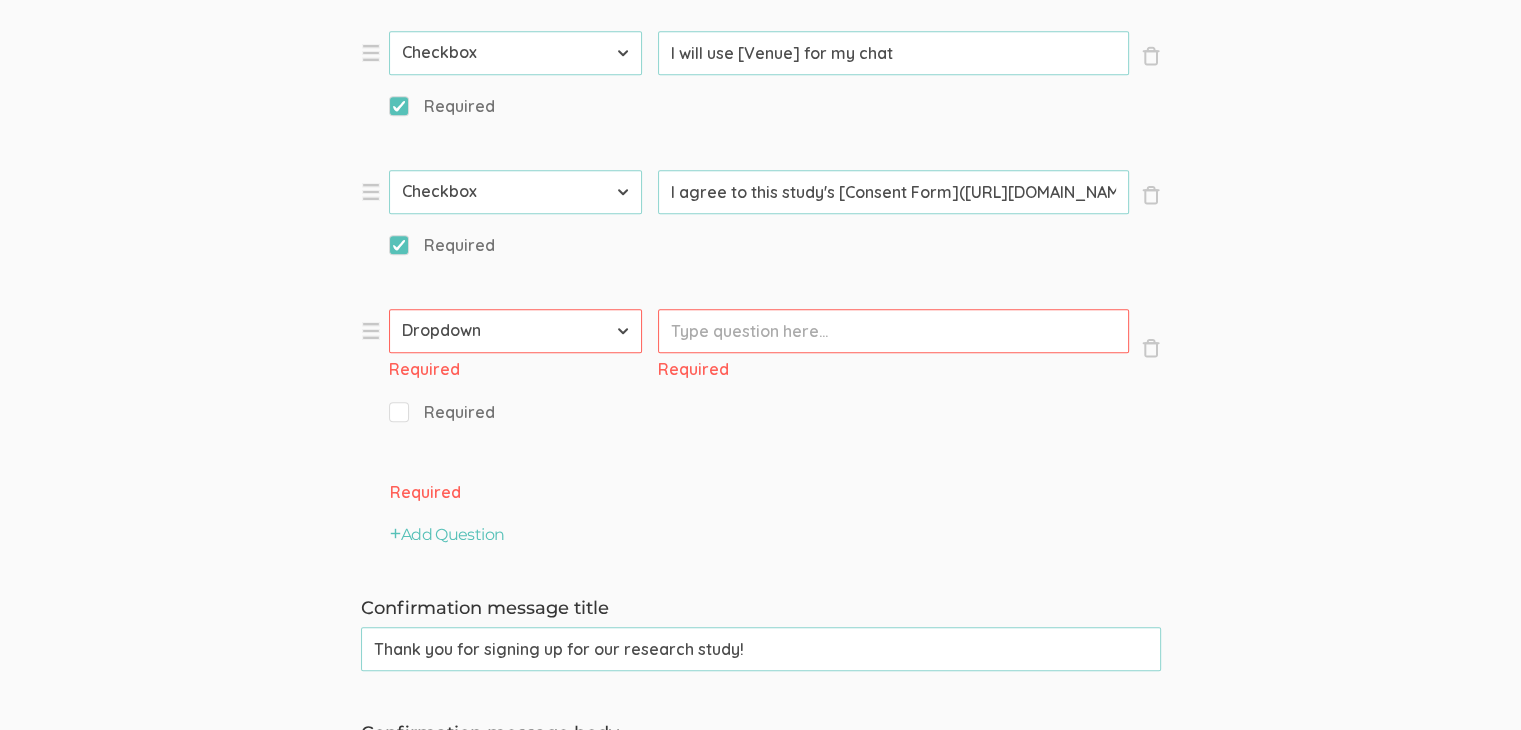 click on "First Name Last Name Email Phone Number LinkedIn Profile URL Country State Short Text Long Text Number Dropdown Checkbox Paragraph" at bounding box center [515, 331] 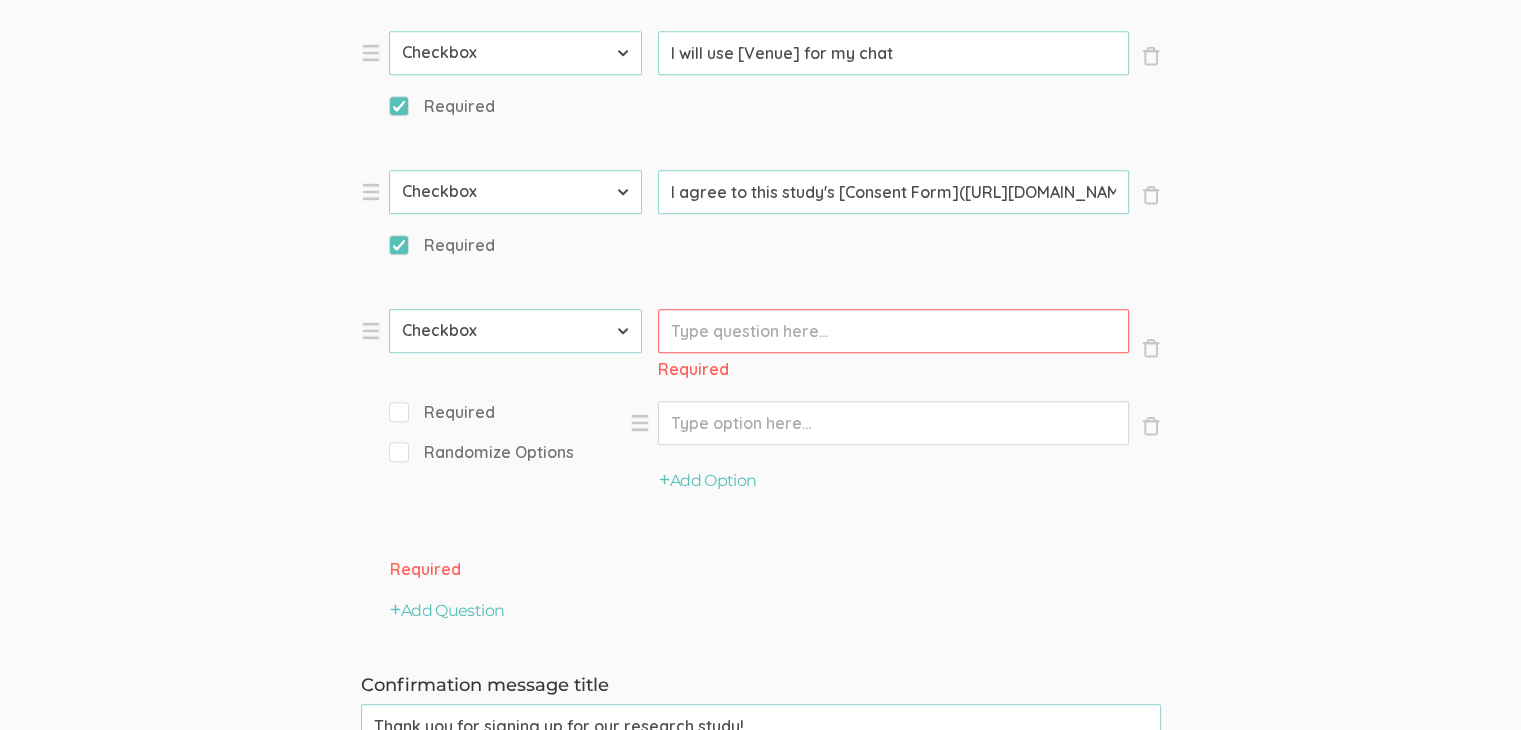 click on "Prompt" at bounding box center [893, 331] 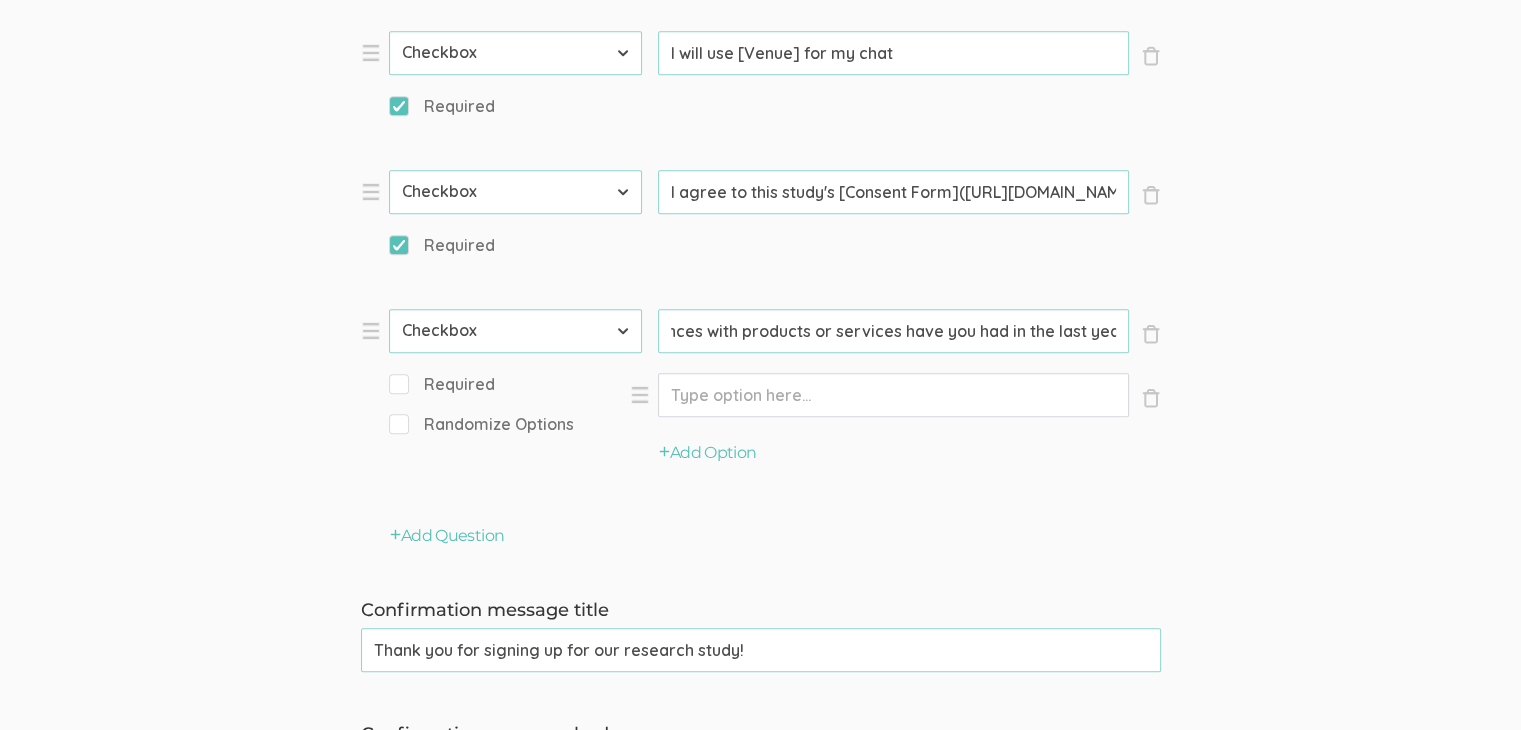 scroll, scrollTop: 0, scrollLeft: 229, axis: horizontal 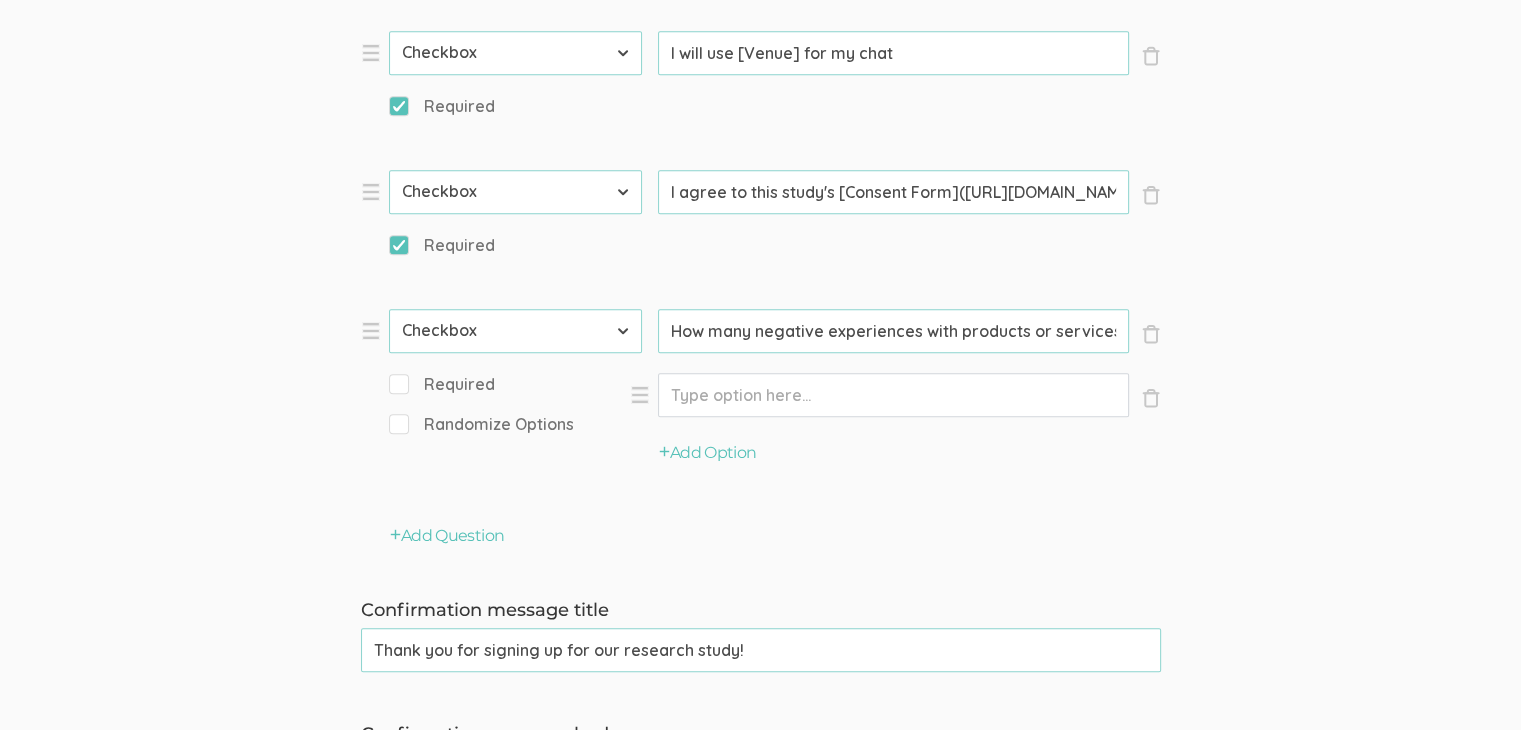 drag, startPoint x: 1068, startPoint y: 330, endPoint x: 574, endPoint y: 328, distance: 494.00406 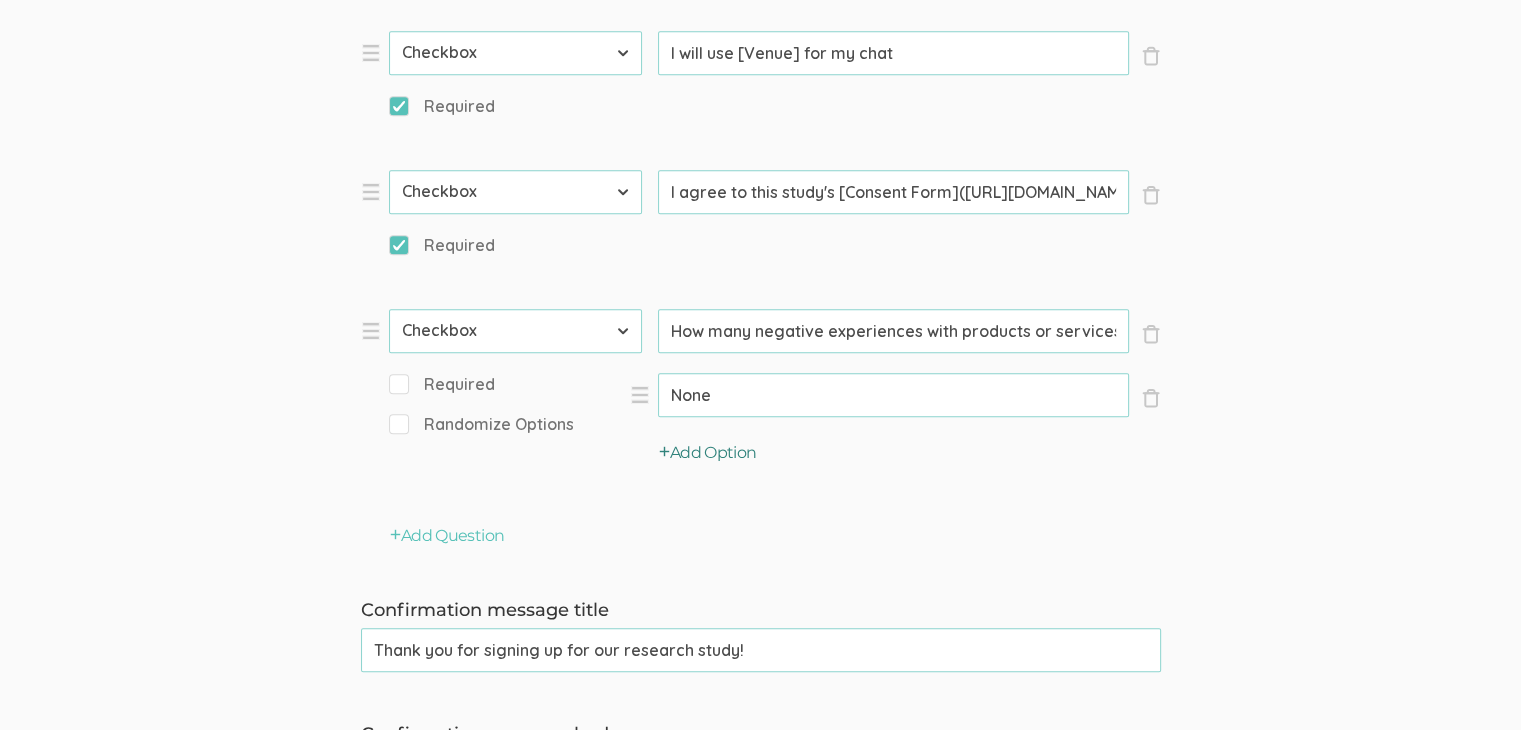 type on "None" 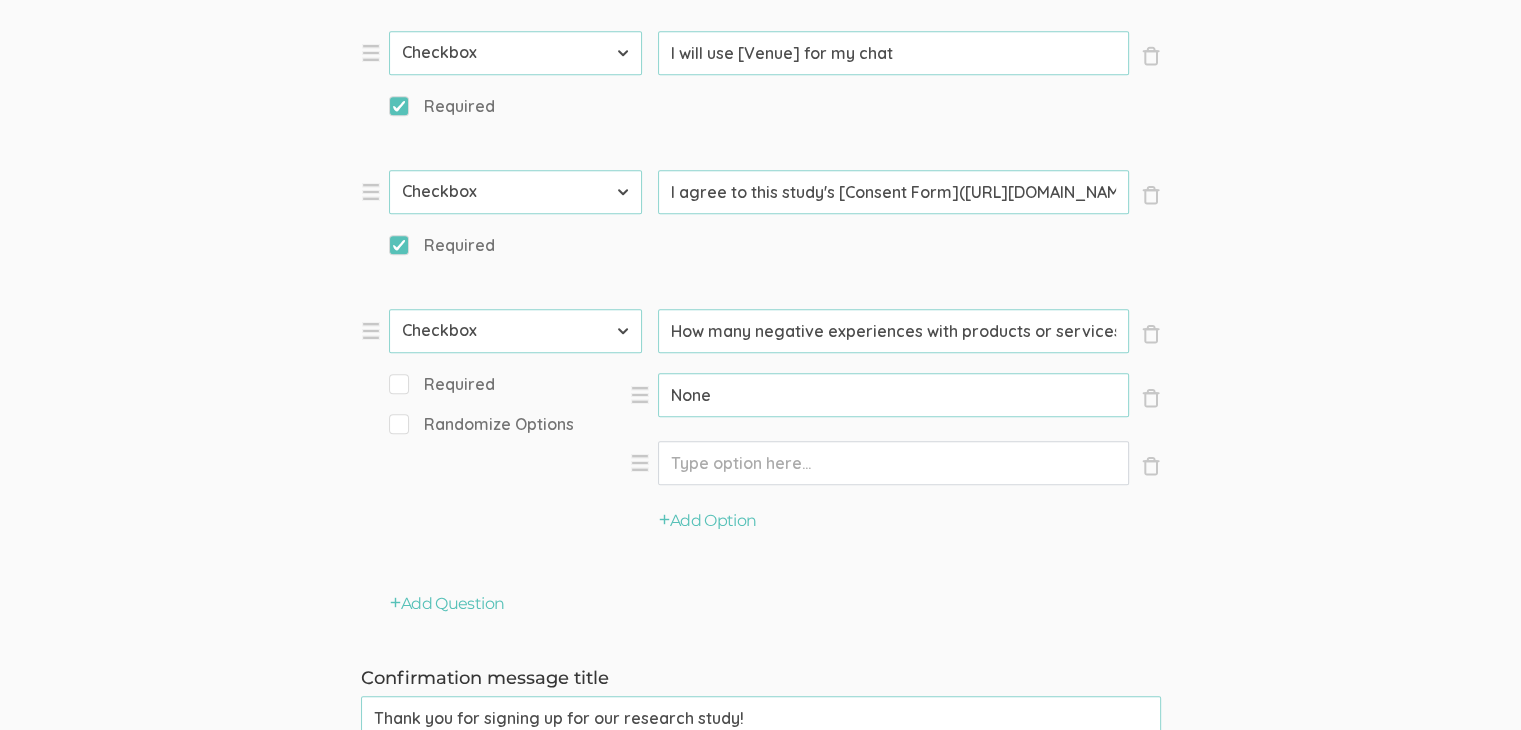click on "Option" at bounding box center (893, 395) 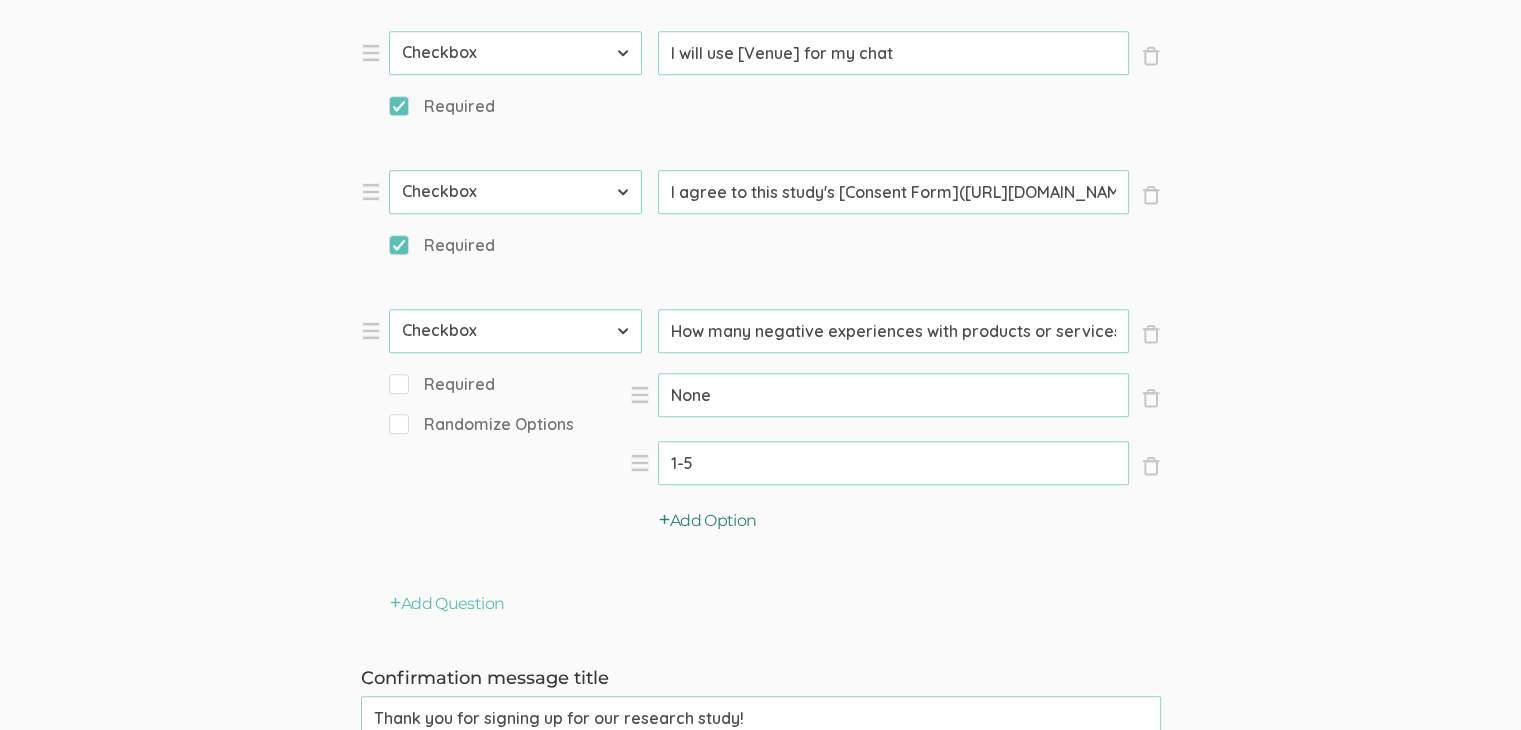 type on "1-5" 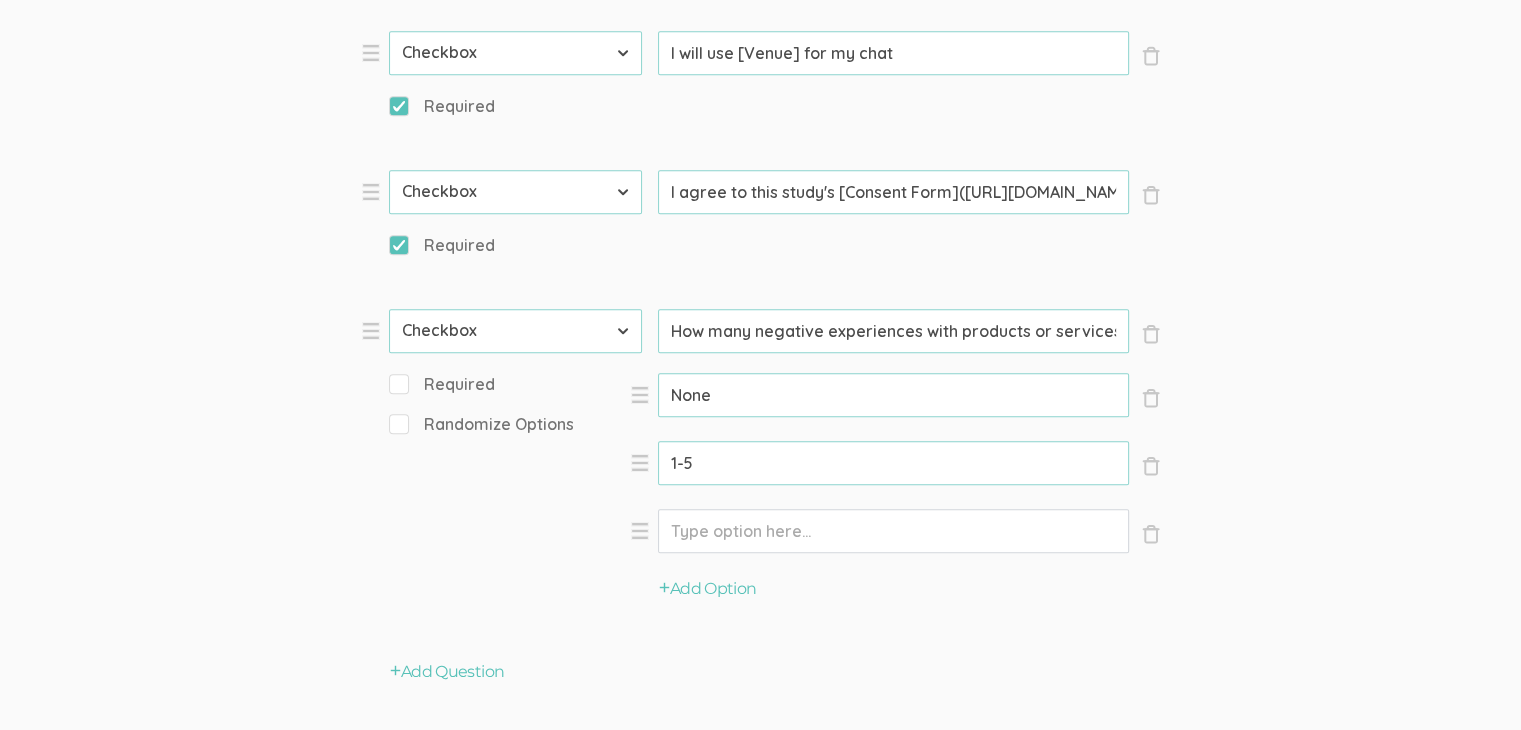 click on "1-5" at bounding box center (893, 395) 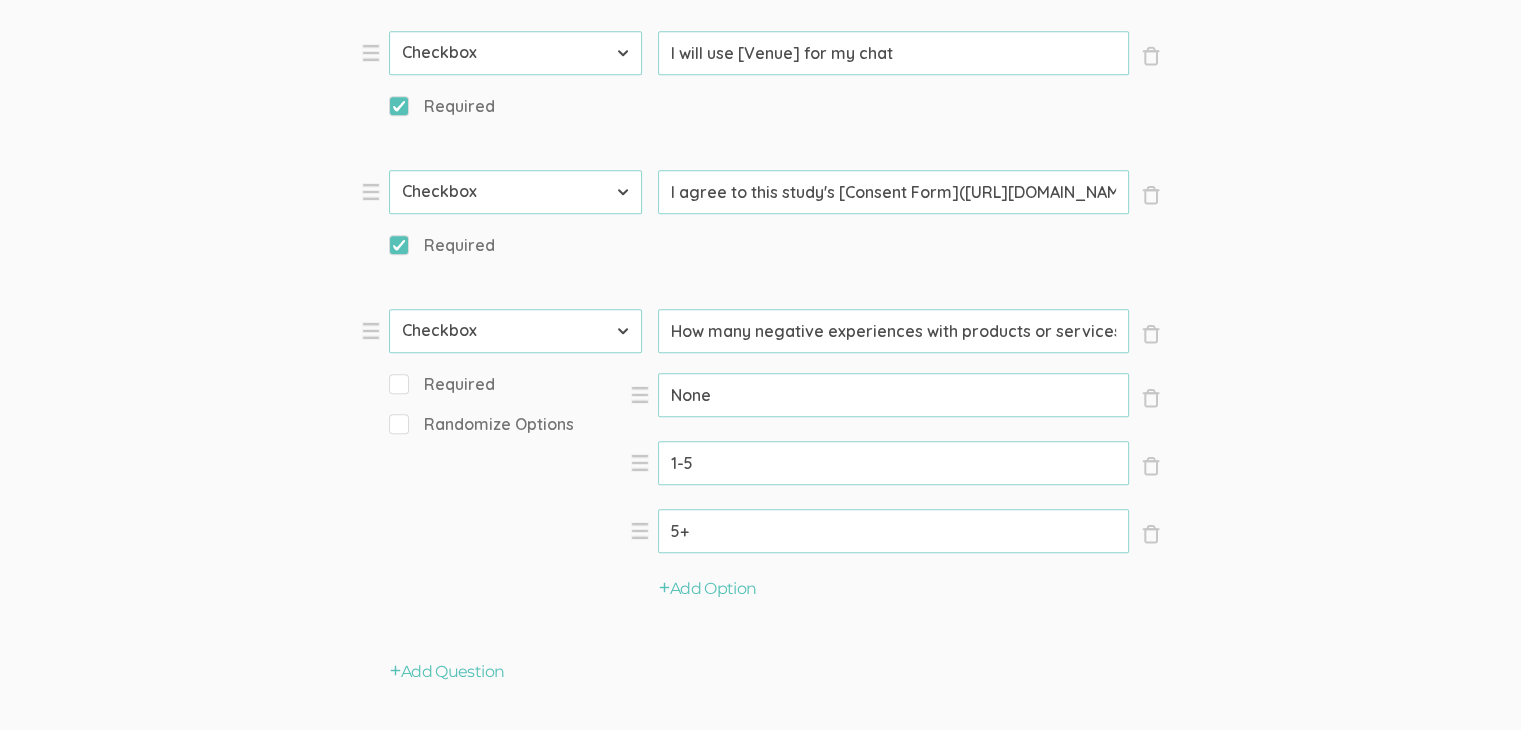 click on "Question text can be formatted using Markdown syntax.   Enabled Title   [Interview Duration] Min Chat about [Topic]   (success) Questions × Close Type First Name Last Name Email Phone Number LinkedIn Profile URL Country State Short Text Long Text Number Dropdown Checkbox Paragraph Prompt   Hello, I'm [PERSON_NAME], a doctoral researcher from the [GEOGRAPHIC_DATA][US_STATE], [GEOGRAPHIC_DATA]. I'm conducting a study on consumer attitudes and behaviors towards brands. You can find me on [LinkedIn]([URL][DOMAIN_NAME]). I truly appreciate your willingness to share your experience, and I'm excited to learn from it. Thank you for taking part in this important conversation! × Close Type First Name Last Name Email Phone Number LinkedIn Profile URL Country State Short Text Long Text Number Dropdown Checkbox Paragraph Prompt   First name   (success)   Required × Close Type First Name Last Name Email Phone Number LinkedIn Profile URL Country State Short Text Long Text Number Dropdown" at bounding box center [760, -21] 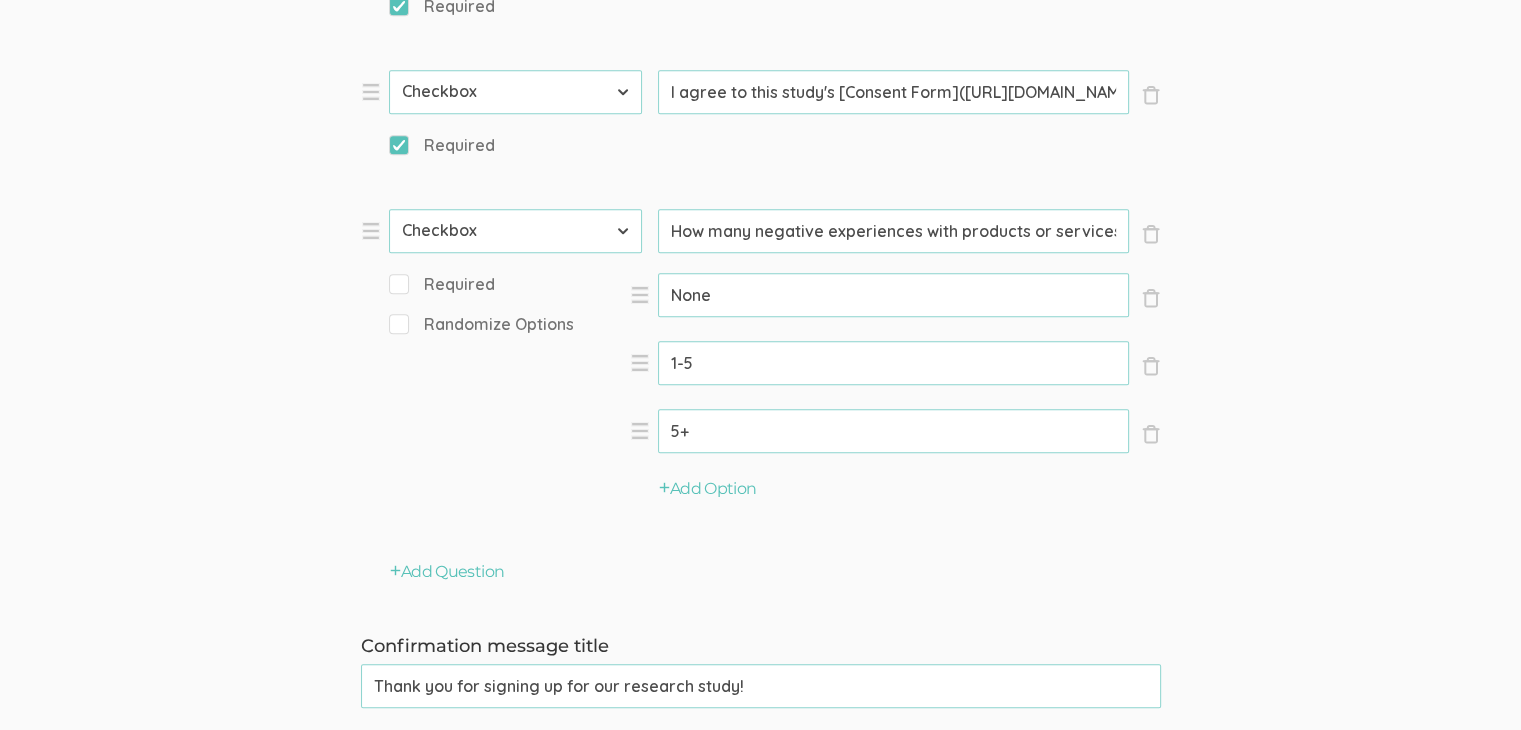click on "5+" at bounding box center [893, 295] 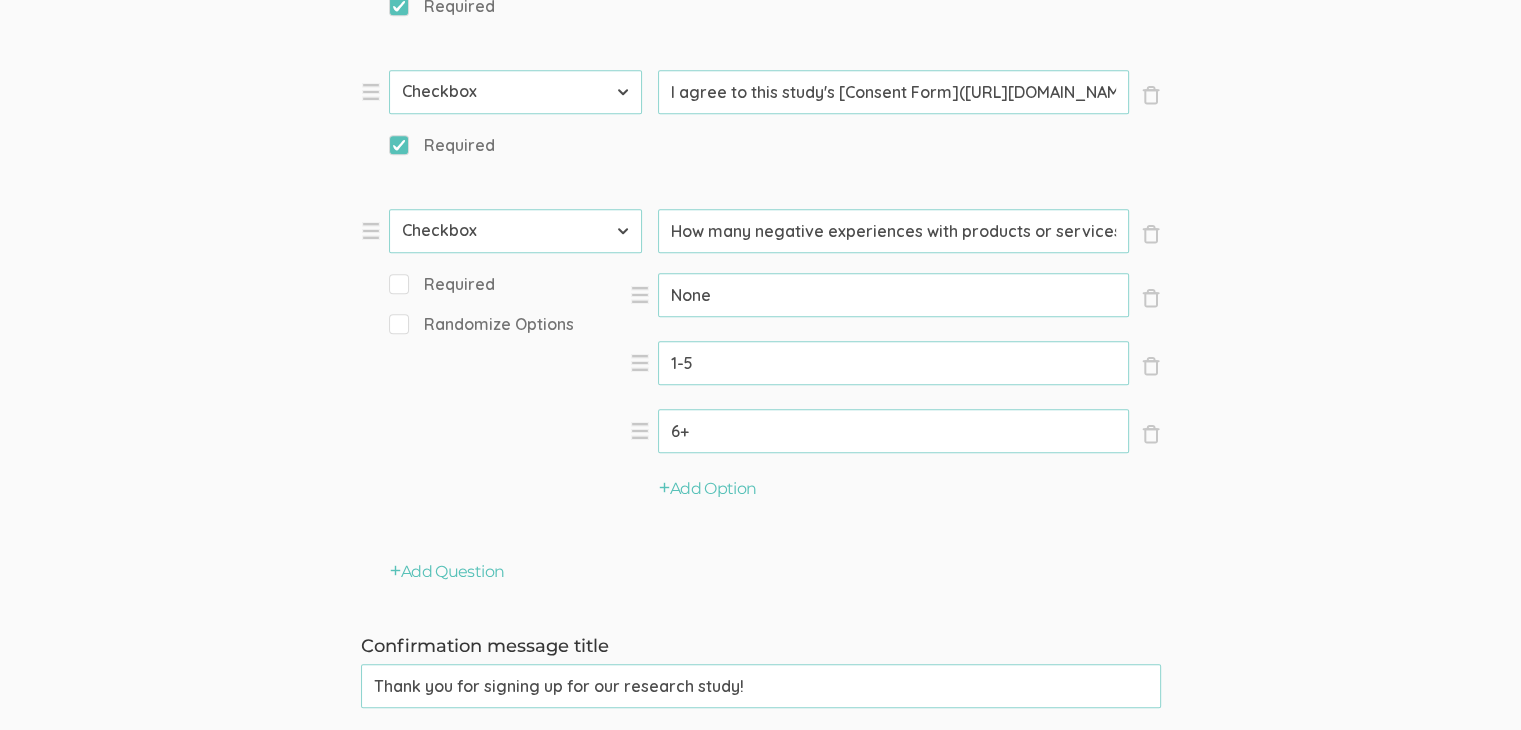 type on "6+" 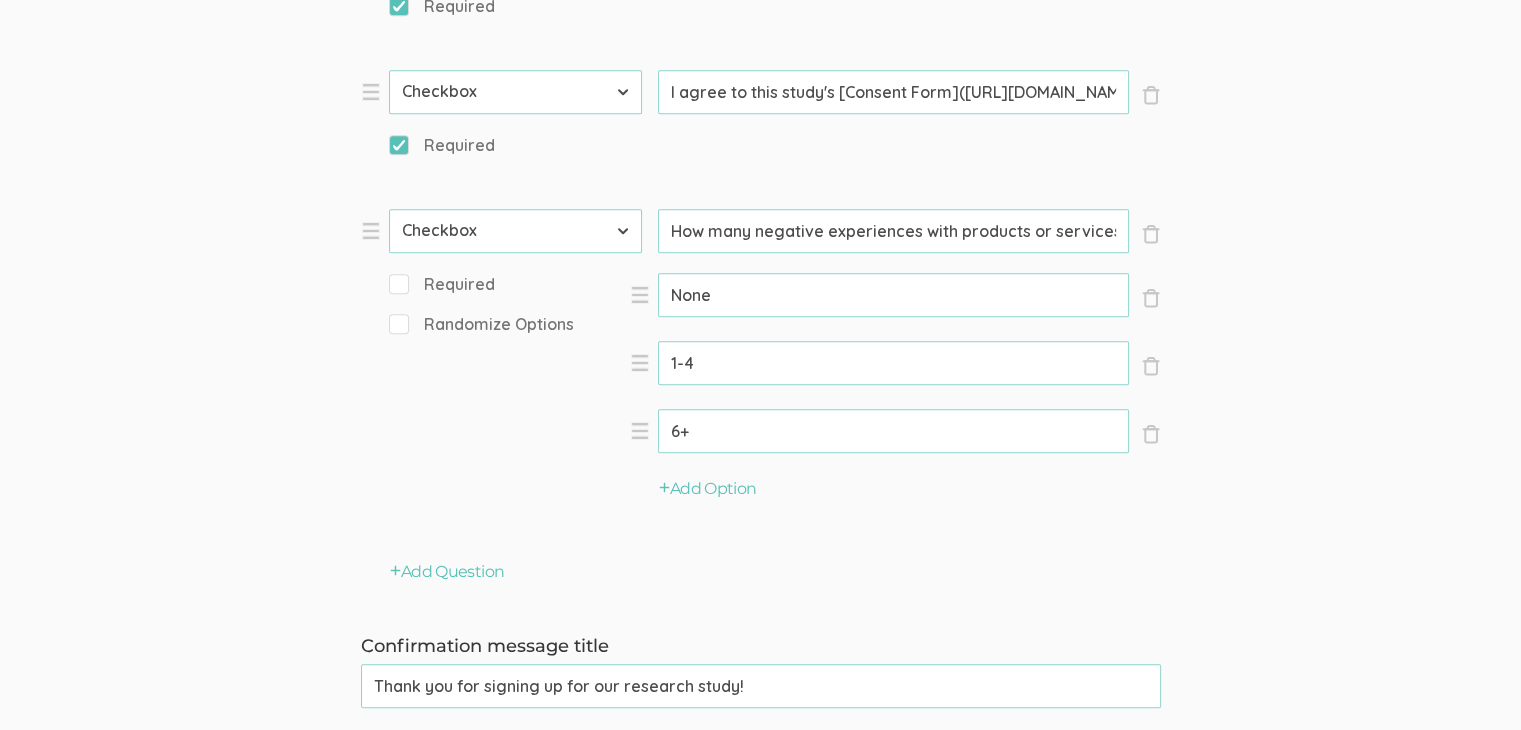 type on "1-4" 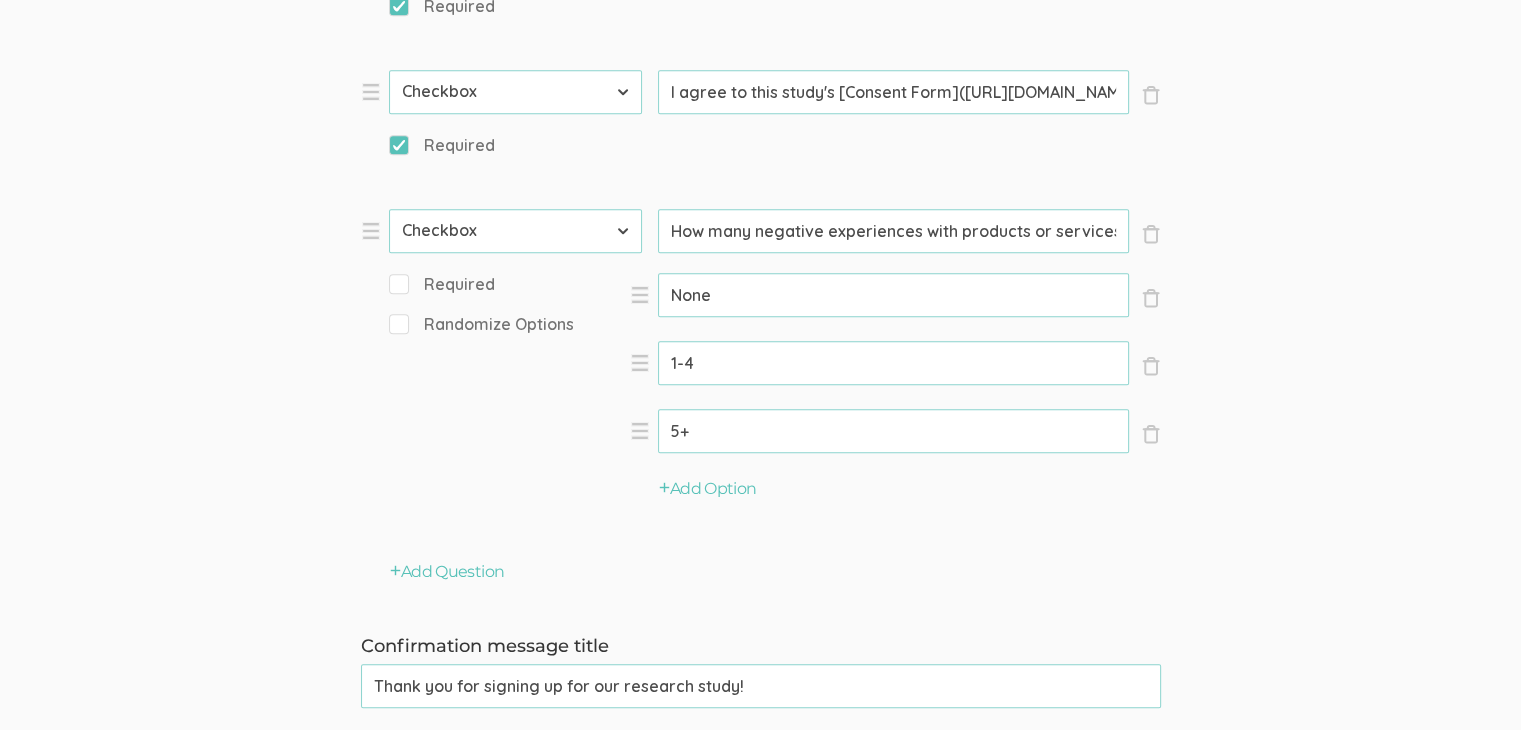 type on "5+" 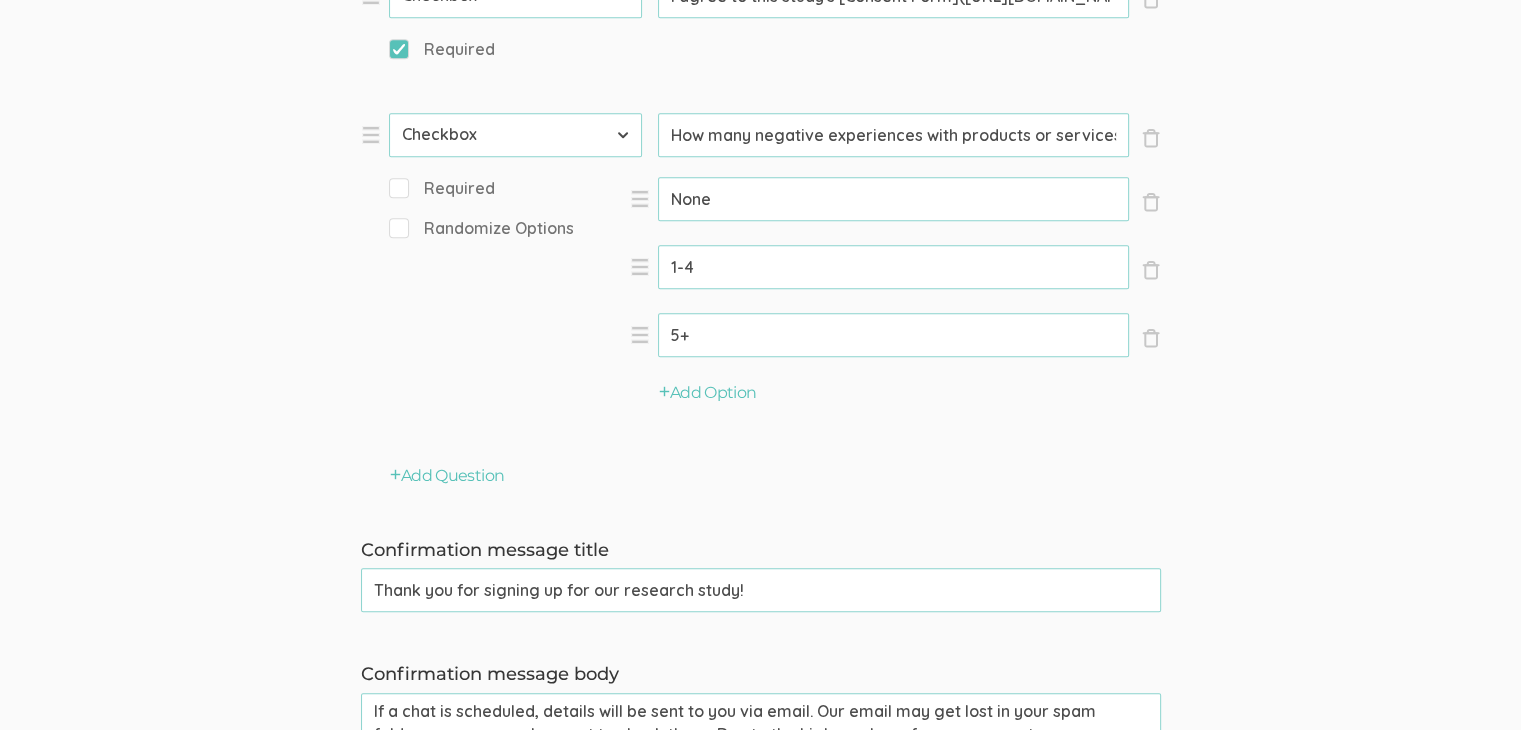 scroll, scrollTop: 1700, scrollLeft: 0, axis: vertical 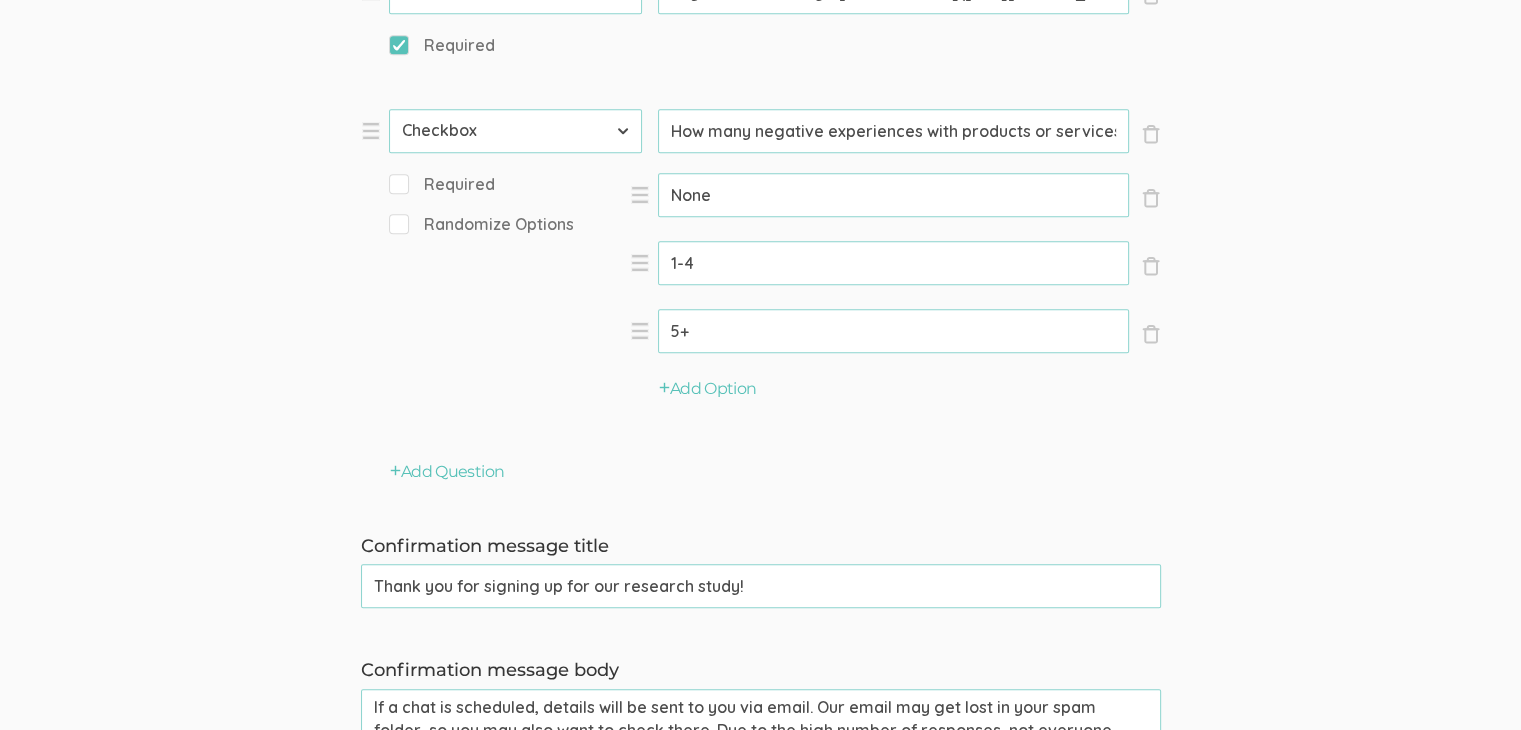 click on "Required" at bounding box center [442, 184] 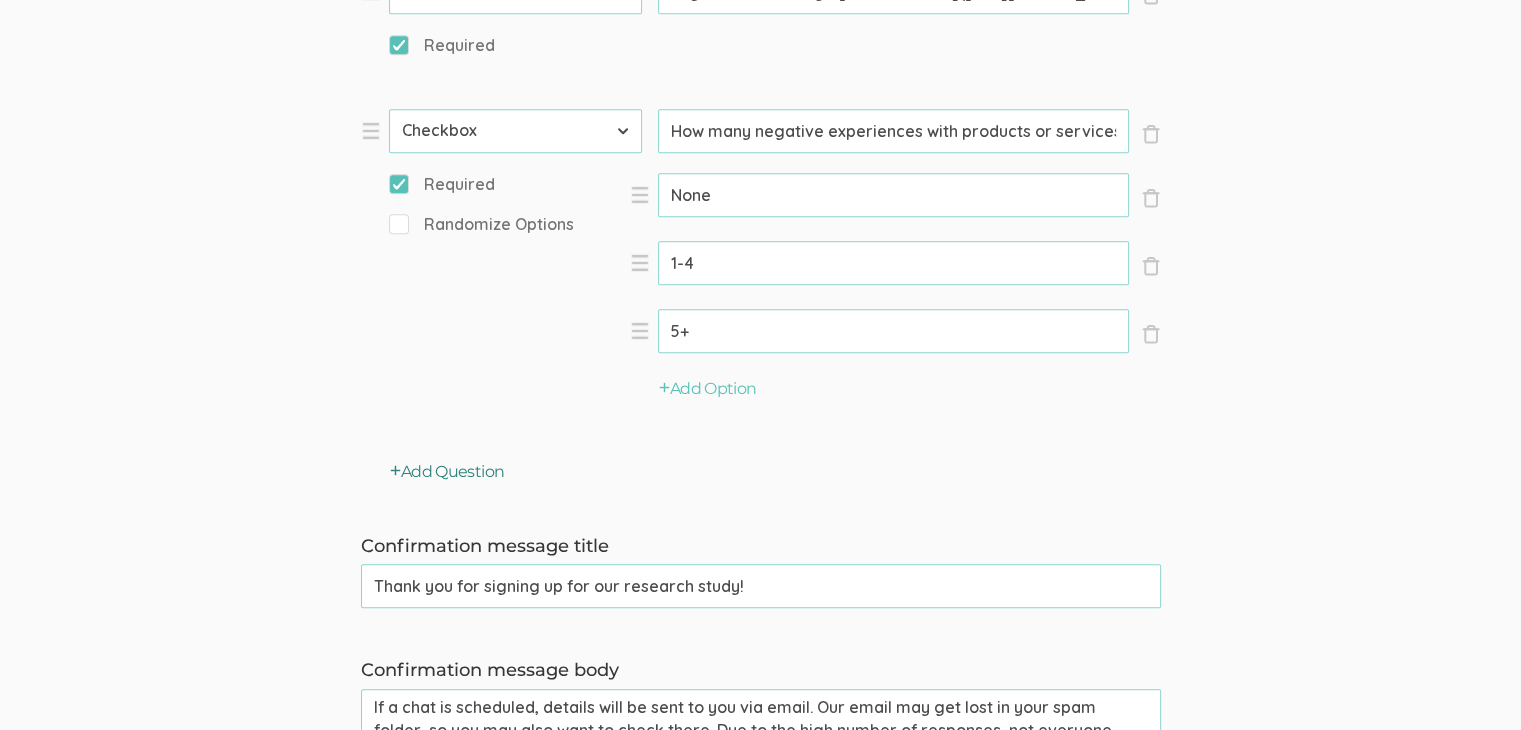 click on "Add Question" at bounding box center (447, 472) 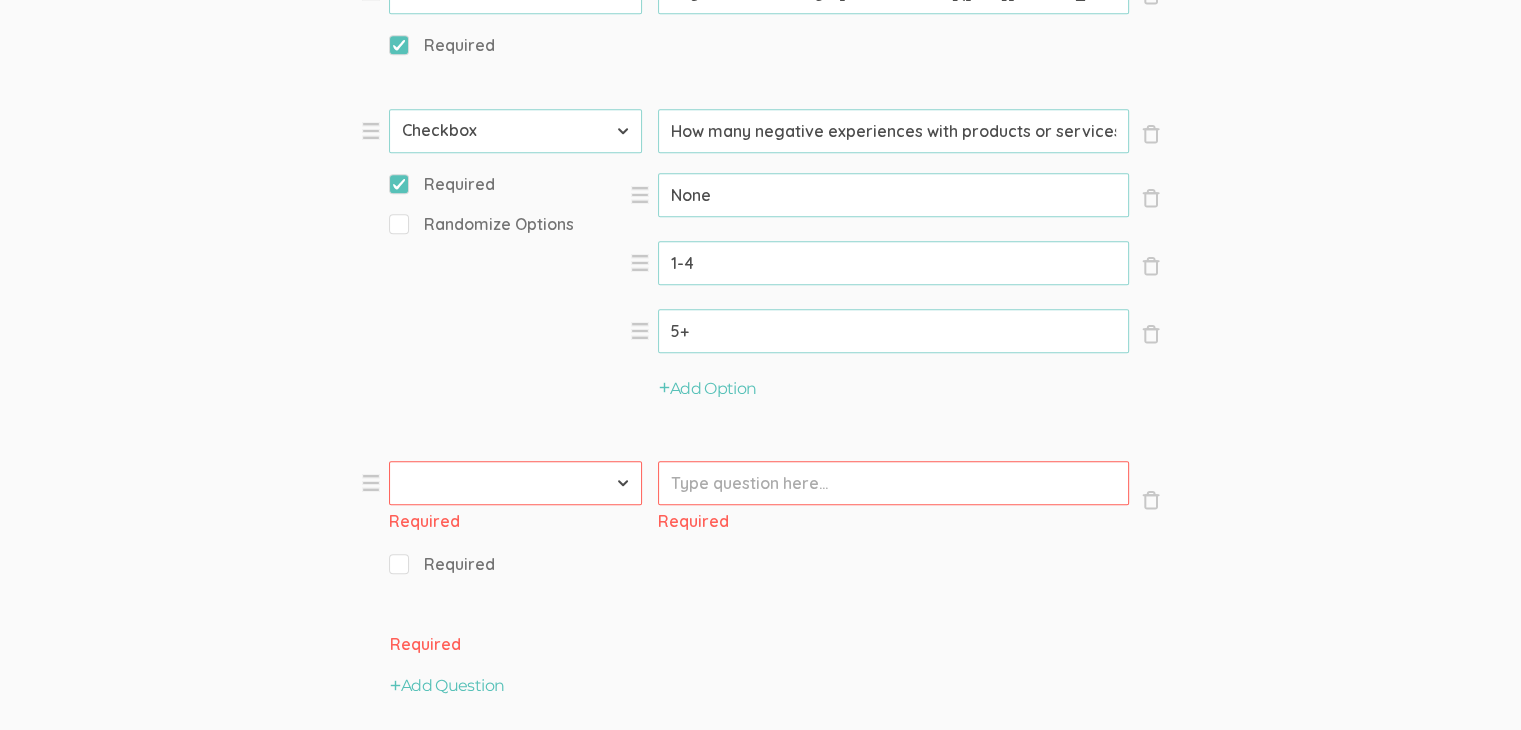 click on "First Name Last Name Email Phone Number LinkedIn Profile URL Country State Short Text Long Text Number Dropdown Checkbox Paragraph" at bounding box center (515, 483) 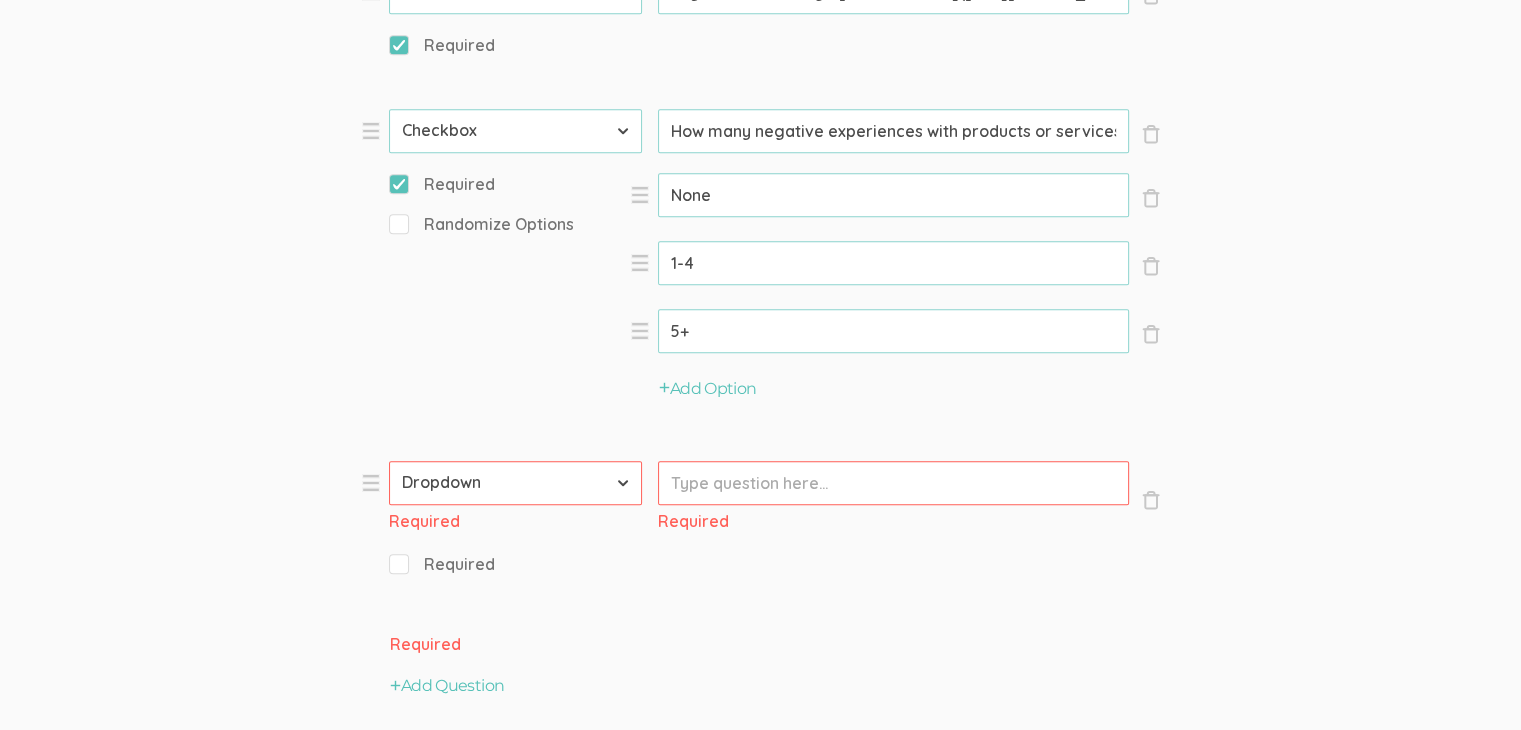 click on "First Name Last Name Email Phone Number LinkedIn Profile URL Country State Short Text Long Text Number Dropdown Checkbox Paragraph" at bounding box center [515, 483] 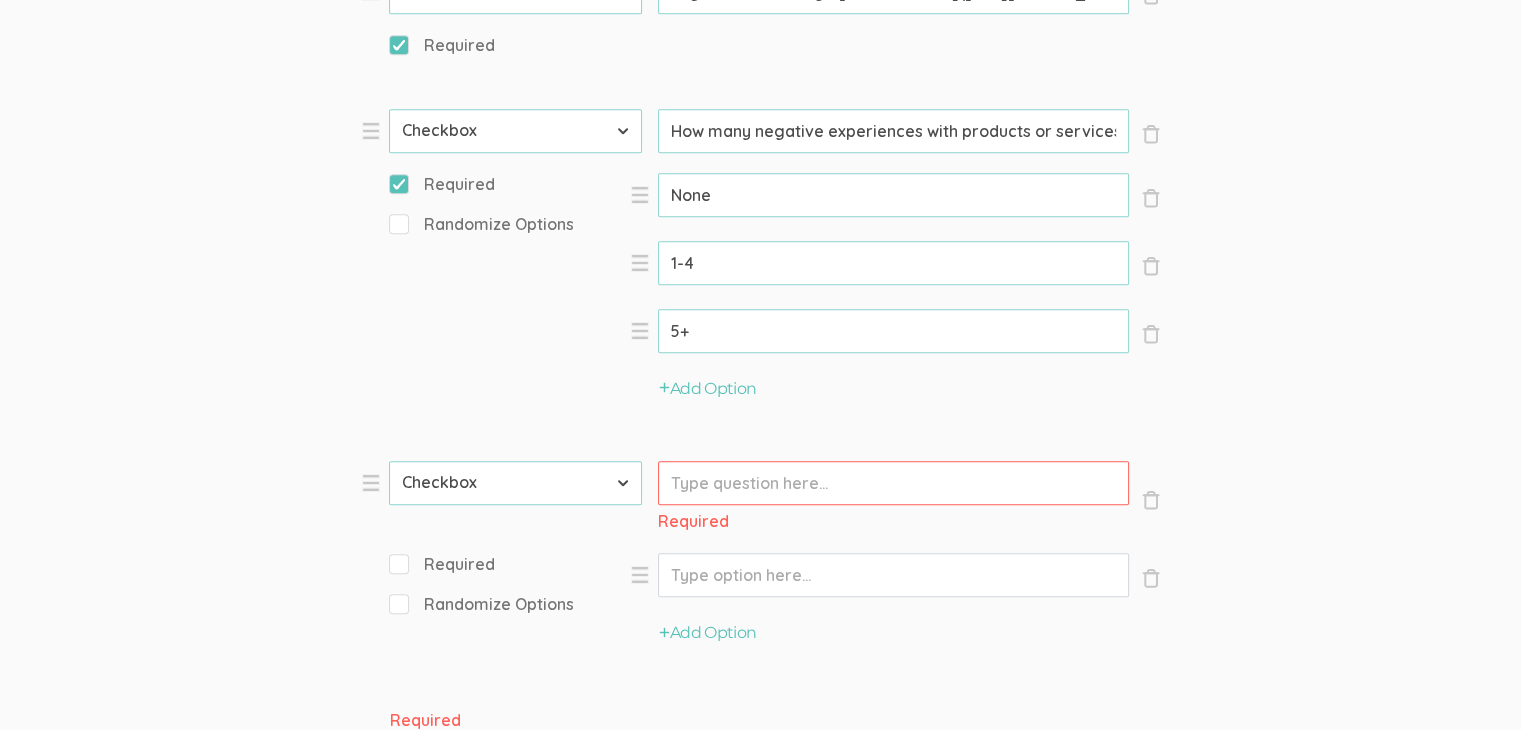 click on "Question text can be formatted using Markdown syntax.   Enabled Title   [Interview Duration] Min Chat about [Topic]   (success) Questions × Close Type First Name Last Name Email Phone Number LinkedIn Profile URL Country State Short Text Long Text Number Dropdown Checkbox Paragraph Prompt   Hello, I'm [PERSON_NAME], a doctoral researcher from the [GEOGRAPHIC_DATA][US_STATE], [GEOGRAPHIC_DATA]. I'm conducting a study on consumer attitudes and behaviors towards brands. You can find me on [LinkedIn]([URL][DOMAIN_NAME]). I truly appreciate your willingness to share your experience, and I'm excited to learn from it. Thank you for taking part in this important conversation! × Close Type First Name Last Name Email Phone Number LinkedIn Profile URL Country State Short Text Long Text Number Dropdown Checkbox Paragraph Prompt   First name   (success)   Required × Close Type First Name Last Name Email Phone Number LinkedIn Profile URL Country State Short Text Long Text Number Dropdown" at bounding box center (760, -76) 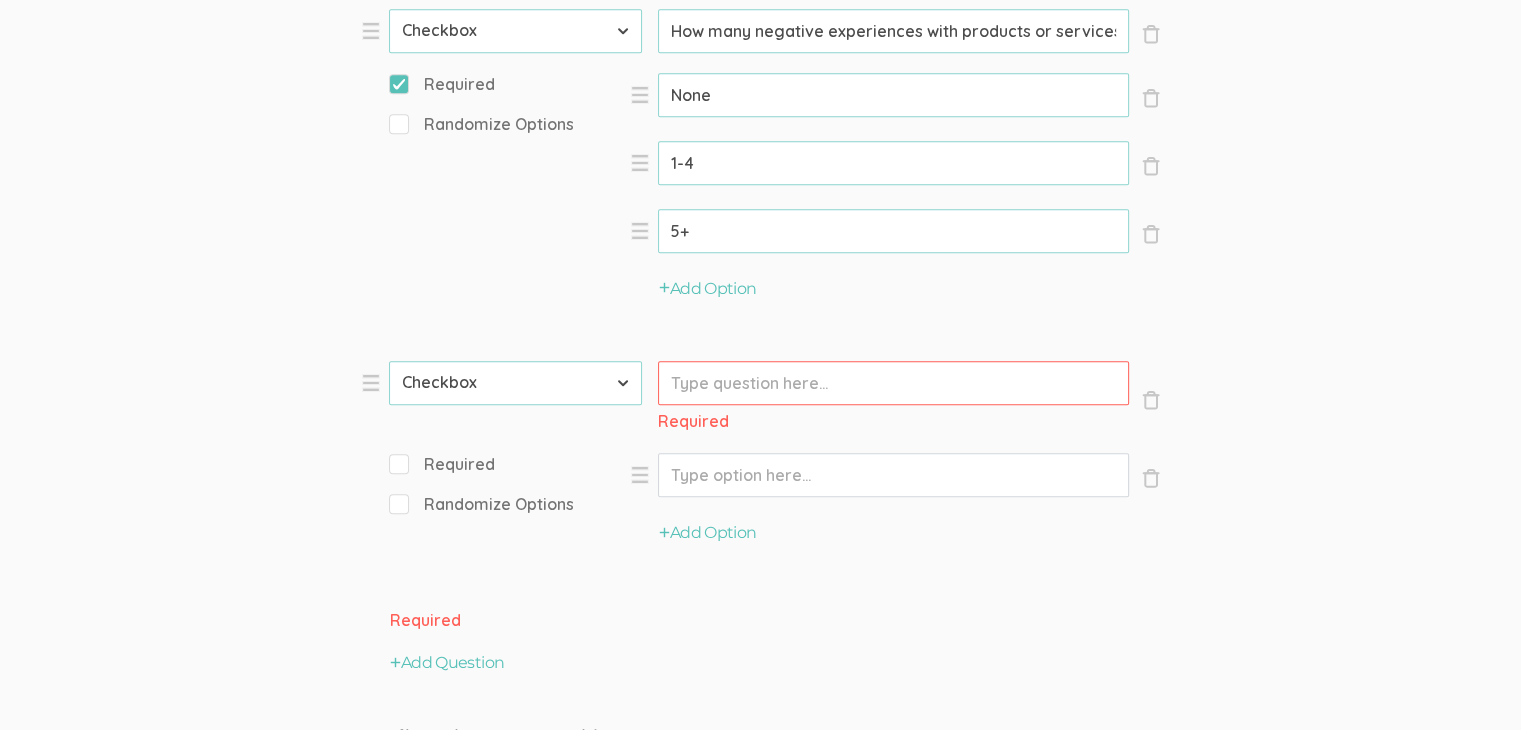 click on "Prompt" at bounding box center [893, 383] 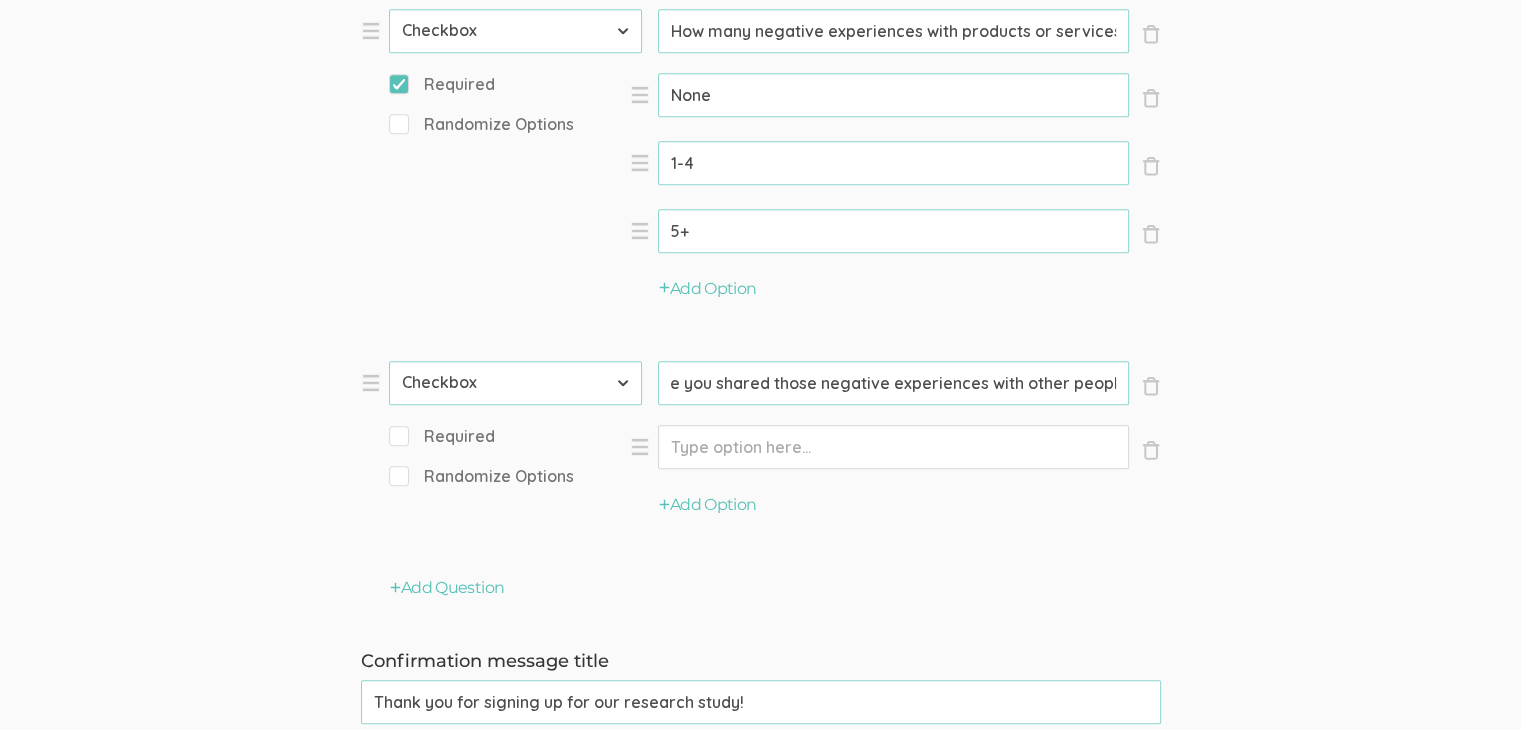 scroll, scrollTop: 0, scrollLeft: 0, axis: both 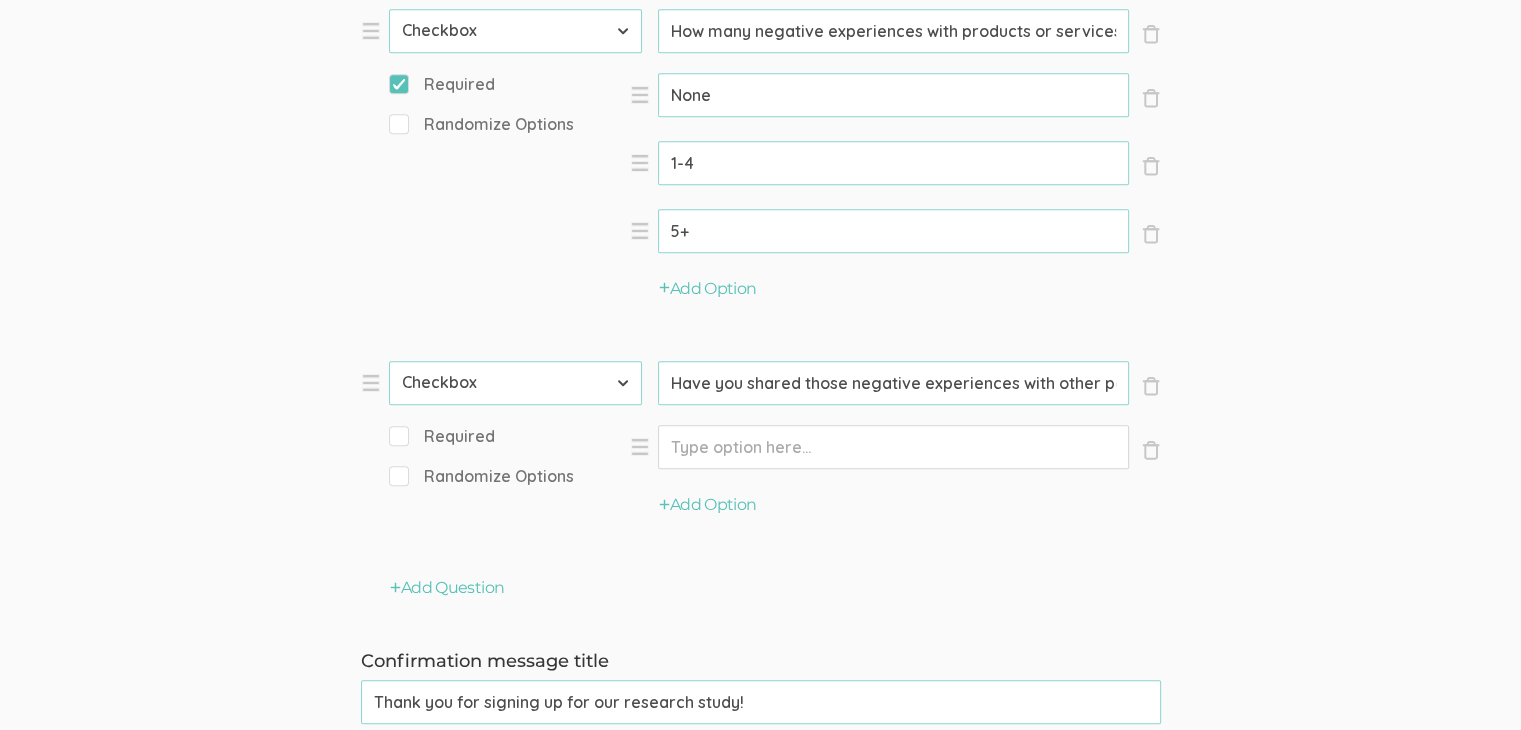 click on "Have you shared those negative experiences with other people" at bounding box center [893, 31] 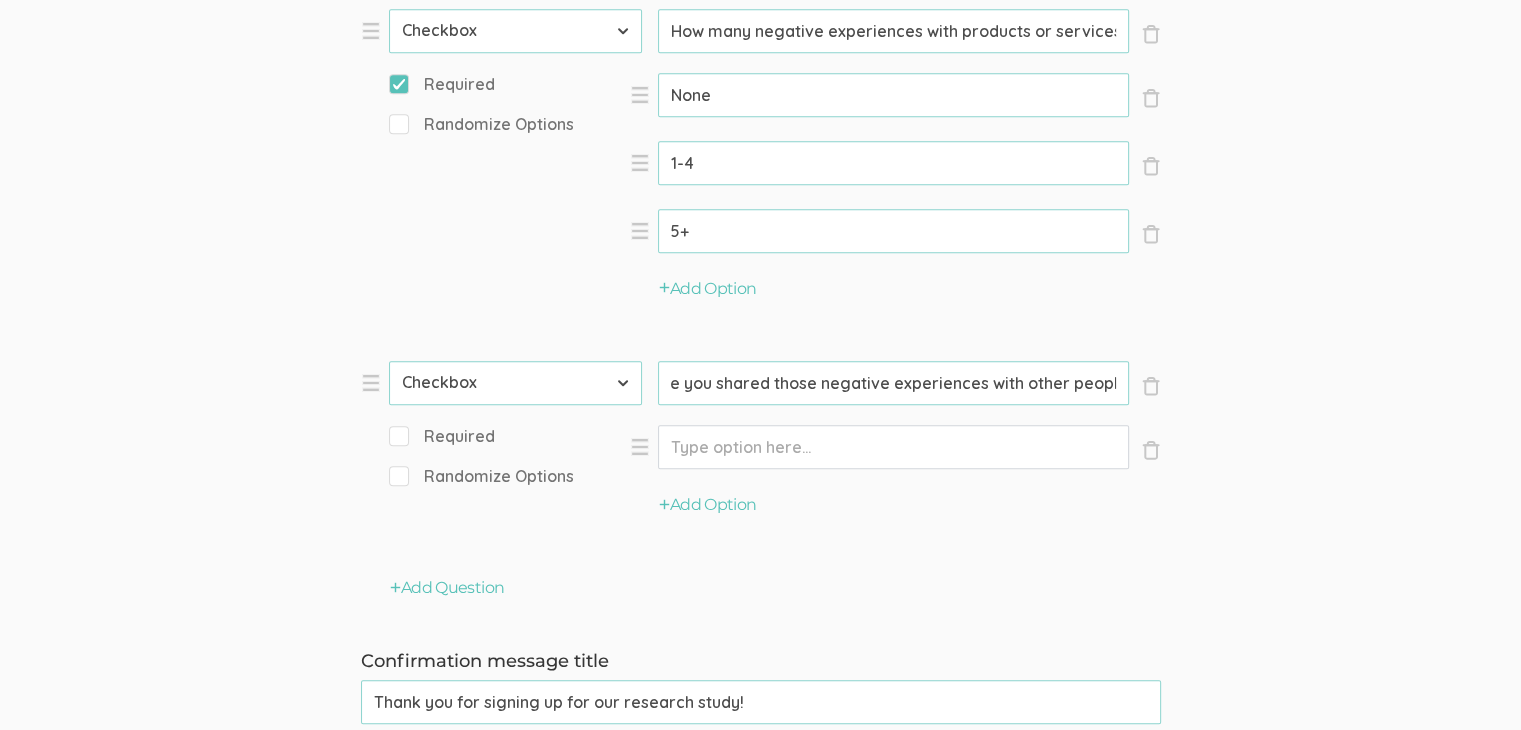 drag, startPoint x: 1054, startPoint y: 381, endPoint x: 1353, endPoint y: 376, distance: 299.0418 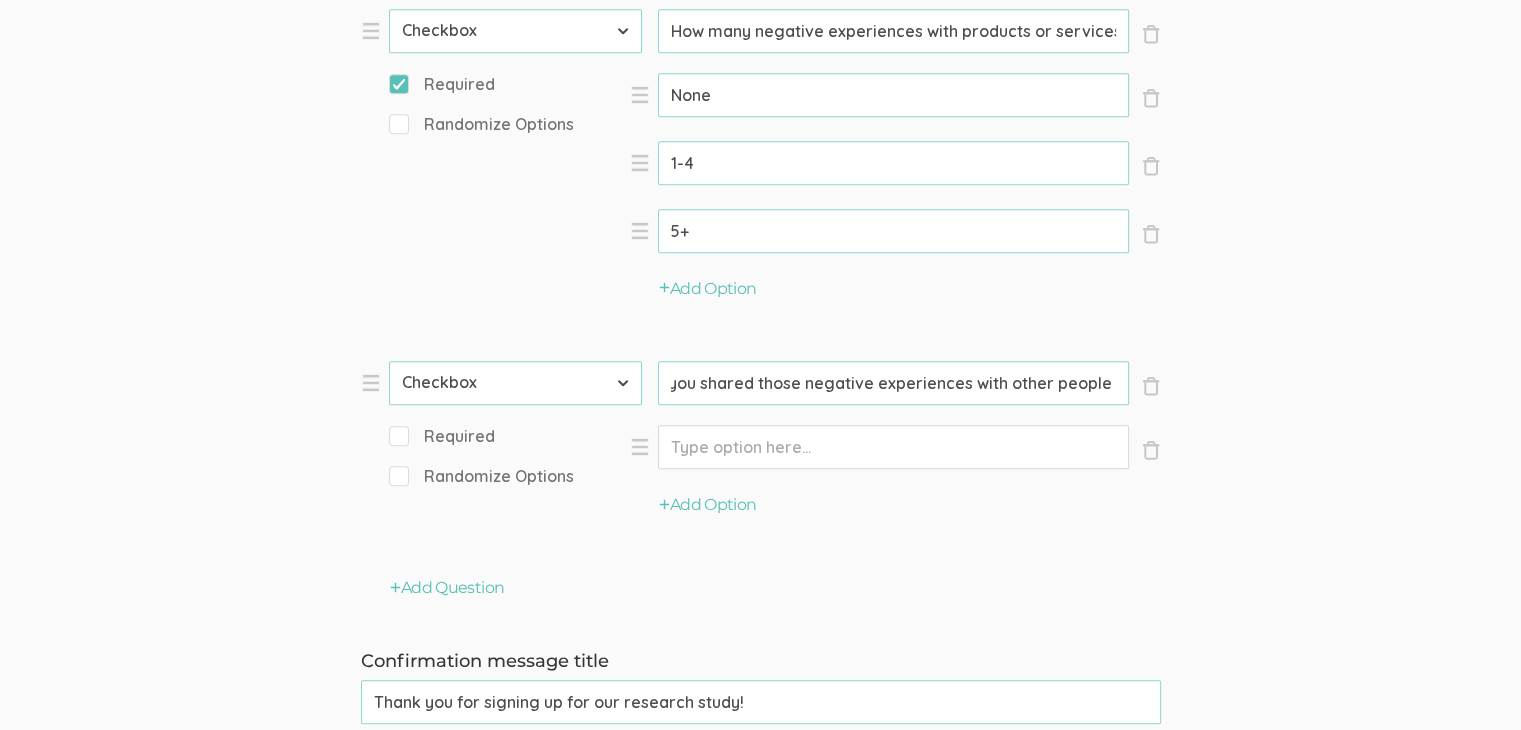 paste on "e.g., telling friends and family, posting on social media, contacting company" 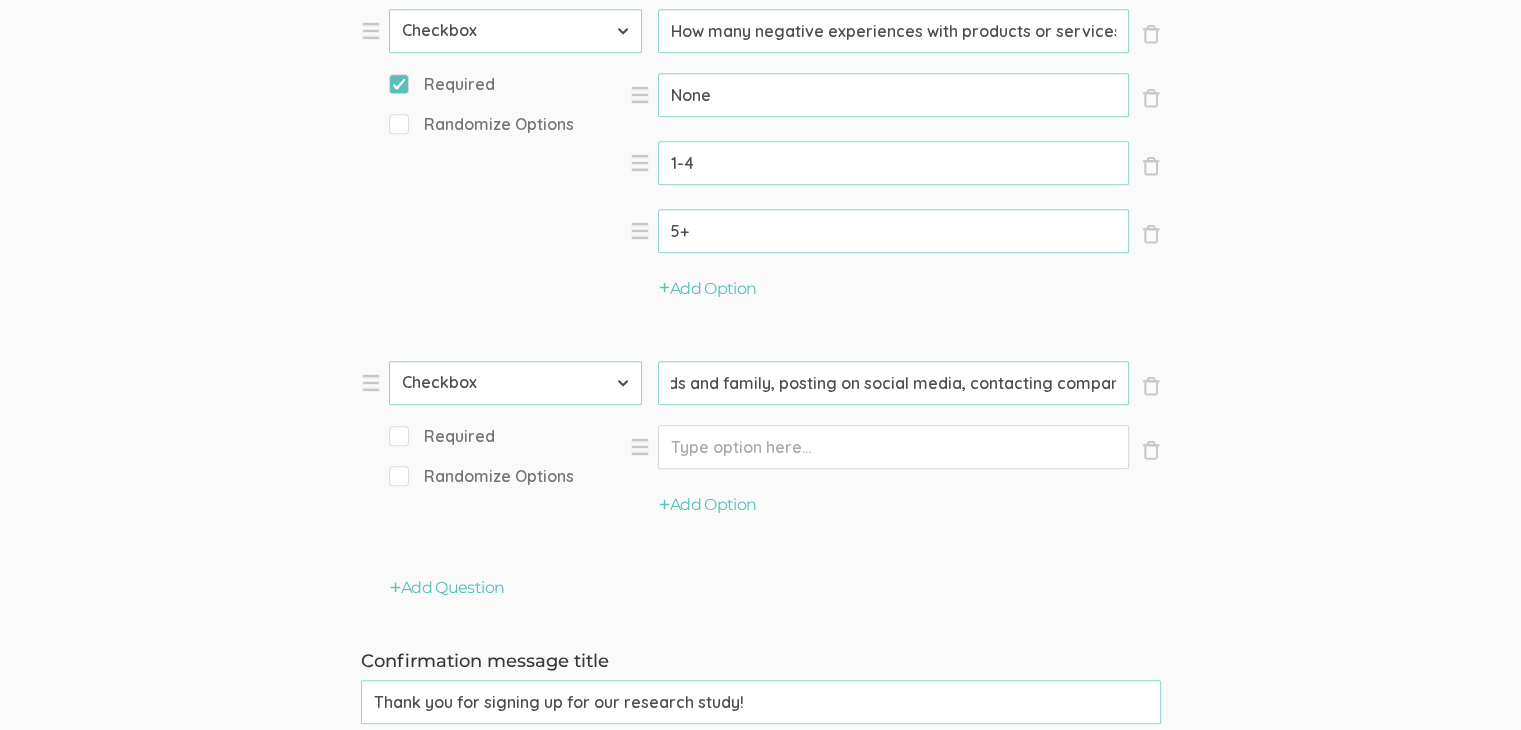 scroll, scrollTop: 0, scrollLeft: 632, axis: horizontal 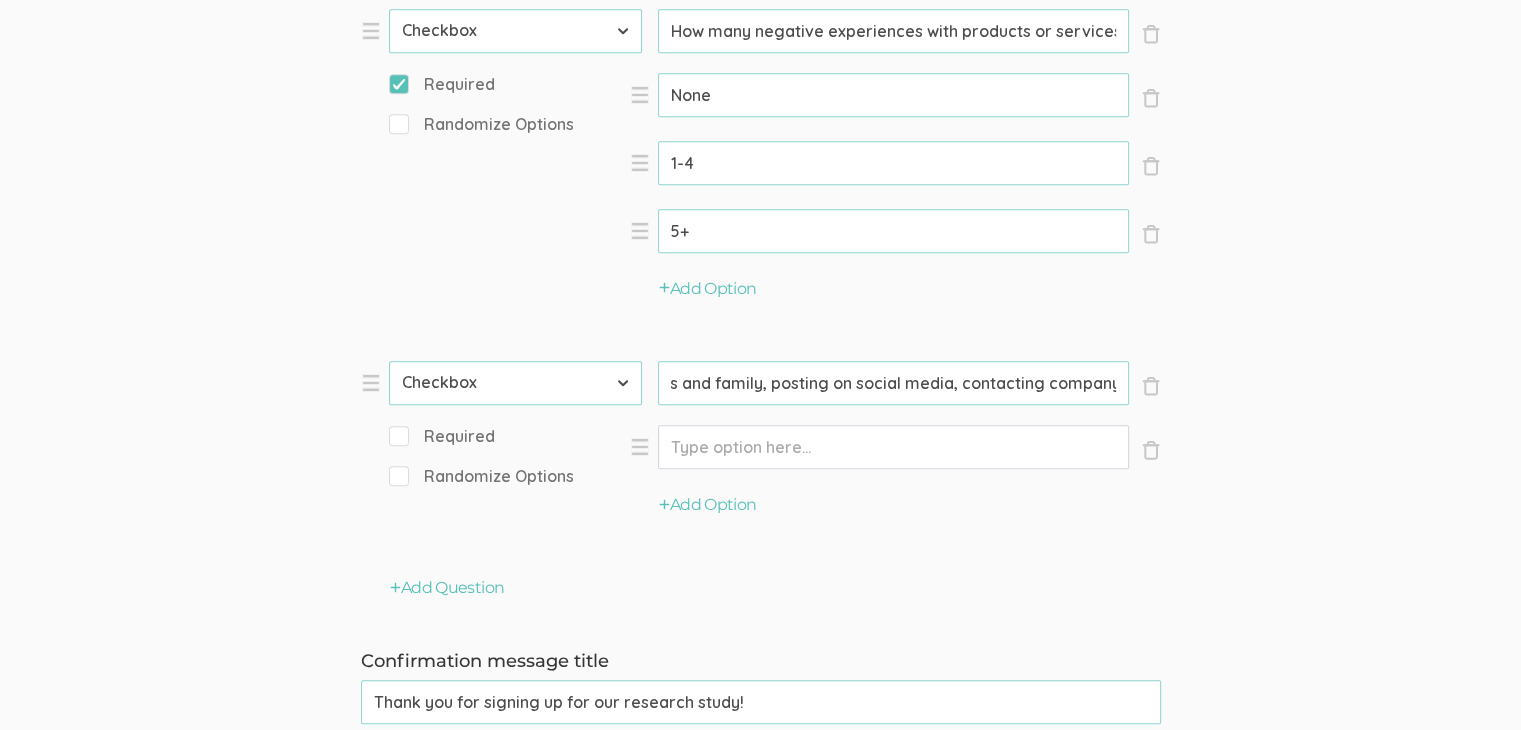 click on "Have you shared those negative experiences with other people (e.g., telling friends and family, posting on social media, contacting company)?" at bounding box center (893, 31) 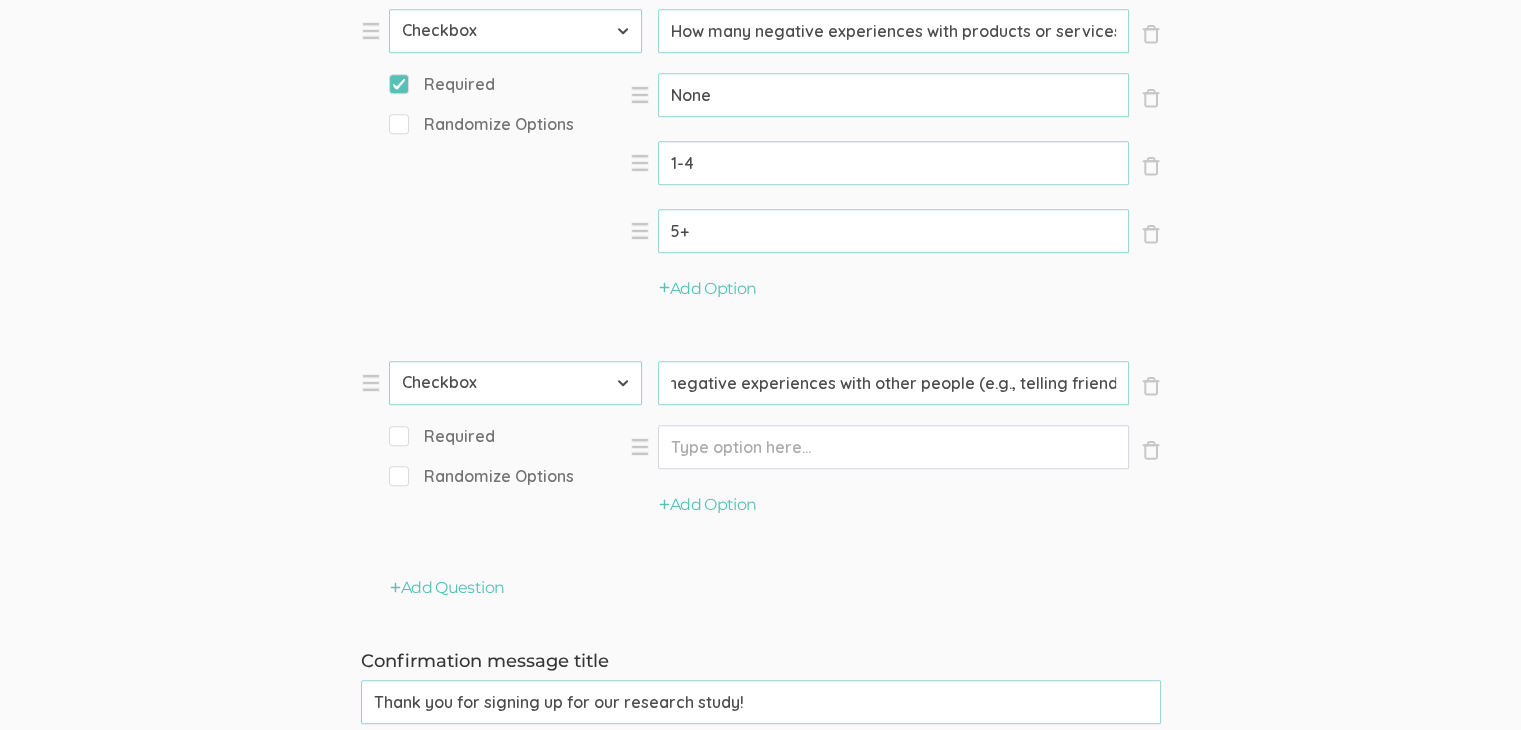 scroll, scrollTop: 0, scrollLeft: 0, axis: both 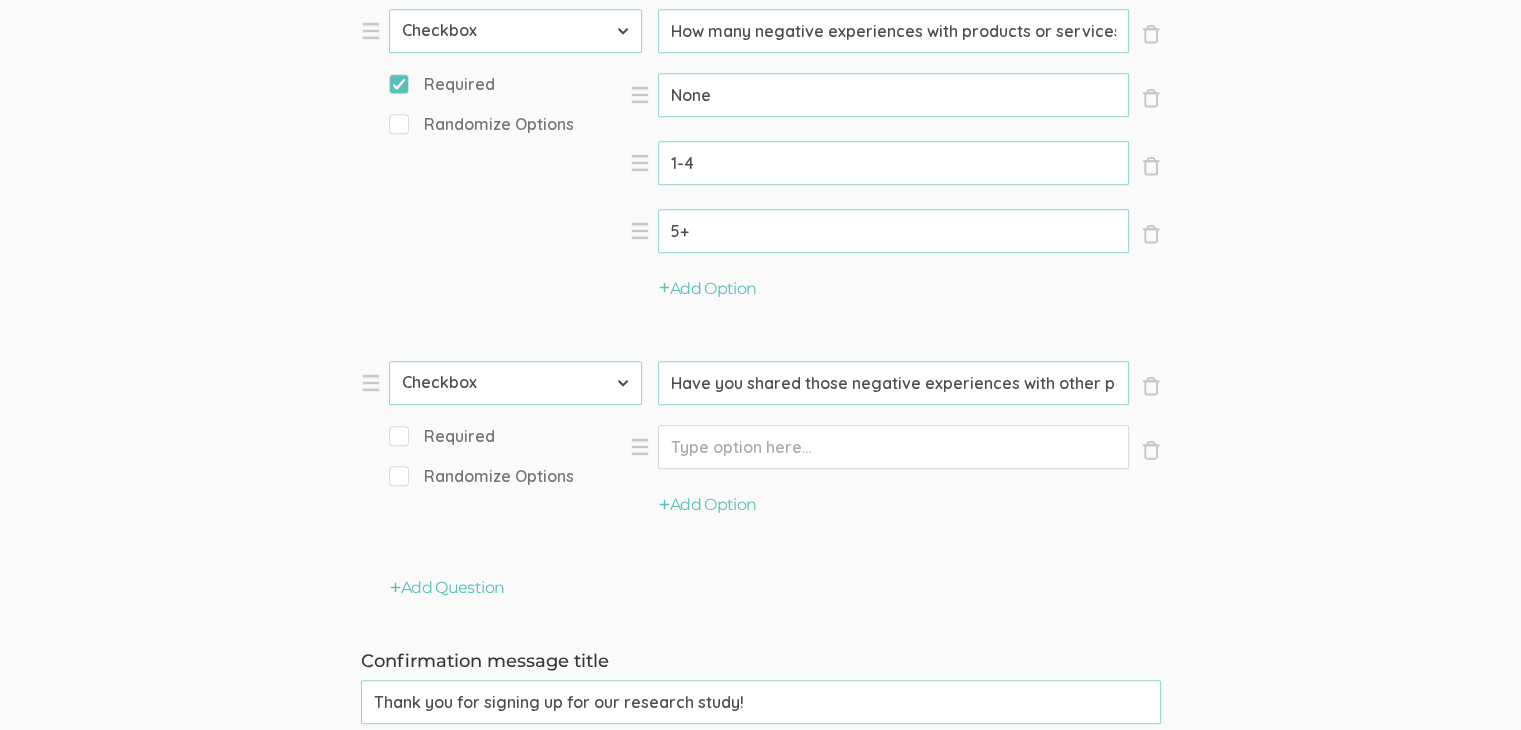 drag, startPoint x: 928, startPoint y: 381, endPoint x: 542, endPoint y: 373, distance: 386.0829 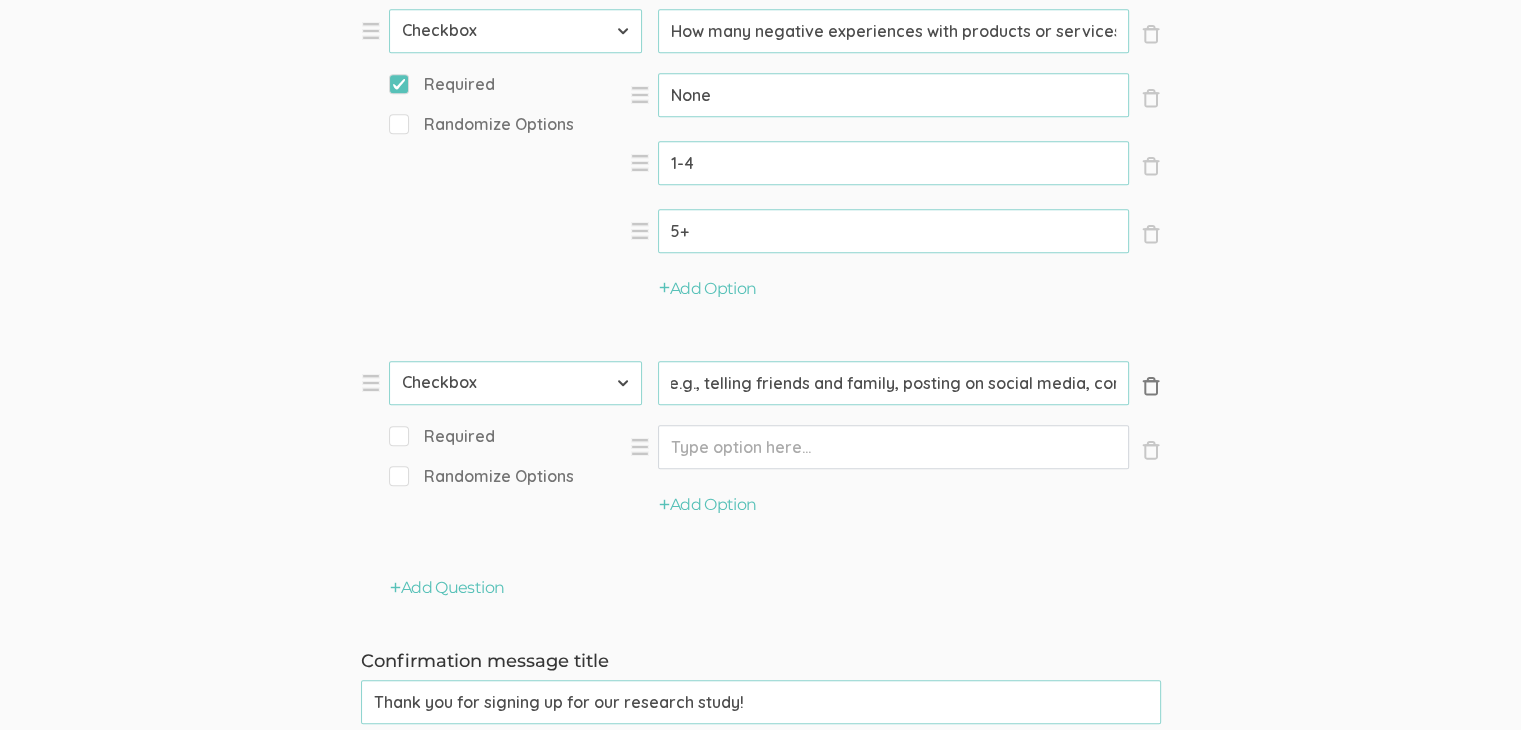 scroll, scrollTop: 0, scrollLeft: 632, axis: horizontal 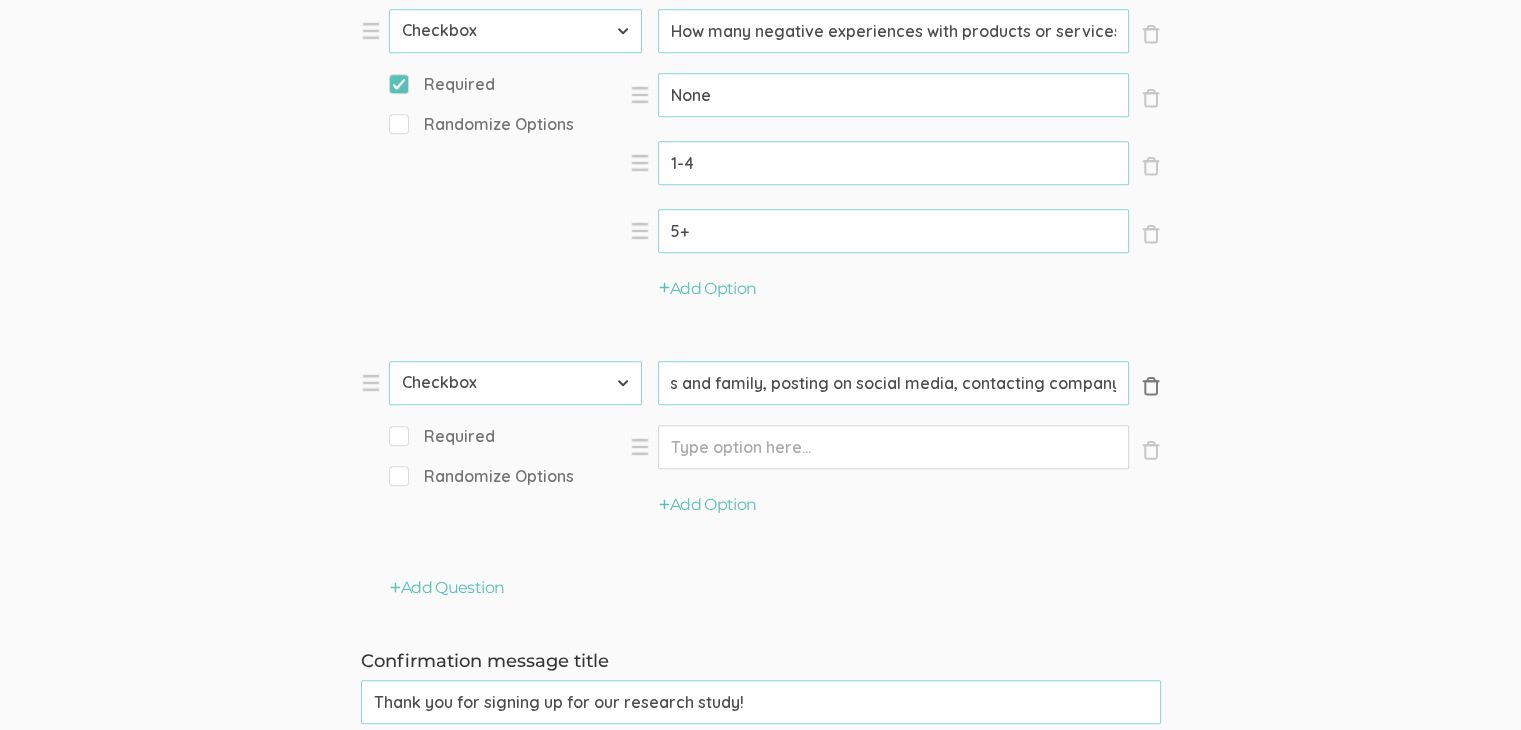 drag, startPoint x: 696, startPoint y: 379, endPoint x: 1152, endPoint y: 391, distance: 456.15787 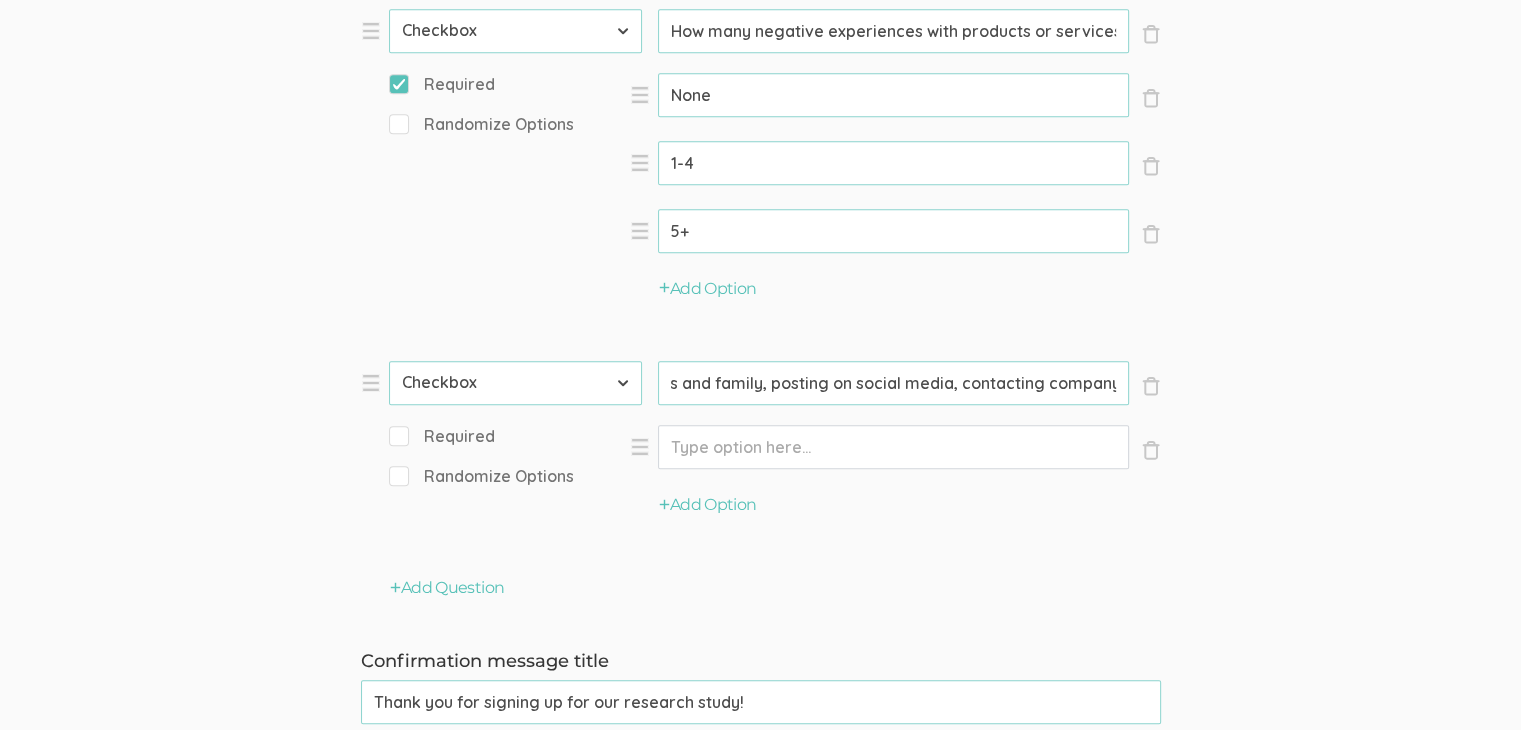click on "Have you shared those negative experiences with other people (e.g., telling friends and family, posting on social media, contacting company)?" at bounding box center (893, 31) 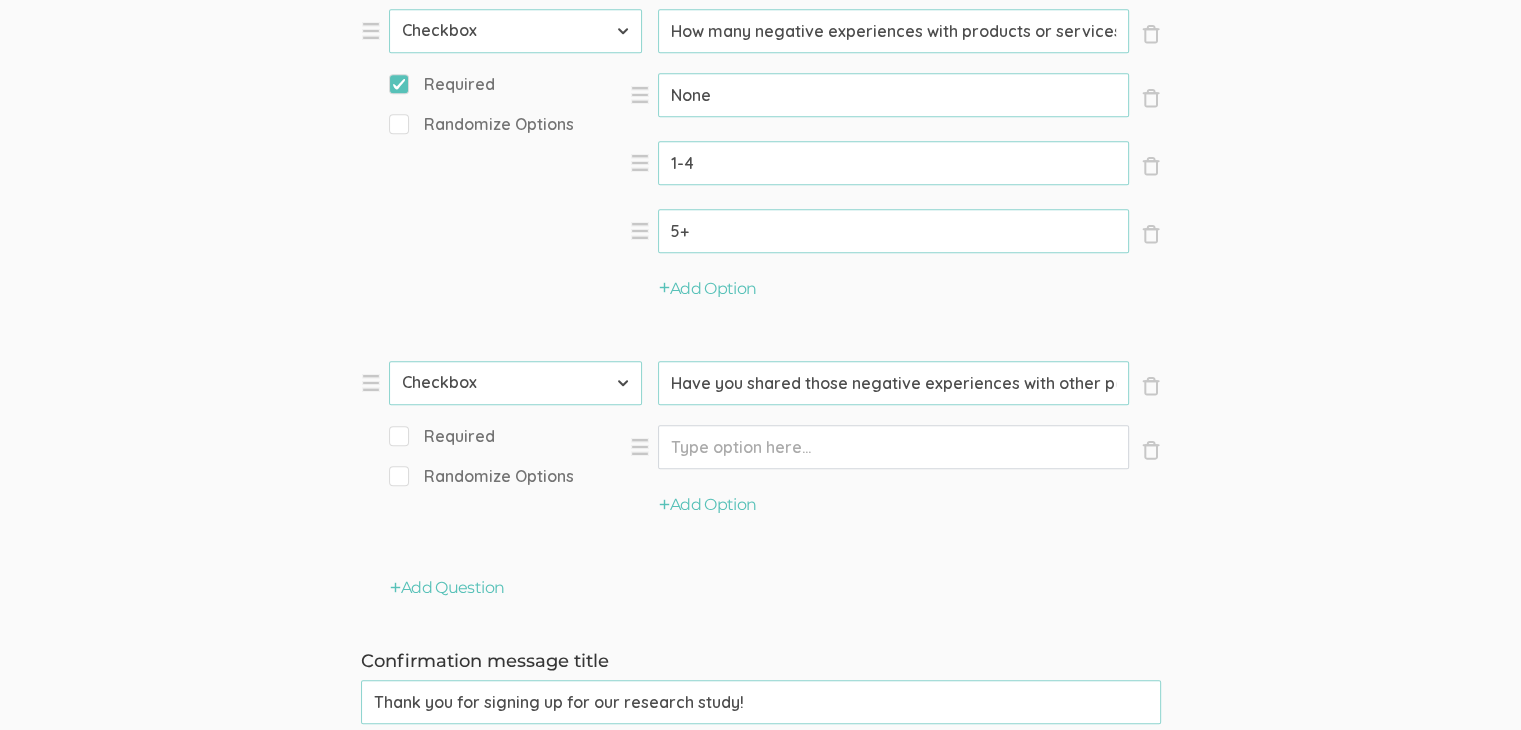 drag, startPoint x: 842, startPoint y: 382, endPoint x: 461, endPoint y: 369, distance: 381.2217 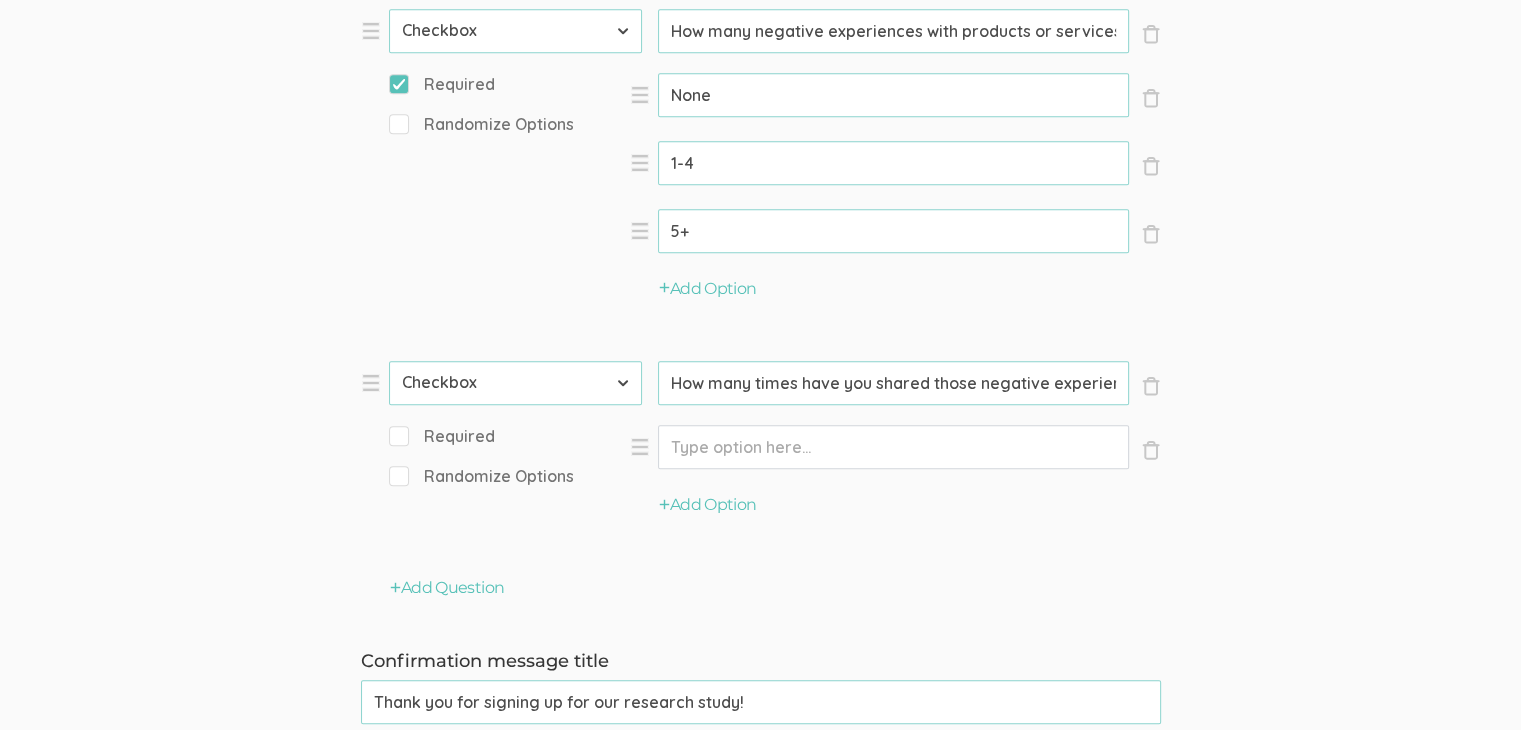 type on "How many times have you shared those negative experiences with other people (e.g., telling friends and family, posting on social media, contacting company)?" 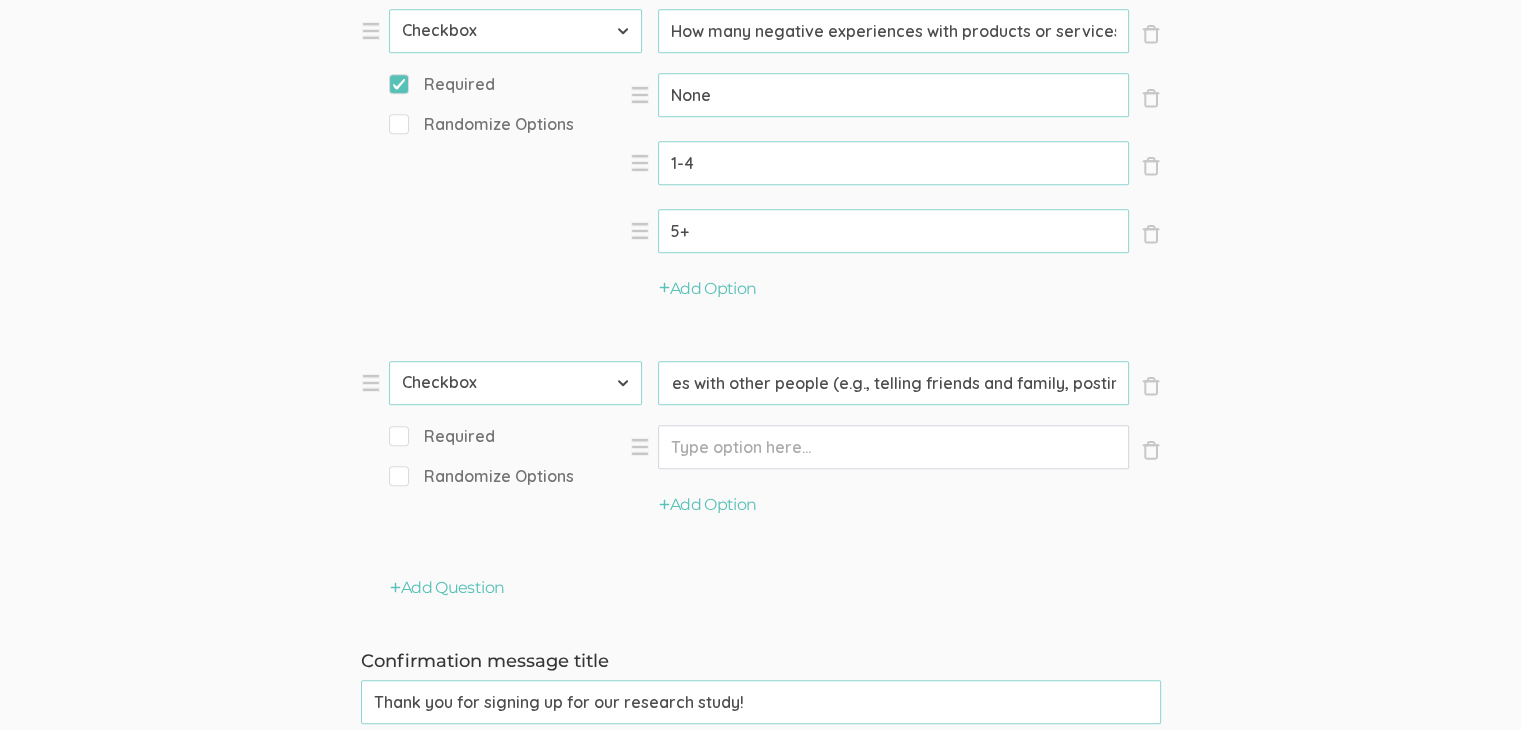 scroll, scrollTop: 0, scrollLeft: 762, axis: horizontal 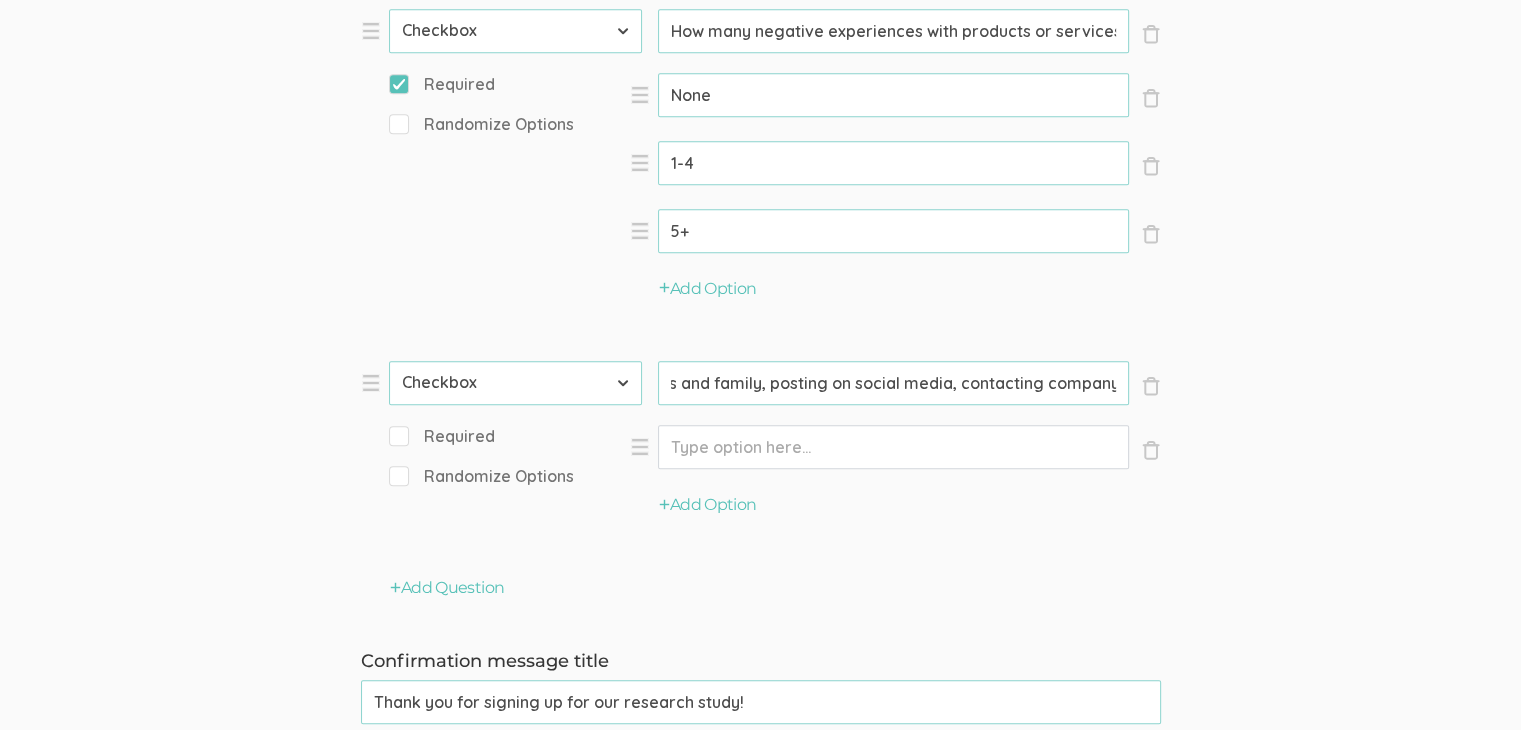 drag, startPoint x: 710, startPoint y: 381, endPoint x: 1067, endPoint y: 380, distance: 357.0014 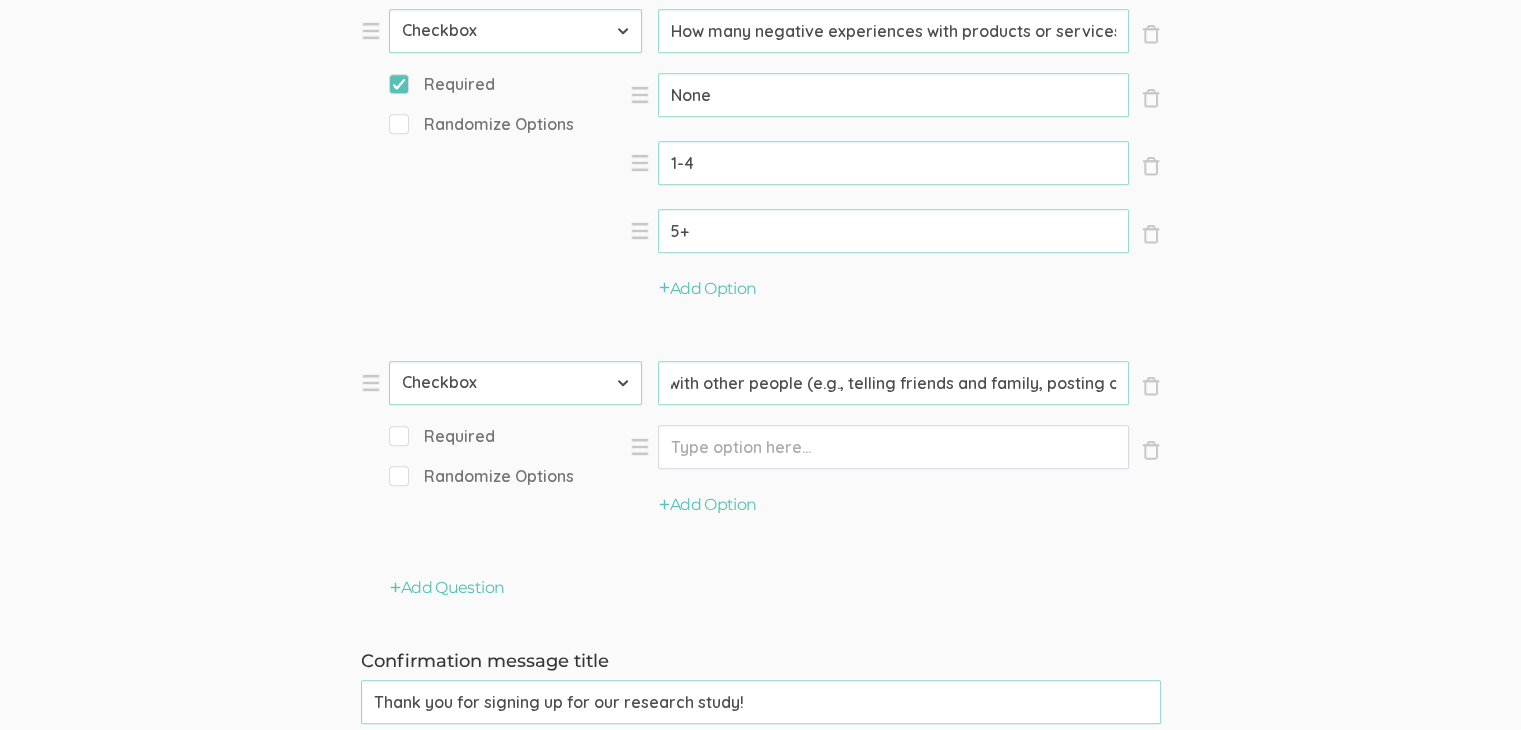drag, startPoint x: 1074, startPoint y: 381, endPoint x: 672, endPoint y: 385, distance: 402.0199 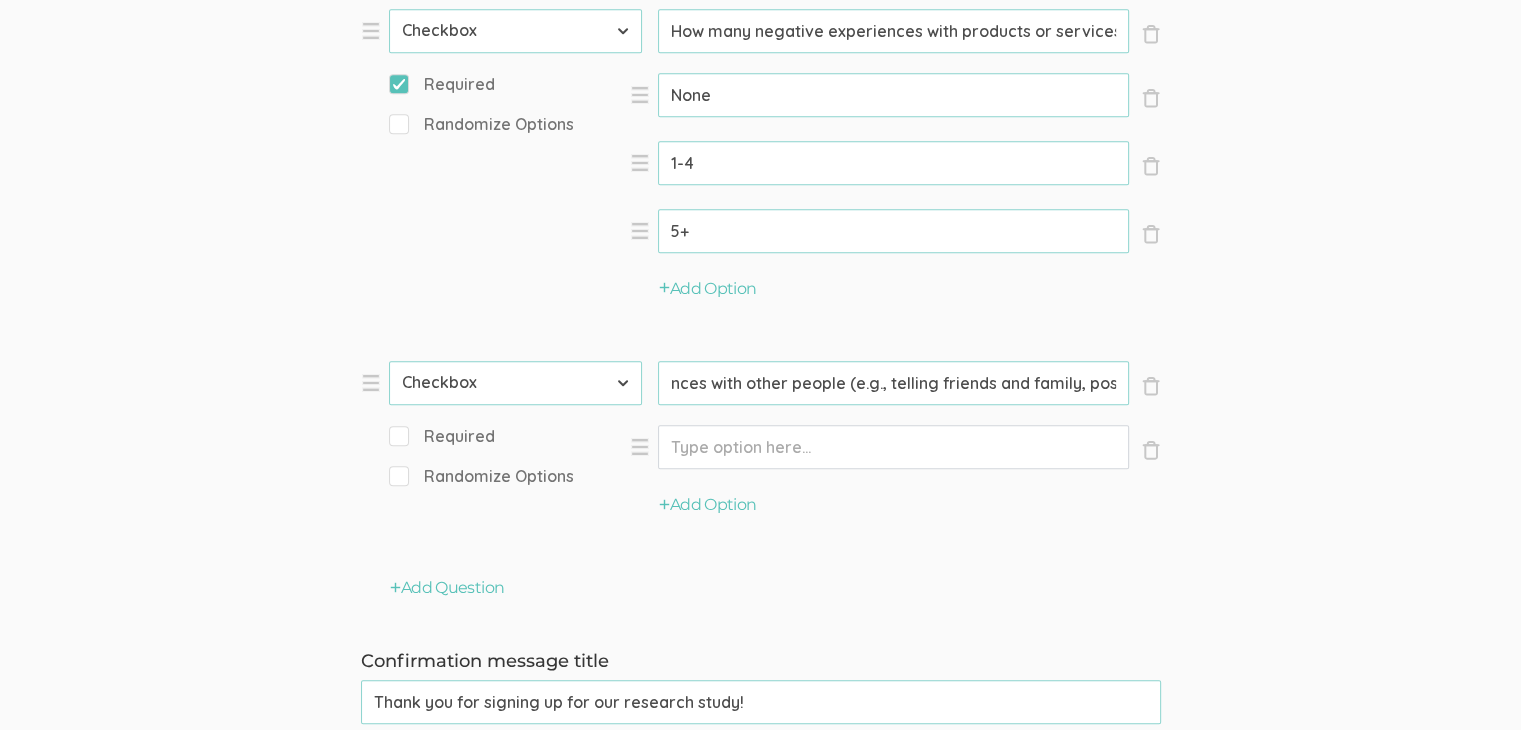 click on "How many times have you shared those negative experiences with other people (e.g., telling friends and family, posting on social media, contacting company)?" at bounding box center [893, 31] 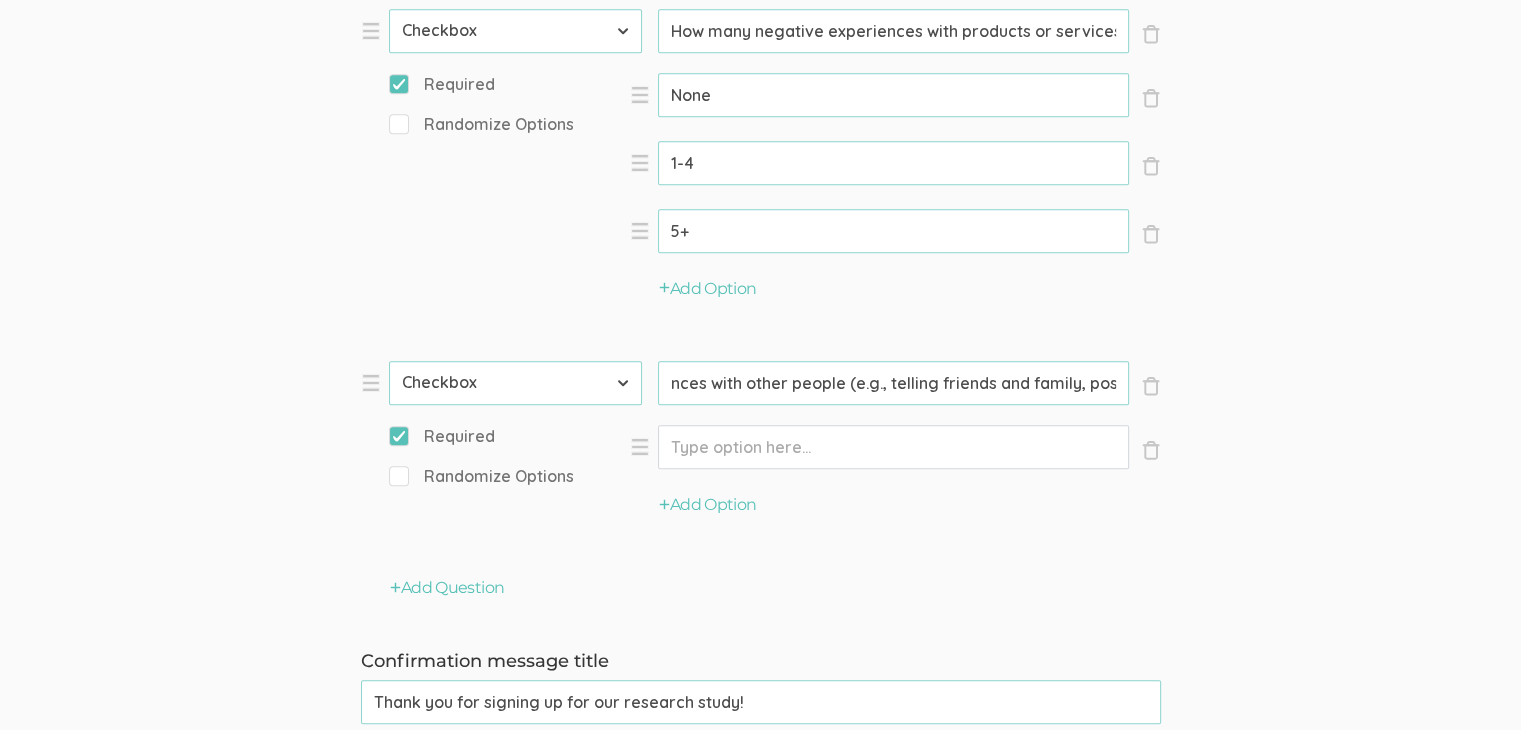 scroll, scrollTop: 0, scrollLeft: 0, axis: both 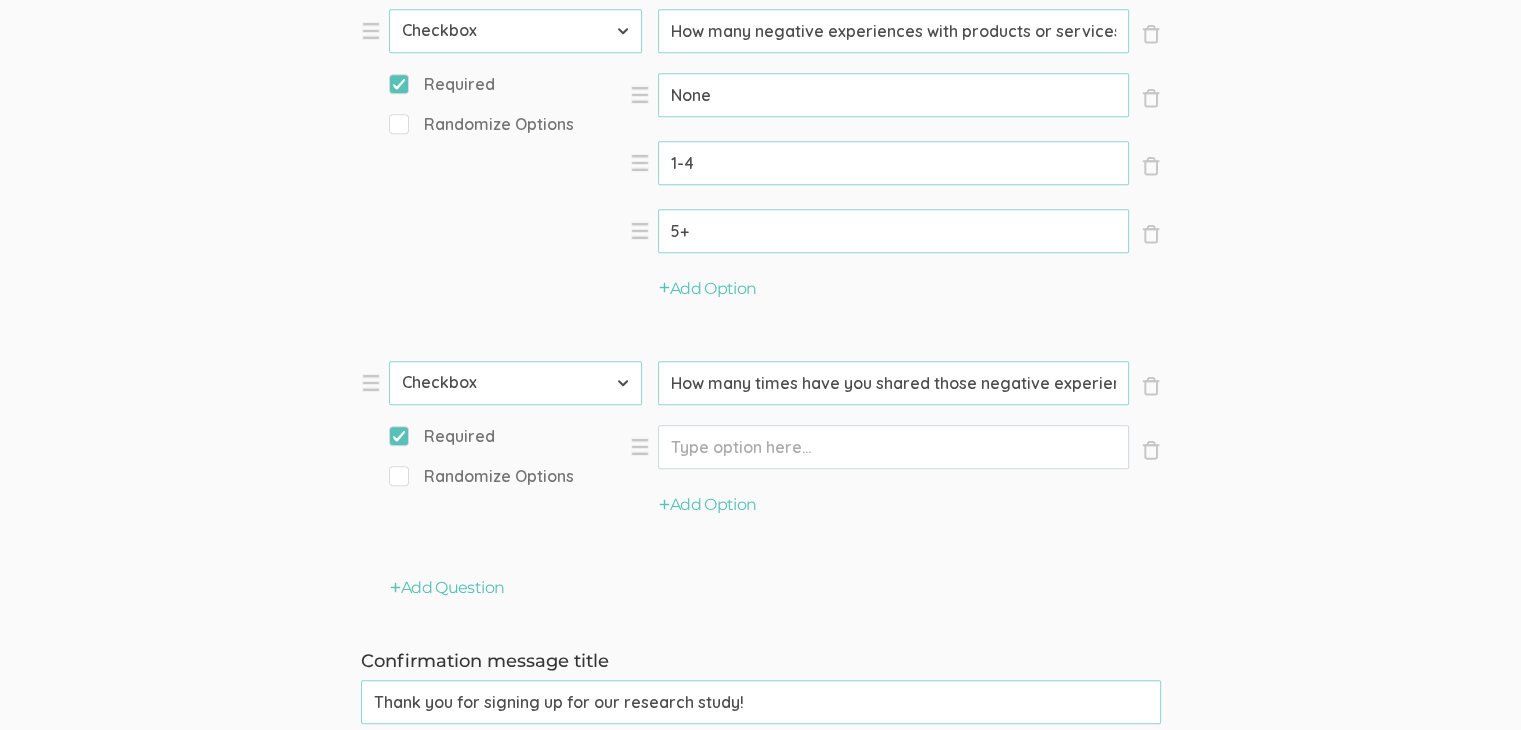 click on "Option" at bounding box center (893, 447) 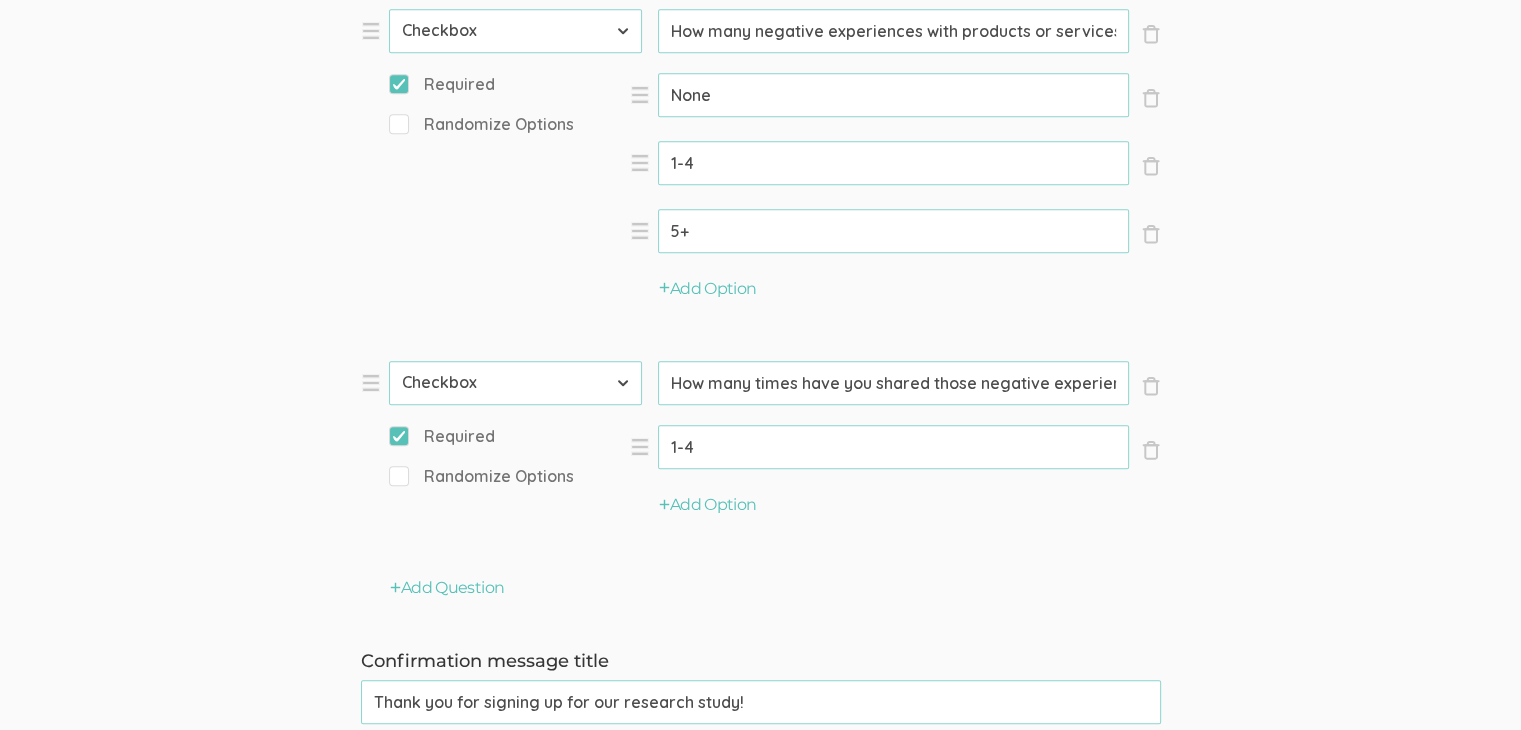 drag, startPoint x: 721, startPoint y: 435, endPoint x: 652, endPoint y: 431, distance: 69.115845 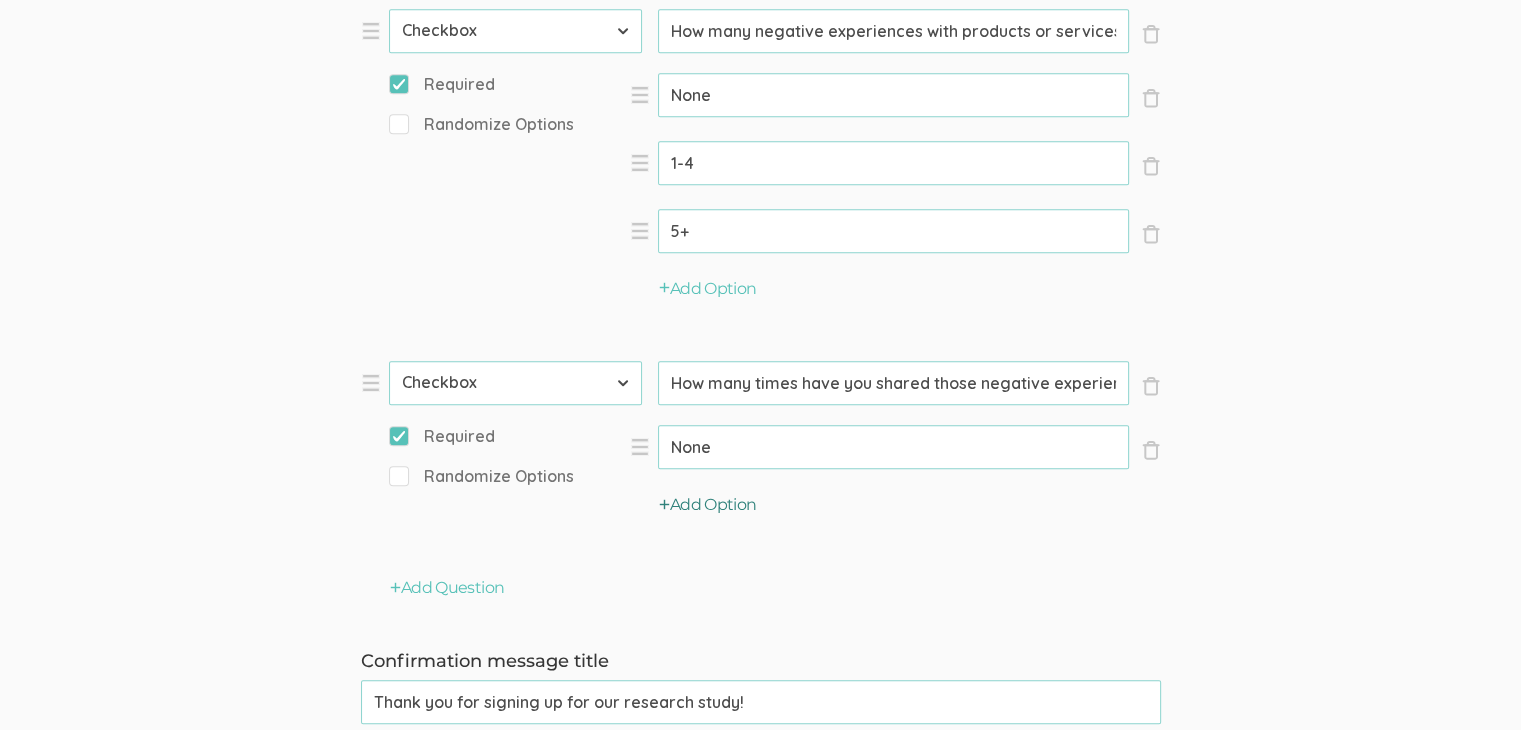 type on "None" 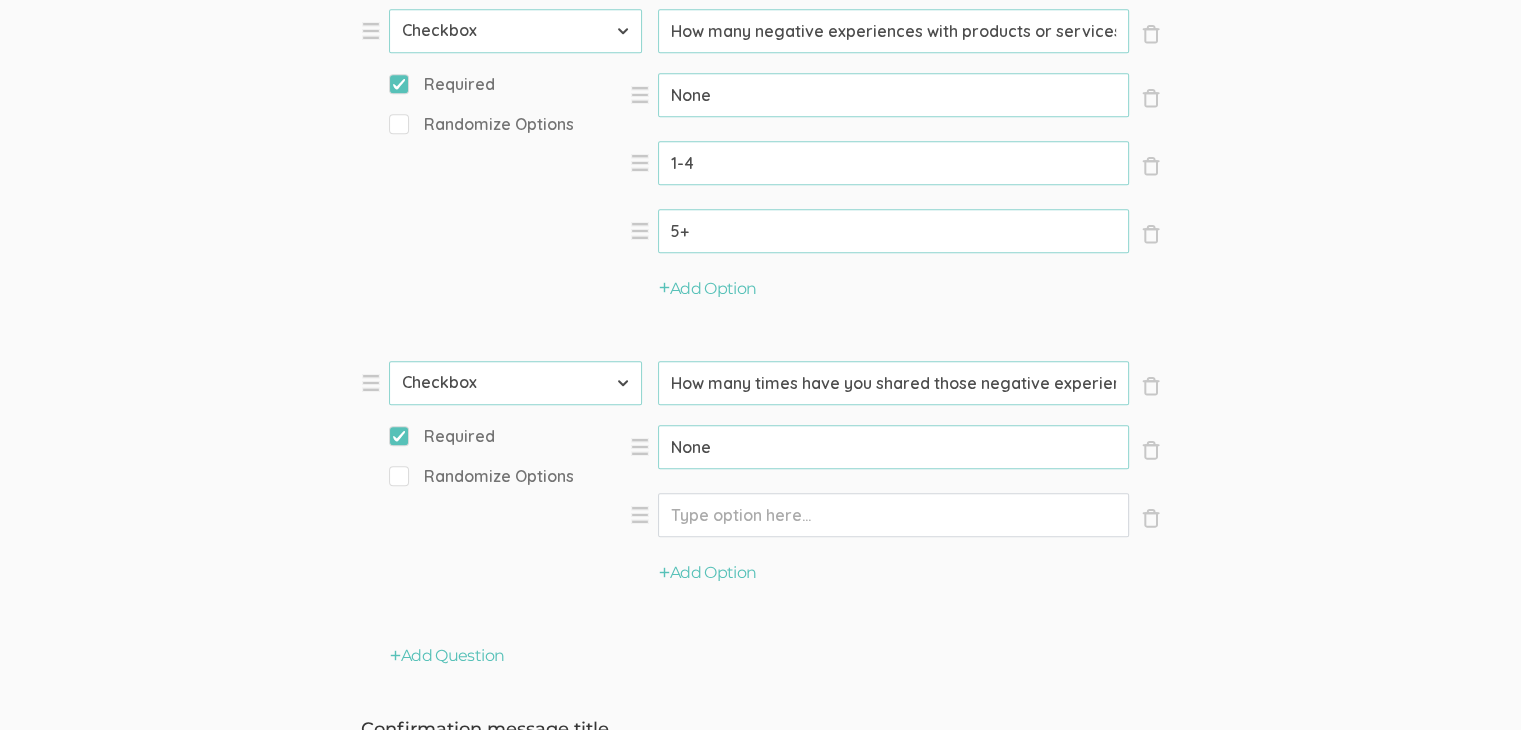 click on "Option" at bounding box center (893, 447) 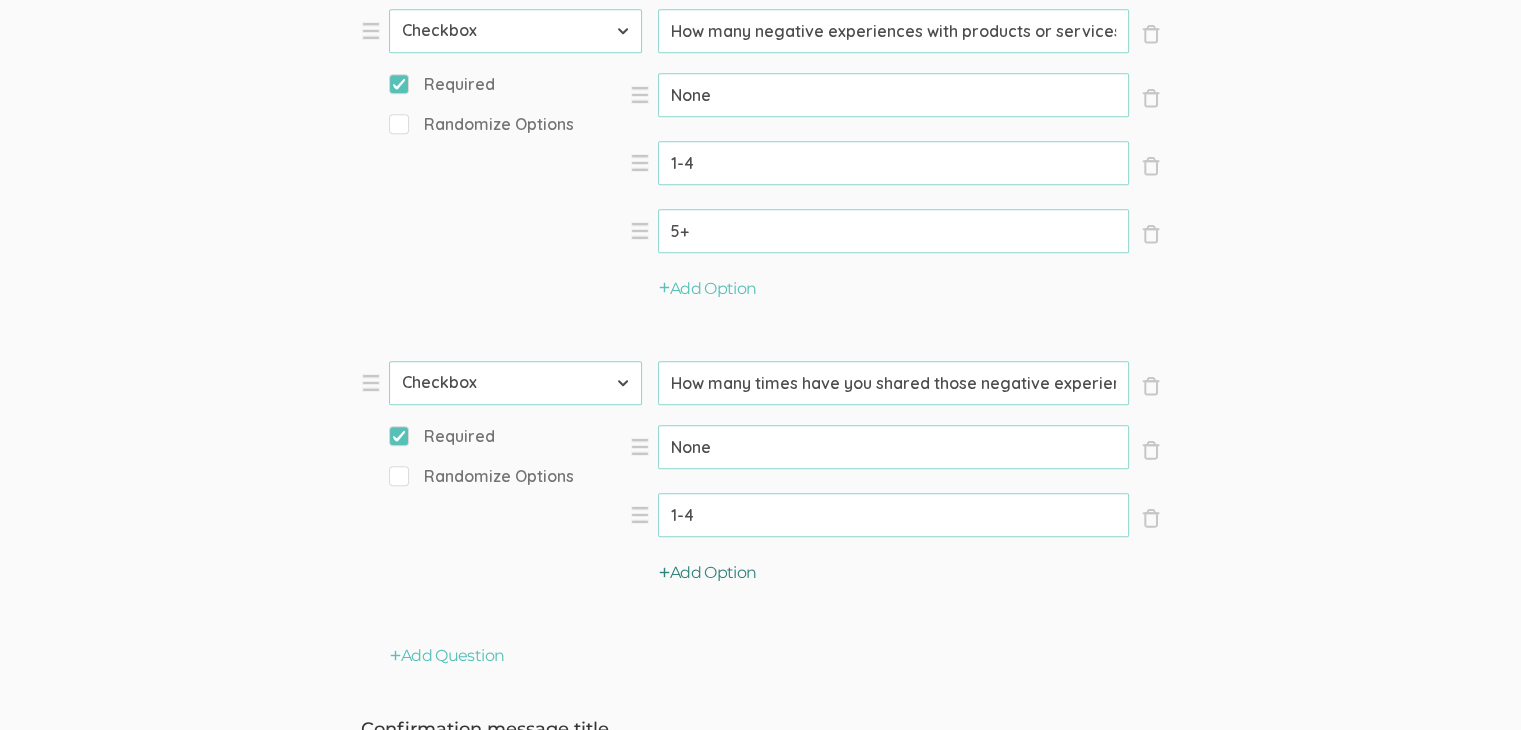 type on "1-4" 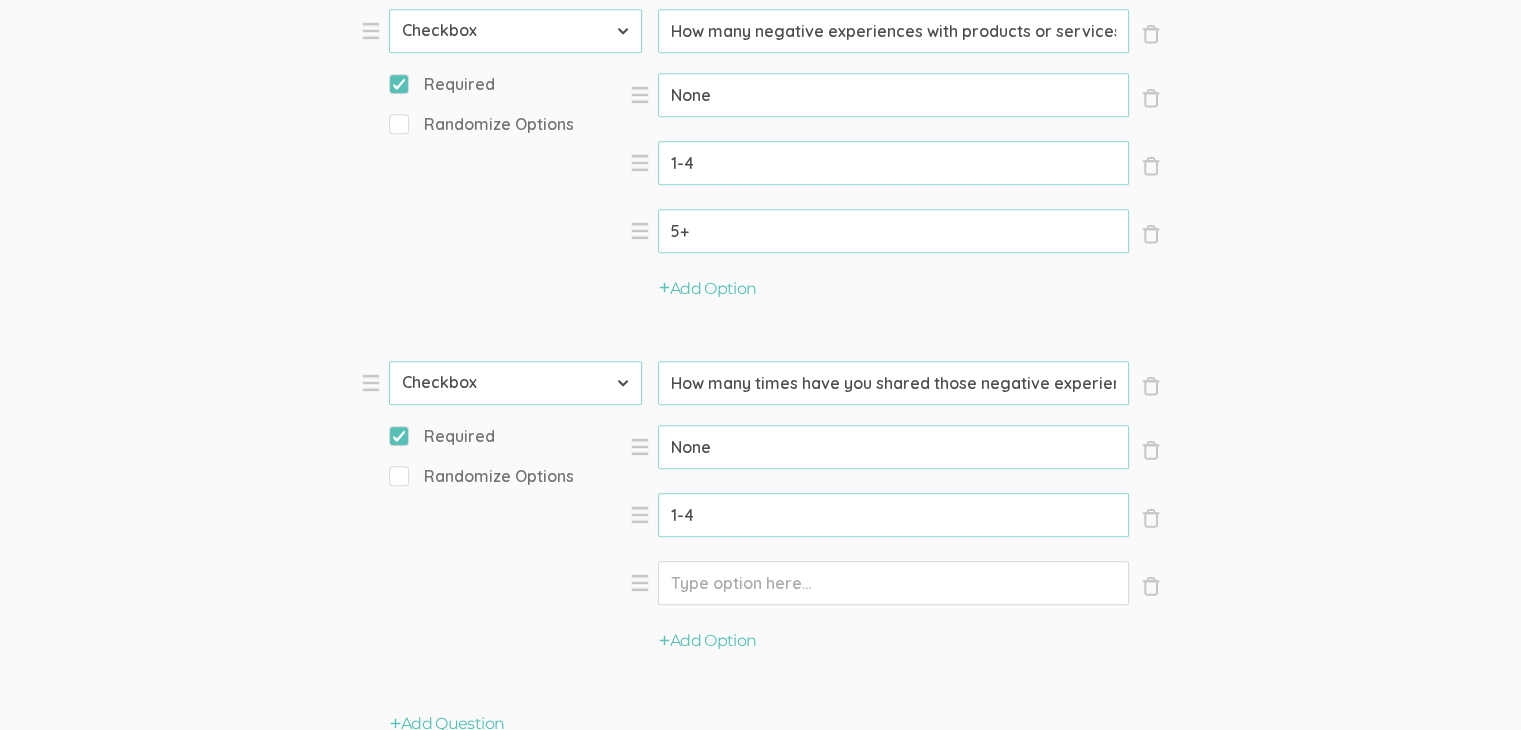click on "Option" at bounding box center [893, 447] 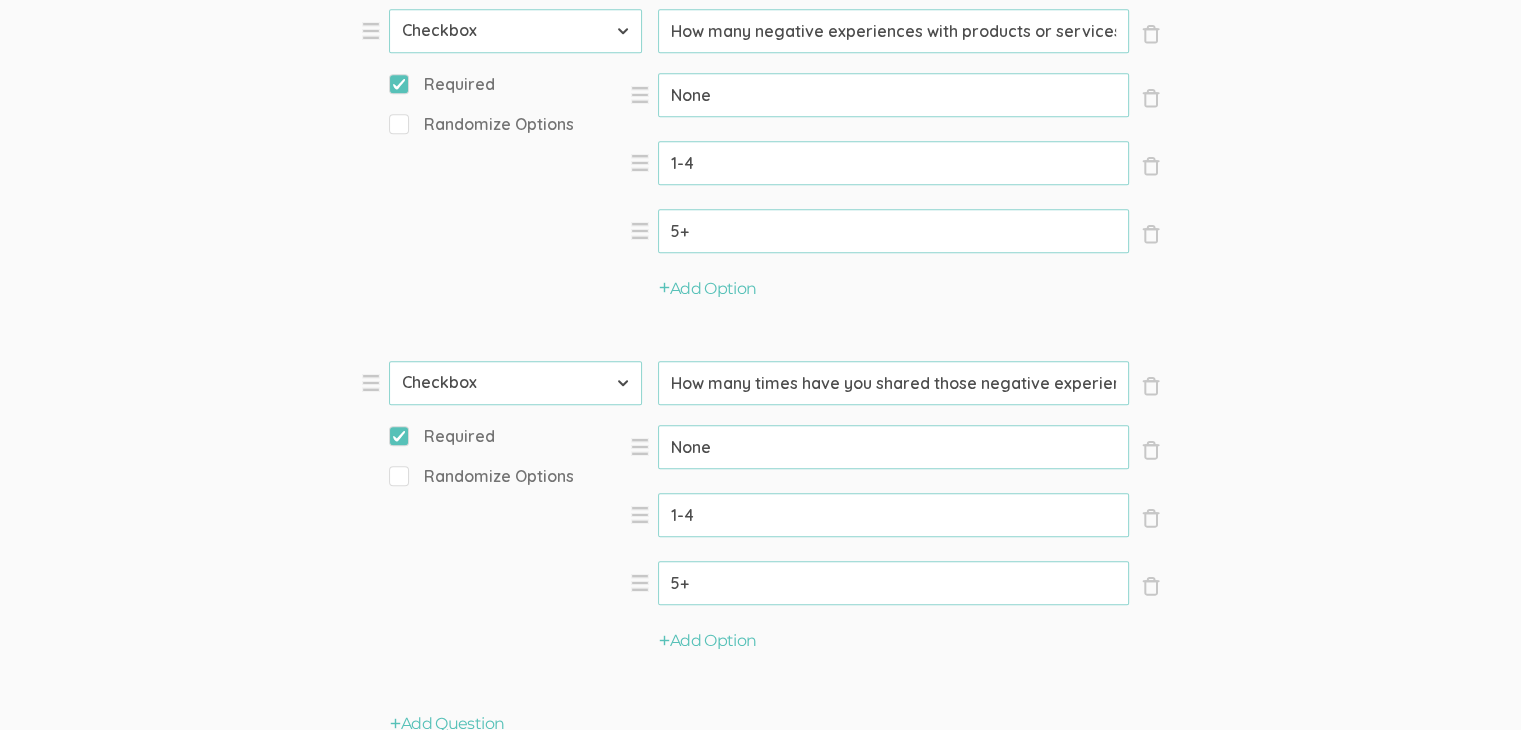 type on "5+" 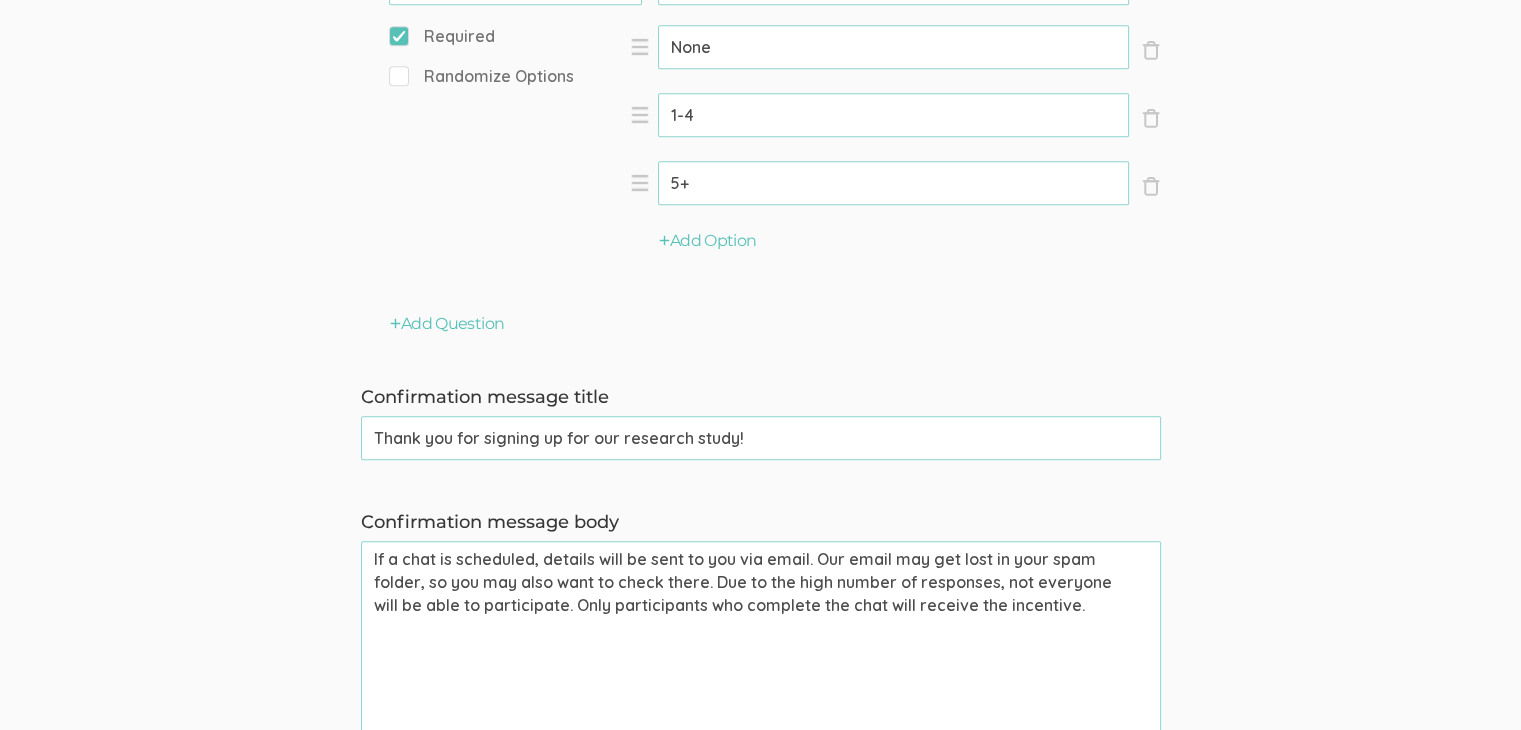 scroll, scrollTop: 2100, scrollLeft: 0, axis: vertical 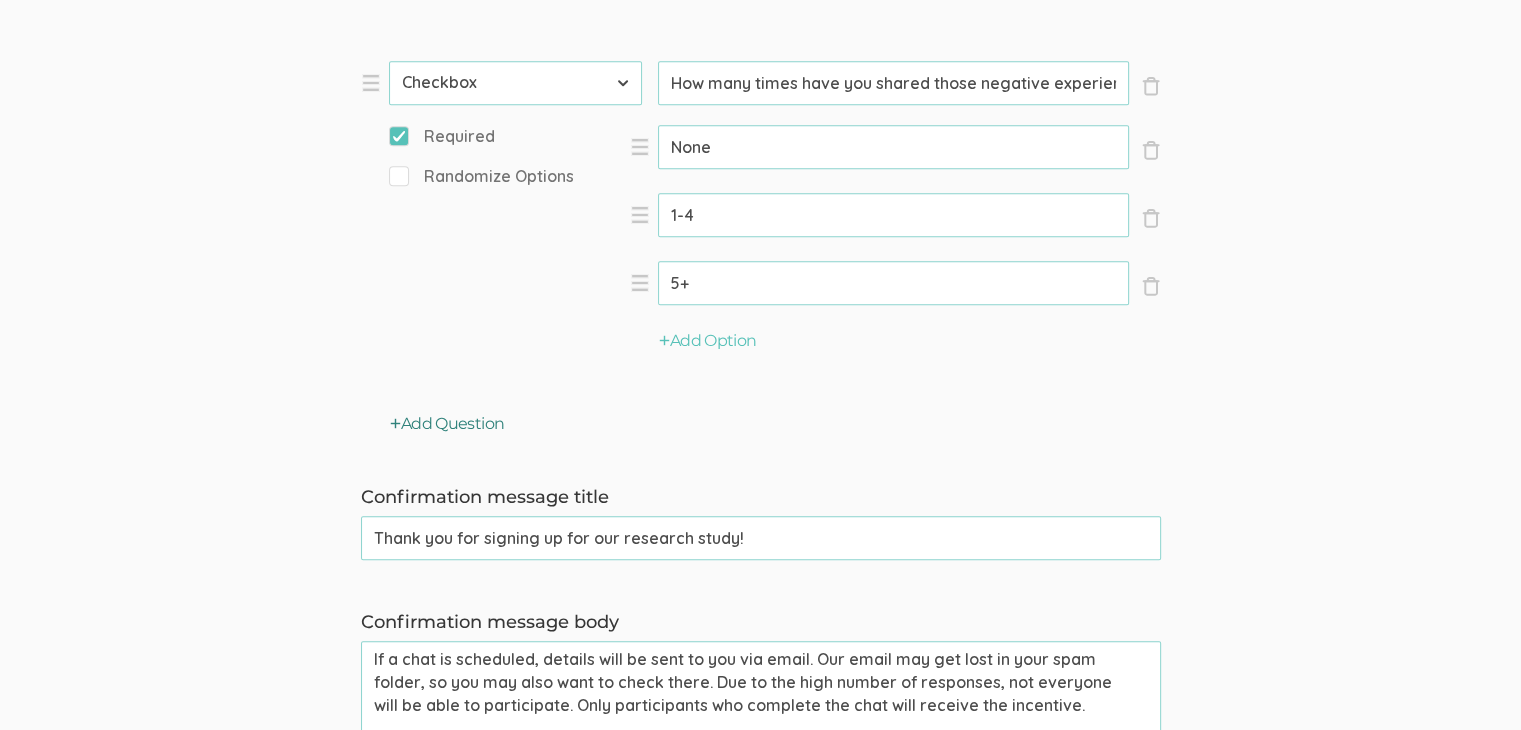 click on "Add Question" at bounding box center [447, 424] 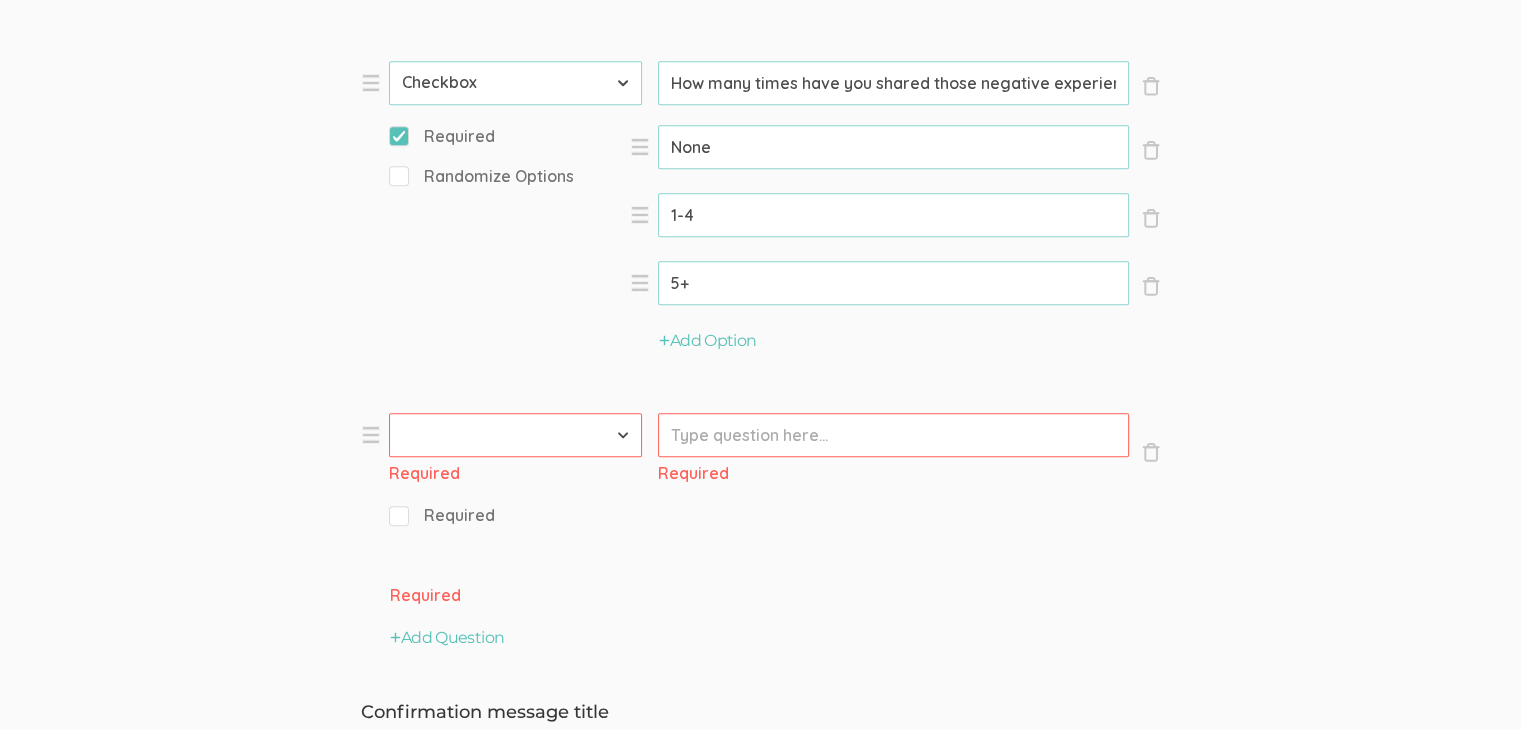click on "First Name Last Name Email Phone Number LinkedIn Profile URL Country State Short Text Long Text Number Dropdown Checkbox Paragraph" at bounding box center (515, 435) 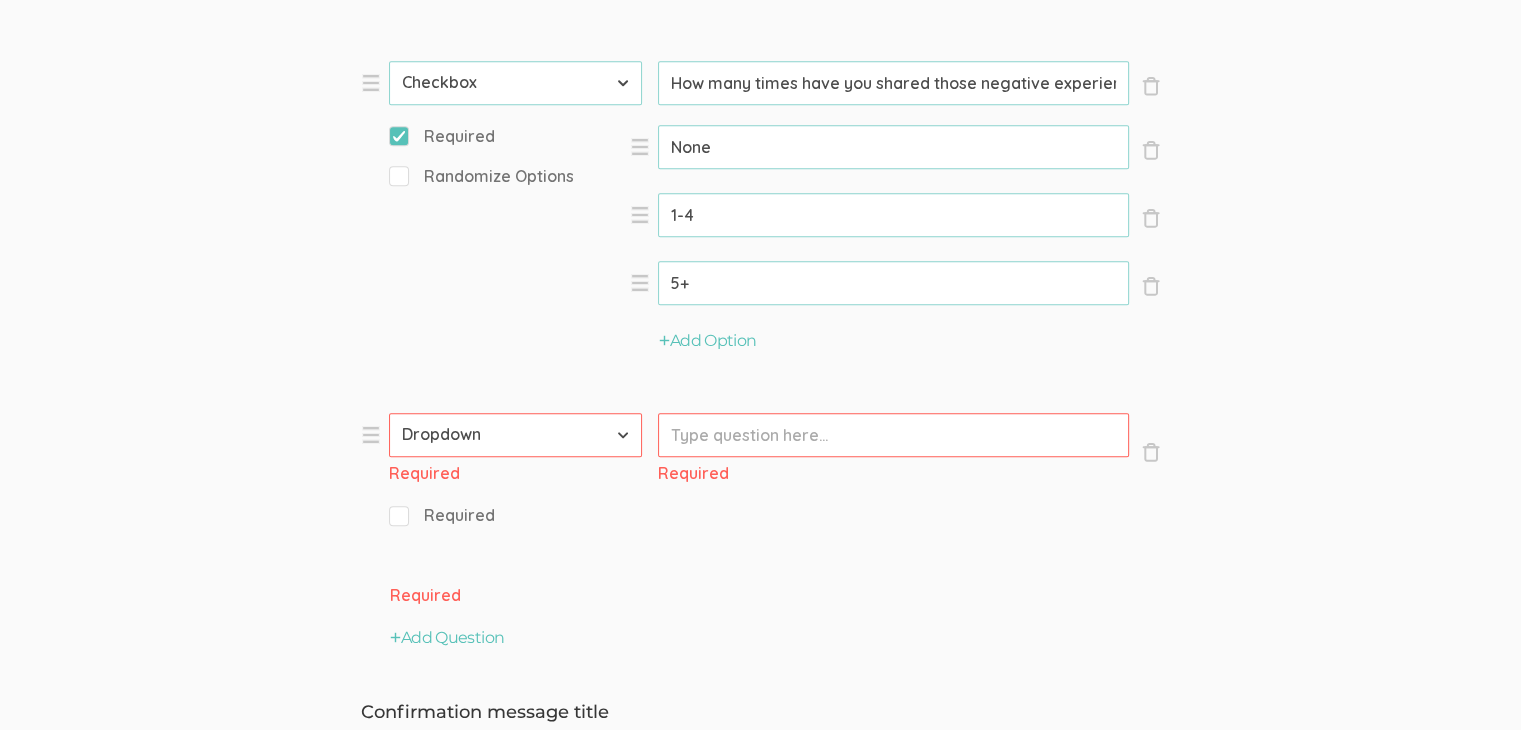 click on "First Name Last Name Email Phone Number LinkedIn Profile URL Country State Short Text Long Text Number Dropdown Checkbox Paragraph" at bounding box center (515, 435) 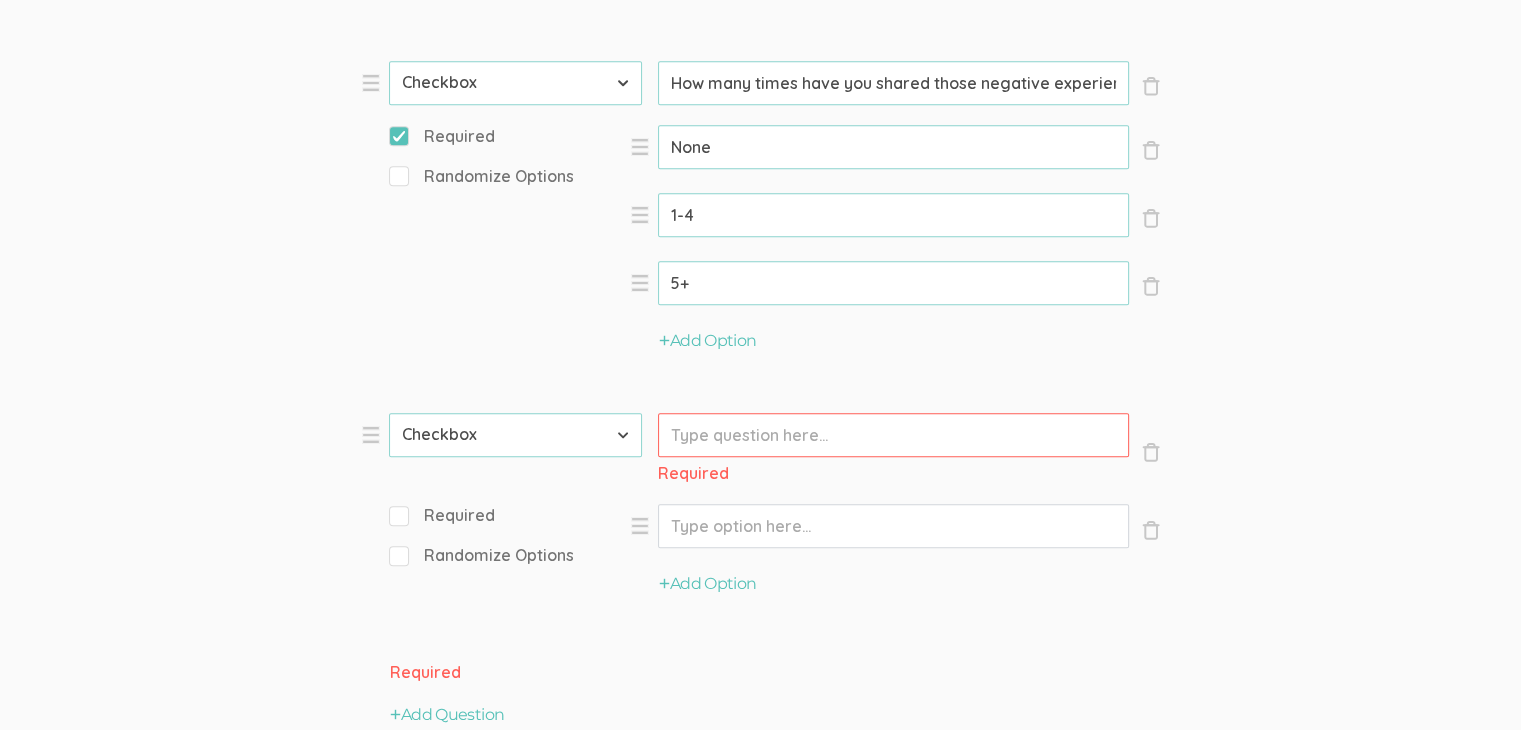 click on "Question text can be formatted using Markdown syntax.   Enabled Title   [Interview Duration] Min Chat about [Topic]   (success) Questions × Close Type First Name Last Name Email Phone Number LinkedIn Profile URL Country State Short Text Long Text Number Dropdown Checkbox Paragraph Prompt   Hello, I'm [PERSON_NAME], a doctoral researcher from the [GEOGRAPHIC_DATA][US_STATE], [GEOGRAPHIC_DATA]. I'm conducting a study on consumer attitudes and behaviors towards brands. You can find me on [LinkedIn]([URL][DOMAIN_NAME]). I truly appreciate your willingness to share your experience, and I'm excited to learn from it. Thank you for taking part in this important conversation! × Close Type First Name Last Name Email Phone Number LinkedIn Profile URL Country State Short Text Long Text Number Dropdown Checkbox Paragraph Prompt   First name   (success)   Required × Close Type First Name Last Name Email Phone Number LinkedIn Profile URL Country State Short Text Long Text Number Dropdown" at bounding box center (760, -300) 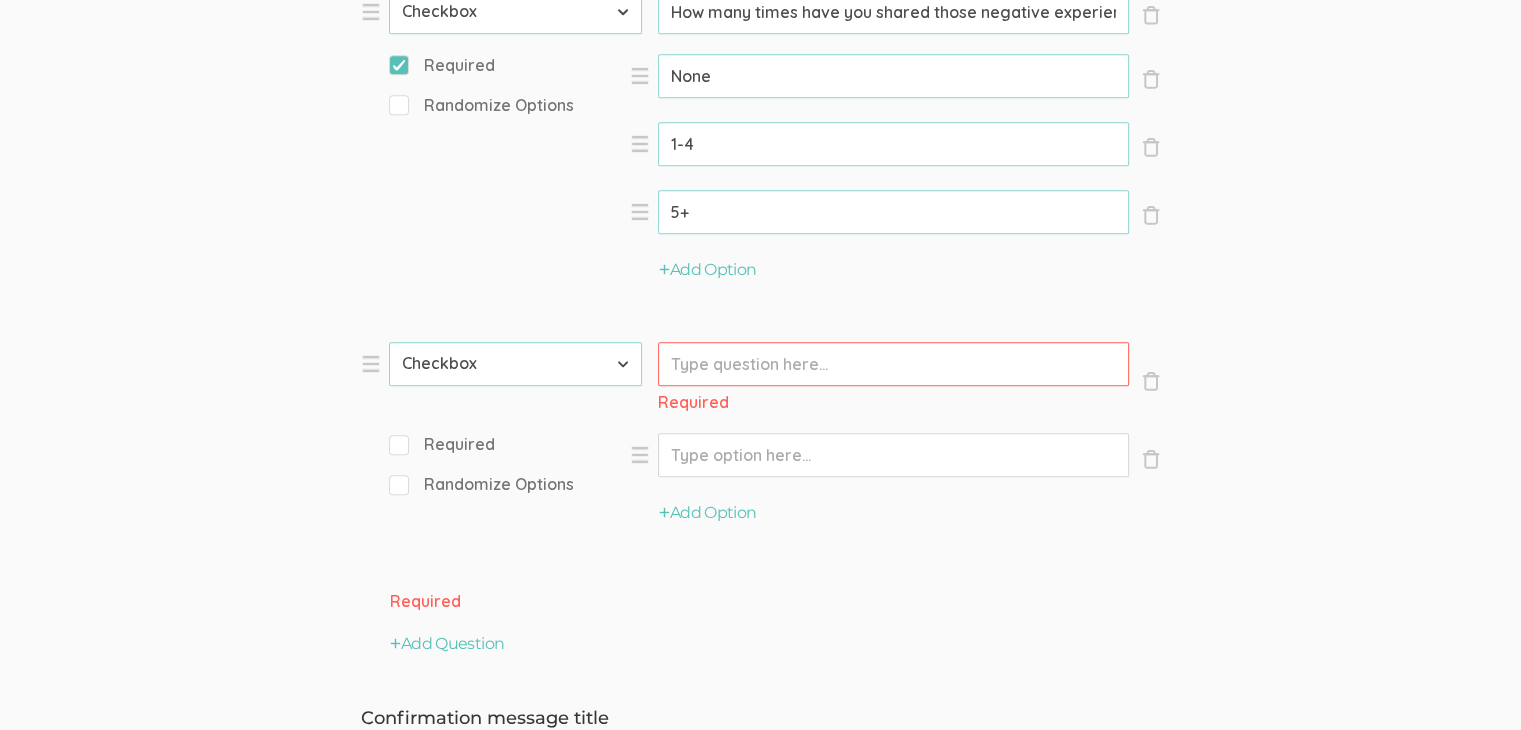 scroll, scrollTop: 2200, scrollLeft: 0, axis: vertical 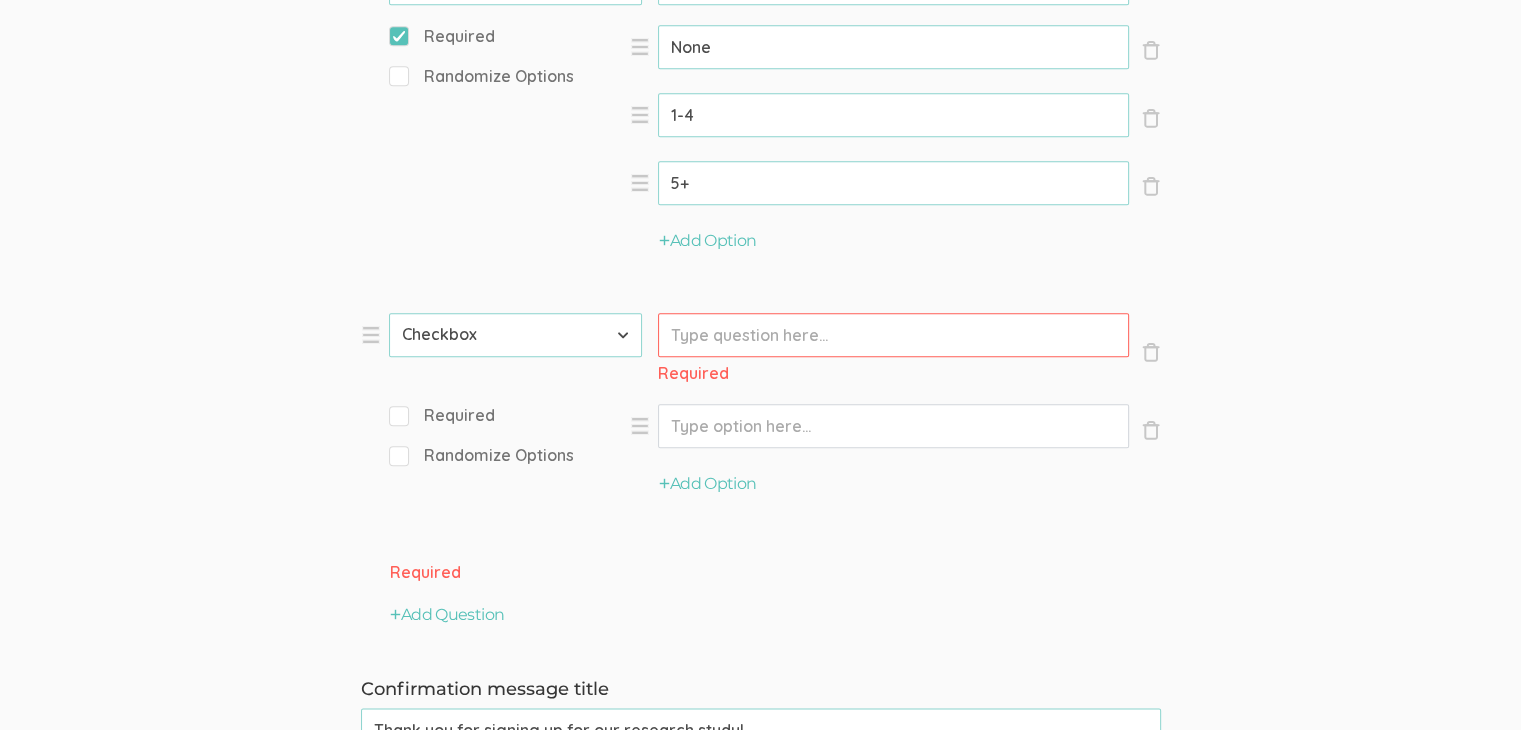 click on "Question text can be formatted using Markdown syntax.   Enabled Title   [Interview Duration] Min Chat about [Topic]   (success) Questions × Close Type First Name Last Name Email Phone Number LinkedIn Profile URL Country State Short Text Long Text Number Dropdown Checkbox Paragraph Prompt   Hello, I'm [PERSON_NAME], a doctoral researcher from the [GEOGRAPHIC_DATA][US_STATE], [GEOGRAPHIC_DATA]. I'm conducting a study on consumer attitudes and behaviors towards brands. You can find me on [LinkedIn]([URL][DOMAIN_NAME]). I truly appreciate your willingness to share your experience, and I'm excited to learn from it. Thank you for taking part in this important conversation! × Close Type First Name Last Name Email Phone Number LinkedIn Profile URL Country State Short Text Long Text Number Dropdown Checkbox Paragraph Prompt   First name   (success)   Required × Close Type First Name Last Name Email Phone Number LinkedIn Profile URL Country State Short Text Long Text Number Dropdown" at bounding box center (760, -400) 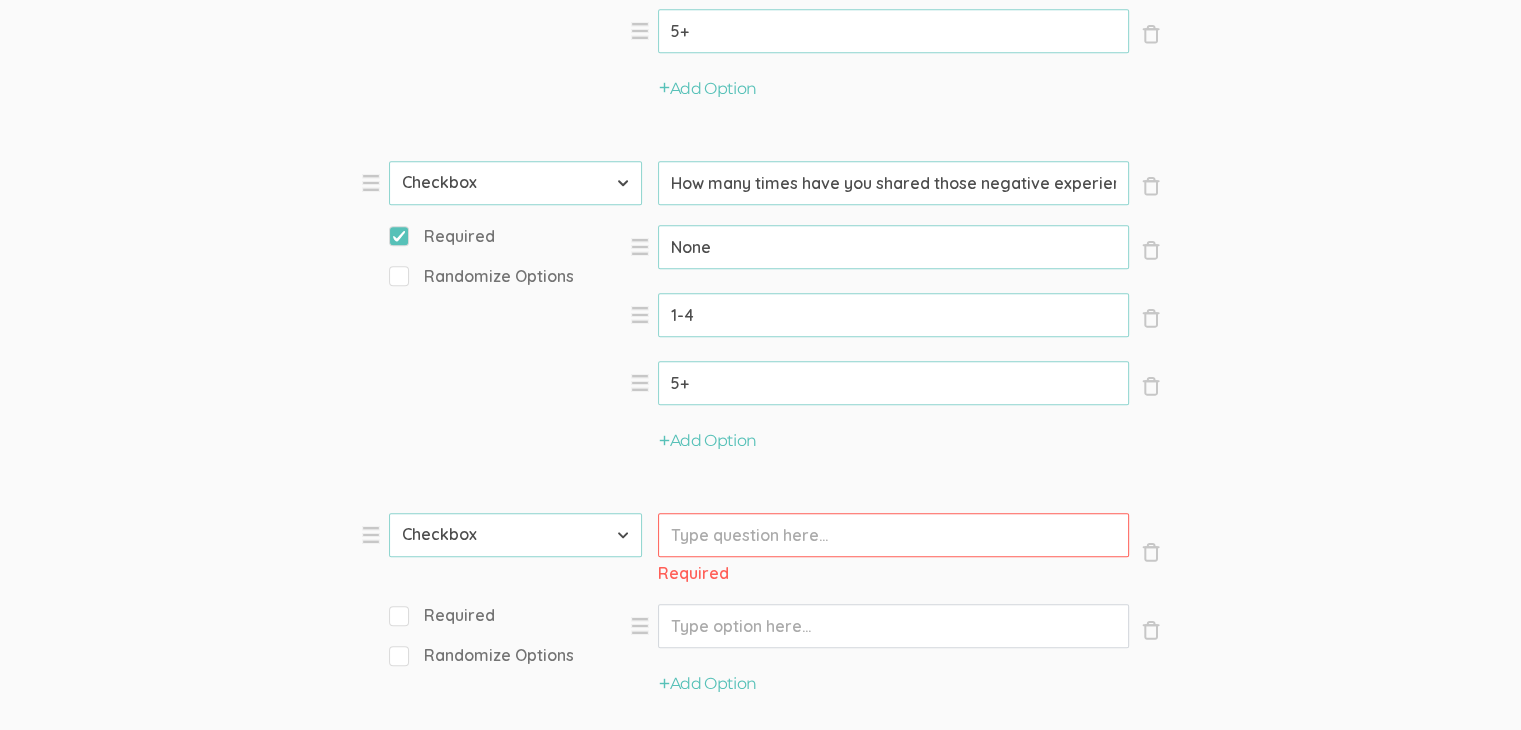 scroll, scrollTop: 2100, scrollLeft: 0, axis: vertical 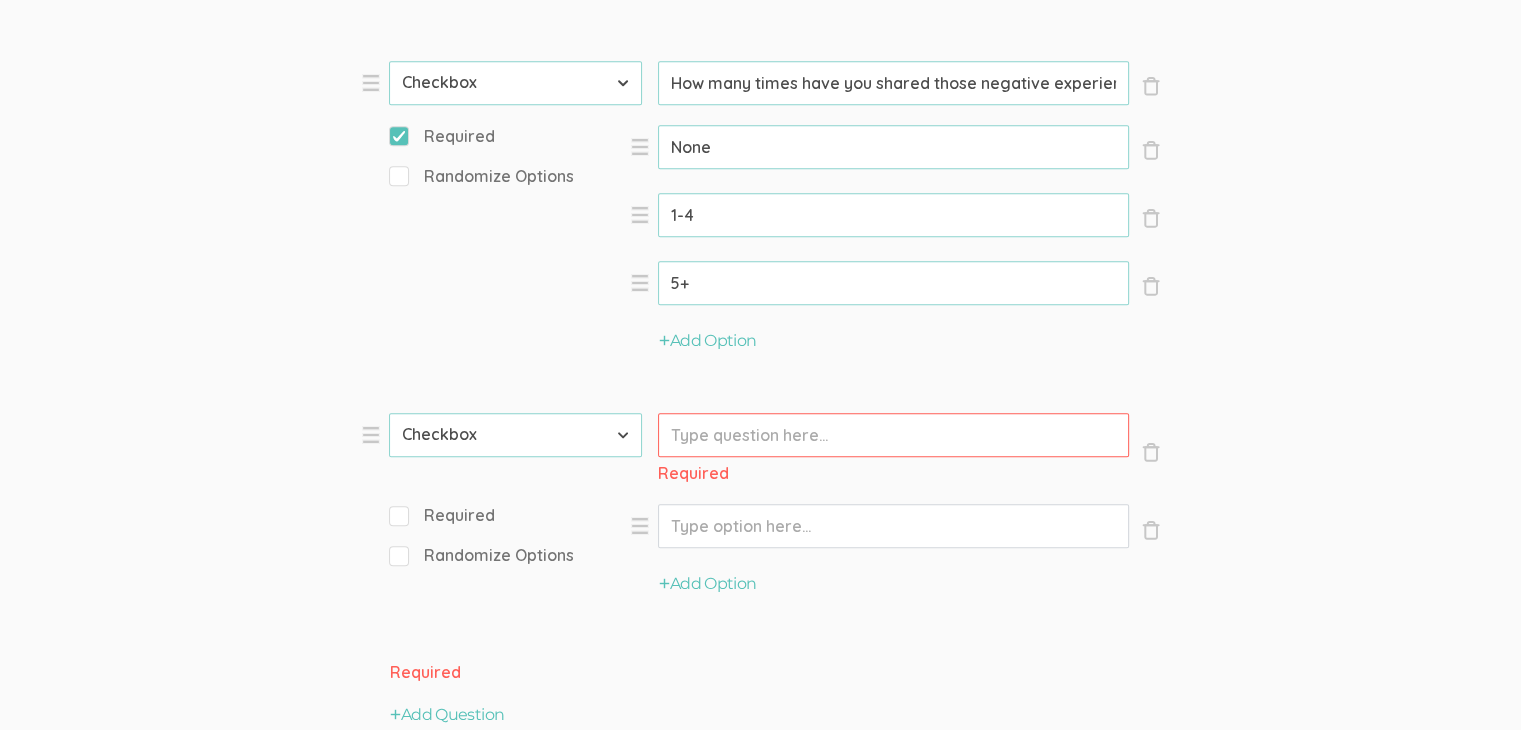 click on "Prompt" at bounding box center (893, 435) 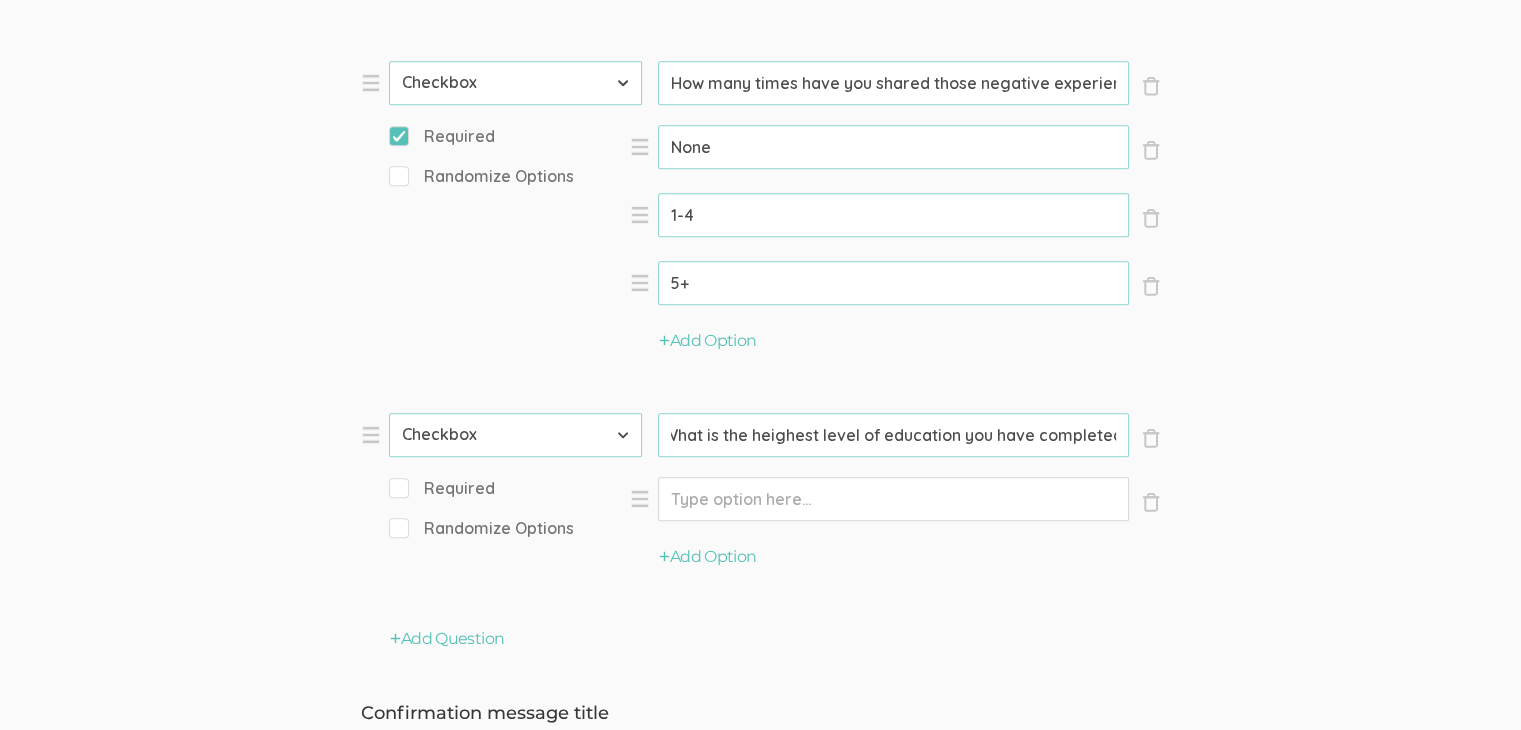 scroll, scrollTop: 0, scrollLeft: 0, axis: both 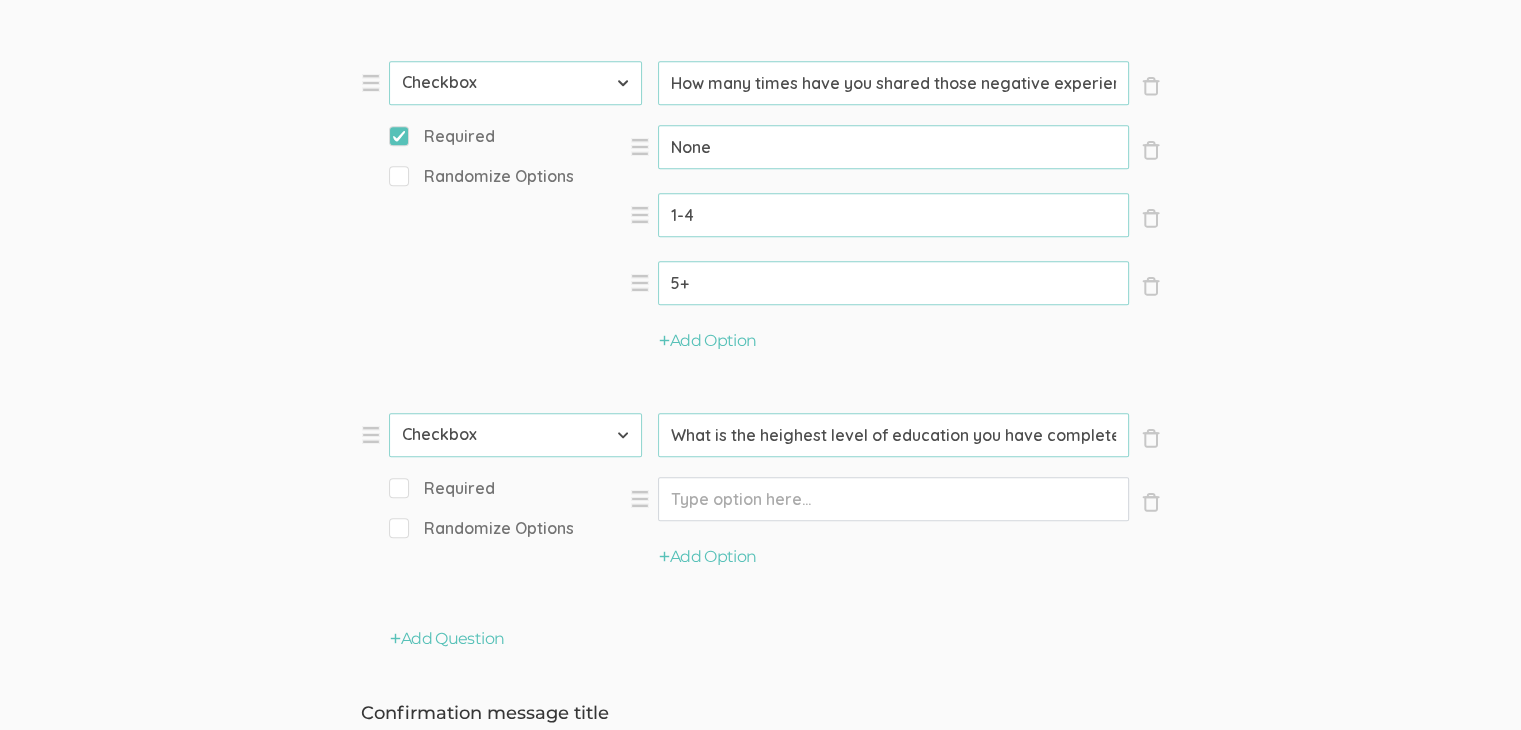 click on "What is the heighest level of education you have completed" at bounding box center [893, -269] 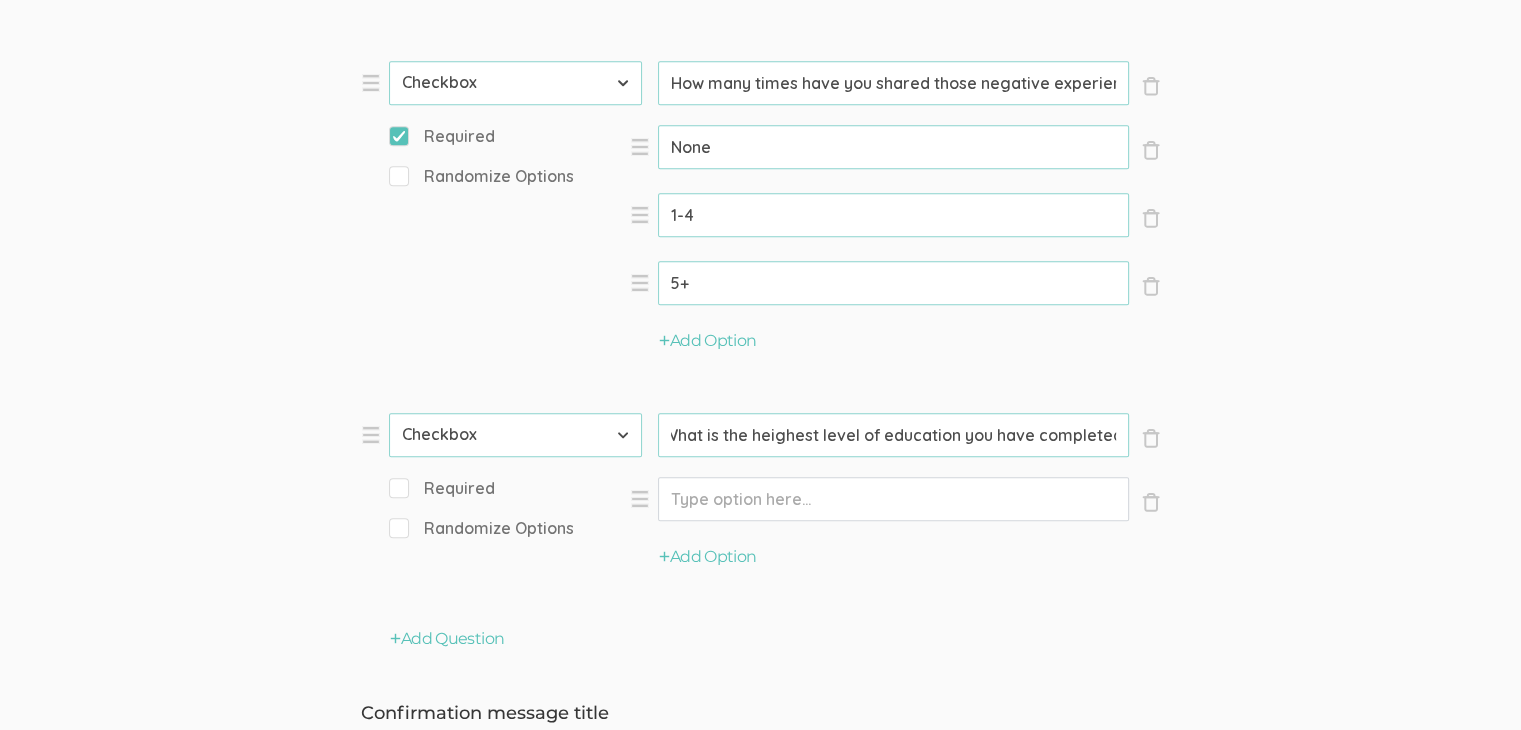 drag, startPoint x: 951, startPoint y: 437, endPoint x: 1375, endPoint y: 437, distance: 424 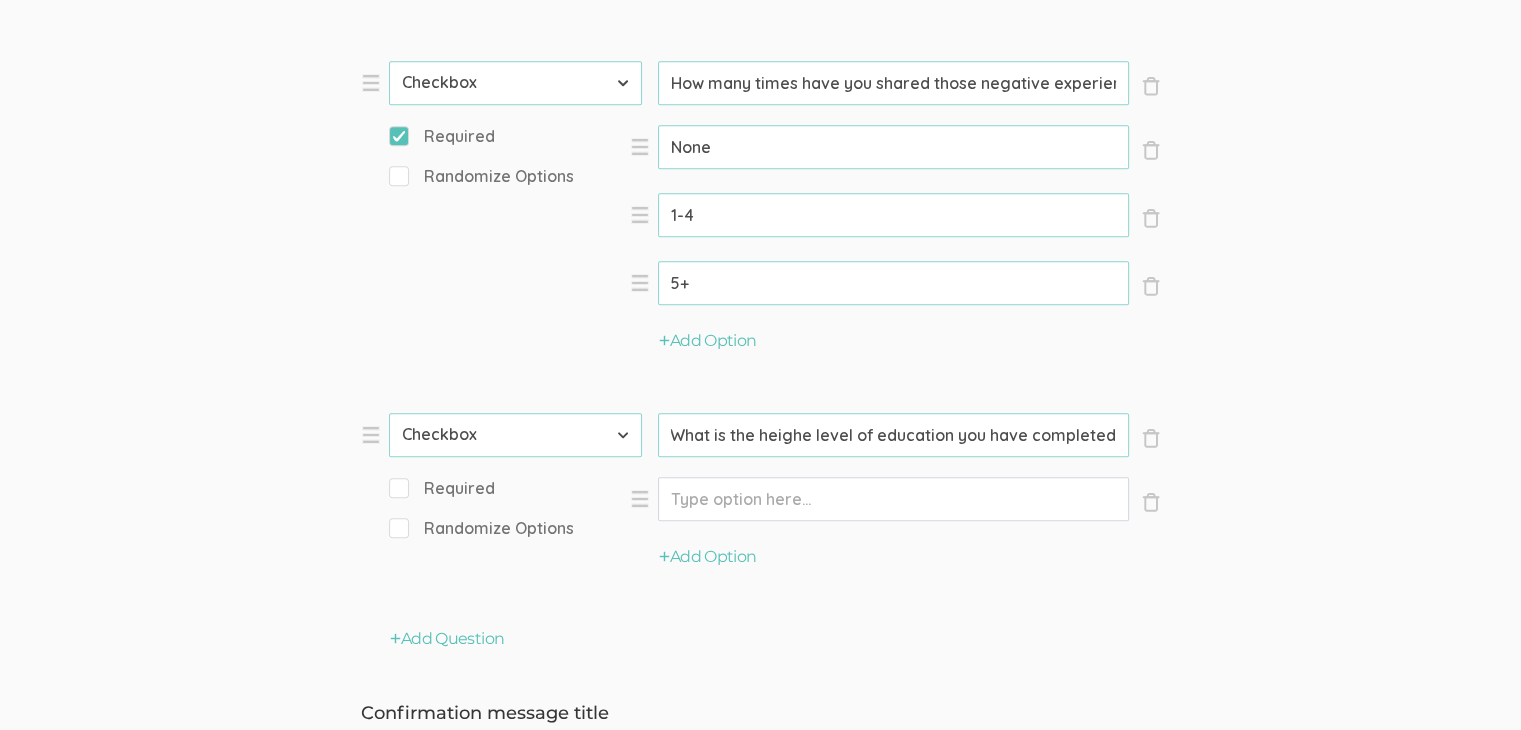 scroll, scrollTop: 0, scrollLeft: 0, axis: both 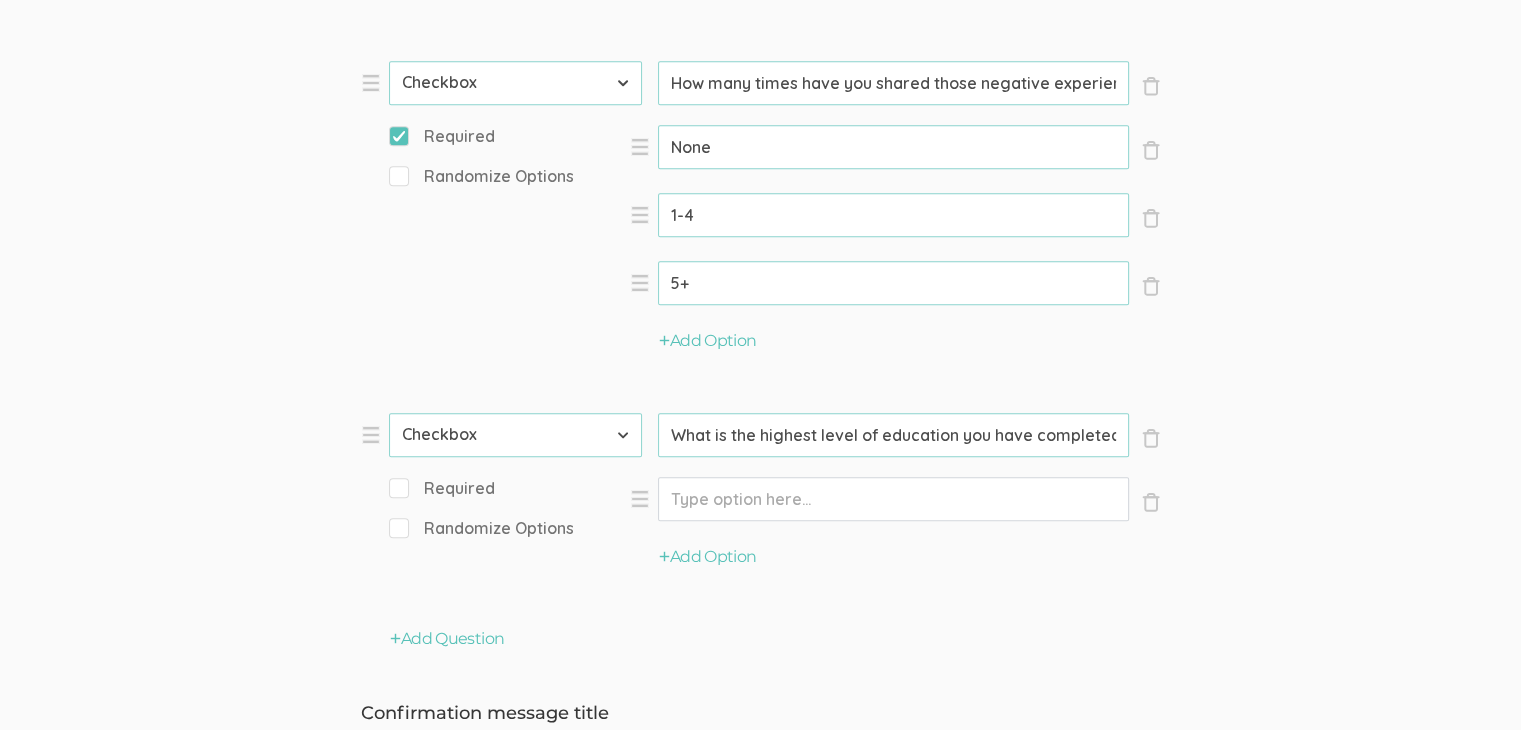 click on "What is the highest level of education you have completed" at bounding box center [893, -269] 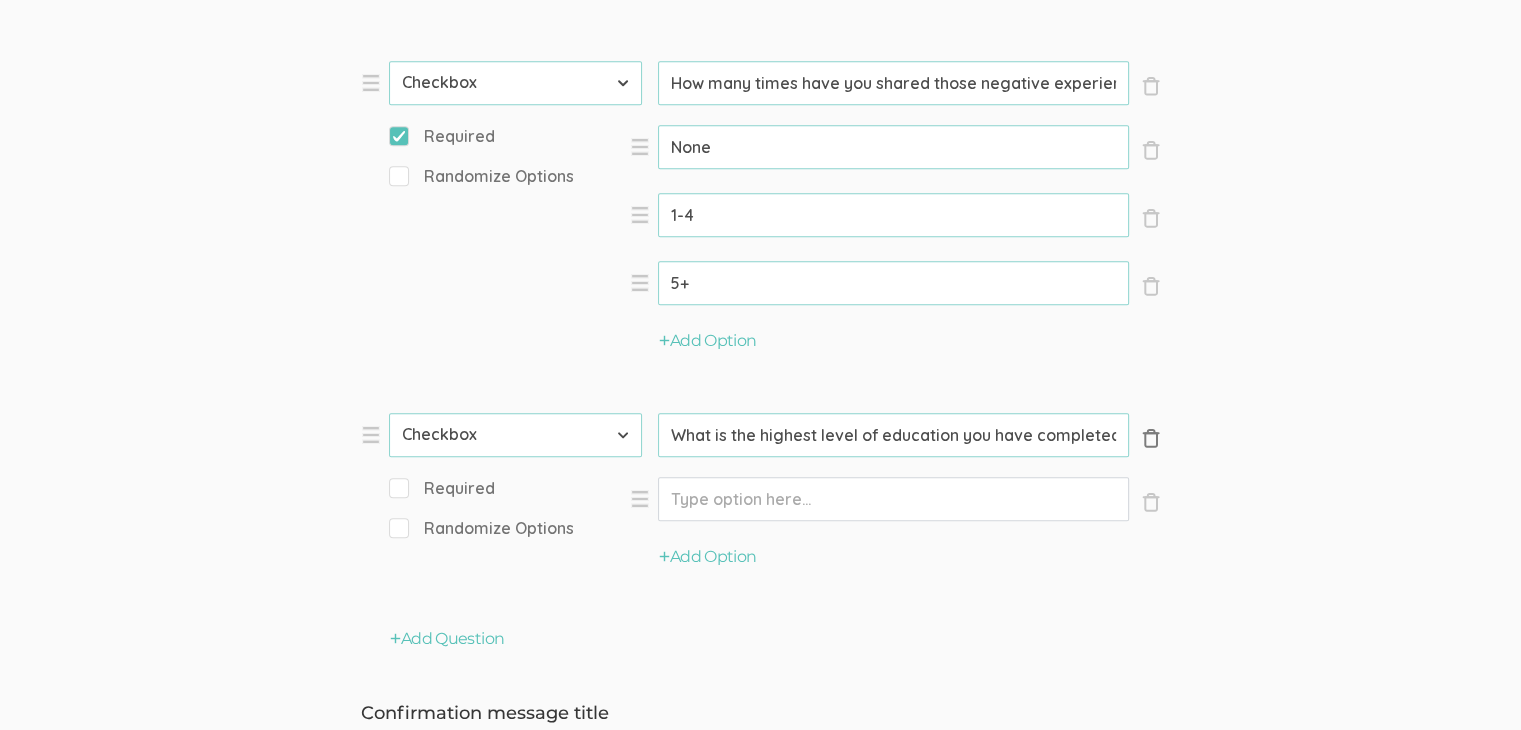 scroll, scrollTop: 0, scrollLeft: 7, axis: horizontal 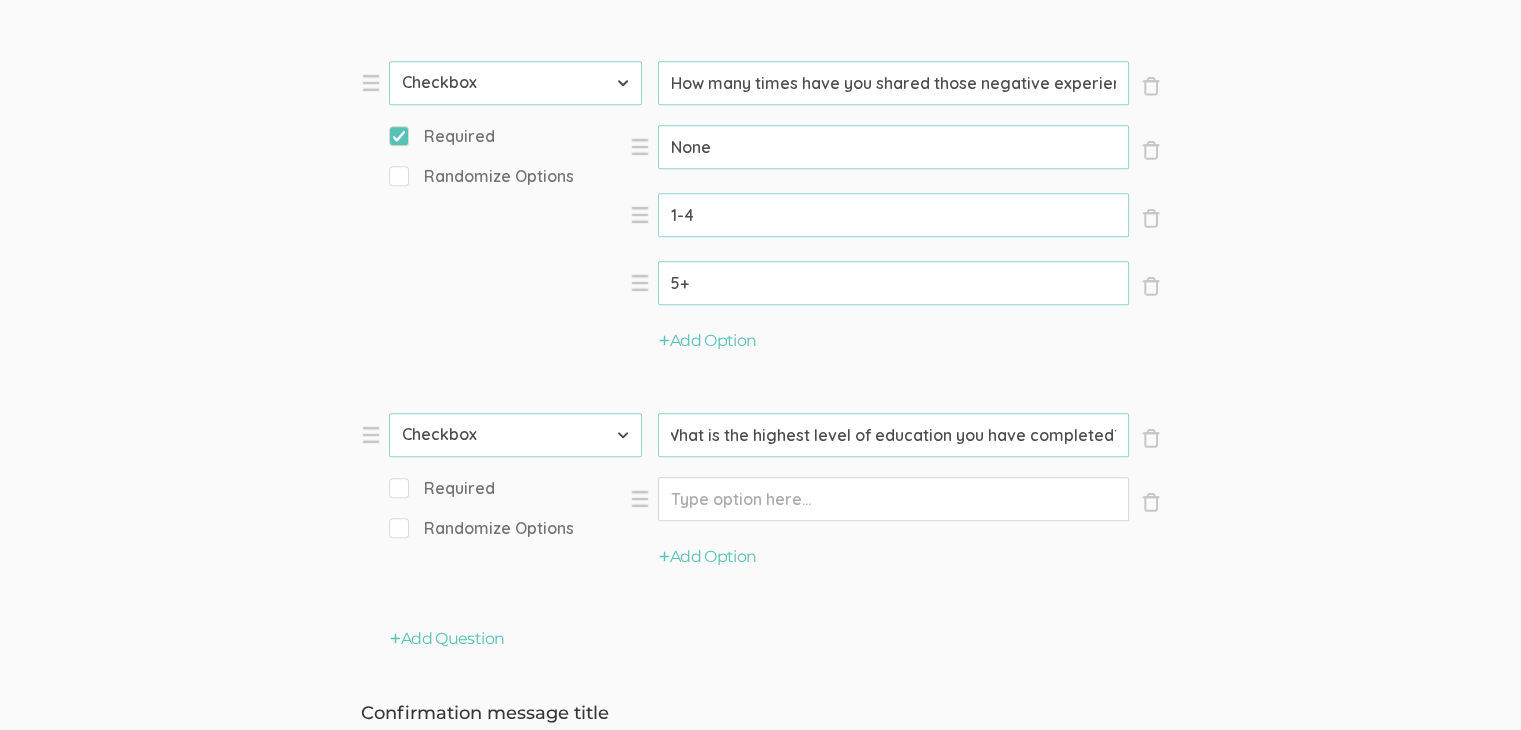 click on "What is the highest level of education you have completed?" at bounding box center (893, -269) 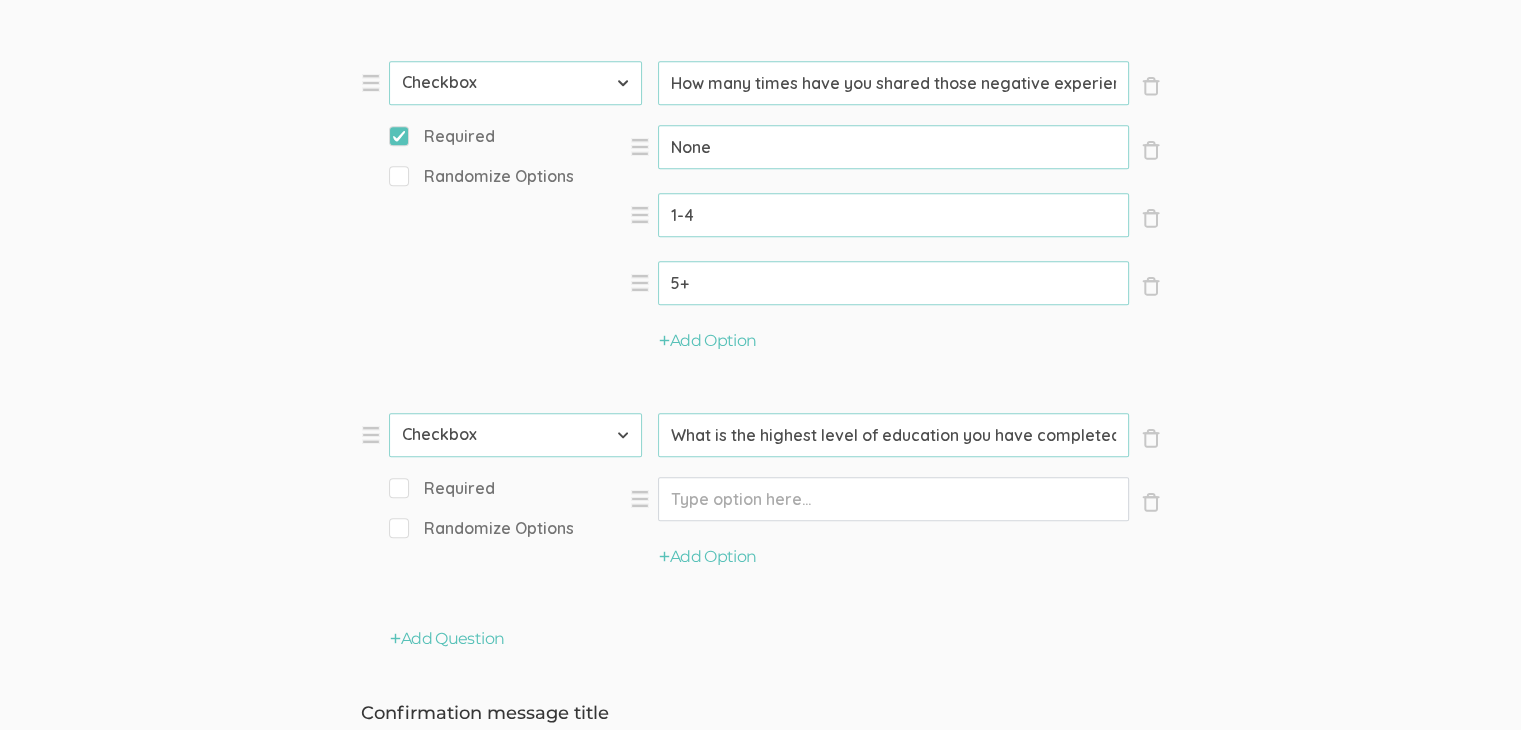 drag, startPoint x: 1080, startPoint y: 429, endPoint x: 485, endPoint y: 418, distance: 595.1017 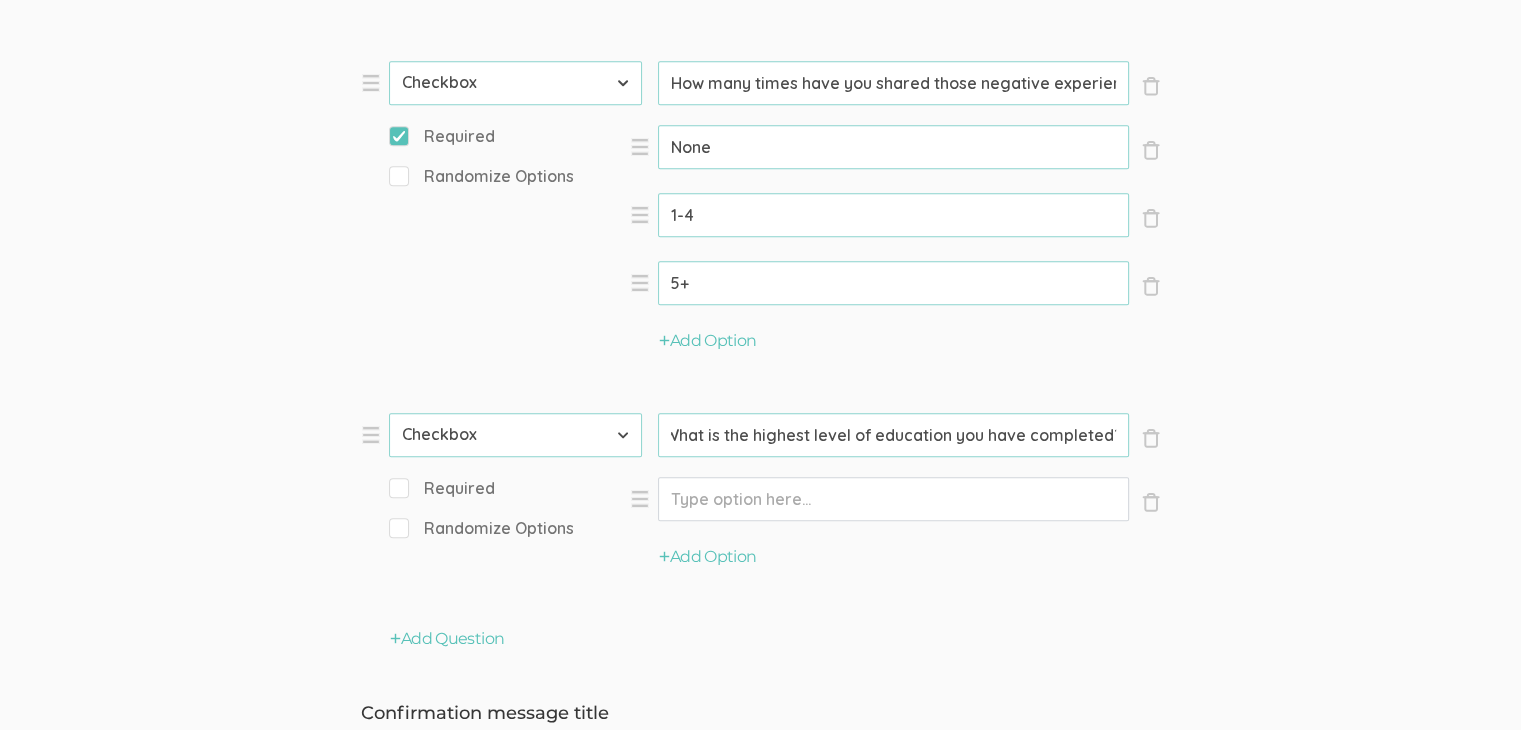 drag, startPoint x: 861, startPoint y: 425, endPoint x: 1270, endPoint y: 433, distance: 409.07825 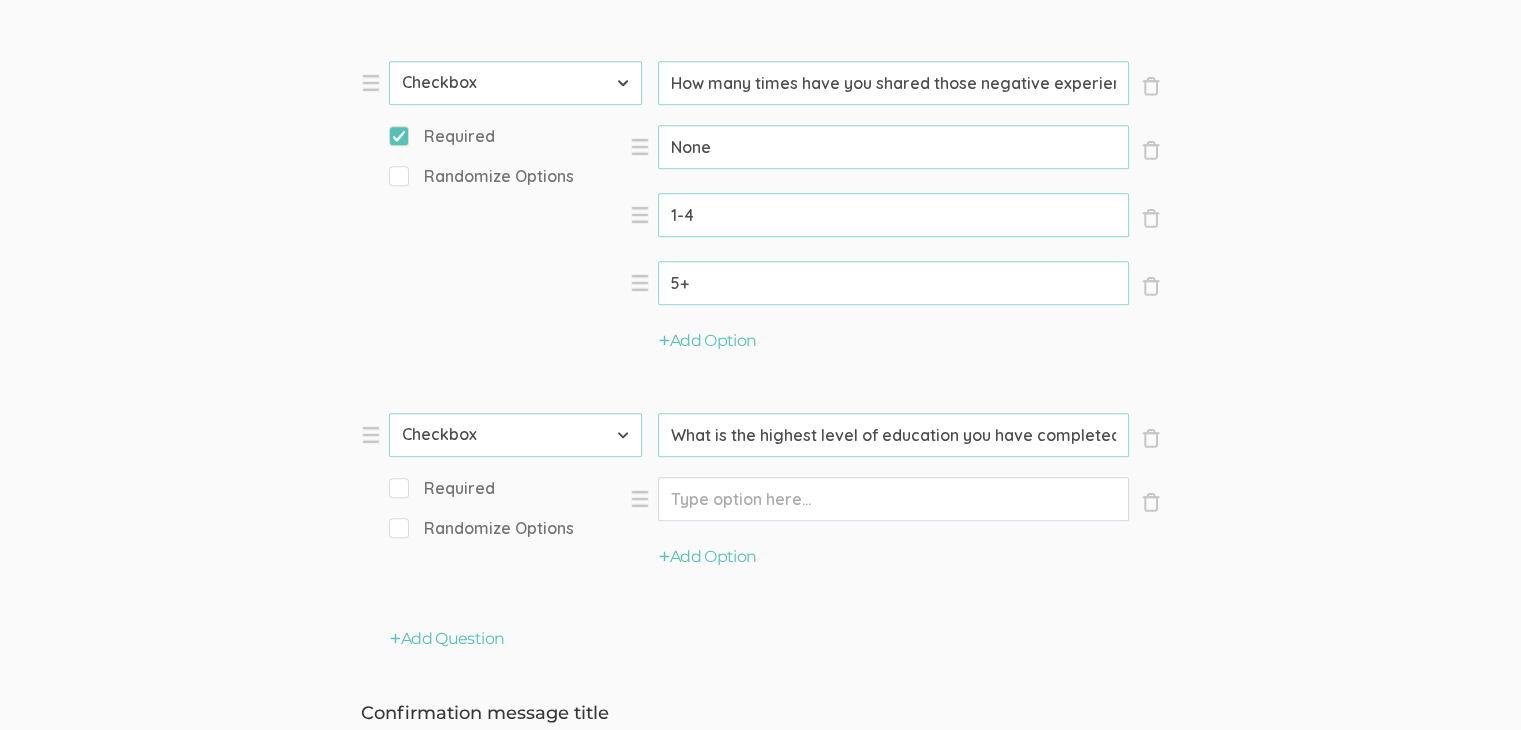 click on "Option" at bounding box center (893, 499) 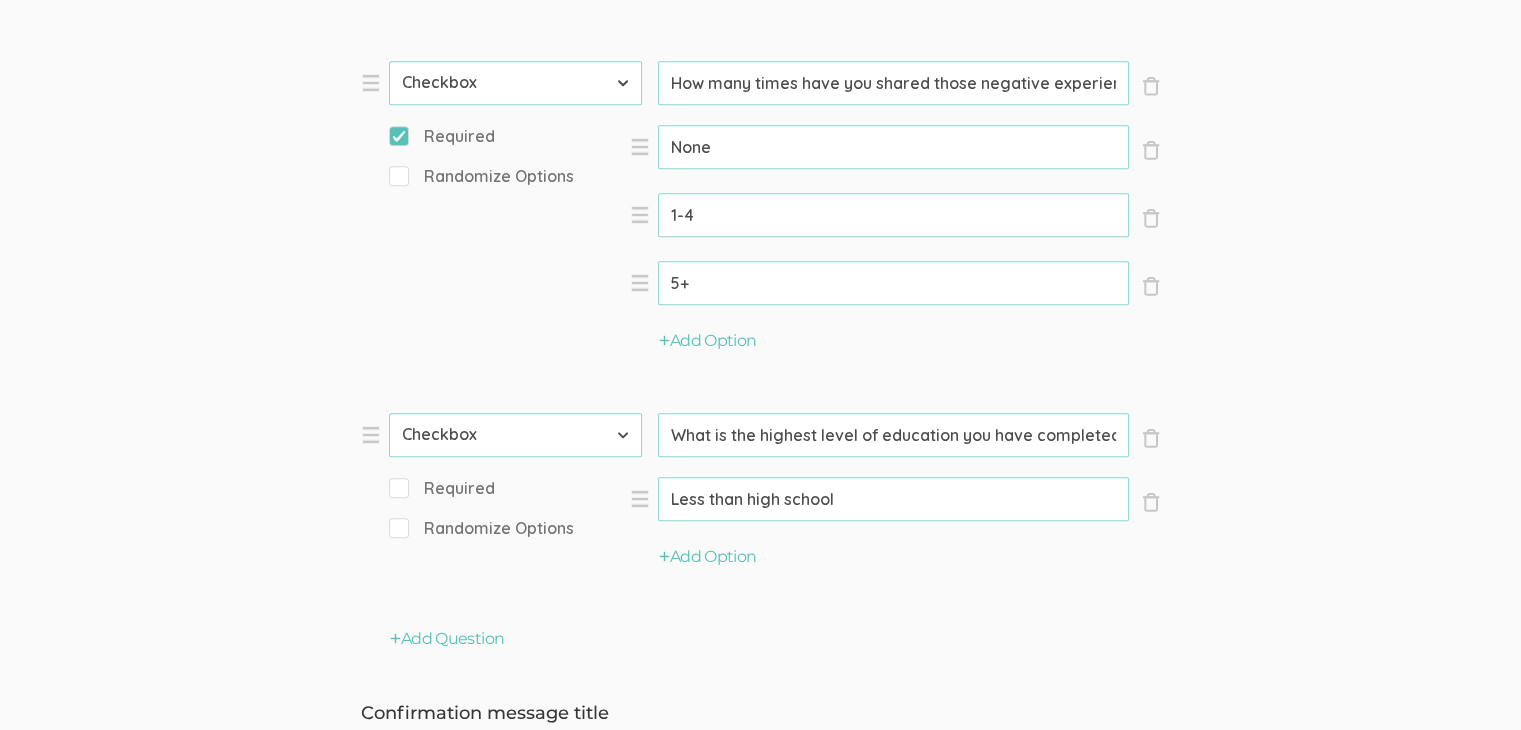 type on "Less than high school" 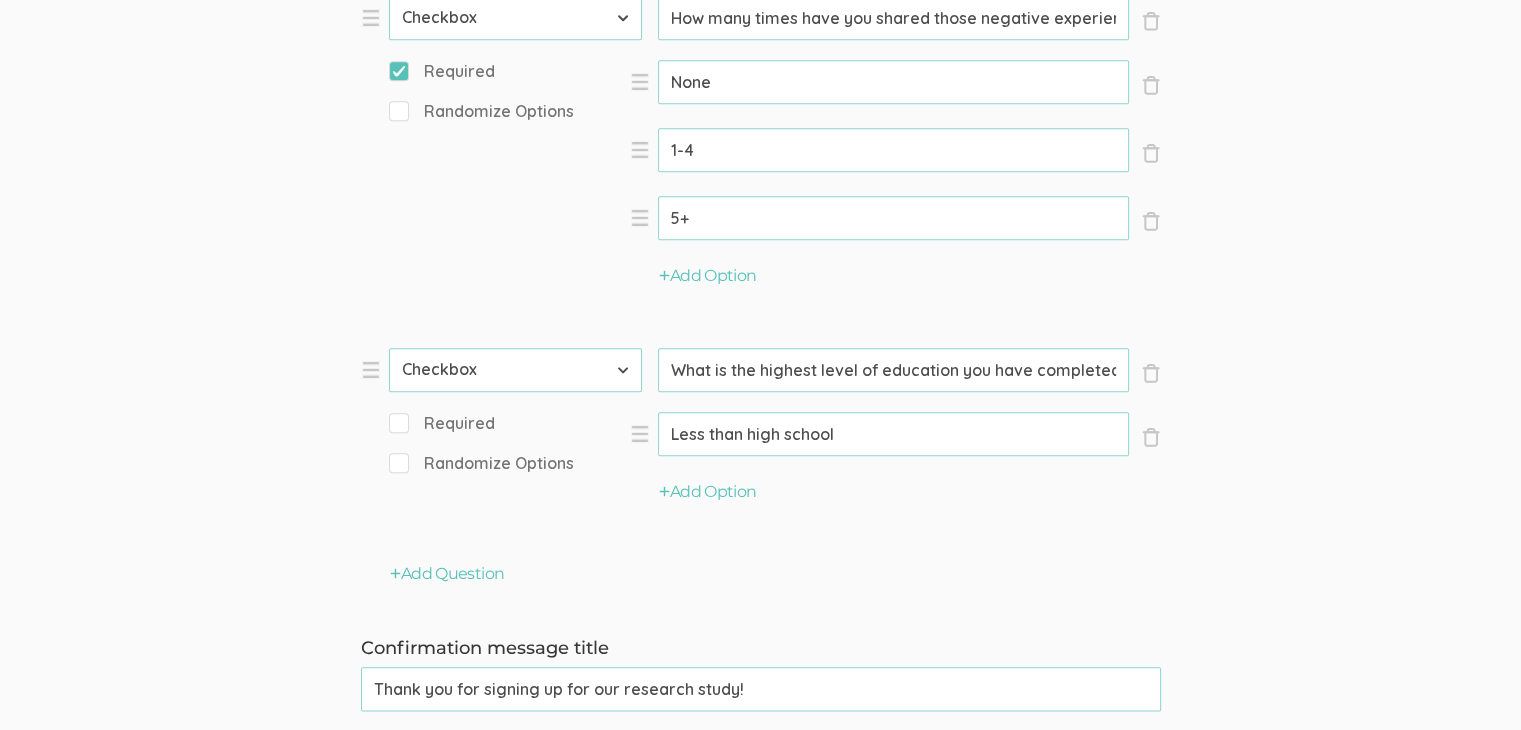 scroll, scrollTop: 2200, scrollLeft: 0, axis: vertical 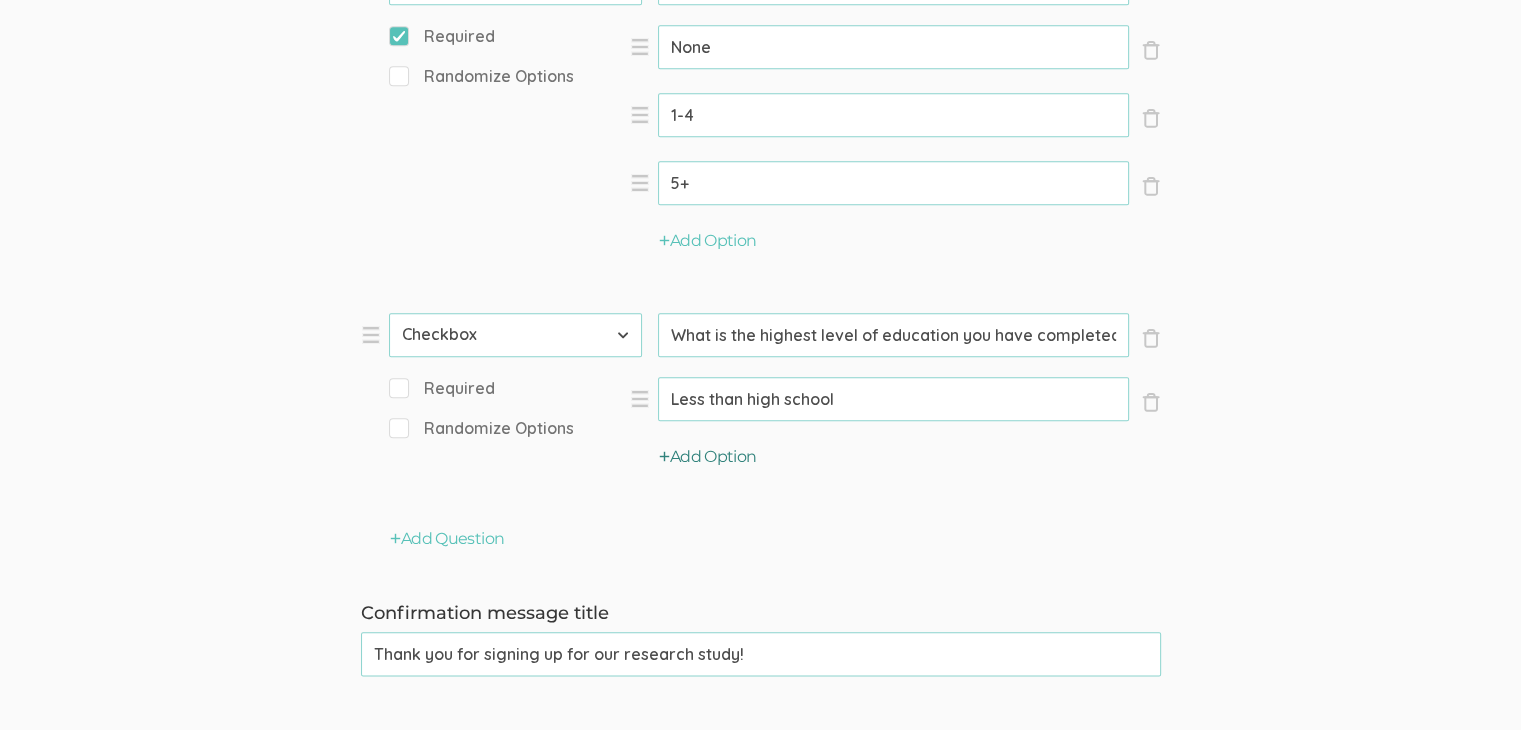 click on "Add Option" at bounding box center [708, 457] 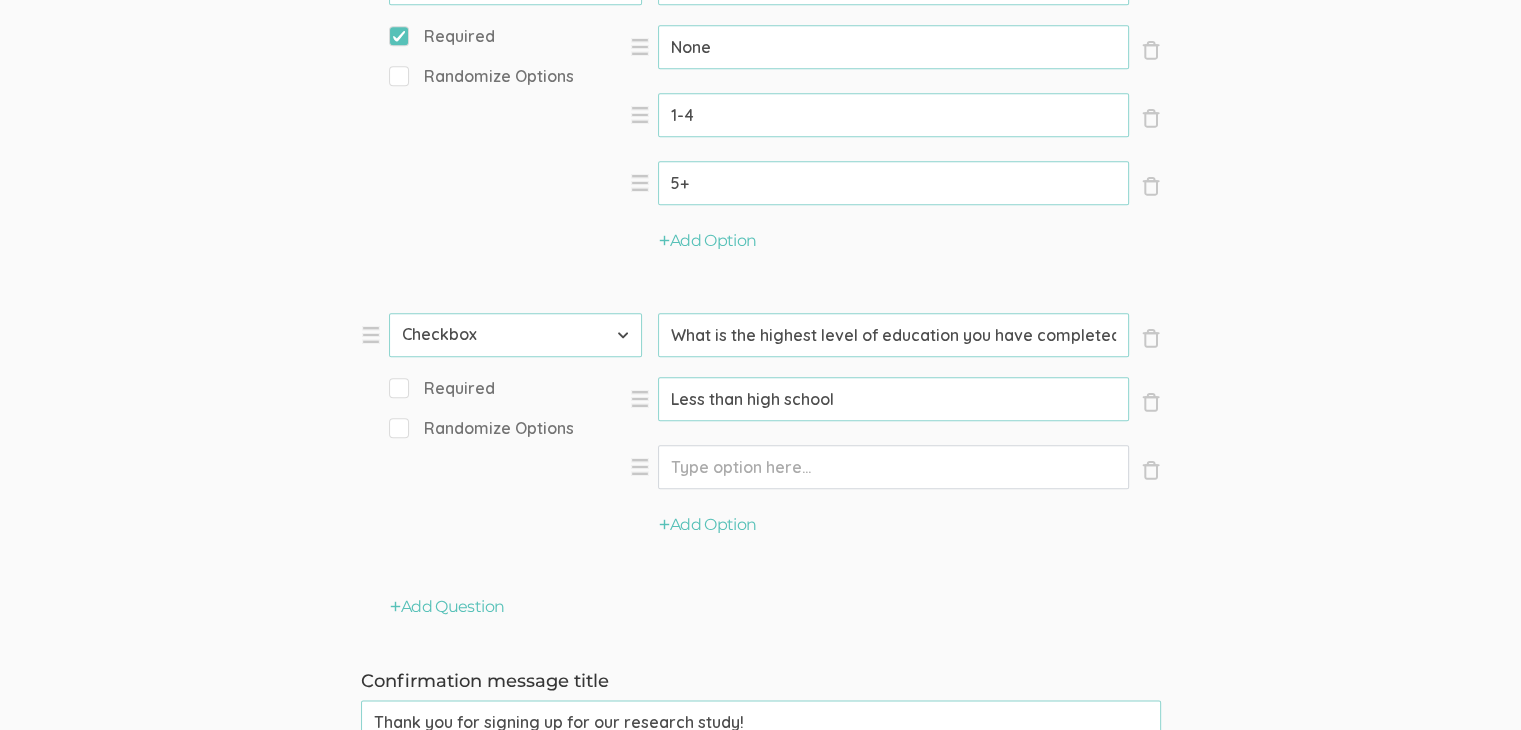 click on "Option" at bounding box center [893, 399] 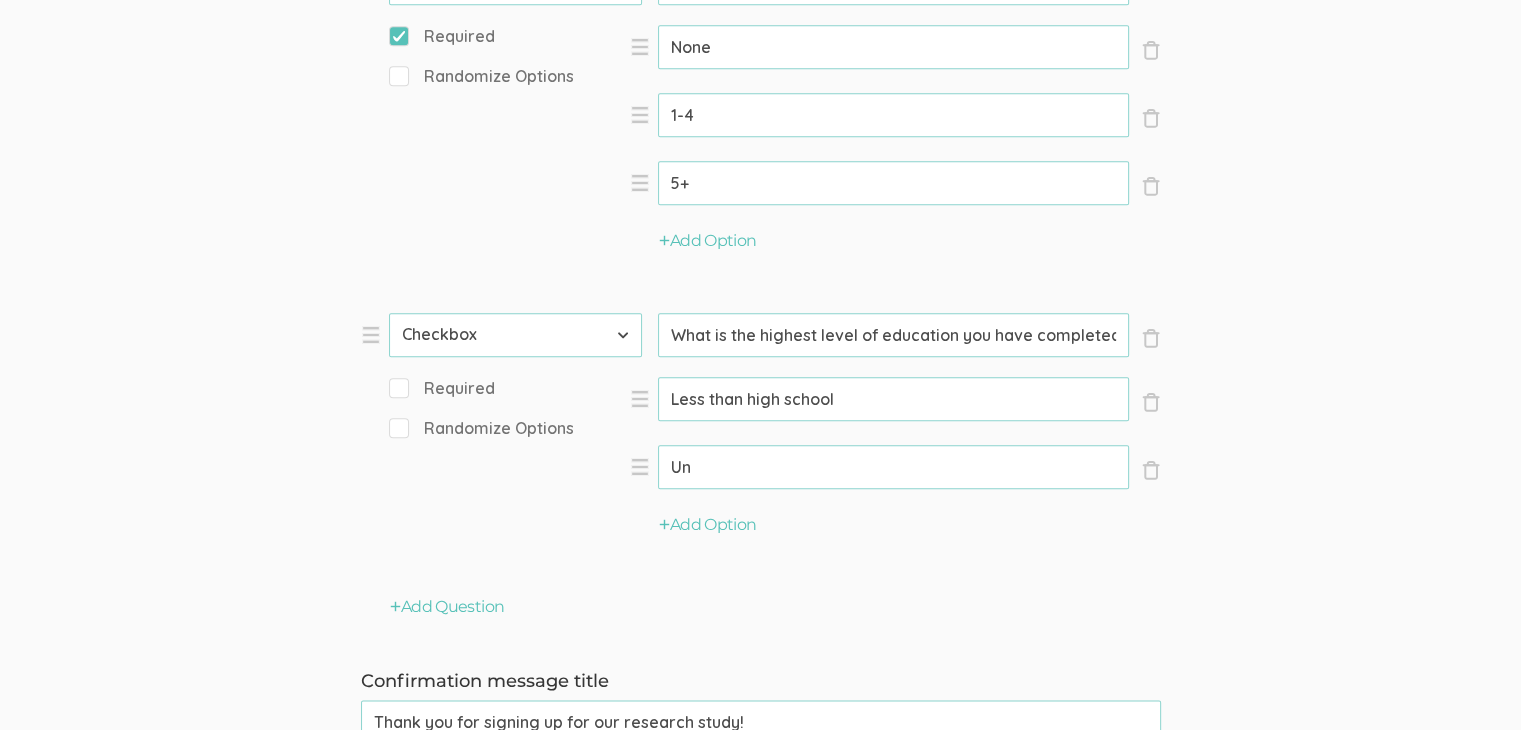 type on "U" 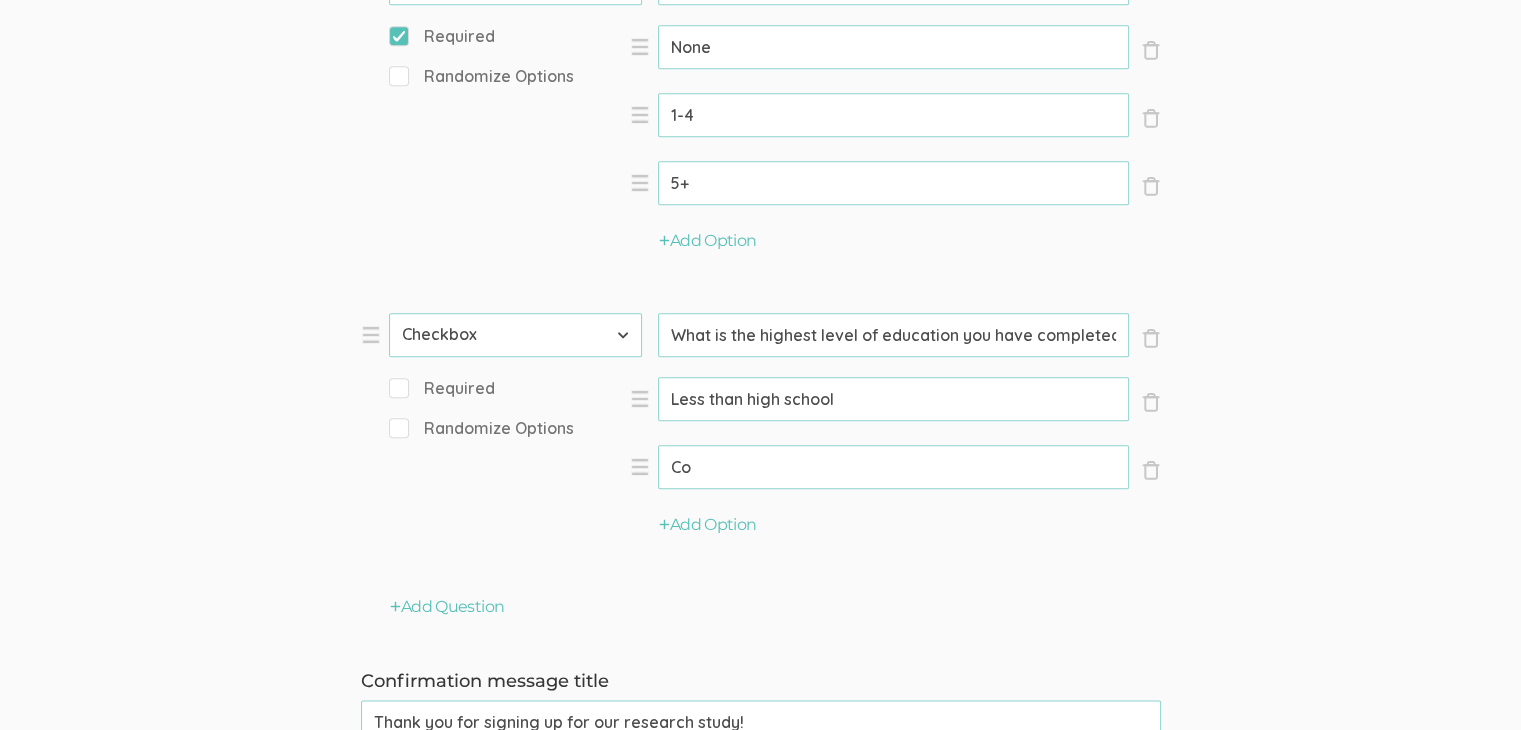 type on "C" 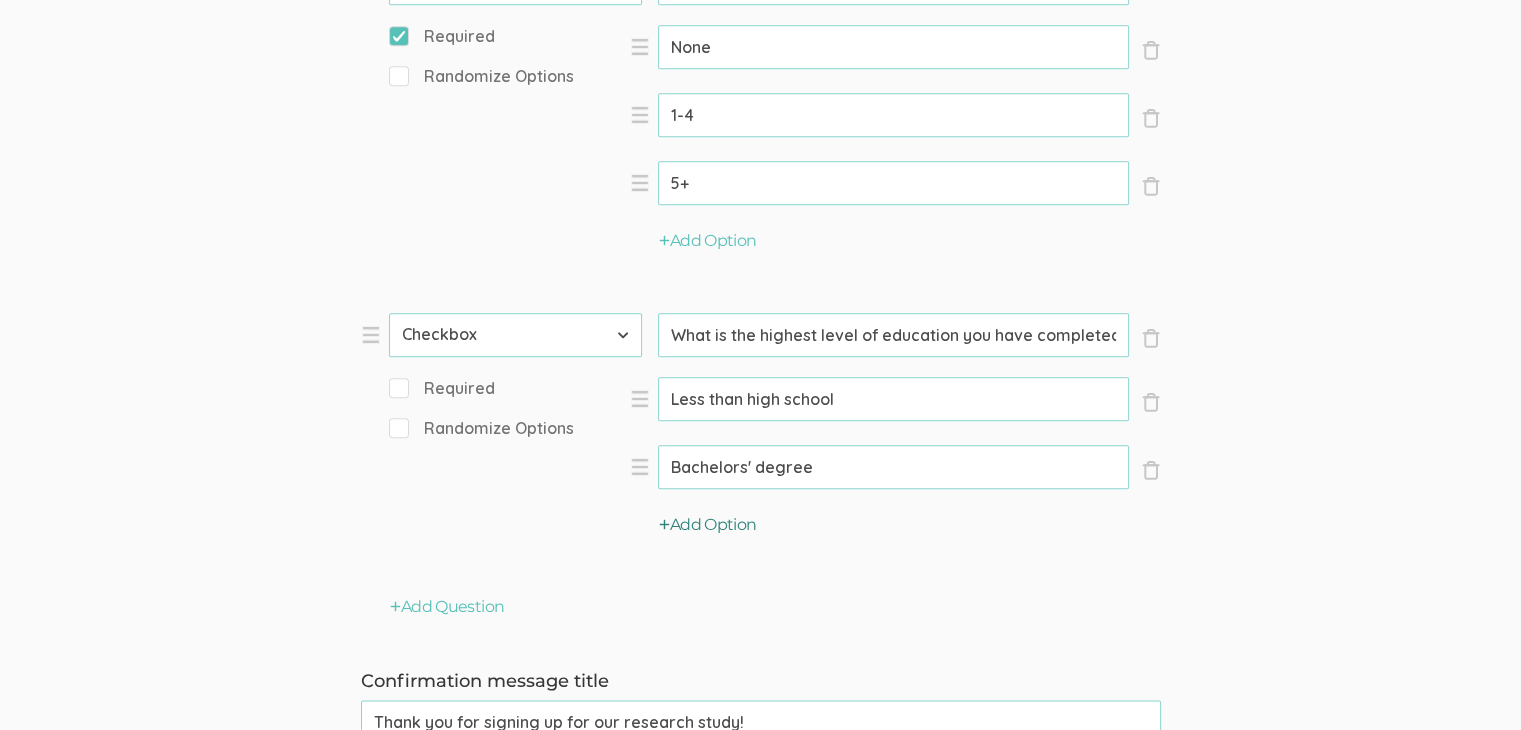 type on "Bachelors' degree" 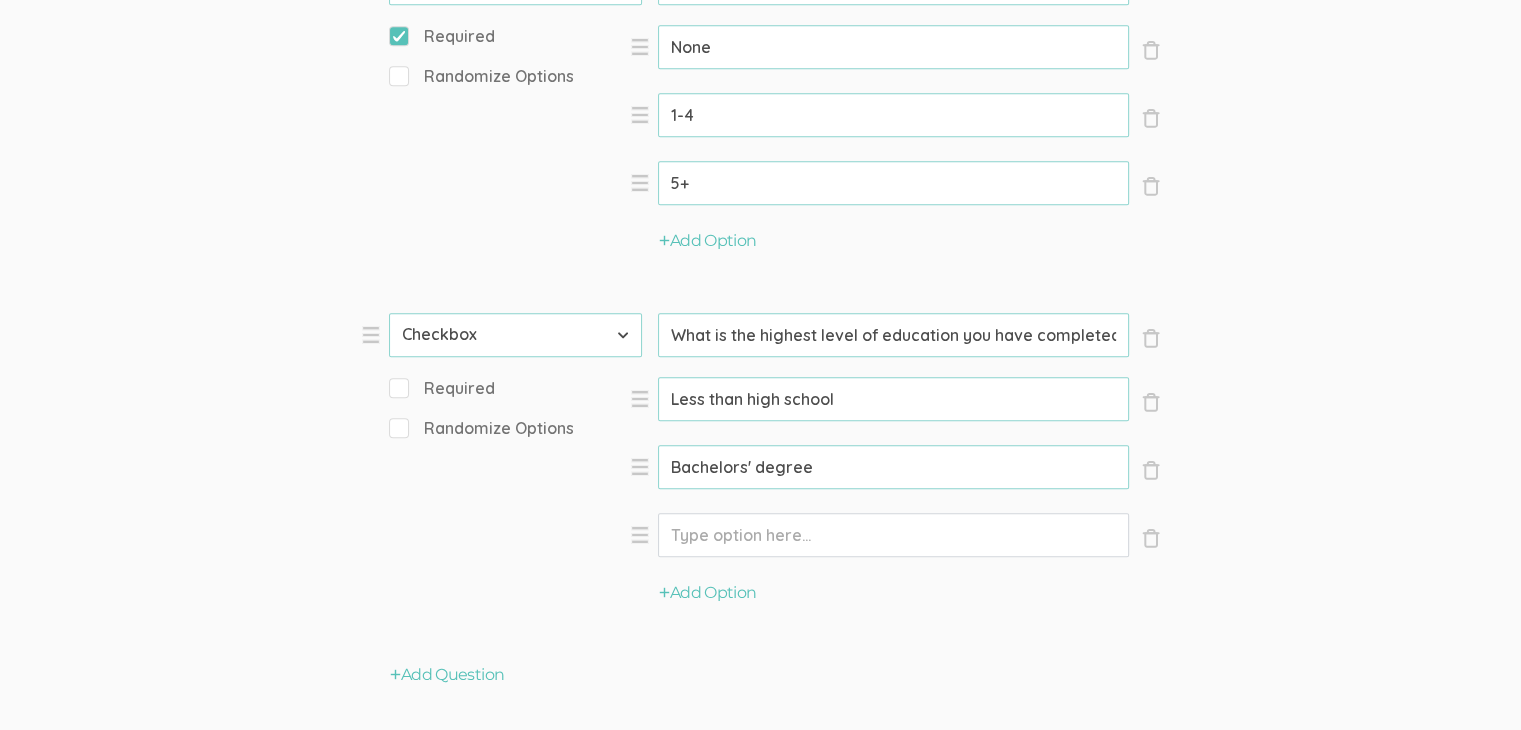 click on "Option" at bounding box center [893, 399] 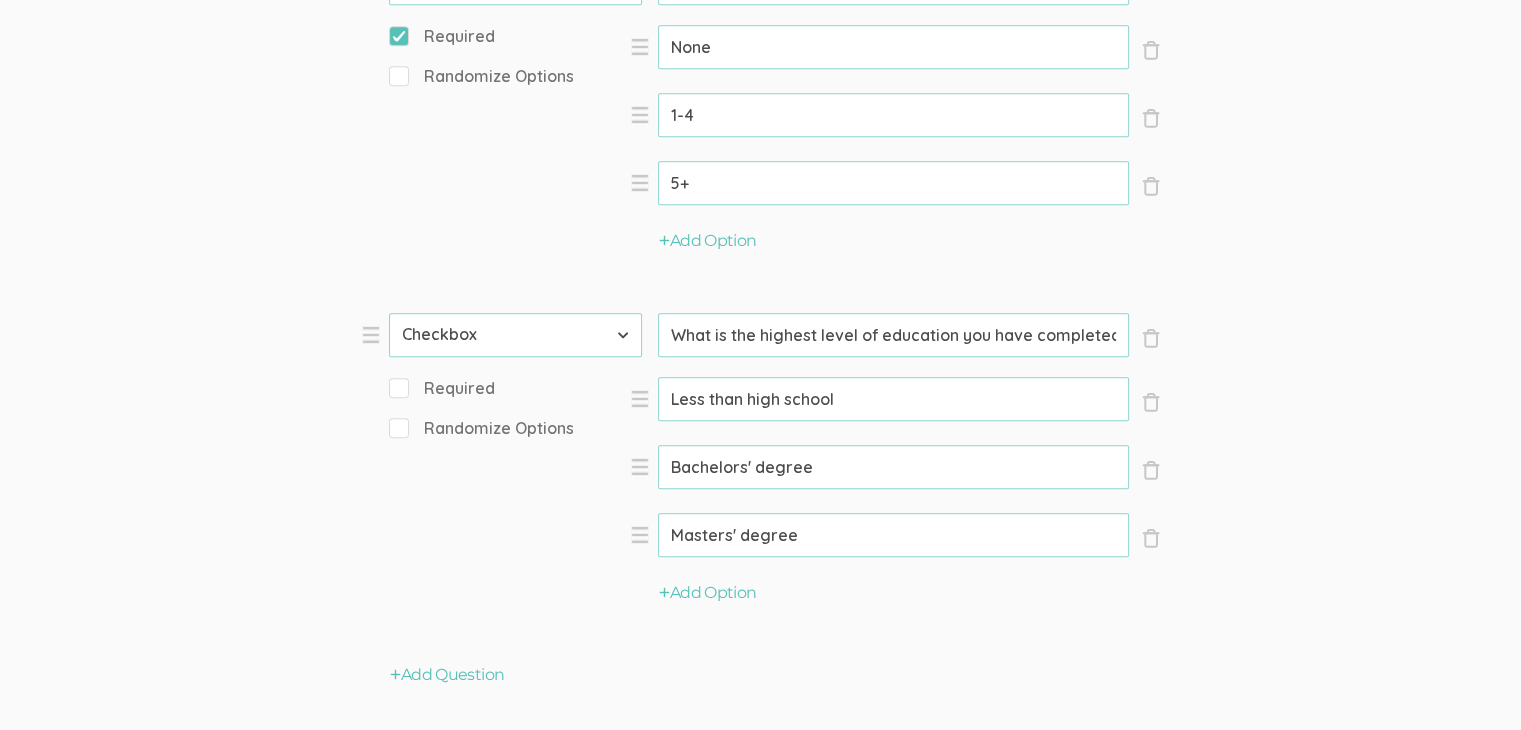 type on "Masters' degree" 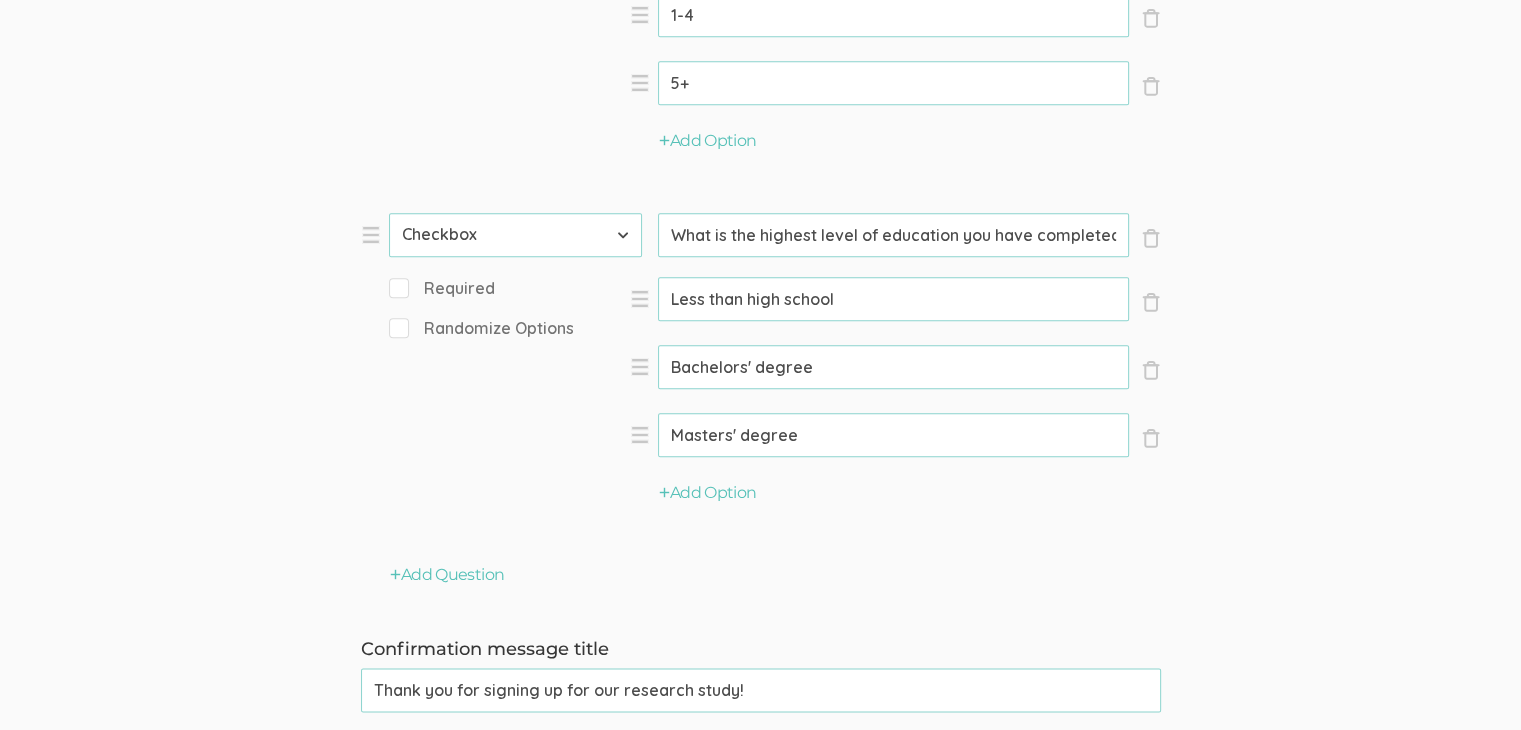 scroll, scrollTop: 2400, scrollLeft: 0, axis: vertical 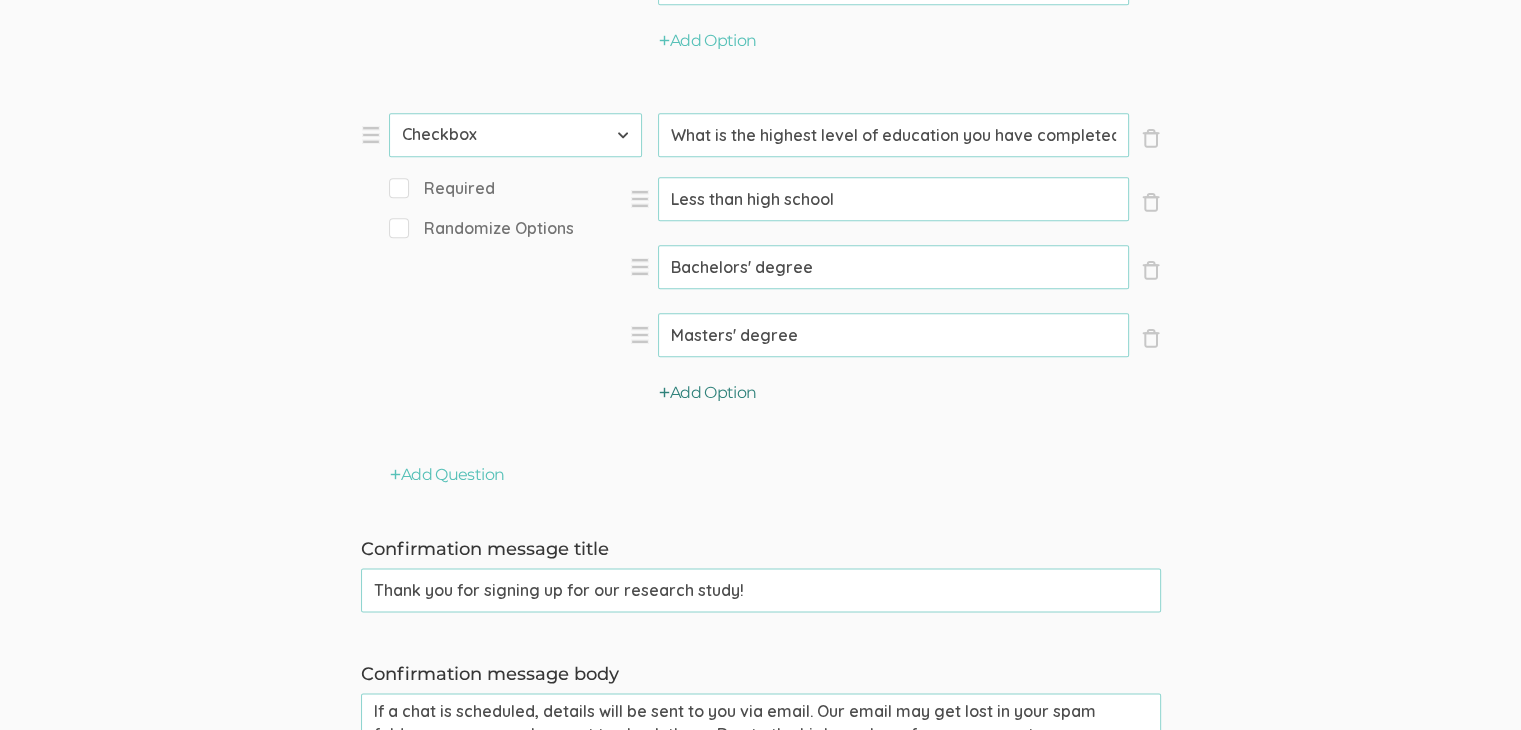 click on "Add Option" at bounding box center (708, 393) 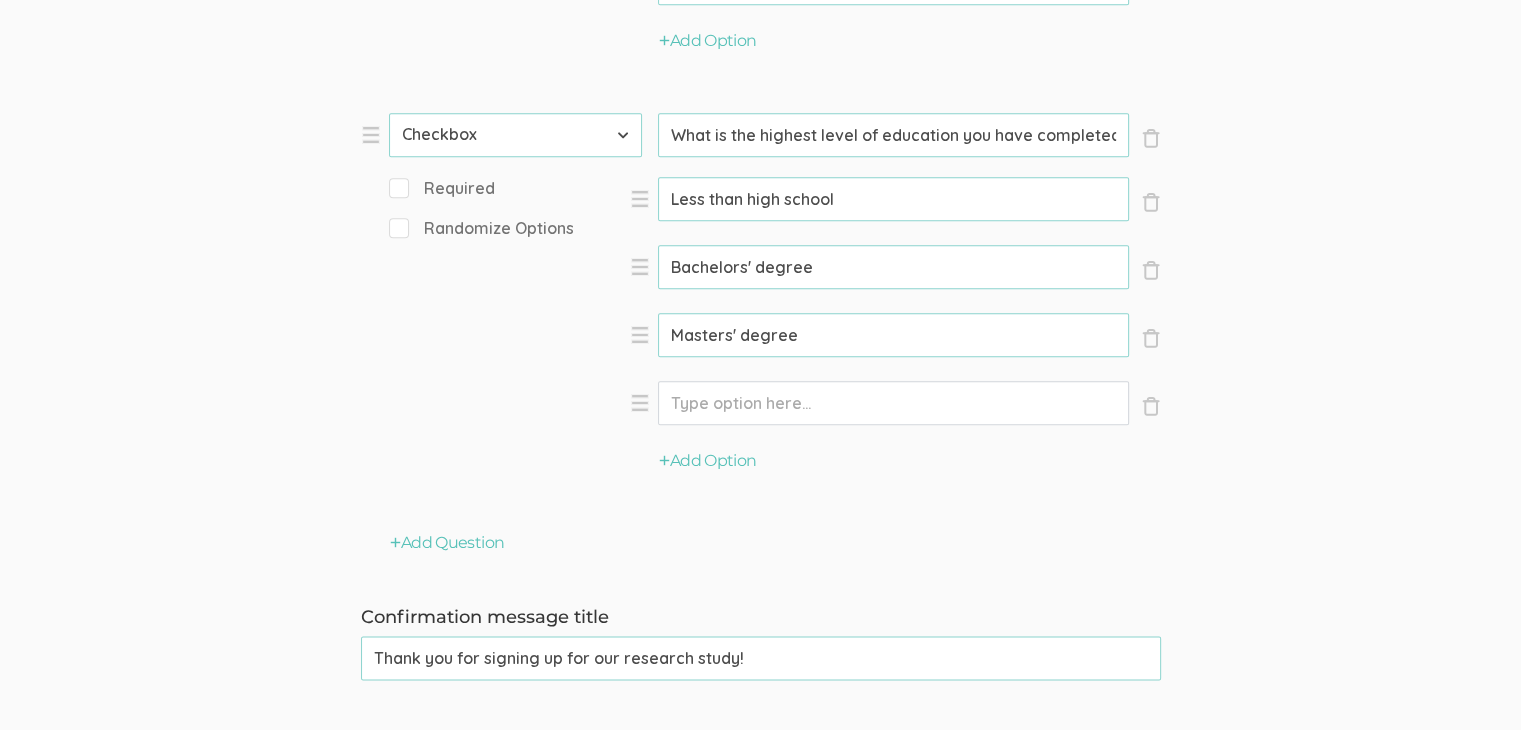 click on "Option" at bounding box center (893, 199) 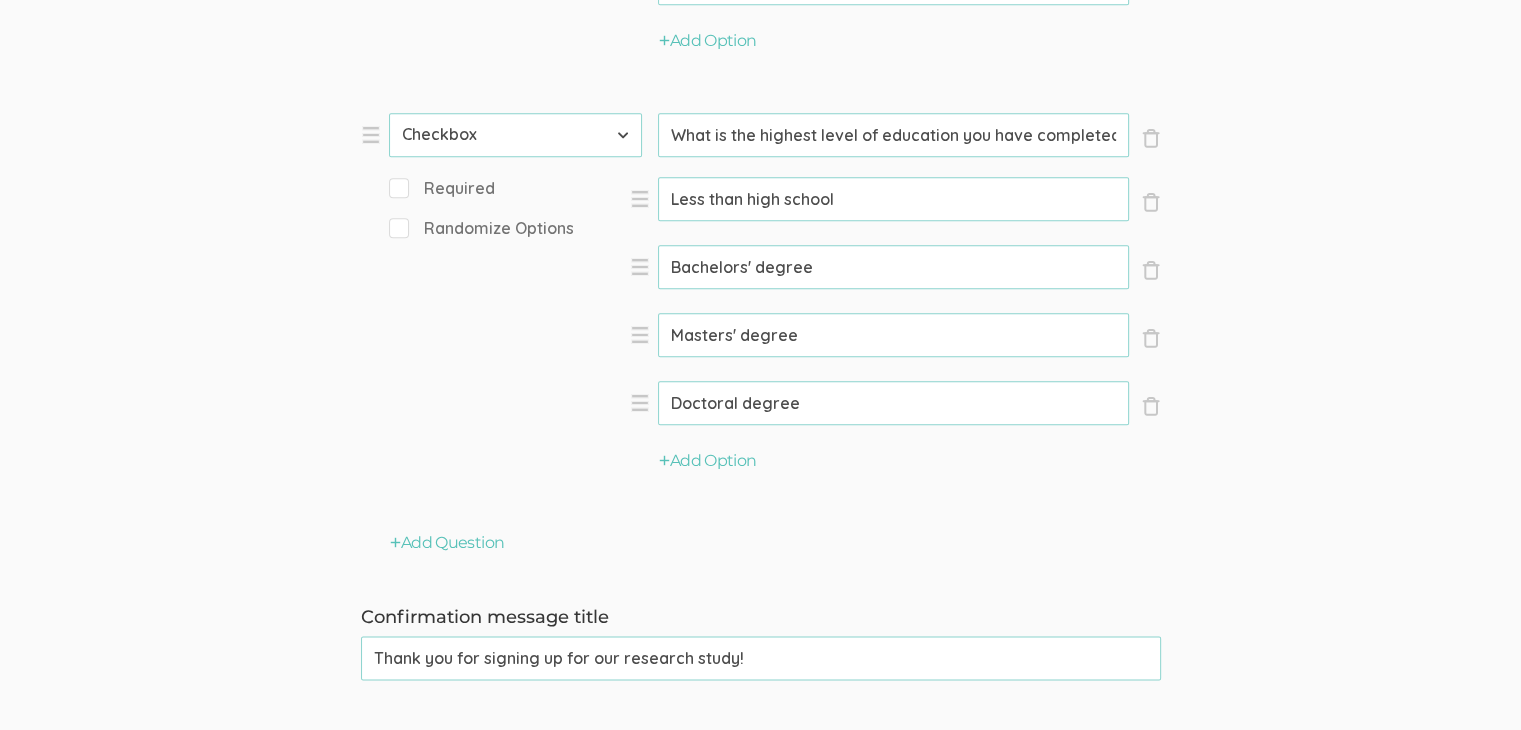 type on "Doctoral degree" 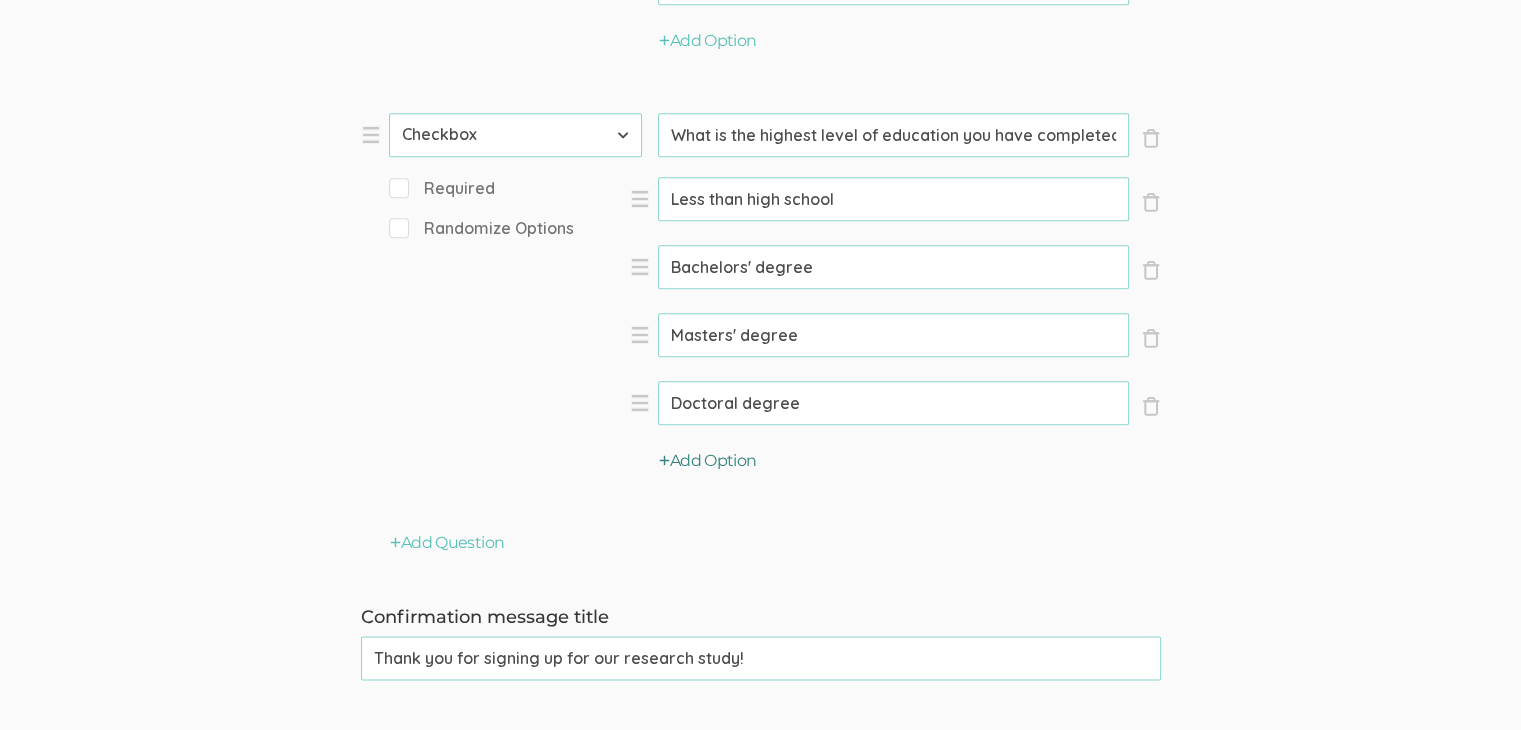 click on "Add Option" at bounding box center [708, 461] 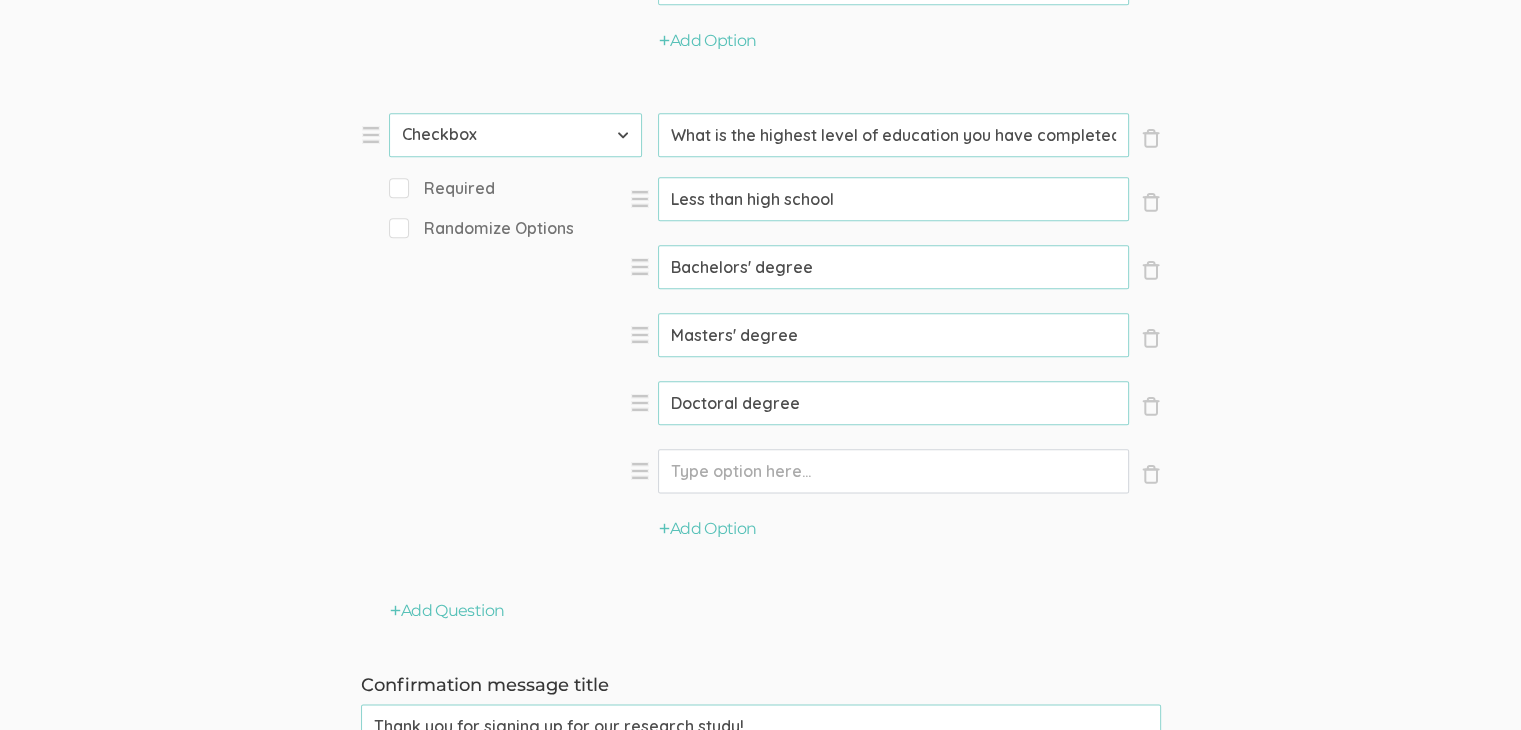 click on "Option" at bounding box center (893, 199) 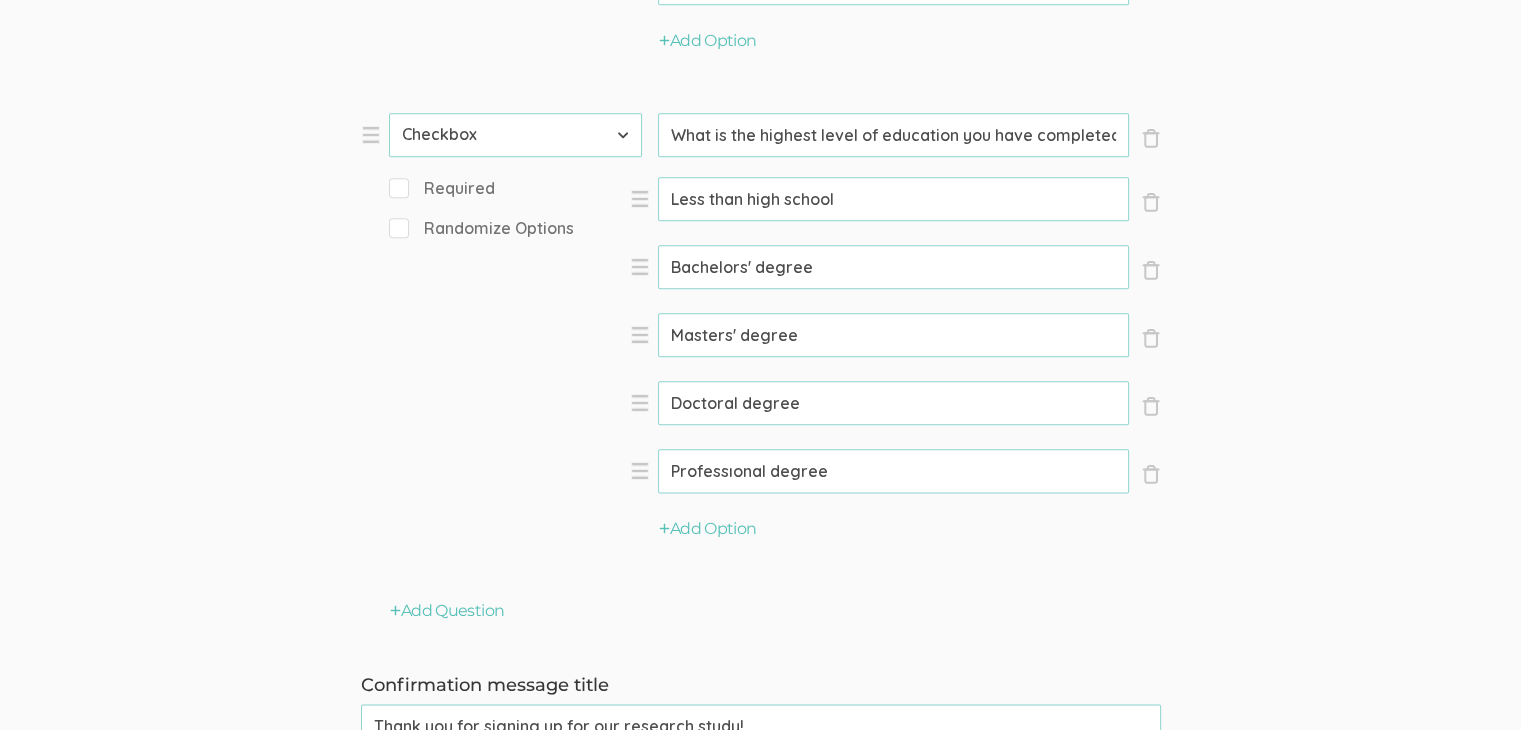 click on "Professıonal degree" at bounding box center [893, 199] 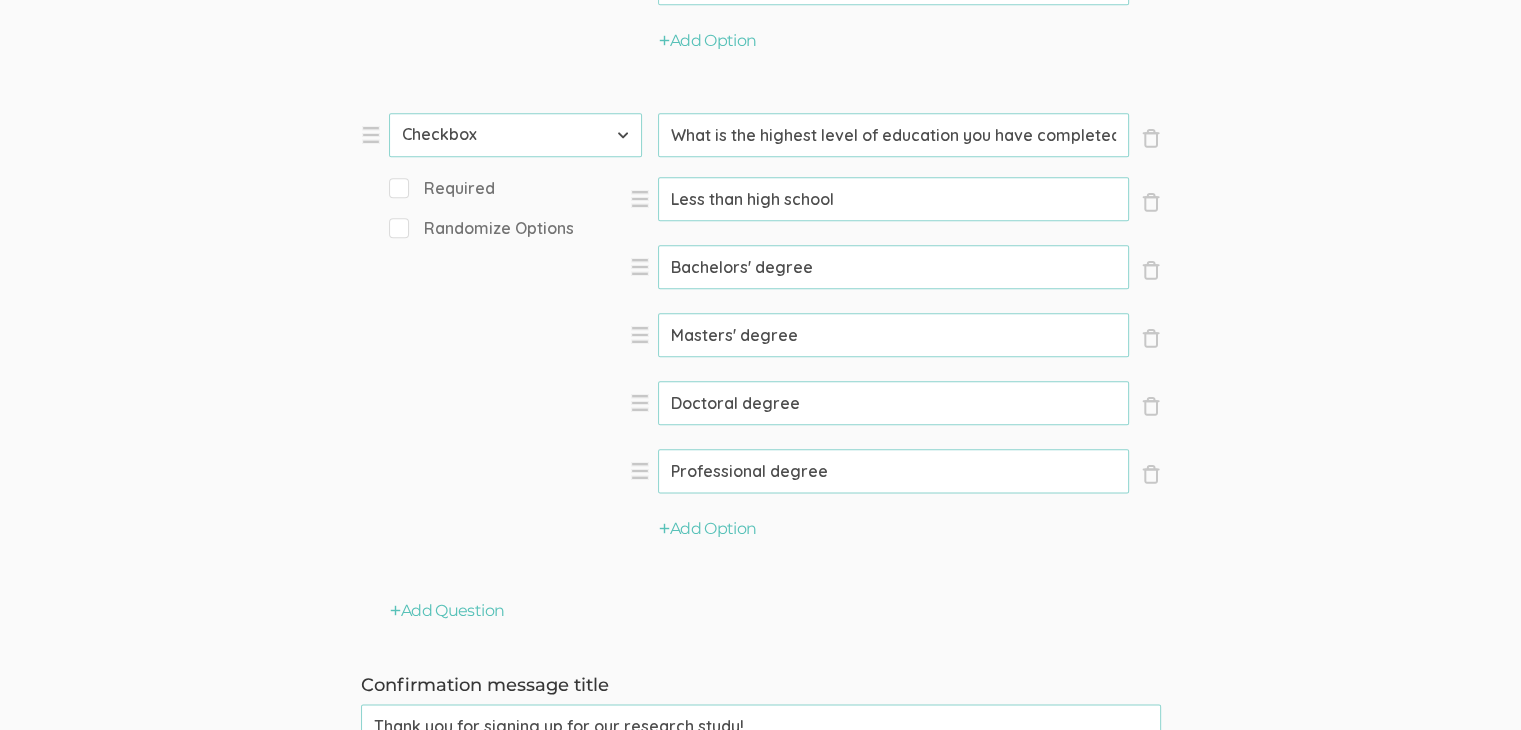 type on "Professional degree" 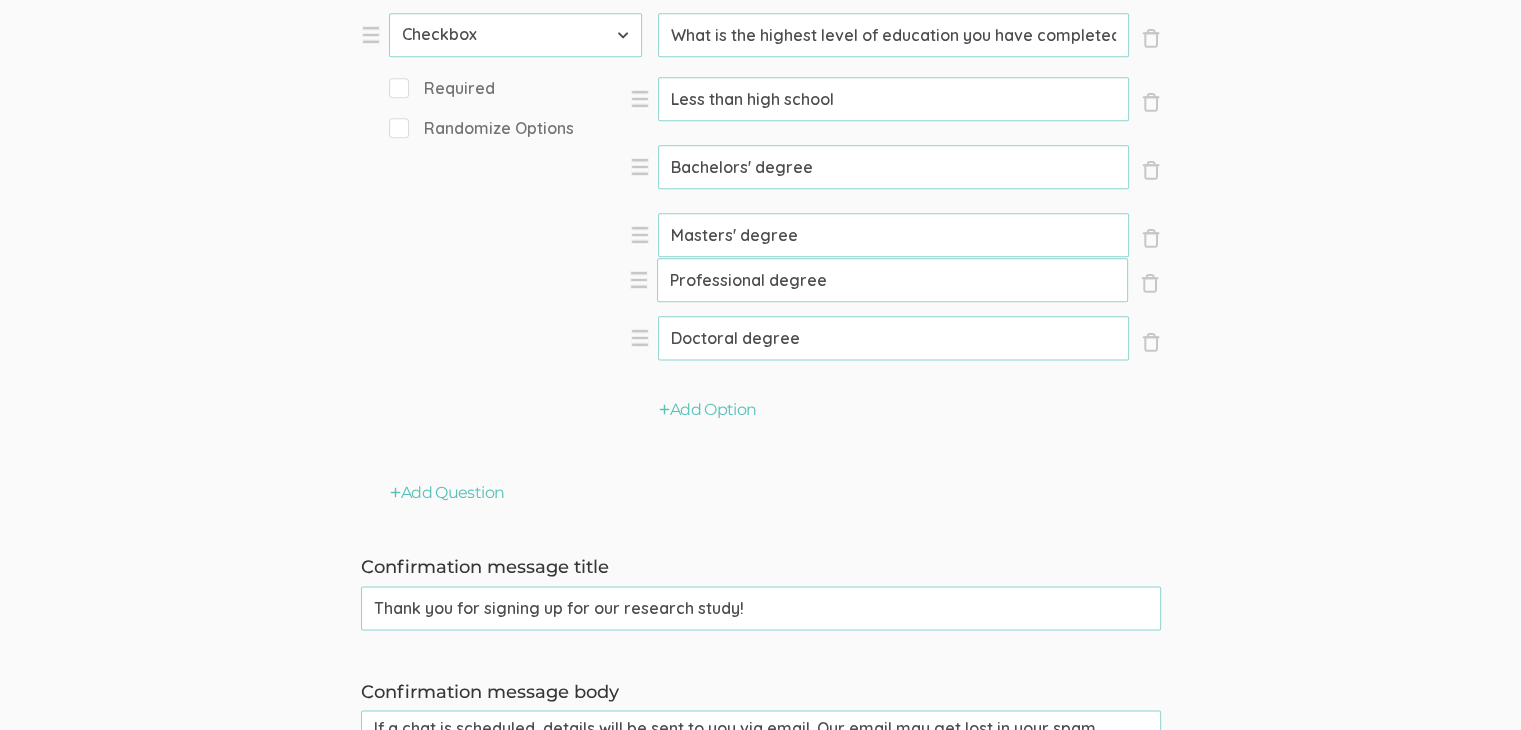 drag, startPoint x: 636, startPoint y: 370, endPoint x: 635, endPoint y: 279, distance: 91.00549 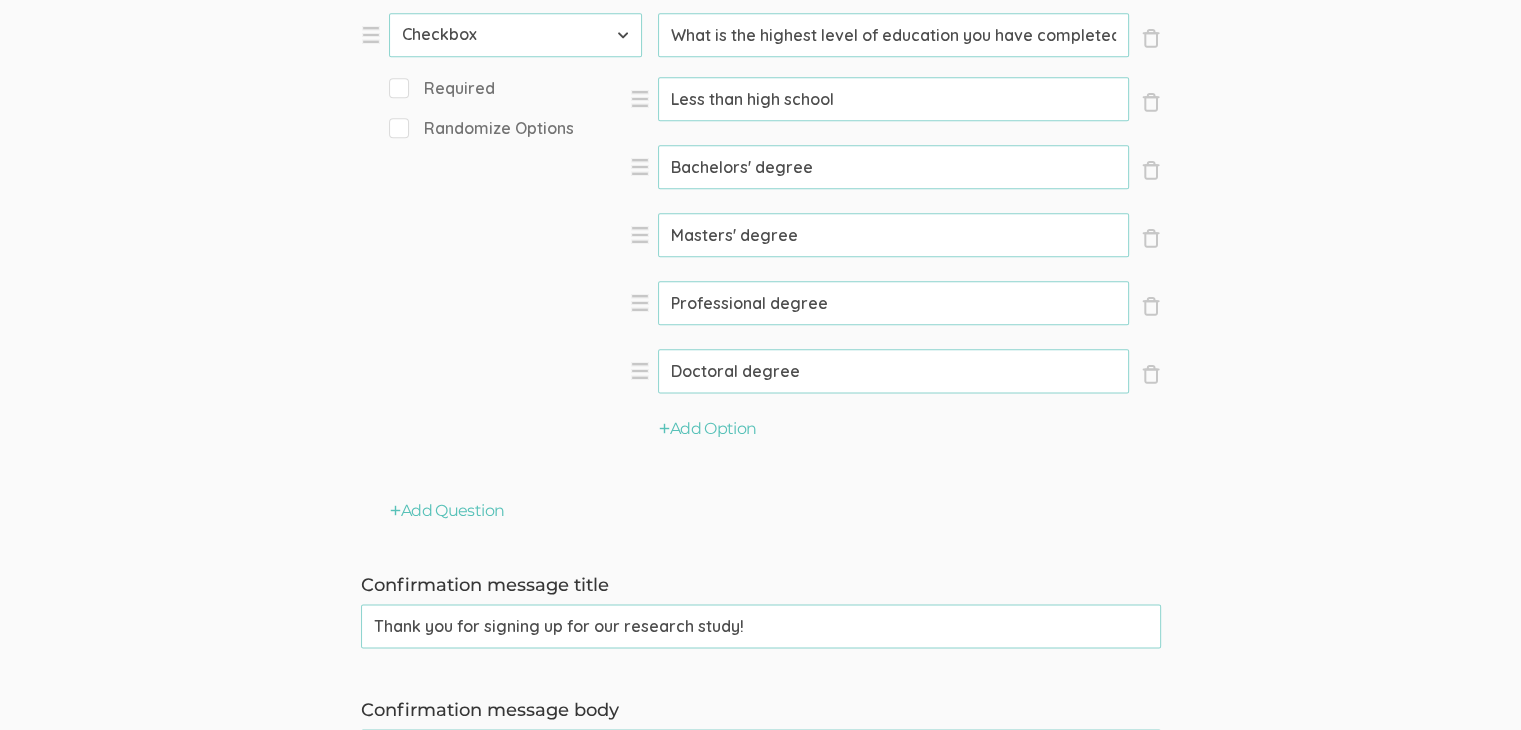click on "Question text can be formatted using Markdown syntax.   Enabled Title   [Interview Duration] Min Chat about [Topic]   (success) Questions × Close Type First Name Last Name Email Phone Number LinkedIn Profile URL Country State Short Text Long Text Number Dropdown Checkbox Paragraph Prompt   Hello, I'm [PERSON_NAME], a doctoral researcher from the [GEOGRAPHIC_DATA][US_STATE], [GEOGRAPHIC_DATA]. I'm conducting a study on consumer attitudes and behaviors towards brands. You can find me on [LinkedIn]([URL][DOMAIN_NAME]). I truly appreciate your willingness to share your experience, and I'm excited to learn from it. Thank you for taking part in this important conversation! × Close Type First Name Last Name Email Phone Number LinkedIn Profile URL Country State Short Text Long Text Number Dropdown Checkbox Paragraph Prompt   First name   (success)   Required × Close Type First Name Last Name Email Phone Number LinkedIn Profile URL Country State Short Text Long Text Number Dropdown" at bounding box center (760, -601) 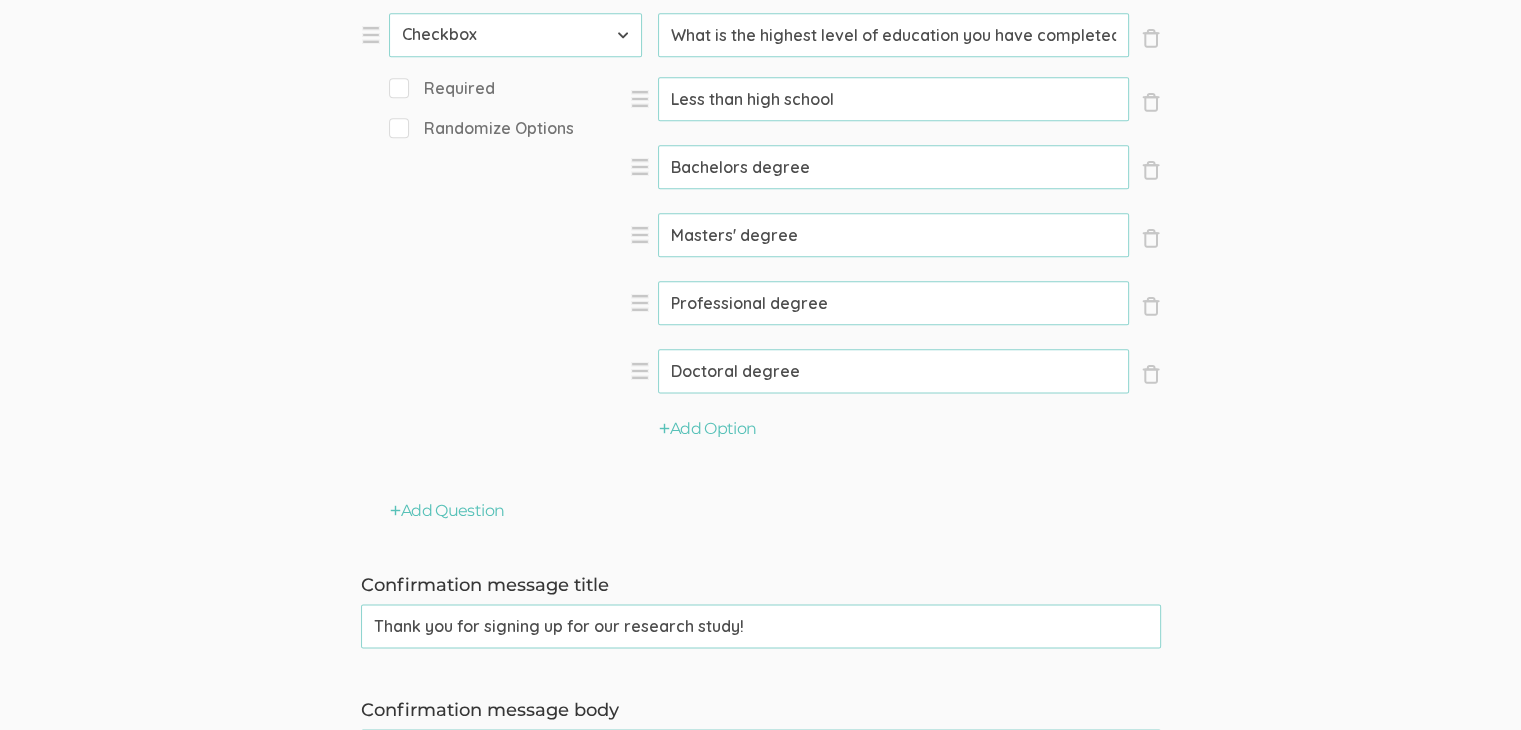 type on "Bachelors degree" 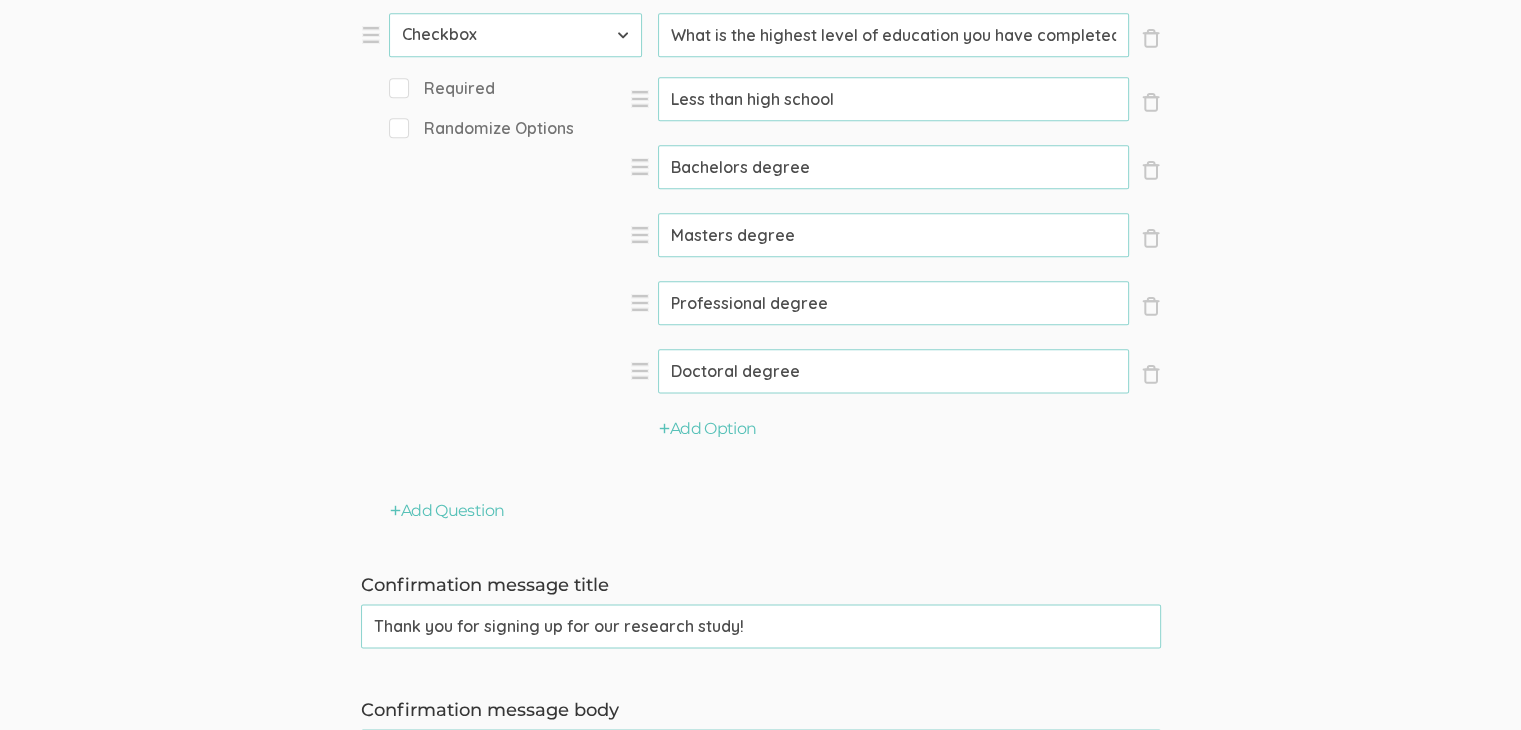 type on "Masters degree" 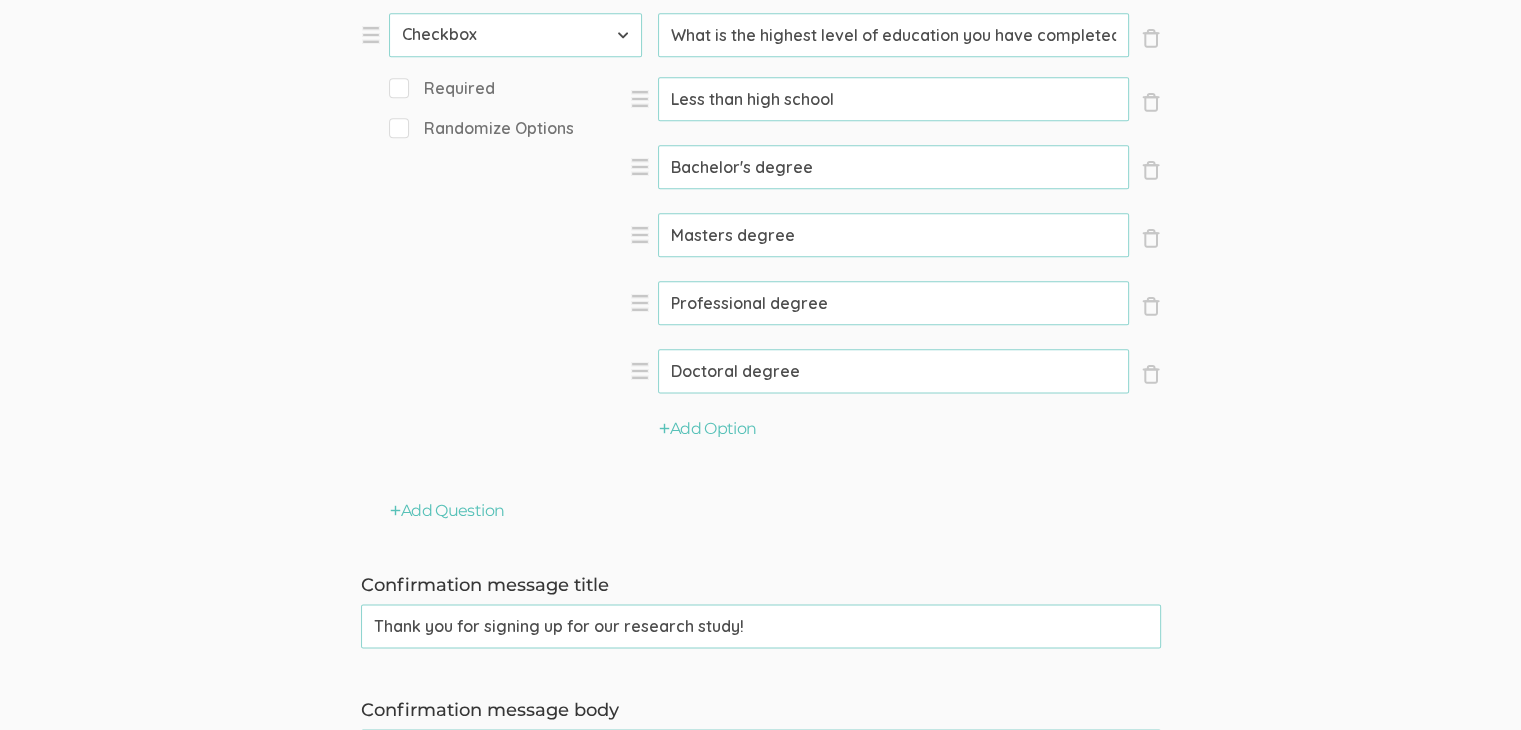 type on "Bachelor's degree" 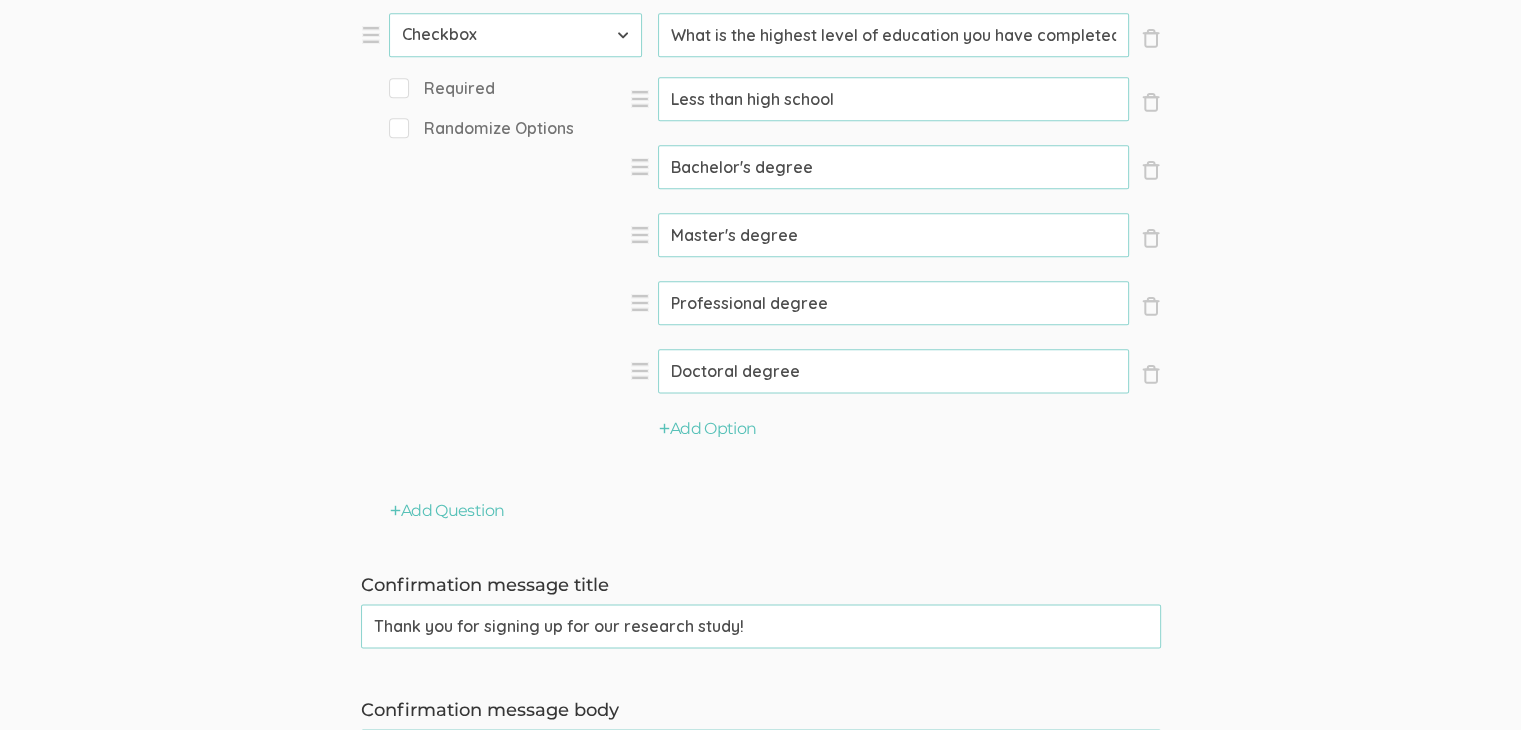 type on "Master's degree" 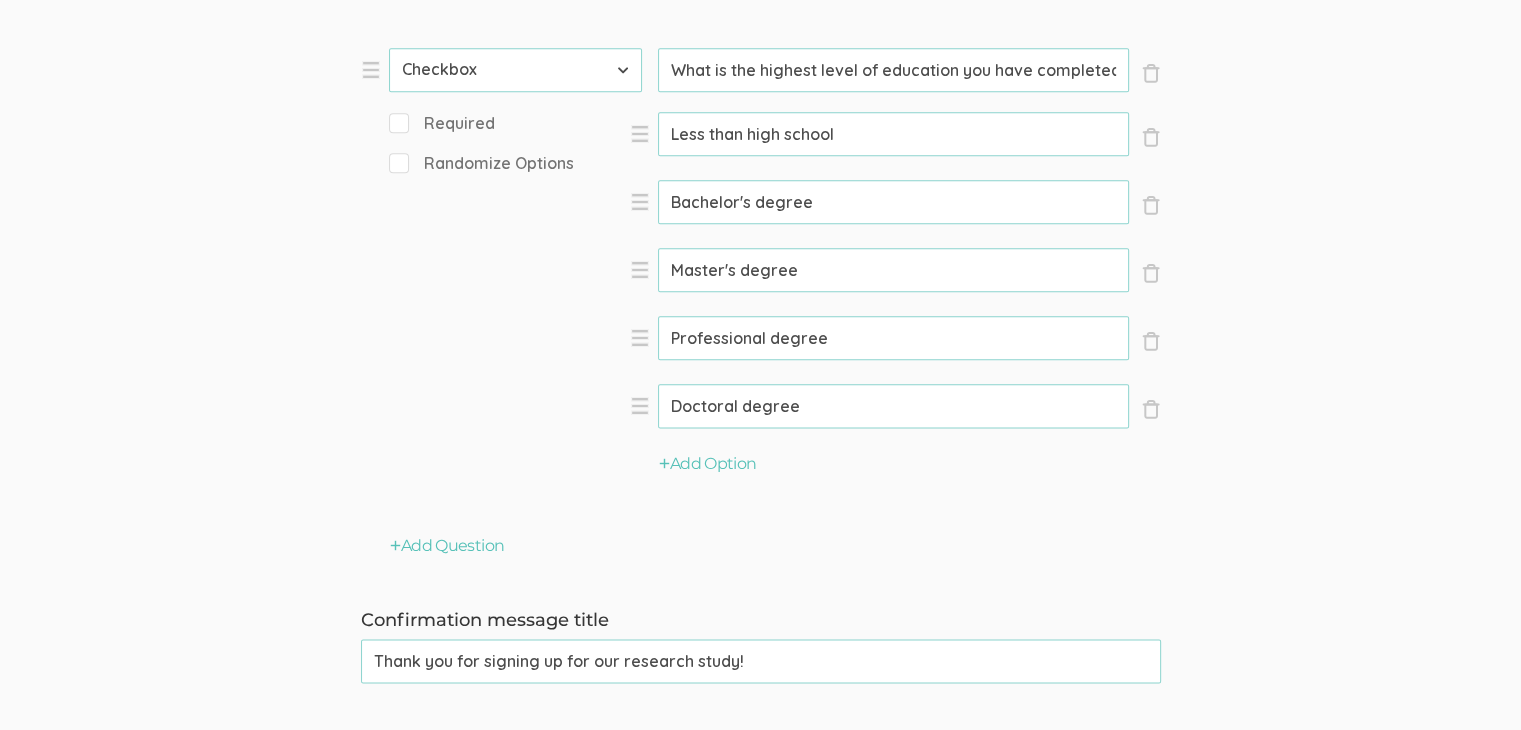 scroll, scrollTop: 2500, scrollLeft: 0, axis: vertical 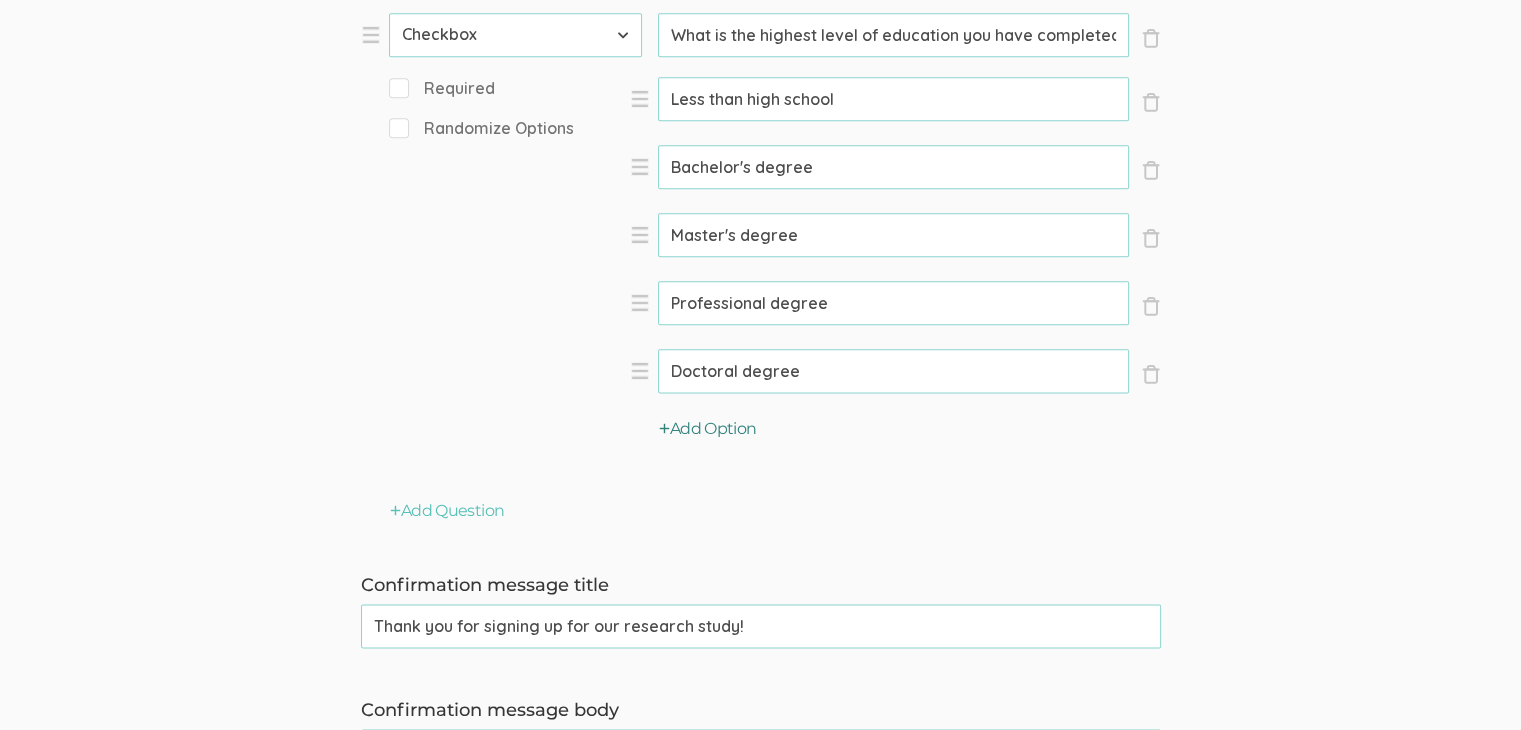 click on "Add Option" at bounding box center [708, 429] 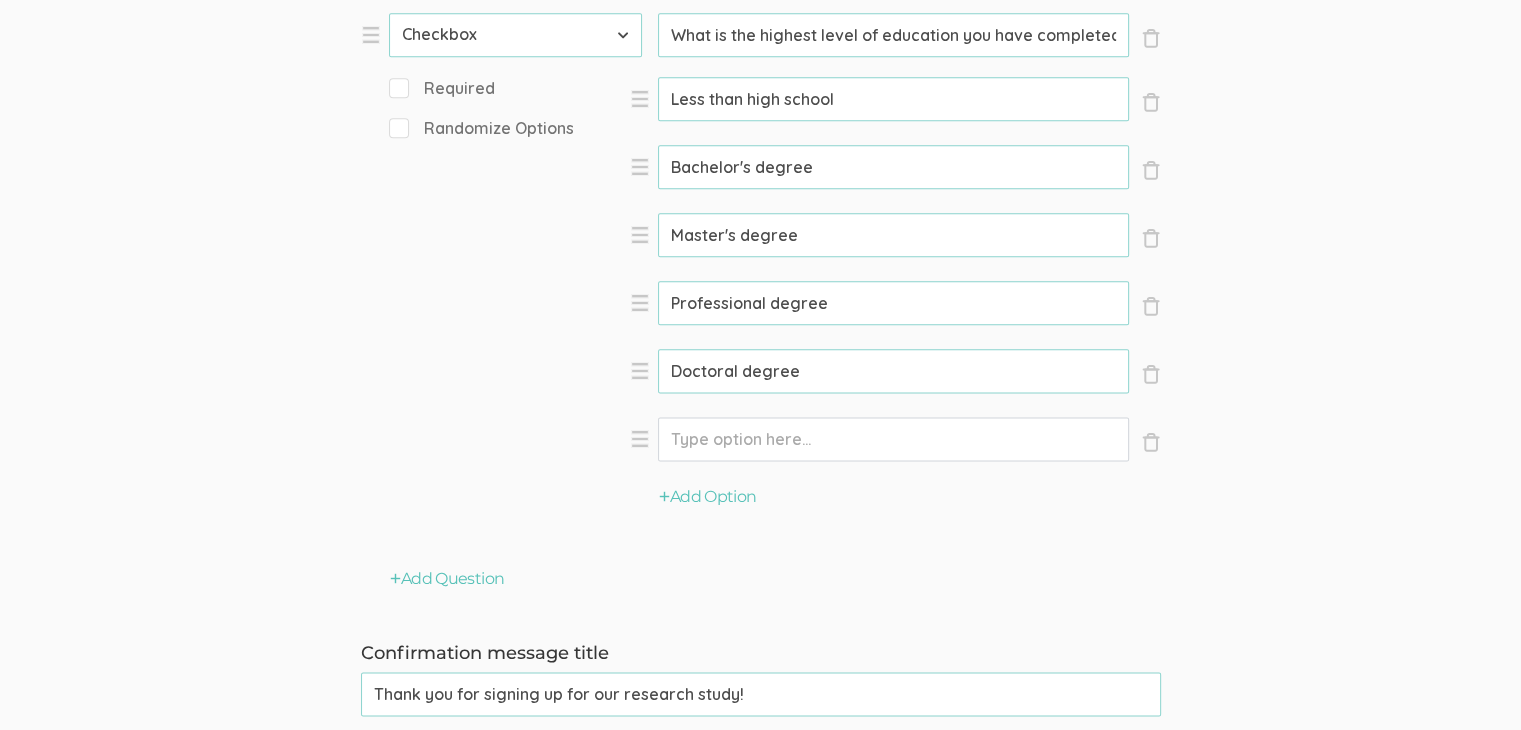 click on "Option" at bounding box center (893, 99) 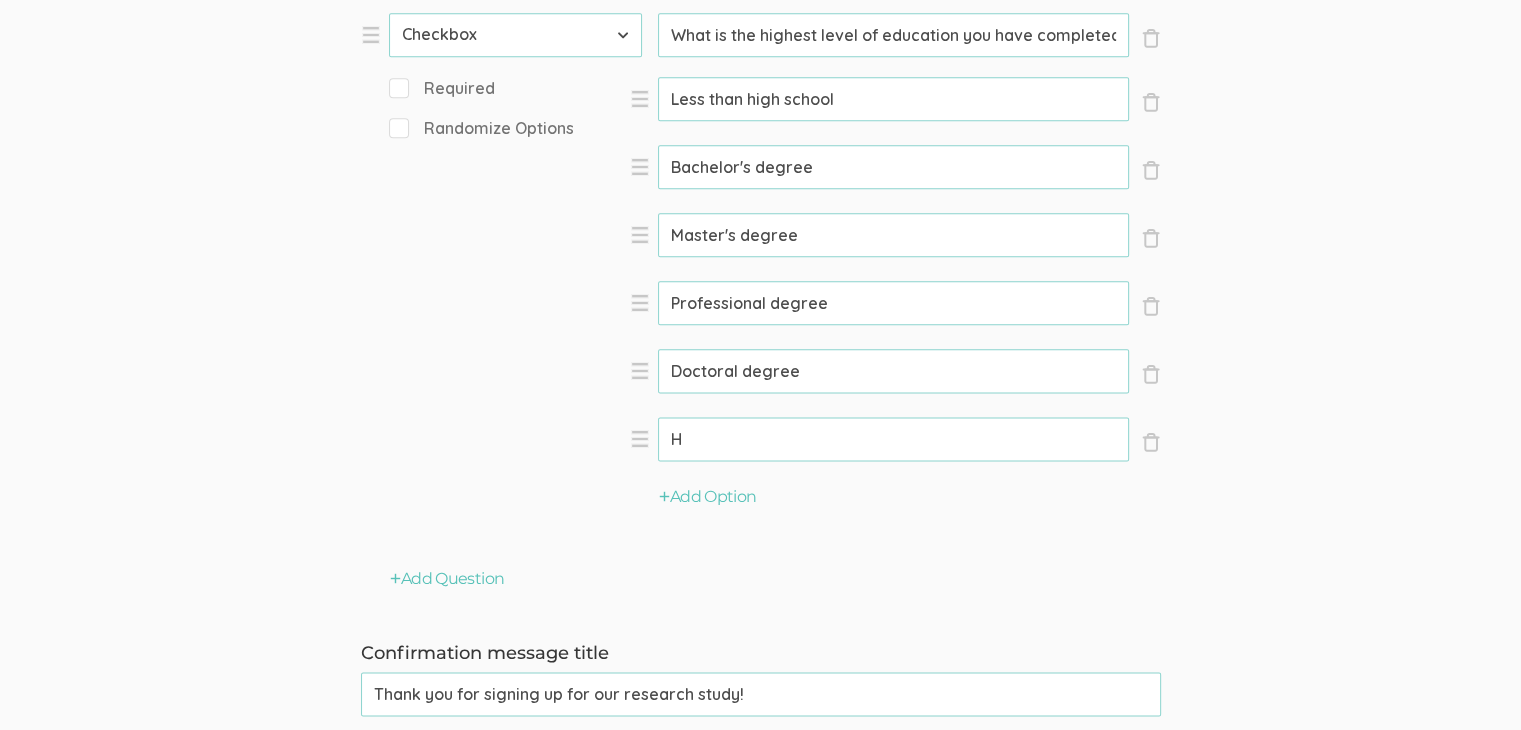 type 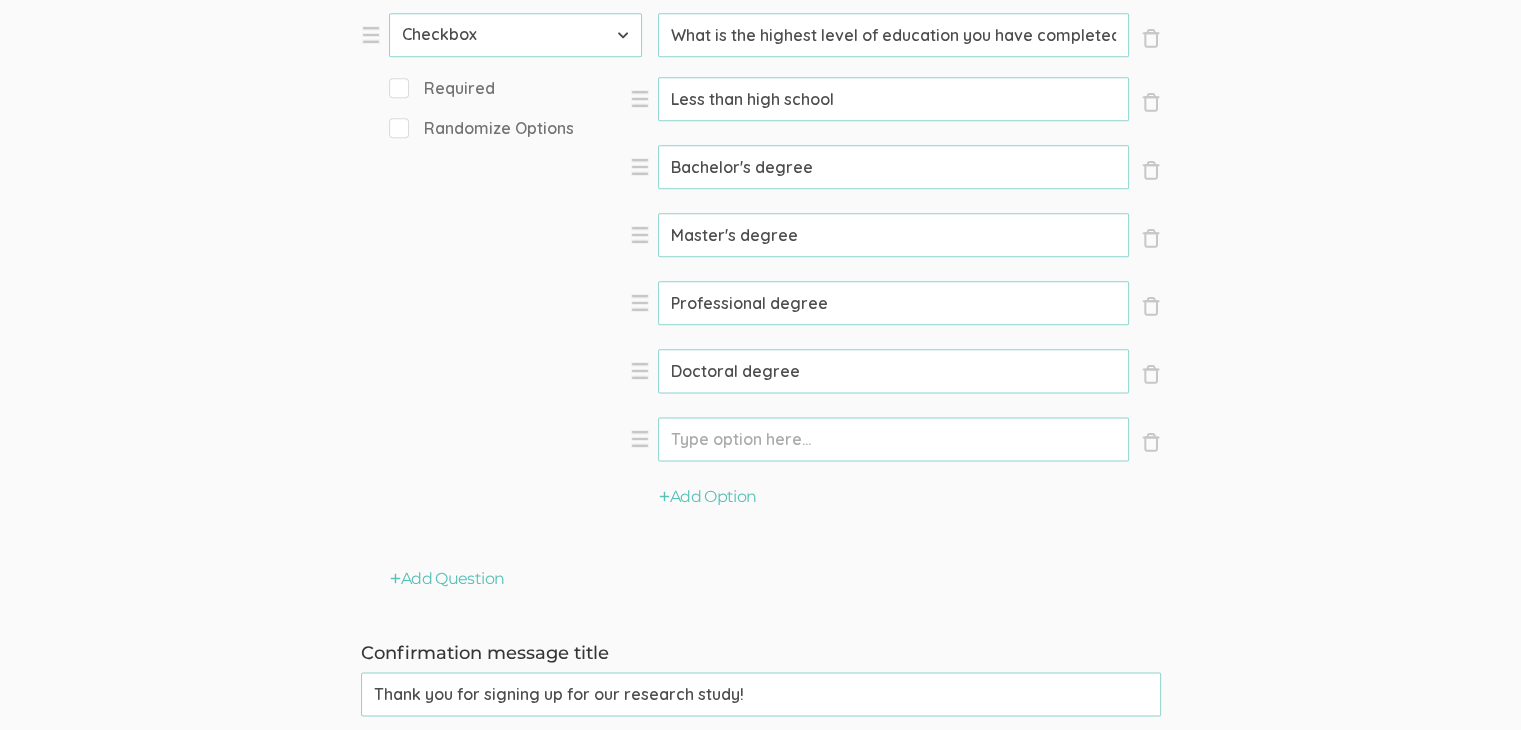 drag, startPoint x: 862, startPoint y: 101, endPoint x: 655, endPoint y: 92, distance: 207.19556 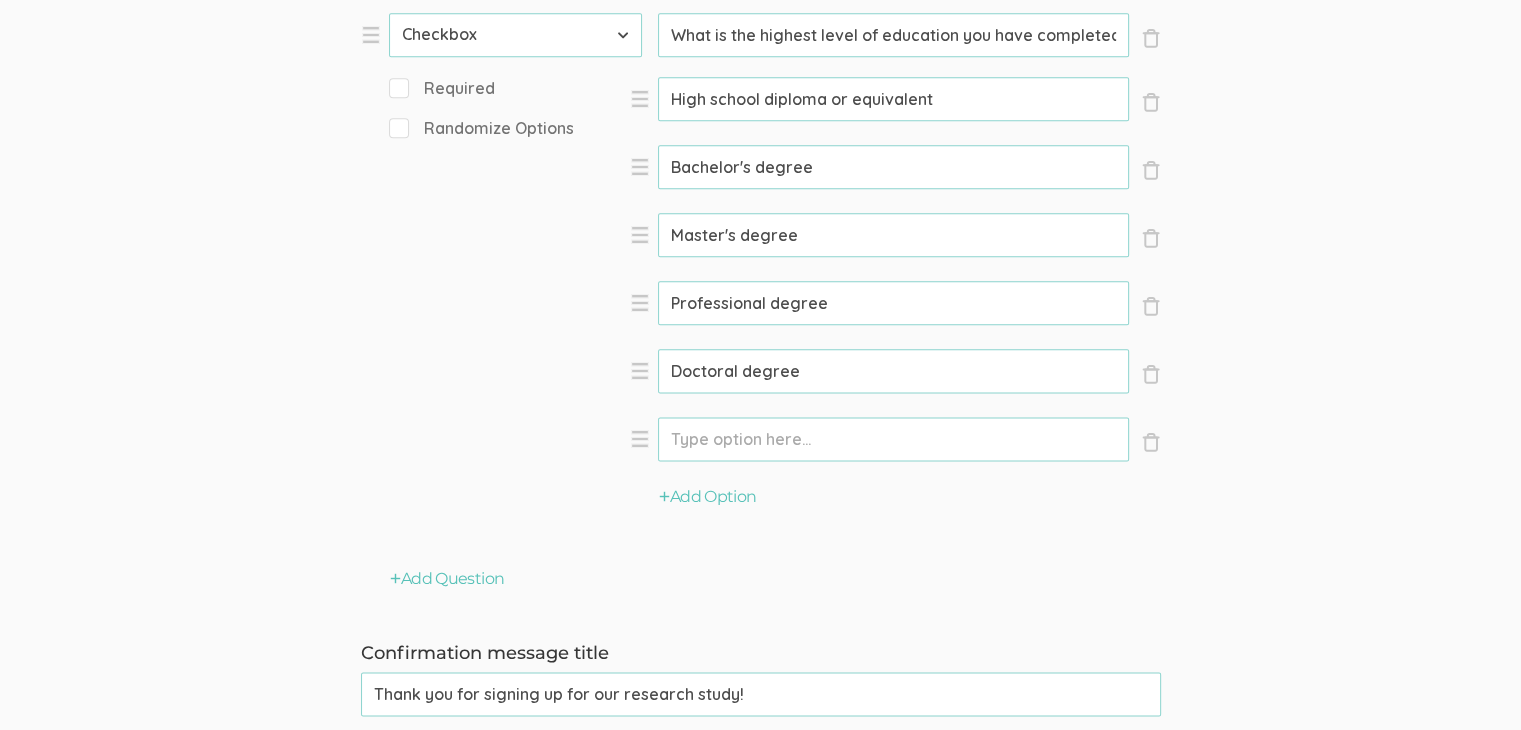 type on "Less than high school" 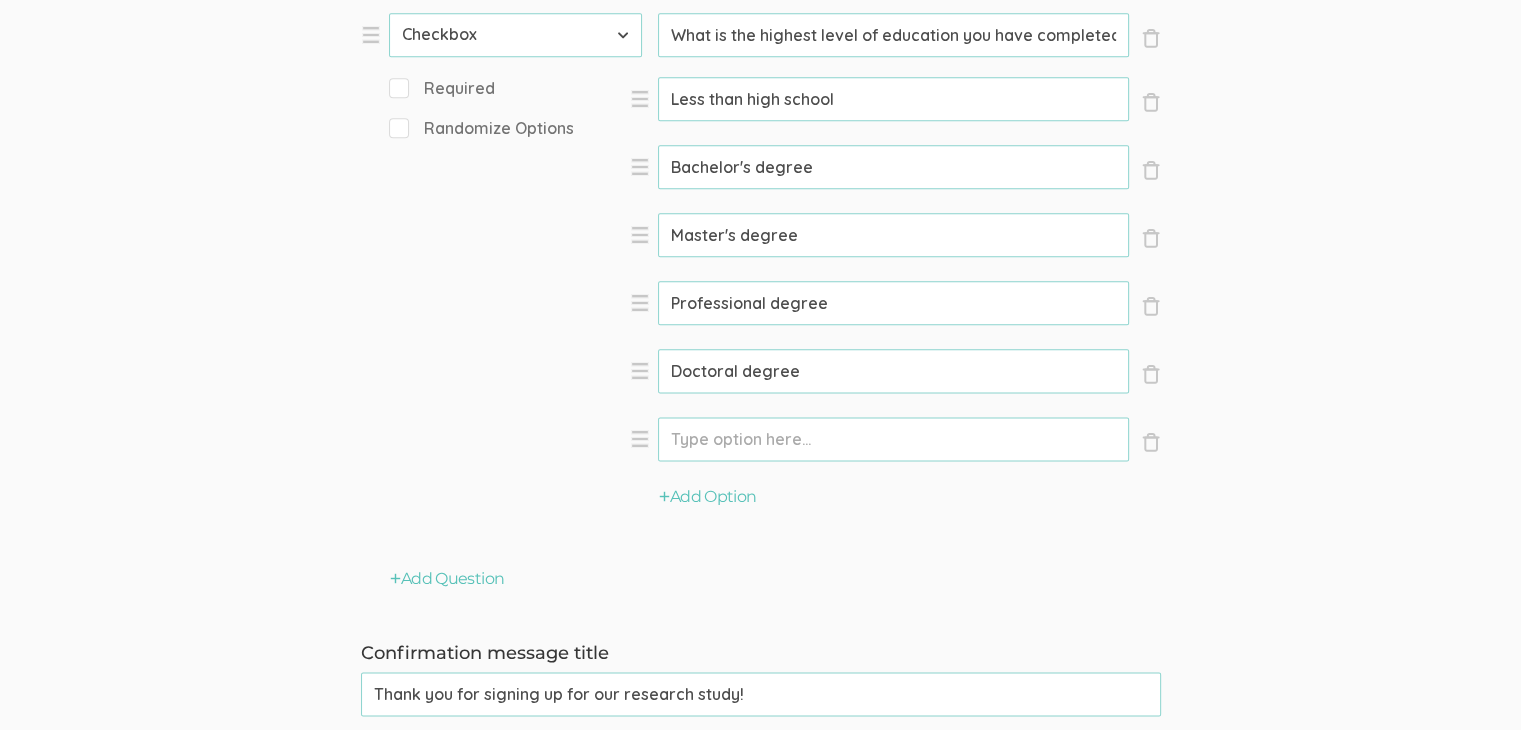 click on "Bachelor's degree" at bounding box center [893, 99] 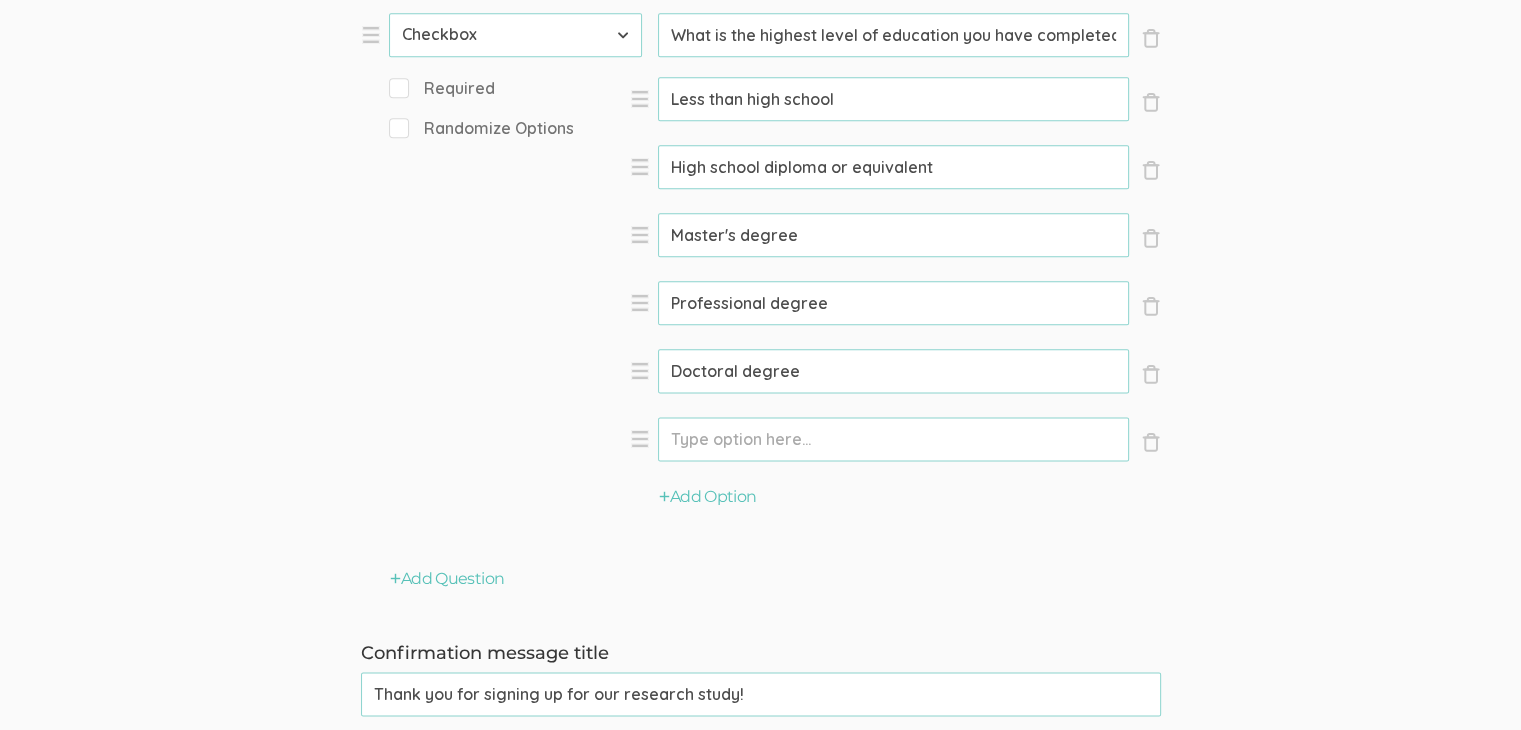 click on "High school diploma or equivalent" at bounding box center [893, 99] 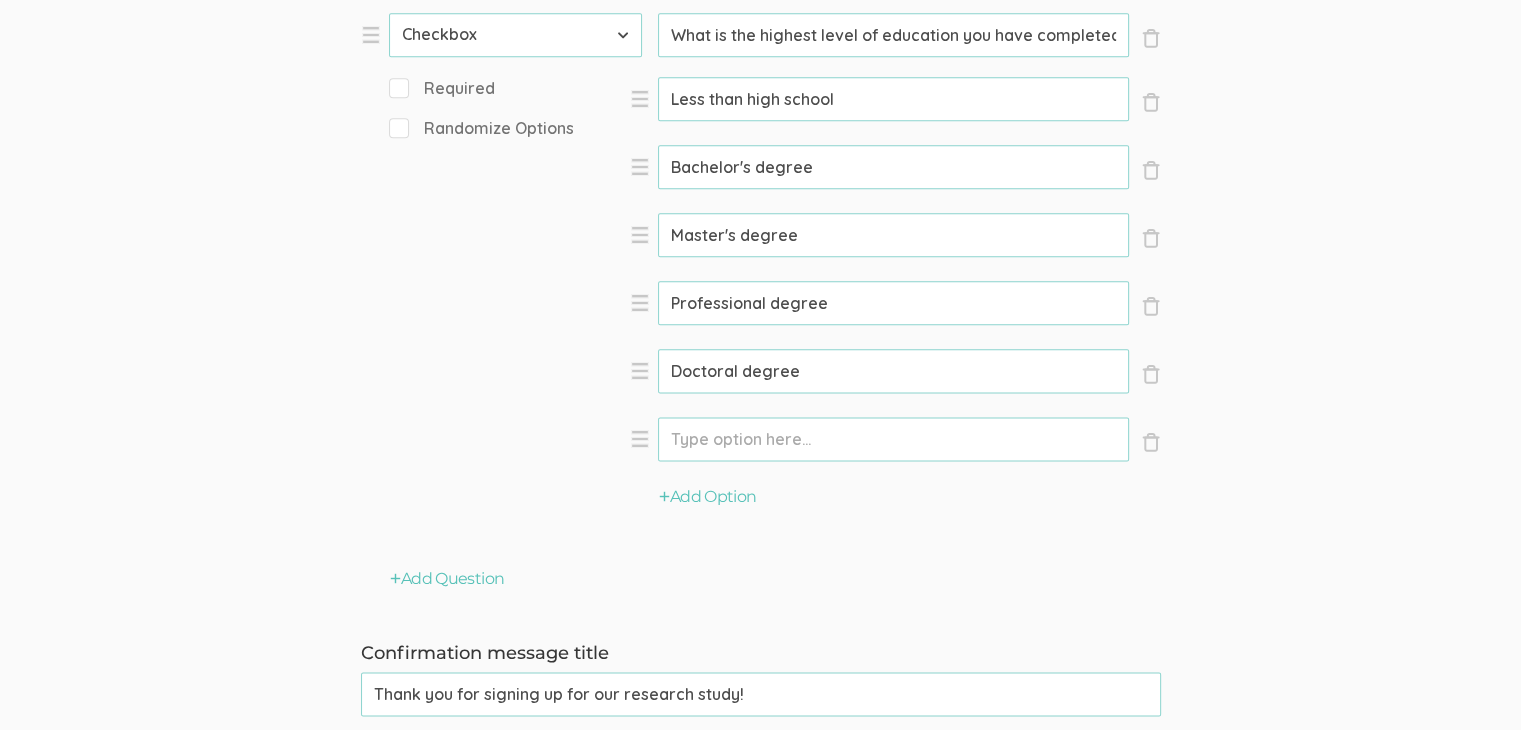 click on "Bachelor's degree" at bounding box center [893, 99] 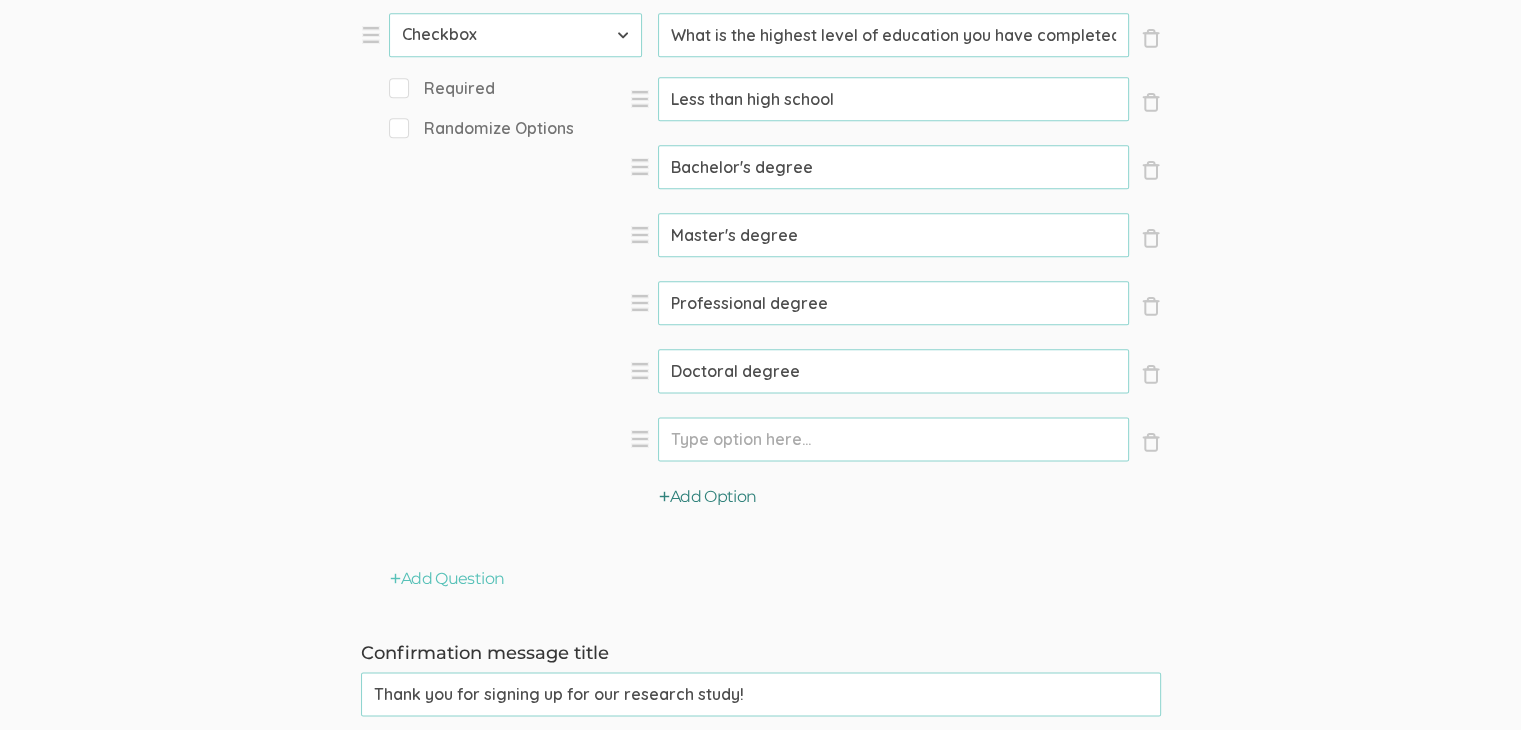 click on "Add Option" at bounding box center [708, 497] 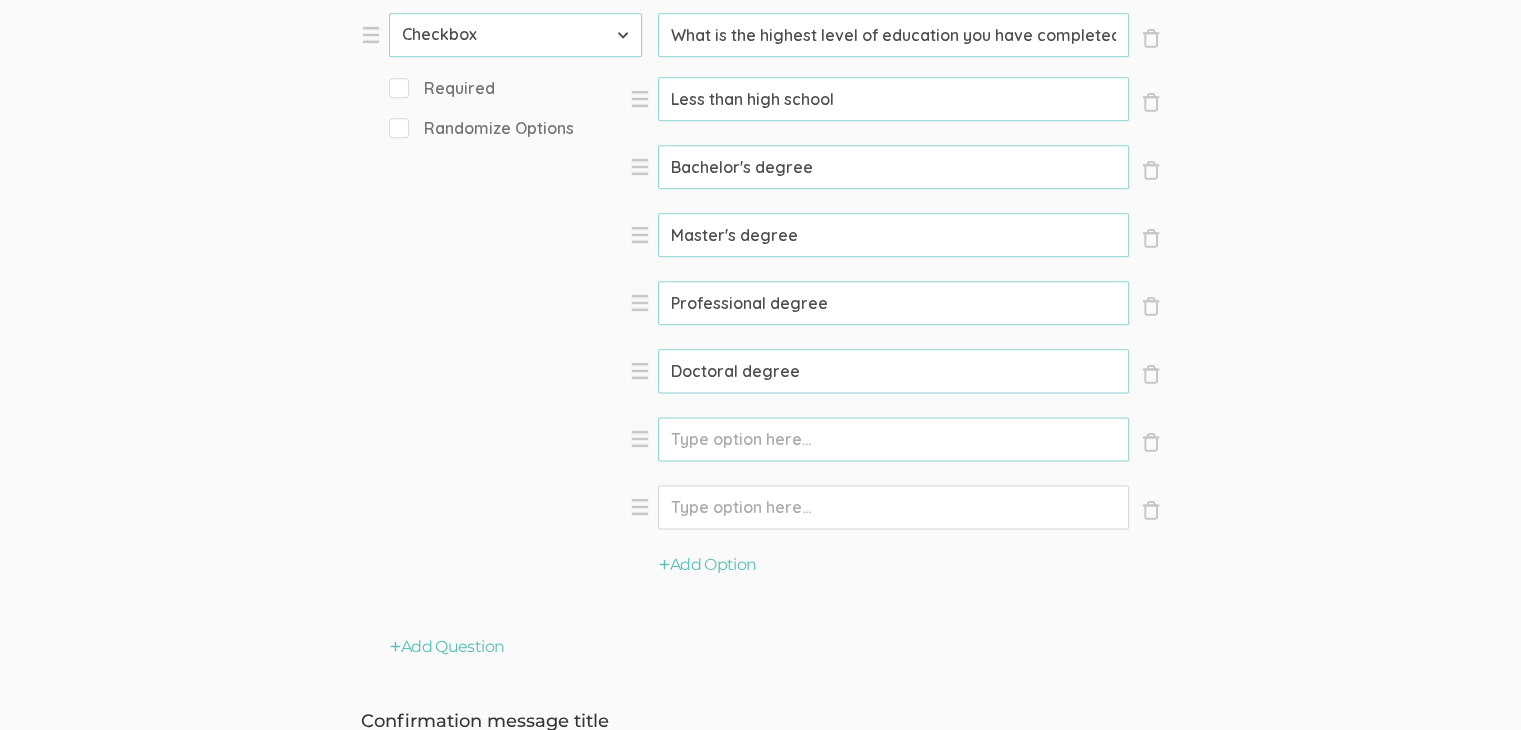 click on "Option" at bounding box center [893, 99] 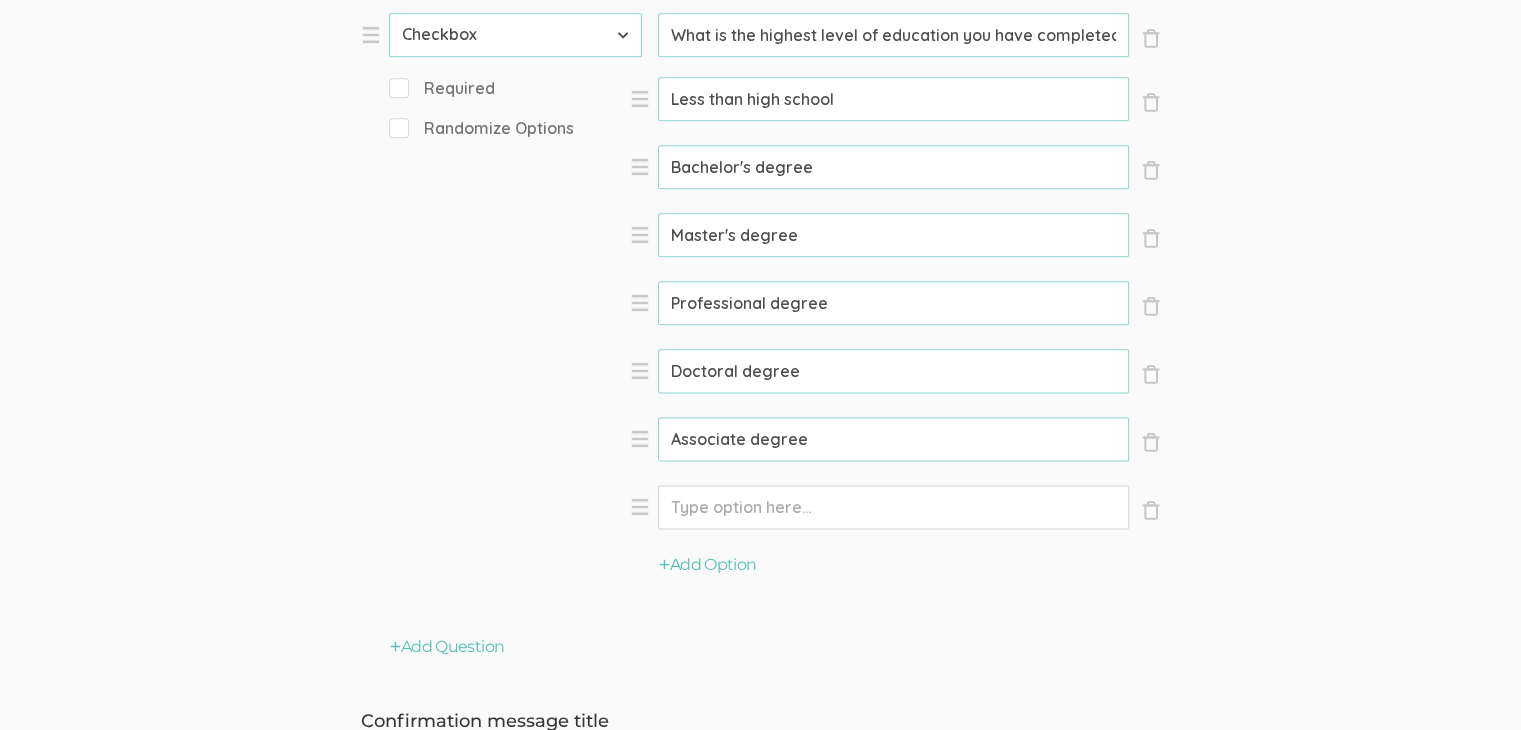 type on "Associate degree" 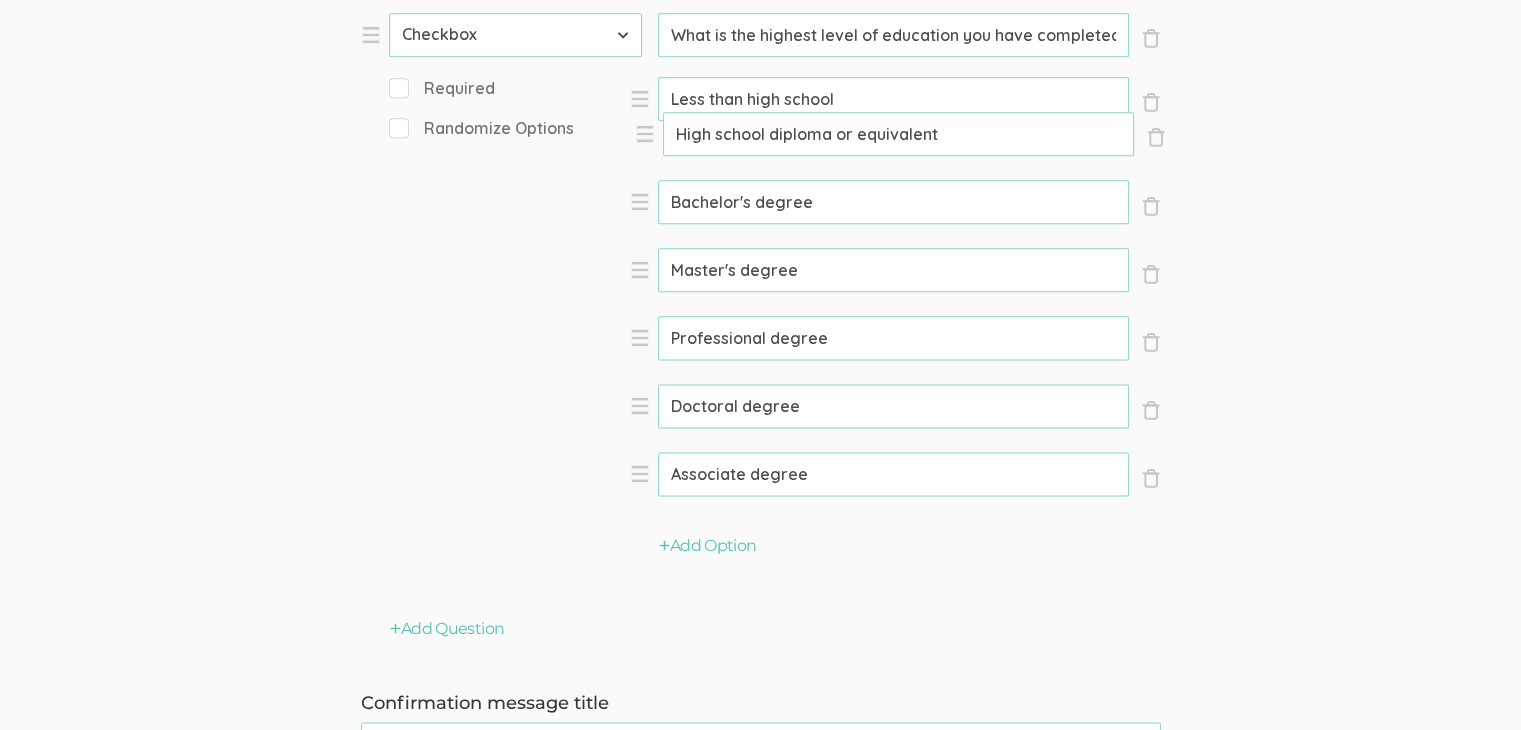 drag, startPoint x: 636, startPoint y: 502, endPoint x: 641, endPoint y: 129, distance: 373.0335 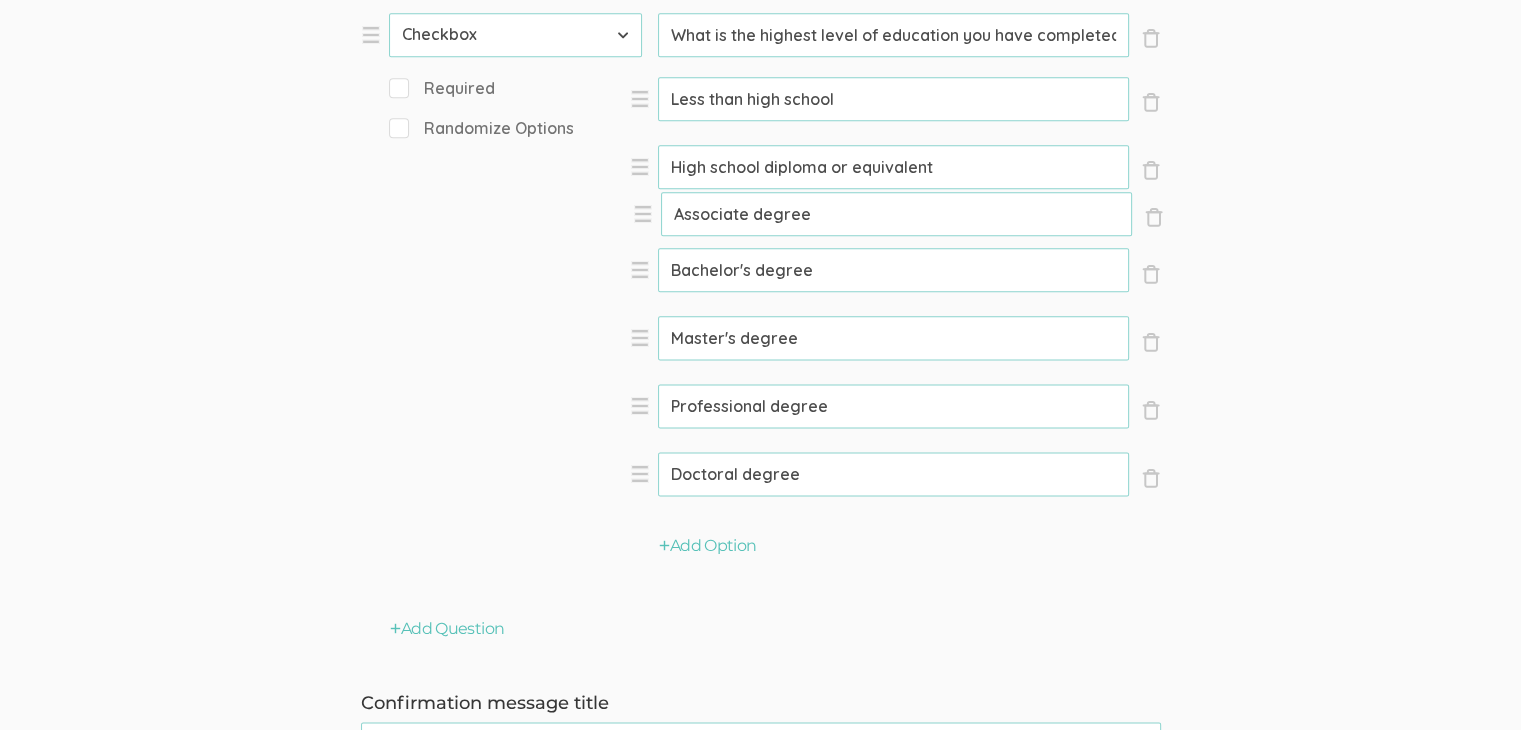 drag, startPoint x: 636, startPoint y: 500, endPoint x: 639, endPoint y: 206, distance: 294.01532 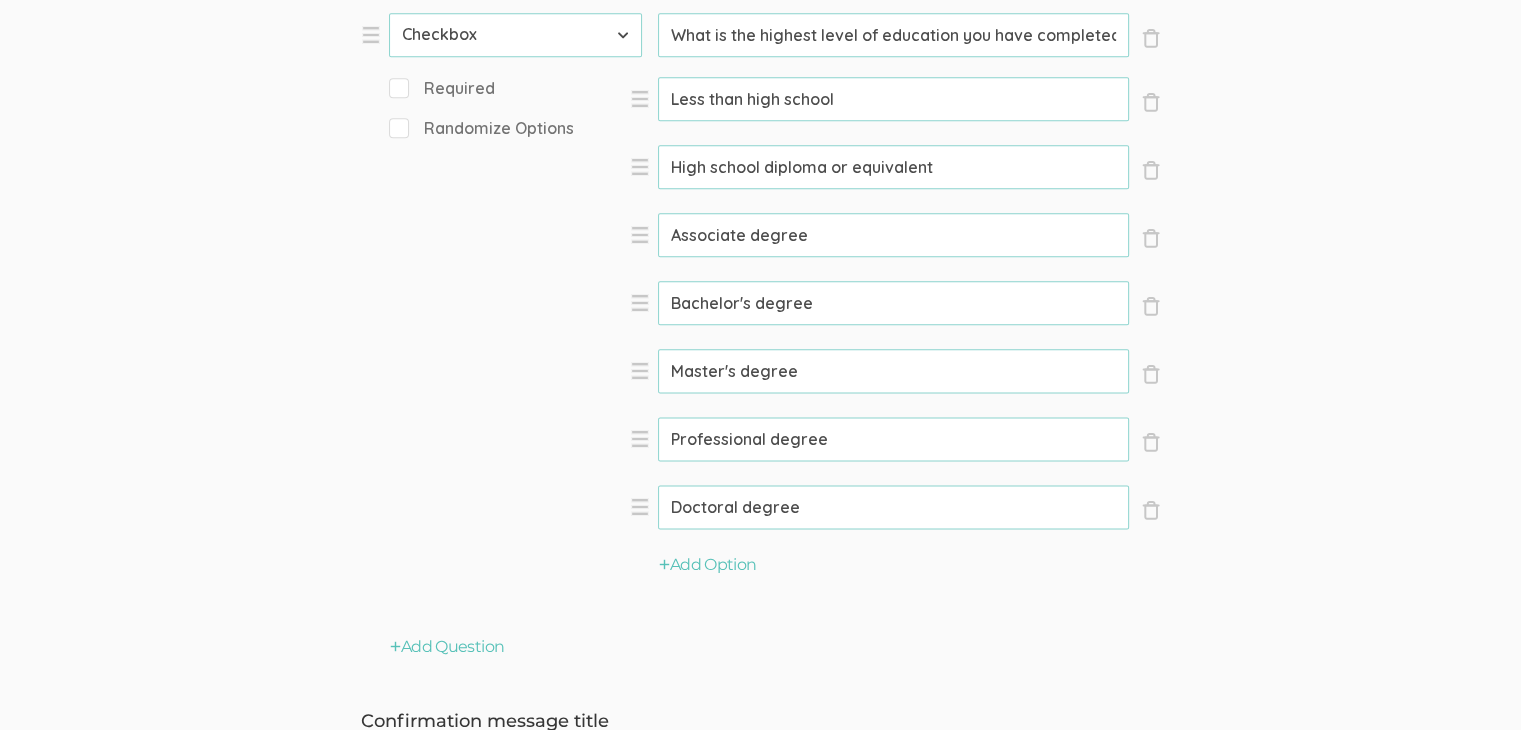 click on "Question text can be formatted using Markdown syntax.   Enabled Title   [Interview Duration] Min Chat about [Topic]   (success) Questions × Close Type First Name Last Name Email Phone Number LinkedIn Profile URL Country State Short Text Long Text Number Dropdown Checkbox Paragraph Prompt   Hello, I'm [PERSON_NAME], a doctoral researcher from the [GEOGRAPHIC_DATA][US_STATE], [GEOGRAPHIC_DATA]. I'm conducting a study on consumer attitudes and behaviors towards brands. You can find me on [LinkedIn]([URL][DOMAIN_NAME]). I truly appreciate your willingness to share your experience, and I'm excited to learn from it. Thank you for taking part in this important conversation! × Close Type First Name Last Name Email Phone Number LinkedIn Profile URL Country State Short Text Long Text Number Dropdown Checkbox Paragraph Prompt   First name   (success)   Required × Close Type First Name Last Name Email Phone Number LinkedIn Profile URL Country State Short Text Long Text Number Dropdown" at bounding box center (760, -533) 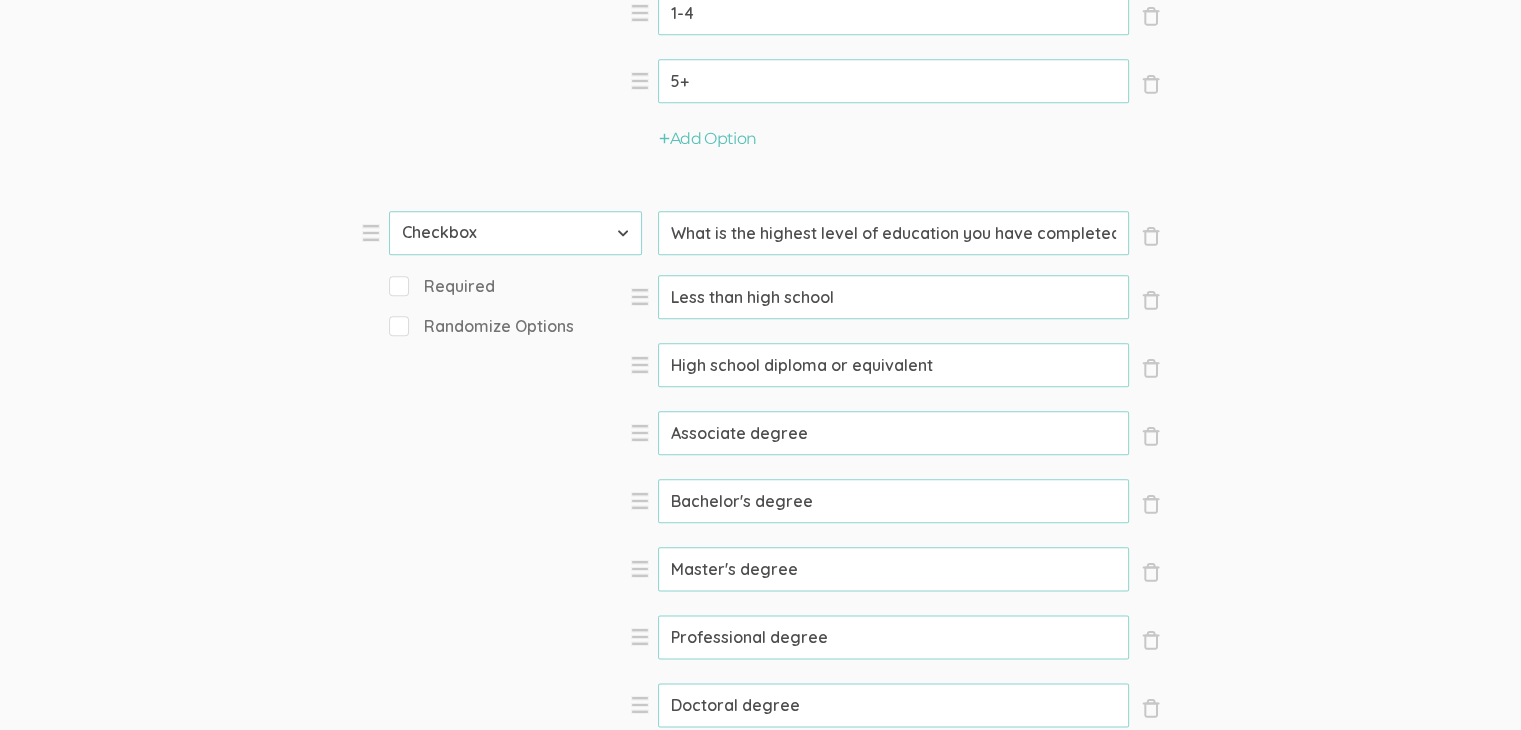 scroll, scrollTop: 2300, scrollLeft: 0, axis: vertical 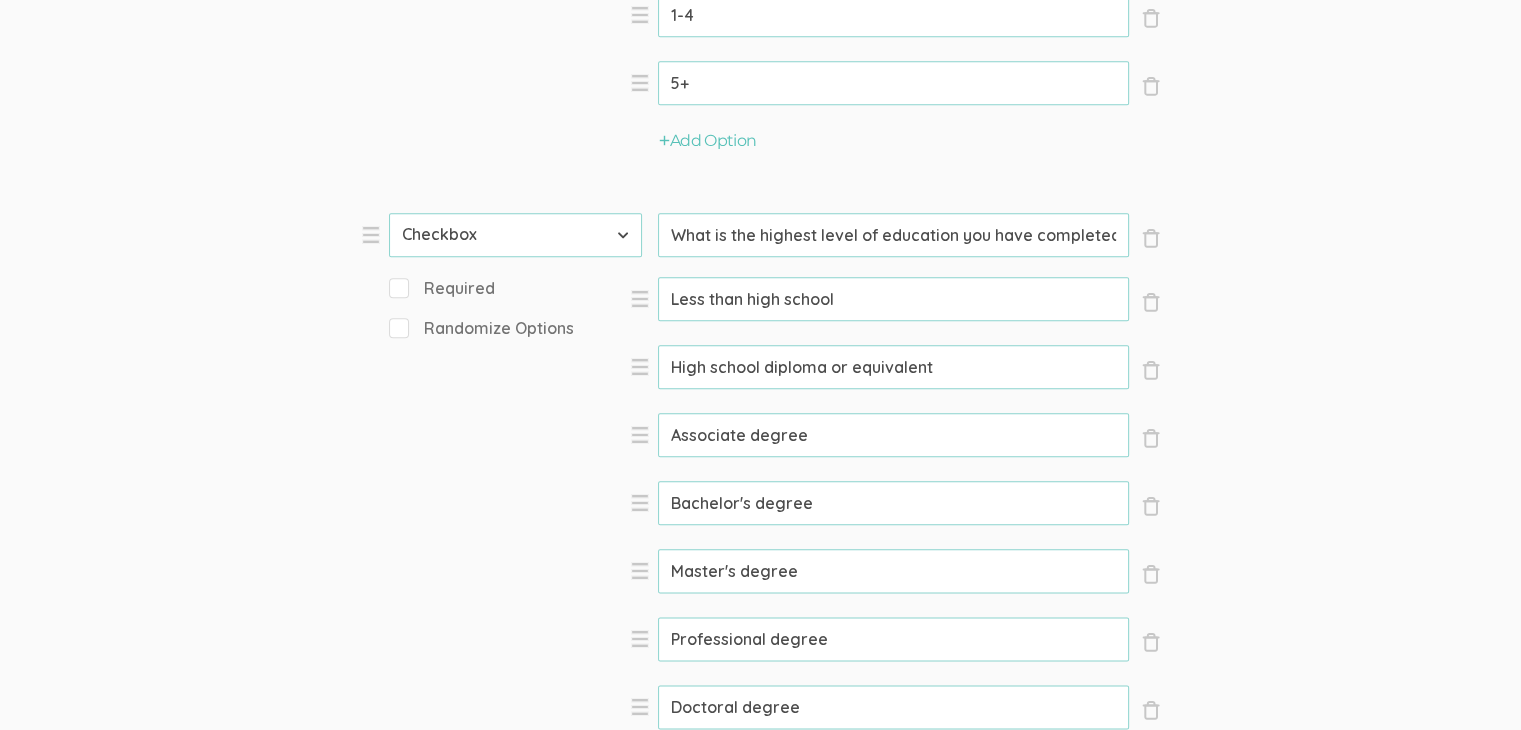 click on "Required" at bounding box center [395, 287] 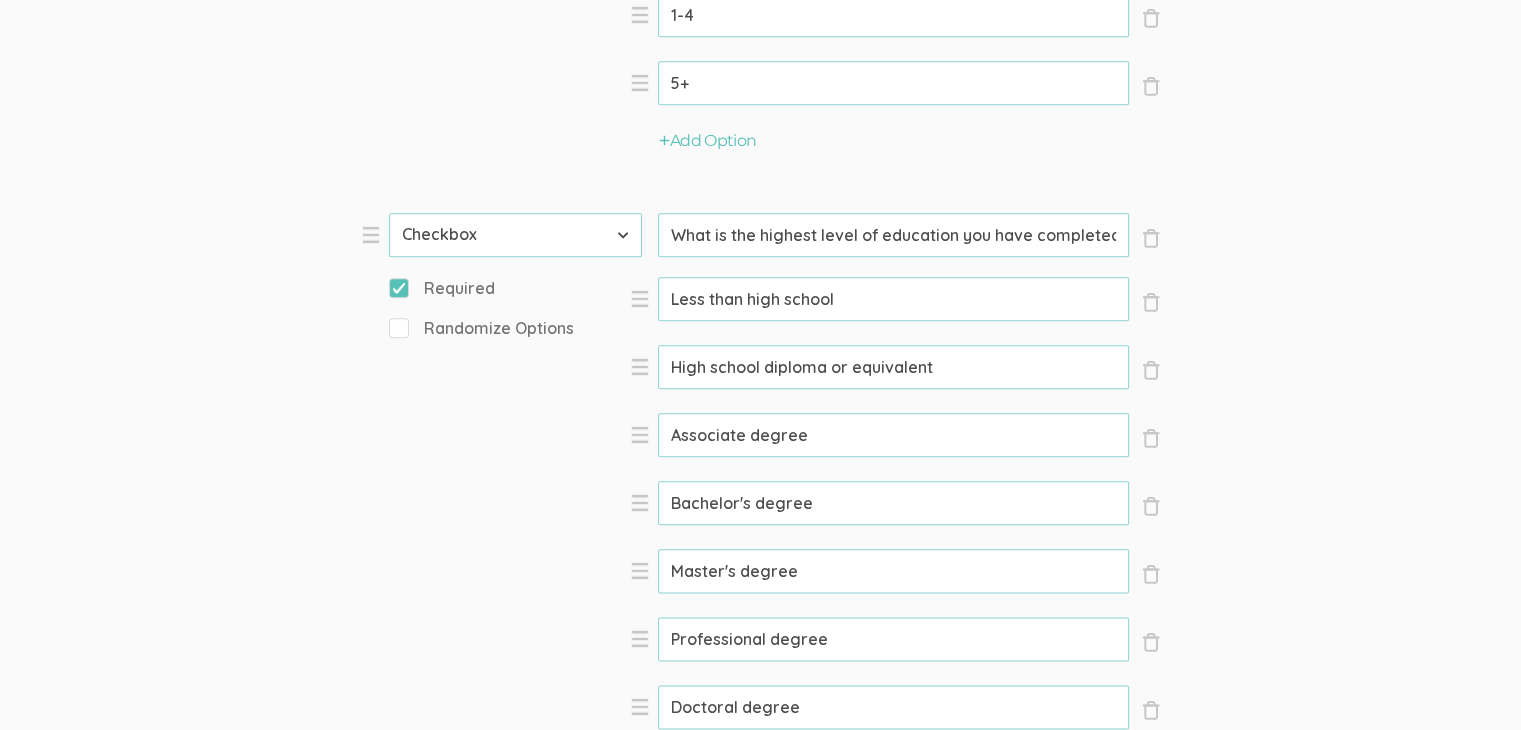 click on "Question text can be formatted using Markdown syntax.   Enabled Title   [Interview Duration] Min Chat about [Topic]   (success) Questions × Close Type First Name Last Name Email Phone Number LinkedIn Profile URL Country State Short Text Long Text Number Dropdown Checkbox Paragraph Prompt   Hello, I'm [PERSON_NAME], a doctoral researcher from the [GEOGRAPHIC_DATA][US_STATE], [GEOGRAPHIC_DATA]. I'm conducting a study on consumer attitudes and behaviors towards brands. You can find me on [LinkedIn]([URL][DOMAIN_NAME]). I truly appreciate your willingness to share your experience, and I'm excited to learn from it. Thank you for taking part in this important conversation! × Close Type First Name Last Name Email Phone Number LinkedIn Profile URL Country State Short Text Long Text Number Dropdown Checkbox Paragraph Prompt   First name   (success)   Required × Close Type First Name Last Name Email Phone Number LinkedIn Profile URL Country State Short Text Long Text Number Dropdown" at bounding box center [760, -333] 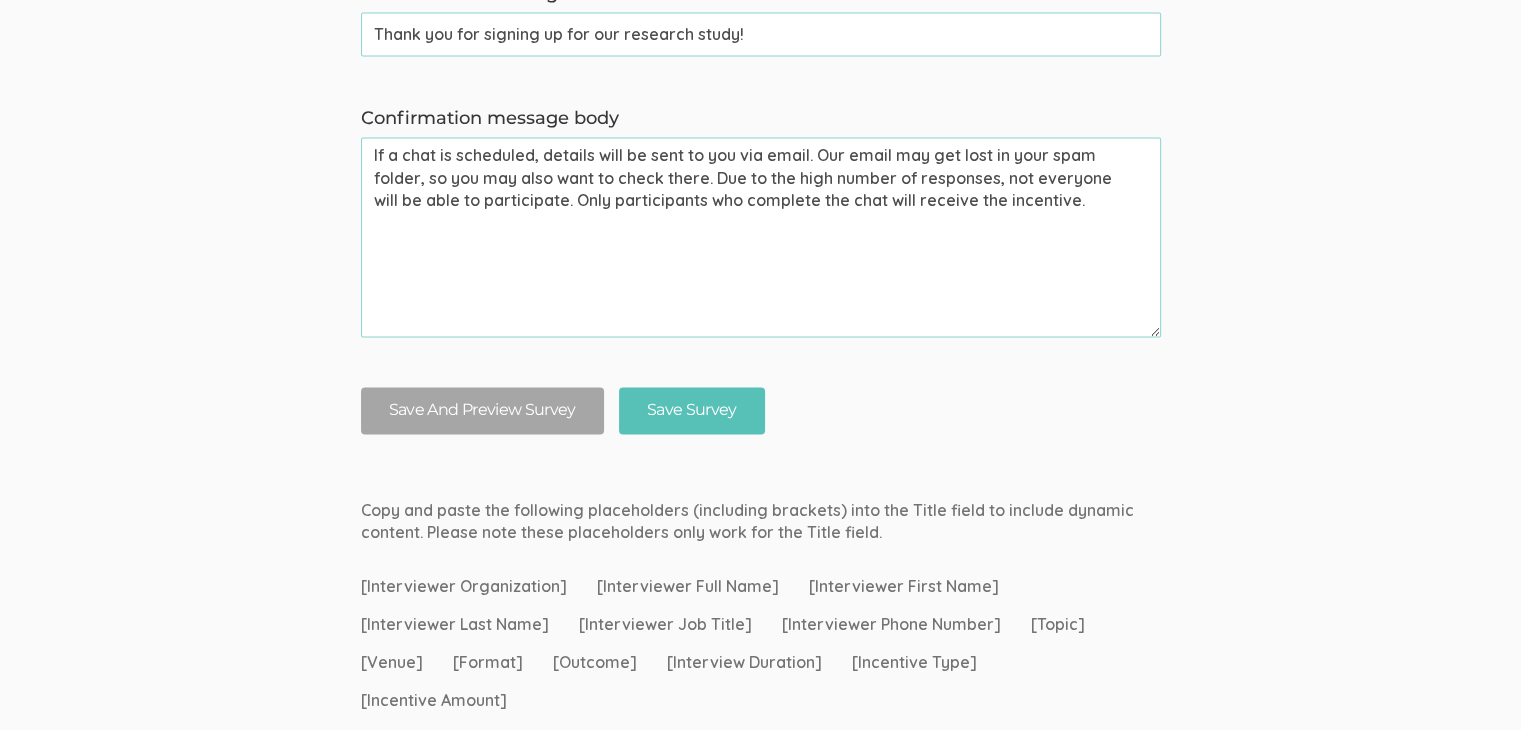 scroll, scrollTop: 3300, scrollLeft: 0, axis: vertical 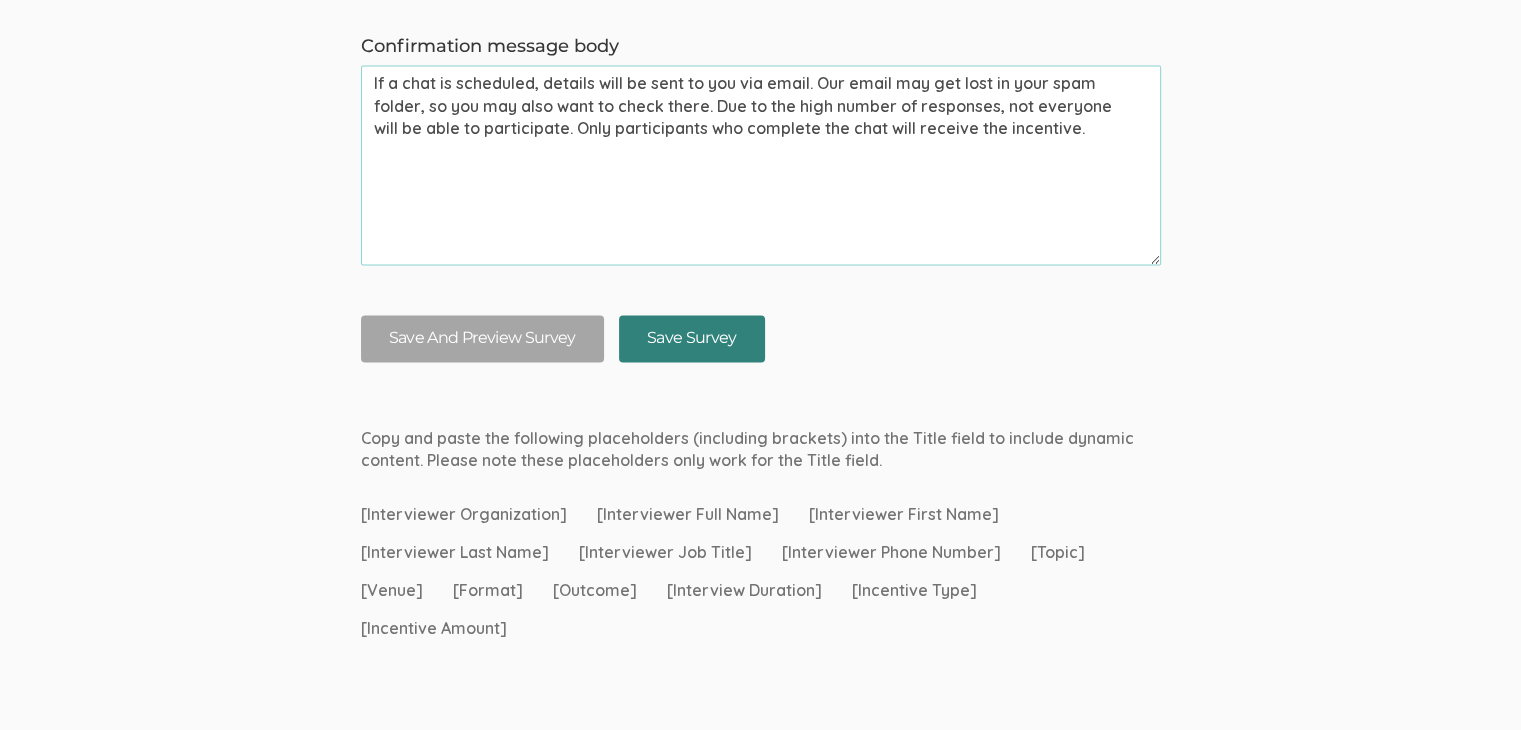 click on "Save Survey" at bounding box center (692, 338) 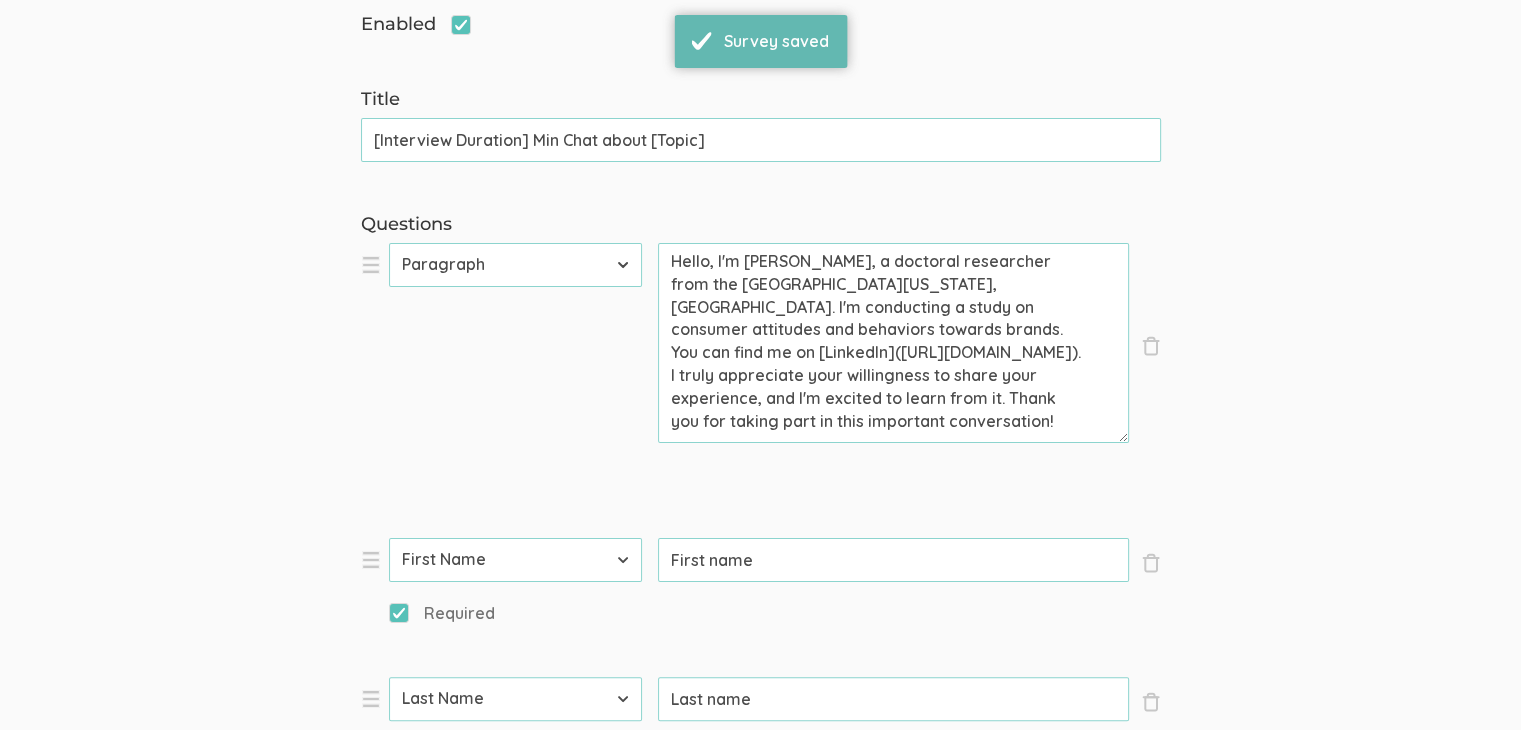 scroll, scrollTop: 300, scrollLeft: 0, axis: vertical 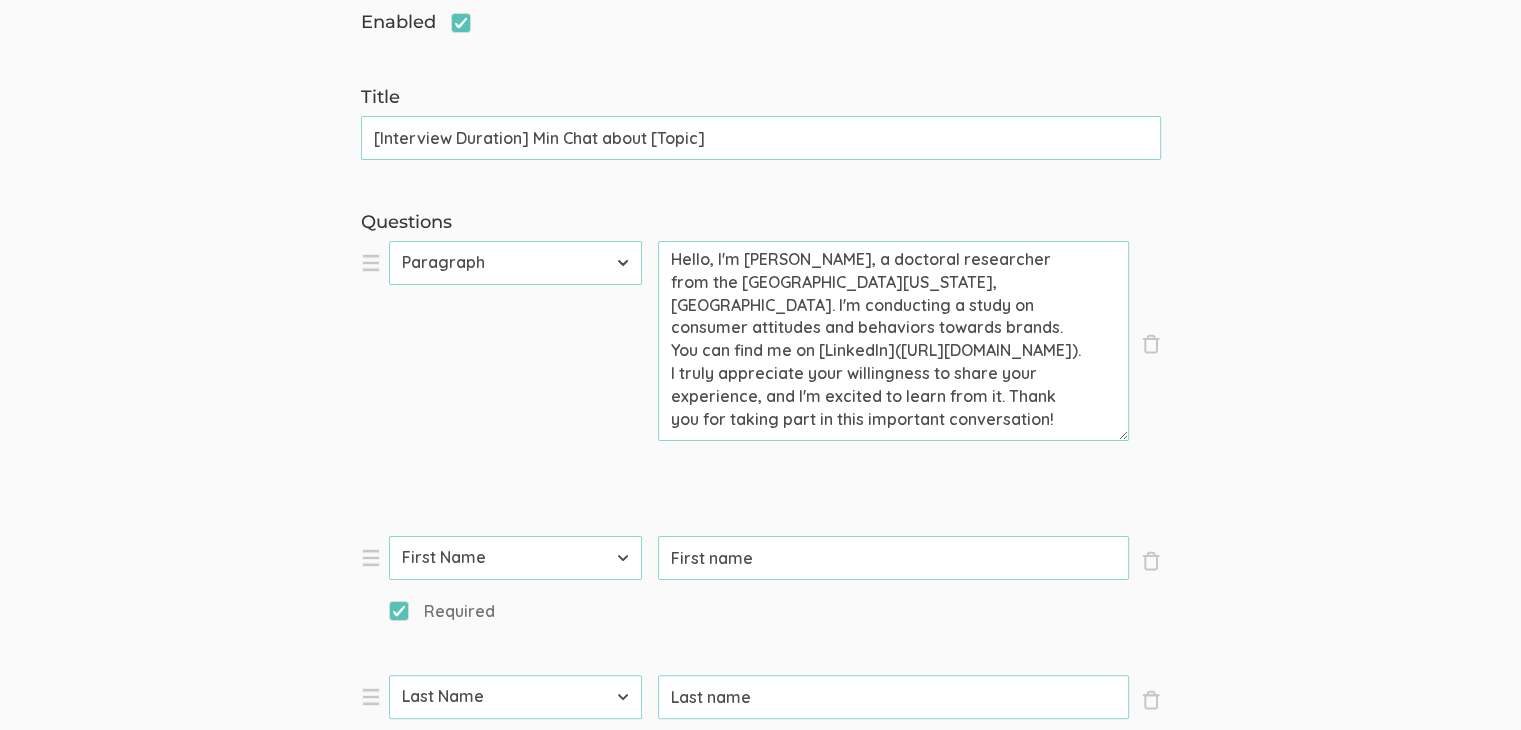 click on "Question text can be formatted using Markdown syntax.   Enabled Title   [Interview Duration] Min Chat about [Topic]   (success) Questions × Close Type First Name Last Name Email Phone Number LinkedIn Profile URL Country State Short Text Long Text Number Dropdown Checkbox Paragraph Prompt   Hello, I'm [PERSON_NAME], a doctoral researcher from the [GEOGRAPHIC_DATA][US_STATE], [GEOGRAPHIC_DATA]. I'm conducting a study on consumer attitudes and behaviors towards brands. You can find me on [LinkedIn]([URL][DOMAIN_NAME]). I truly appreciate your willingness to share your experience, and I'm excited to learn from it. Thank you for taking part in this important conversation! × Close Type First Name Last Name Email Phone Number LinkedIn Profile URL Country State Short Text Long Text Number Dropdown Checkbox Paragraph Prompt   First name   (success)   Required × Close Type First Name Last Name Email Phone Number LinkedIn Profile URL Country State Short Text Long Text Number Dropdown" at bounding box center (760, 1667) 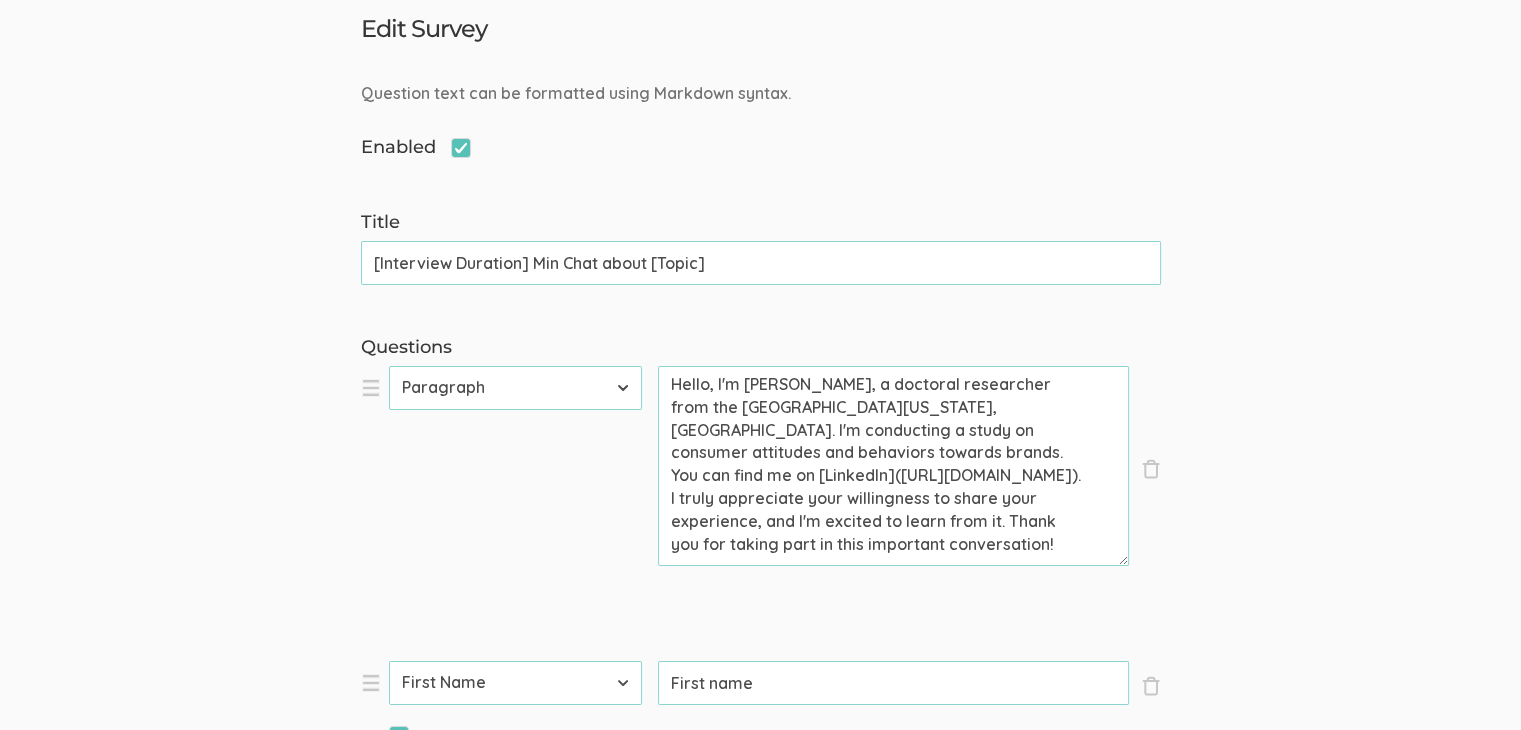 scroll, scrollTop: 174, scrollLeft: 0, axis: vertical 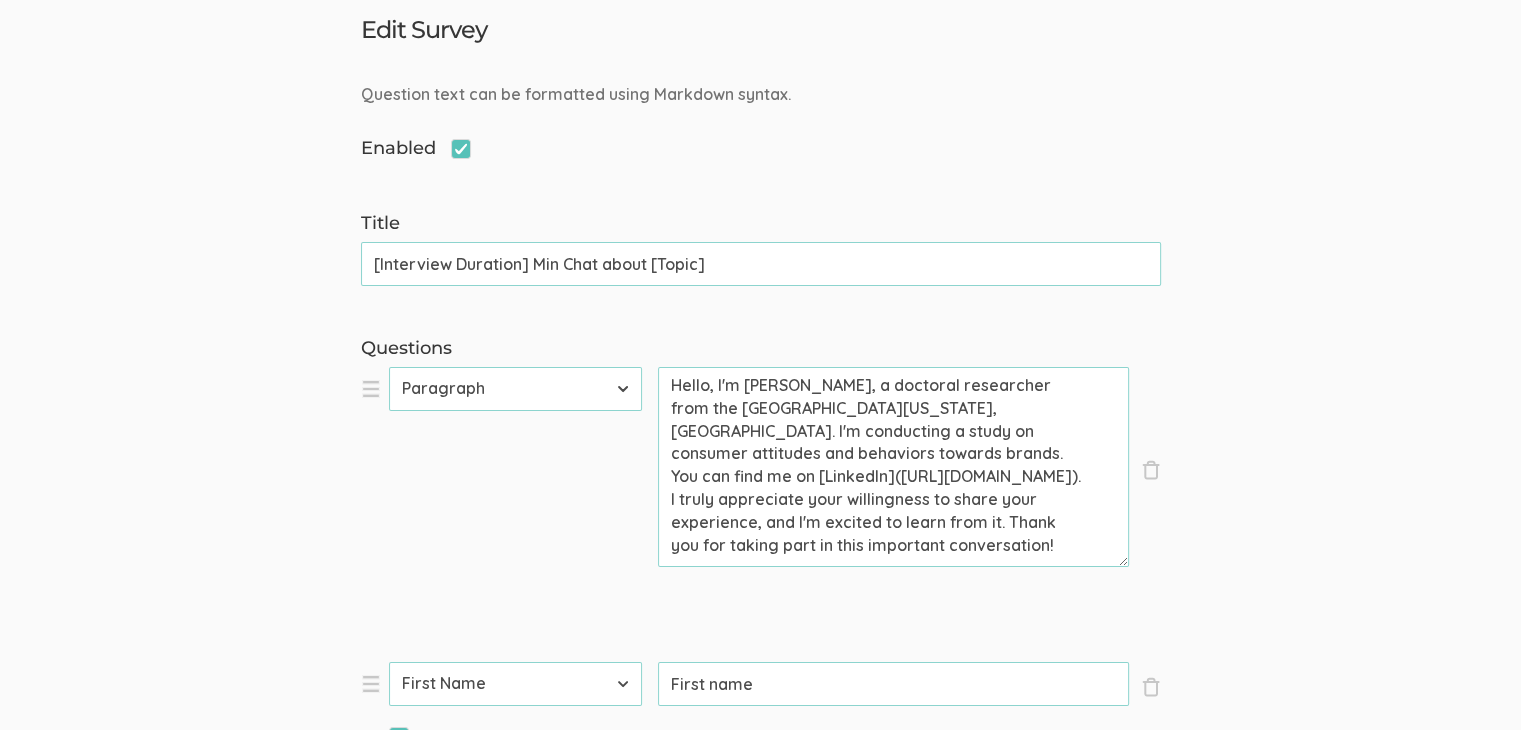 click on "Question text can be formatted using Markdown syntax.   Enabled Title   [Interview Duration] Min Chat about [Topic]   (success) Questions × Close Type First Name Last Name Email Phone Number LinkedIn Profile URL Country State Short Text Long Text Number Dropdown Checkbox Paragraph Prompt   Hello, I'm [PERSON_NAME], a doctoral researcher from the [GEOGRAPHIC_DATA][US_STATE], [GEOGRAPHIC_DATA]. I'm conducting a study on consumer attitudes and behaviors towards brands. You can find me on [LinkedIn]([URL][DOMAIN_NAME]). I truly appreciate your willingness to share your experience, and I'm excited to learn from it. Thank you for taking part in this important conversation! × Close Type First Name Last Name Email Phone Number LinkedIn Profile URL Country State Short Text Long Text Number Dropdown Checkbox Paragraph Prompt   First name   (success)   Required × Close Type First Name Last Name Email Phone Number LinkedIn Profile URL Country State Short Text Long Text Number Dropdown" at bounding box center [760, 1793] 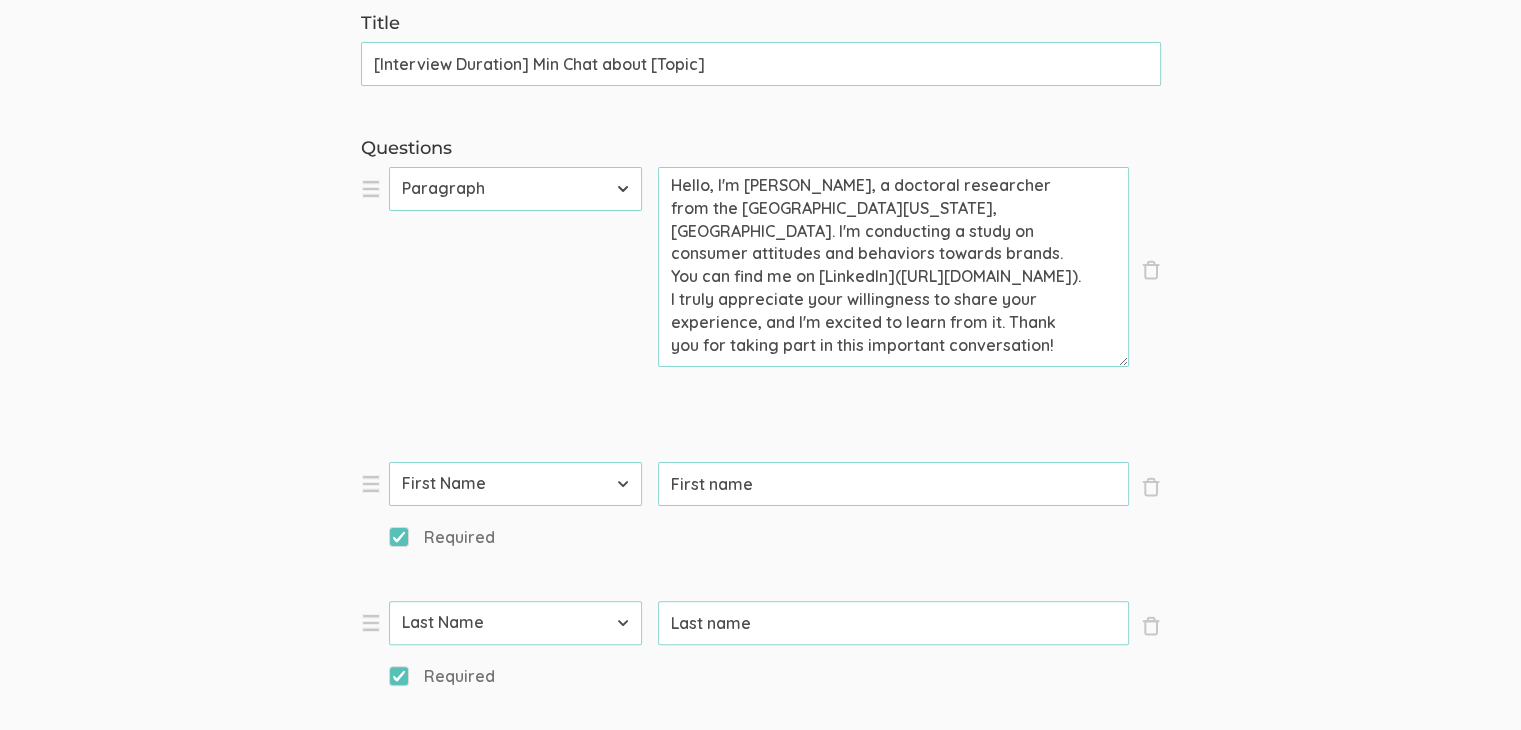scroll, scrollTop: 42, scrollLeft: 0, axis: vertical 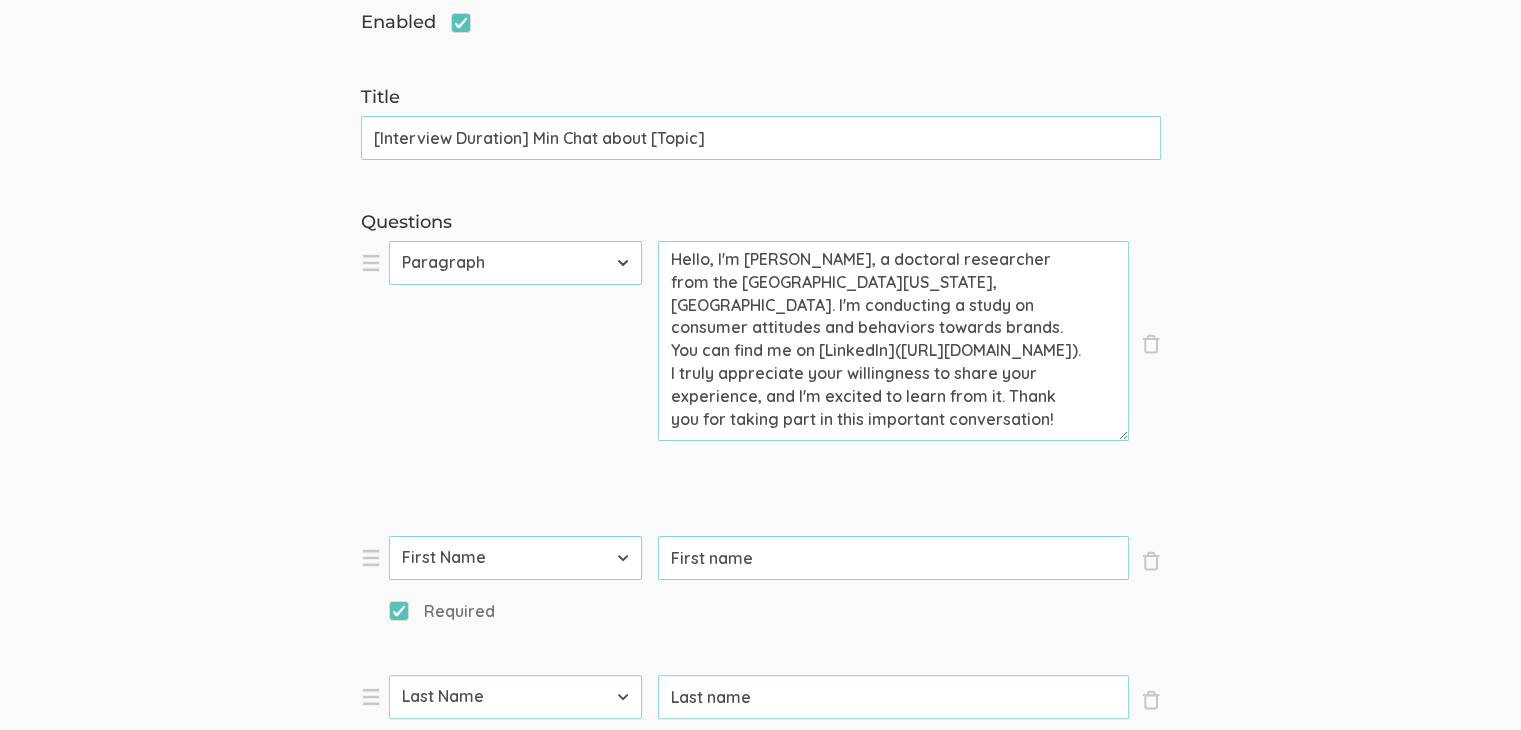 click on "Question text can be formatted using Markdown syntax.   Enabled Title   [Interview Duration] Min Chat about [Topic]   (success) Questions × Close Type First Name Last Name Email Phone Number LinkedIn Profile URL Country State Short Text Long Text Number Dropdown Checkbox Paragraph Prompt   Hello, I'm [PERSON_NAME], a doctoral researcher from the [GEOGRAPHIC_DATA][US_STATE], [GEOGRAPHIC_DATA]. I'm conducting a study on consumer attitudes and behaviors towards brands. You can find me on [LinkedIn]([URL][DOMAIN_NAME]). I truly appreciate your willingness to share your experience, and I'm excited to learn from it. Thank you for taking part in this important conversation! × Close Type First Name Last Name Email Phone Number LinkedIn Profile URL Country State Short Text Long Text Number Dropdown Checkbox Paragraph Prompt   First name   (success)   Required × Close Type First Name Last Name Email Phone Number LinkedIn Profile URL Country State Short Text Long Text Number Dropdown" at bounding box center [760, 1667] 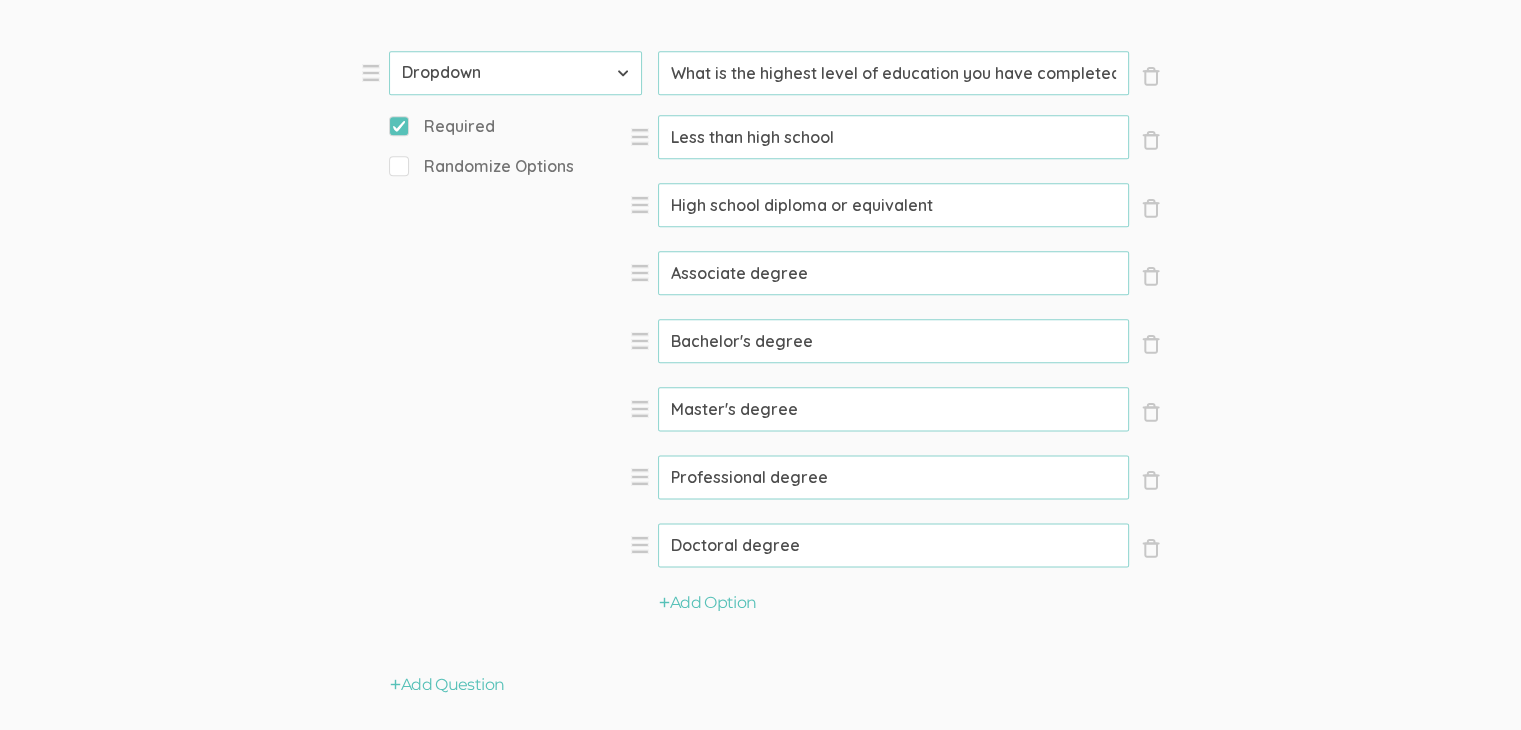 scroll, scrollTop: 2400, scrollLeft: 0, axis: vertical 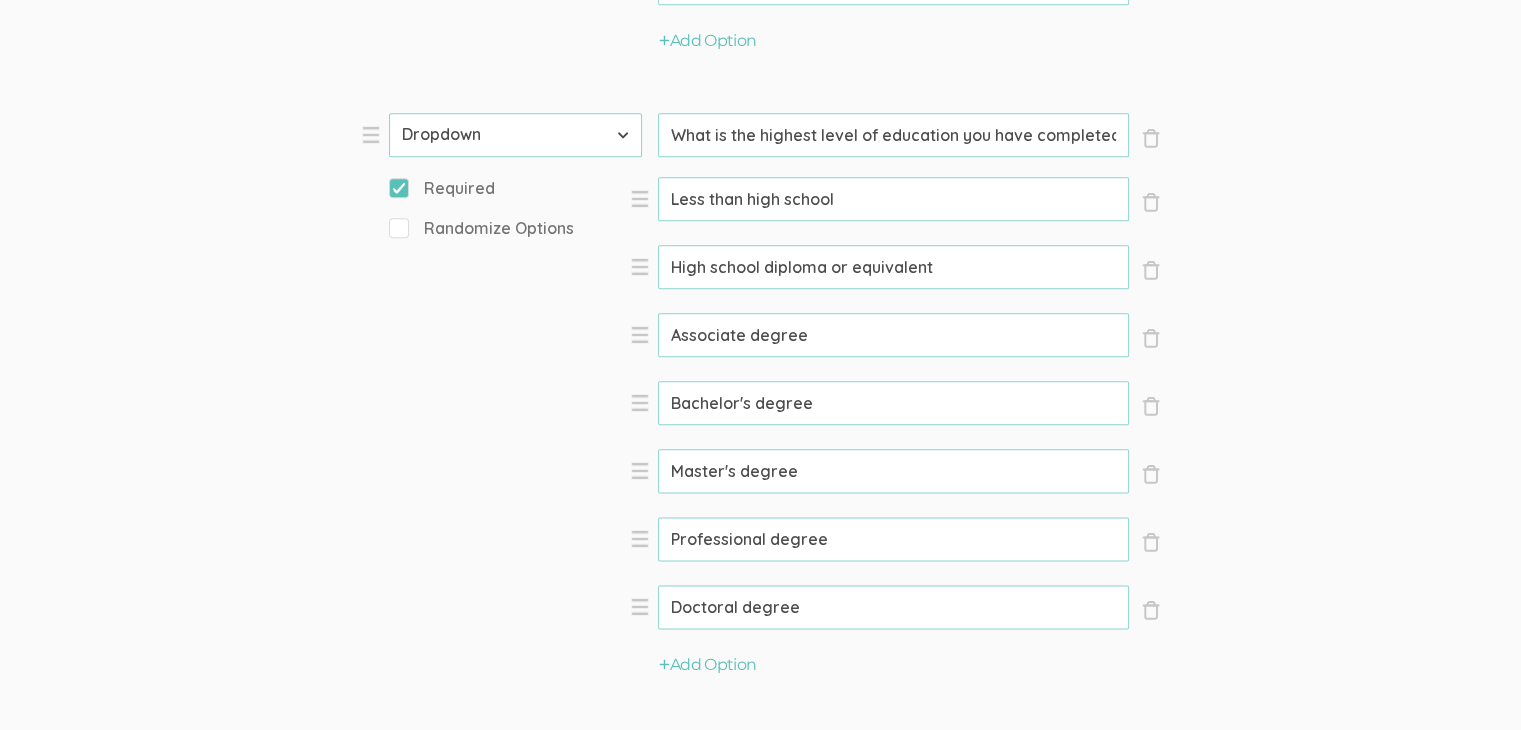 click on "First Name Last Name Email Phone Number LinkedIn Profile URL Country State Short Text Long Text Number Dropdown Checkbox Paragraph" at bounding box center (515, 135) 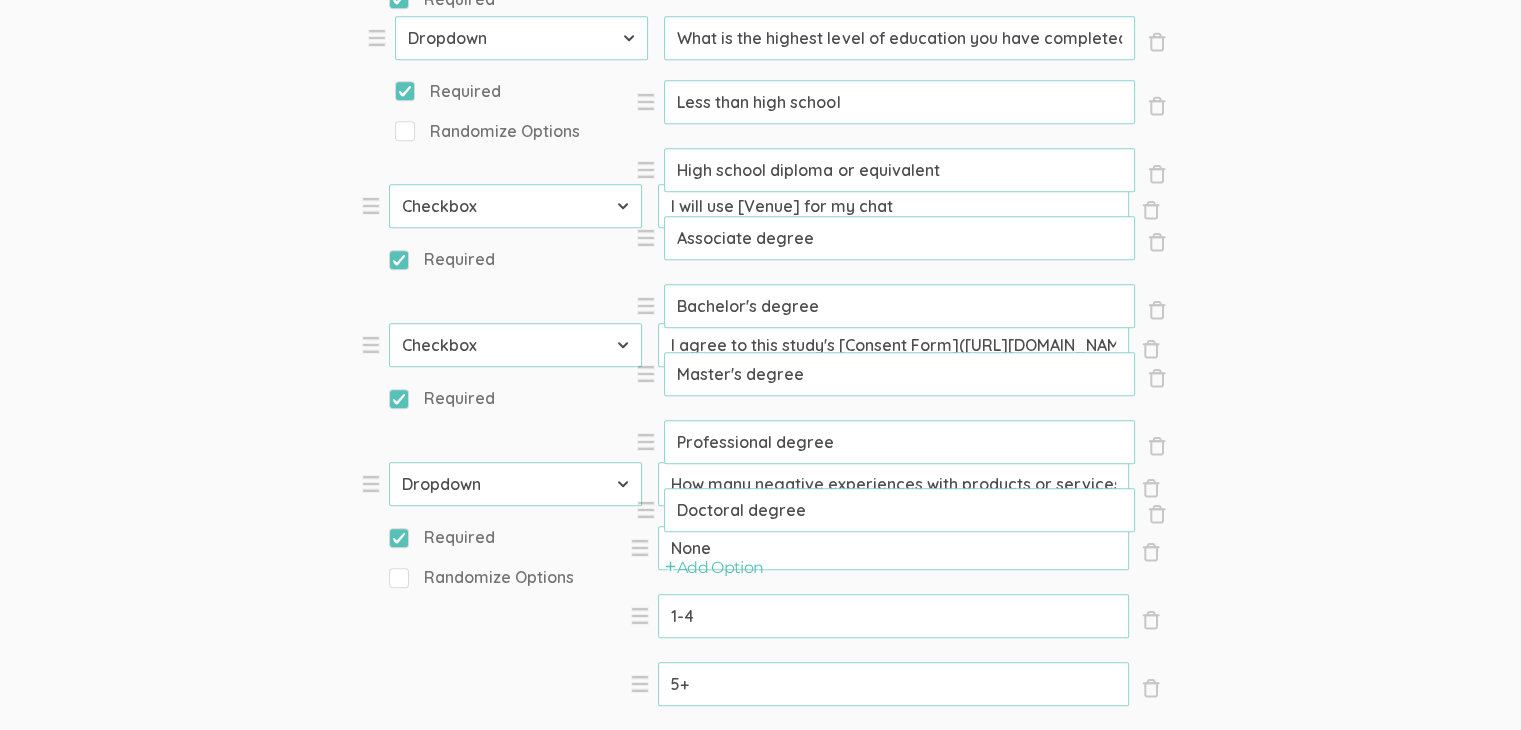 scroll, scrollTop: 1346, scrollLeft: 0, axis: vertical 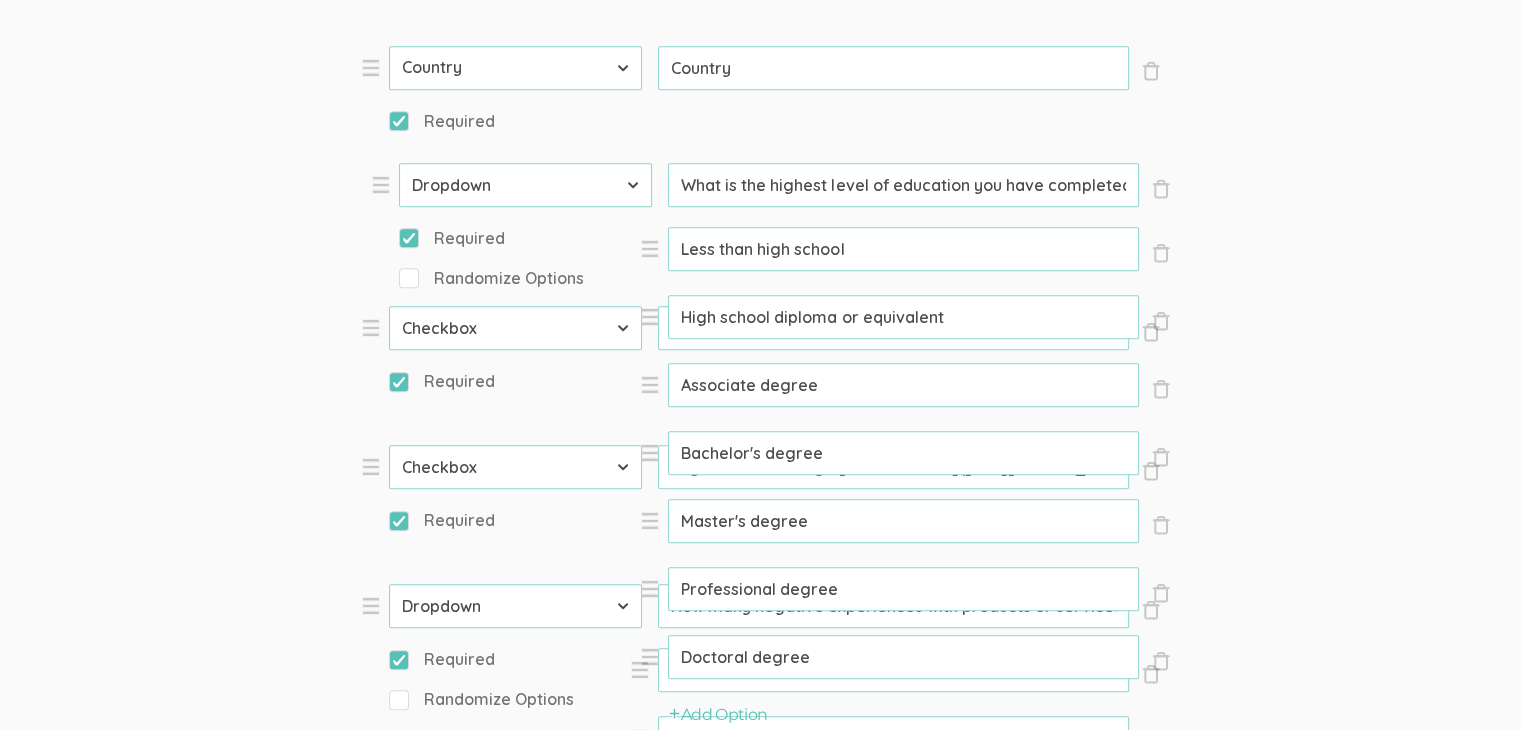 drag, startPoint x: 365, startPoint y: 133, endPoint x: 376, endPoint y: 184, distance: 52.17279 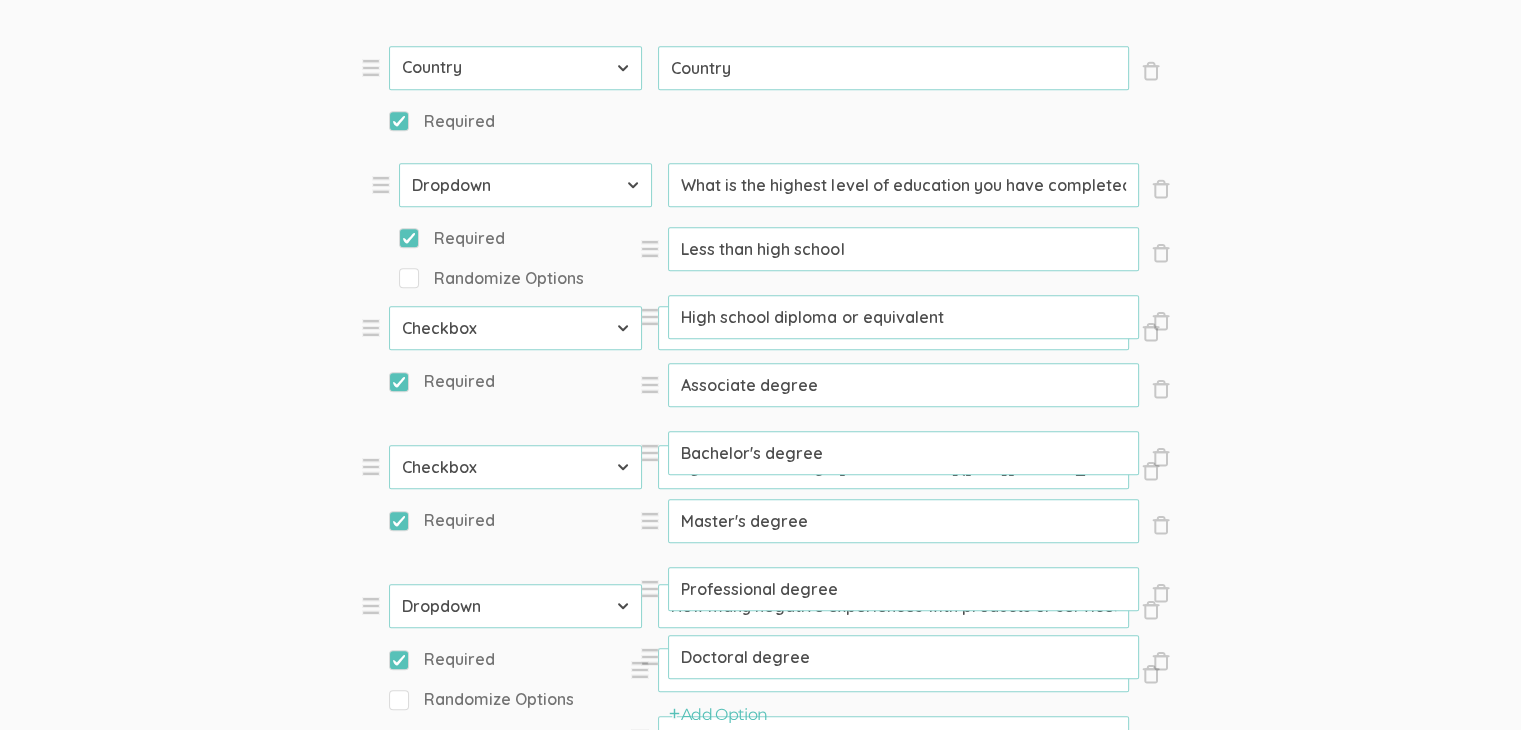 click on "× Close Type First Name Last Name Email Phone Number LinkedIn Profile URL Country State Short Text Long Text Number Dropdown Checkbox Paragraph Prompt   What is the highest level of education you have completed?   (success)   Required   Randomize Options Options × Close Option   Less than high school   (success) × Close Option   High school diploma or equivalent   (success) × Close Option   Associate degree   (success) × Close Option   Bachelor's degree   (success) × Close Option   Master's degree   (success) × Close Option   Professional degree   (success) × Close Option   Doctoral degree   (success)  Add Option" at bounding box center [671, 460] 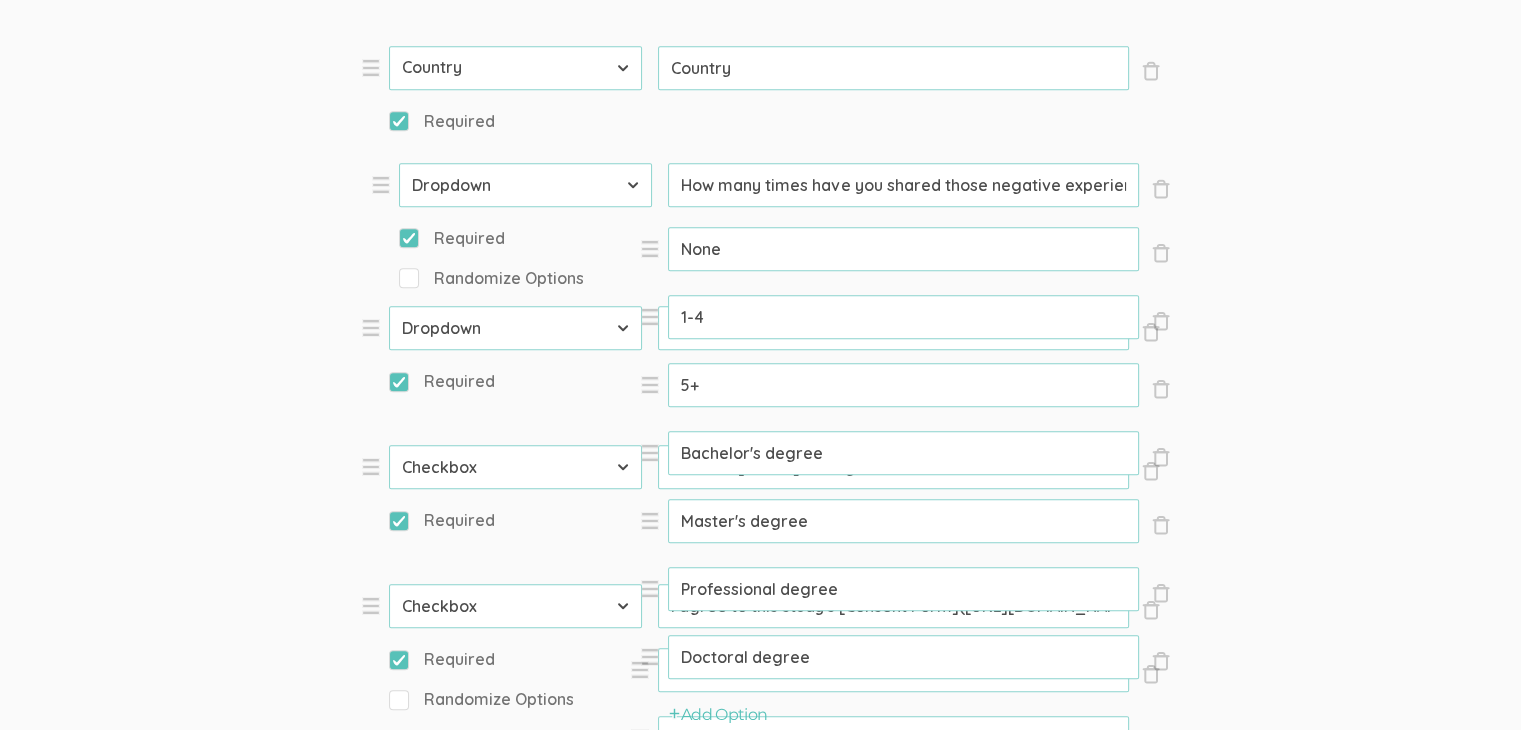 select on "10" 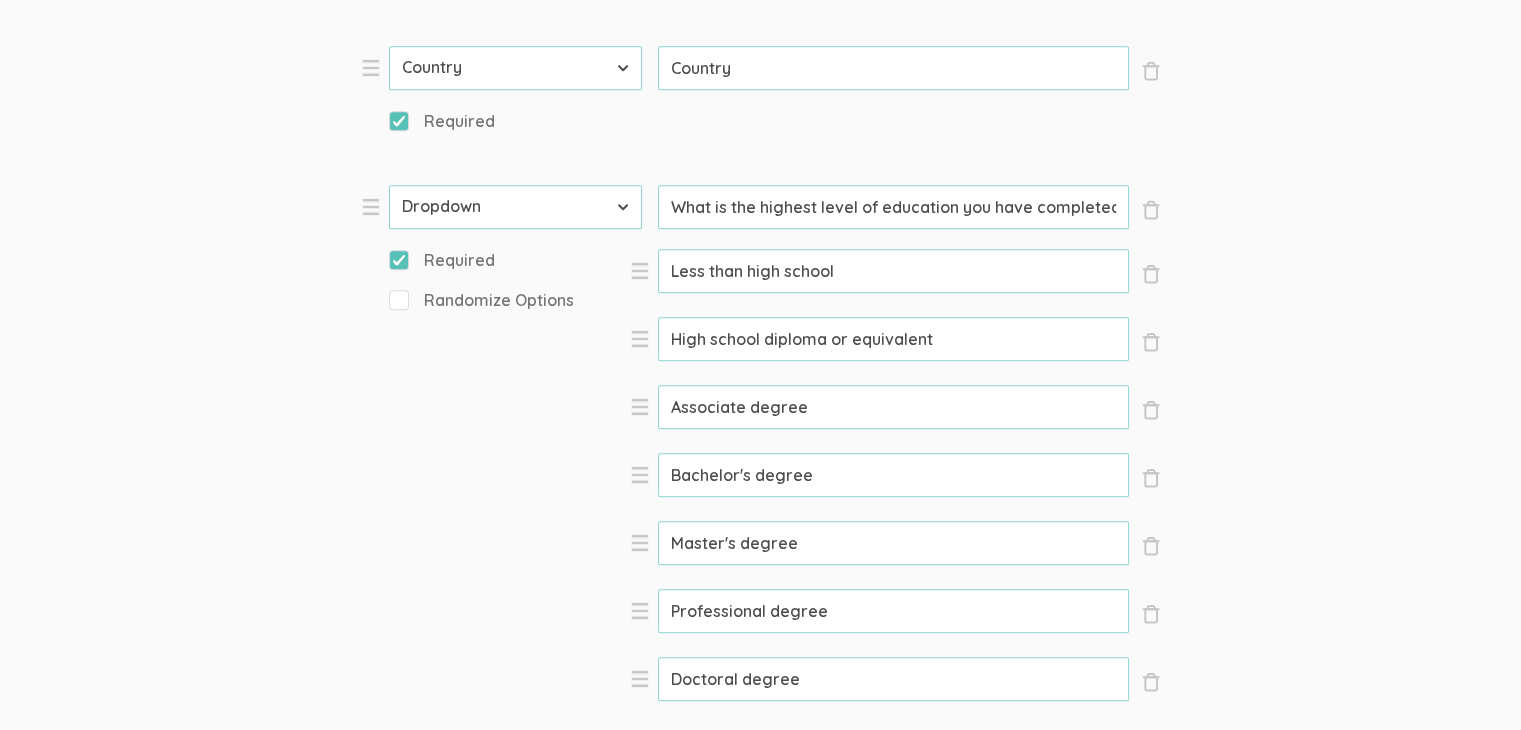 click on "Question text can be formatted using Markdown syntax.   Enabled Title   [Interview Duration] Min Chat about [Topic]   (success) Questions × Close Type First Name Last Name Email Phone Number LinkedIn Profile URL Country State Short Text Long Text Number Dropdown Checkbox Paragraph Prompt   Hello, I'm [PERSON_NAME], a doctoral researcher from the [GEOGRAPHIC_DATA][US_STATE], [GEOGRAPHIC_DATA]. I'm conducting a study on consumer attitudes and behaviors towards brands. You can find me on [LinkedIn]([URL][DOMAIN_NAME]). I truly appreciate your willingness to share your experience, and I'm excited to learn from it. Thank you for taking part in this important conversation! × Close Type First Name Last Name Email Phone Number LinkedIn Profile URL Country State Short Text Long Text Number Dropdown Checkbox Paragraph Prompt   First name   (success)   Required × Close Type First Name Last Name Email Phone Number LinkedIn Profile URL Country State Short Text Long Text Number Dropdown" at bounding box center [760, 621] 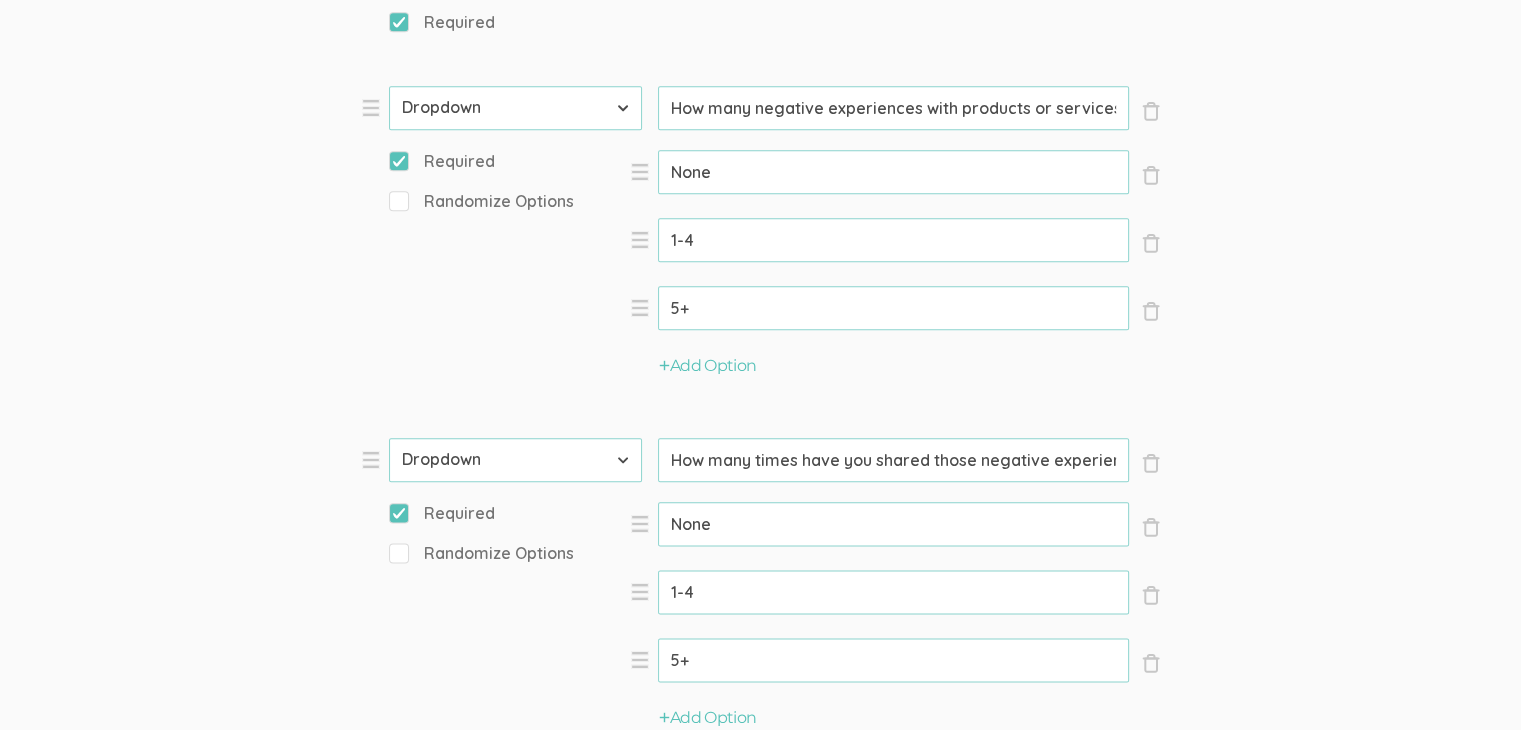 scroll, scrollTop: 2346, scrollLeft: 0, axis: vertical 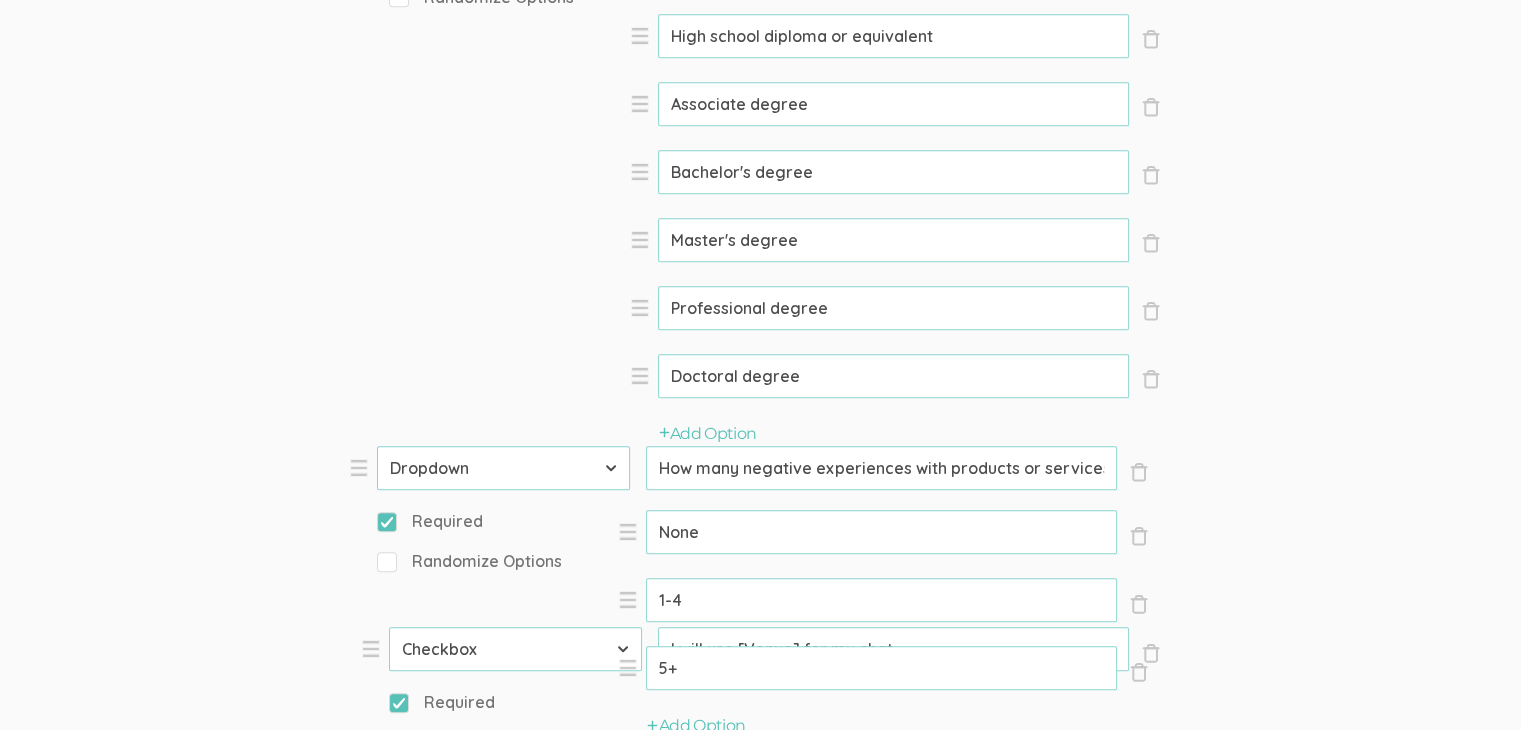 drag, startPoint x: 371, startPoint y: 107, endPoint x: 360, endPoint y: 466, distance: 359.1685 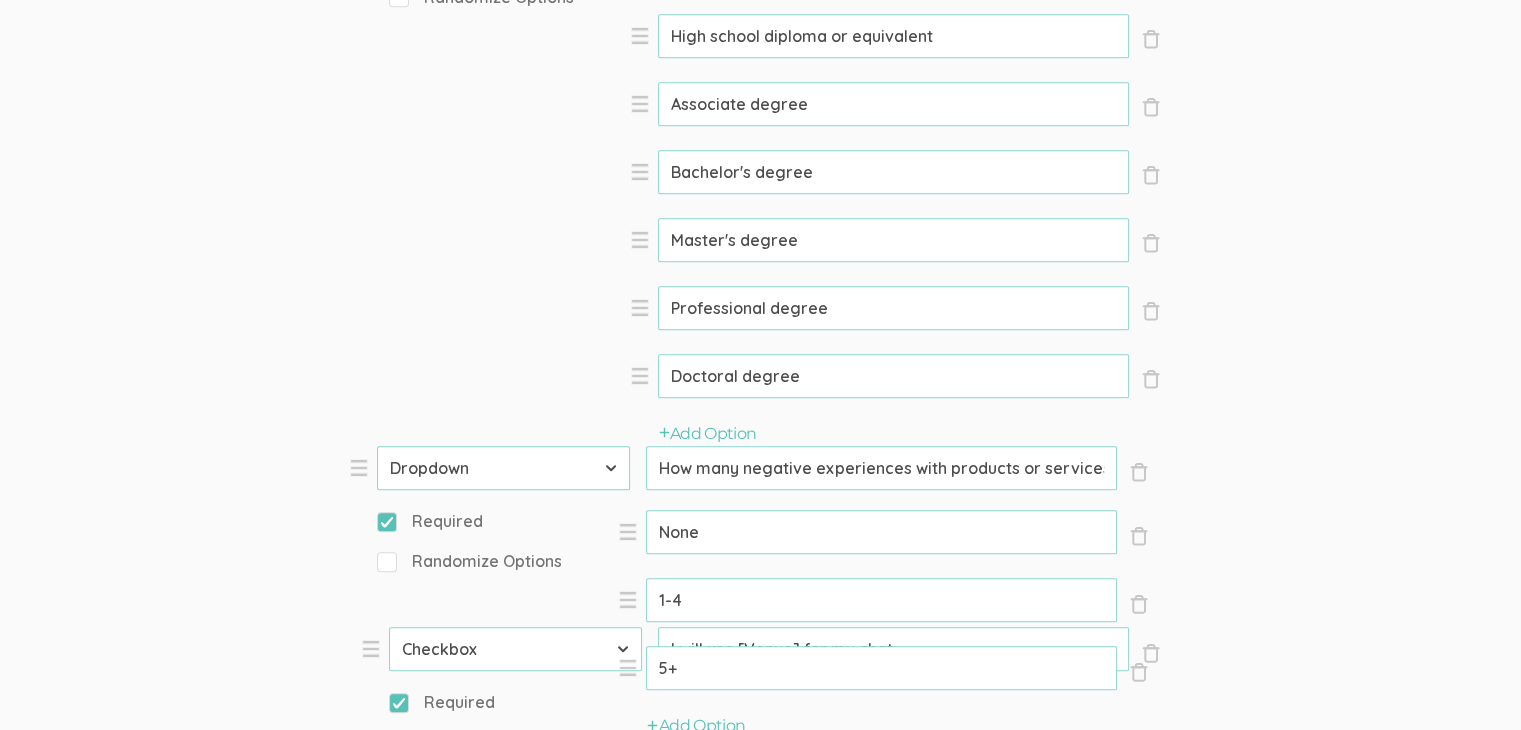 select on "10" 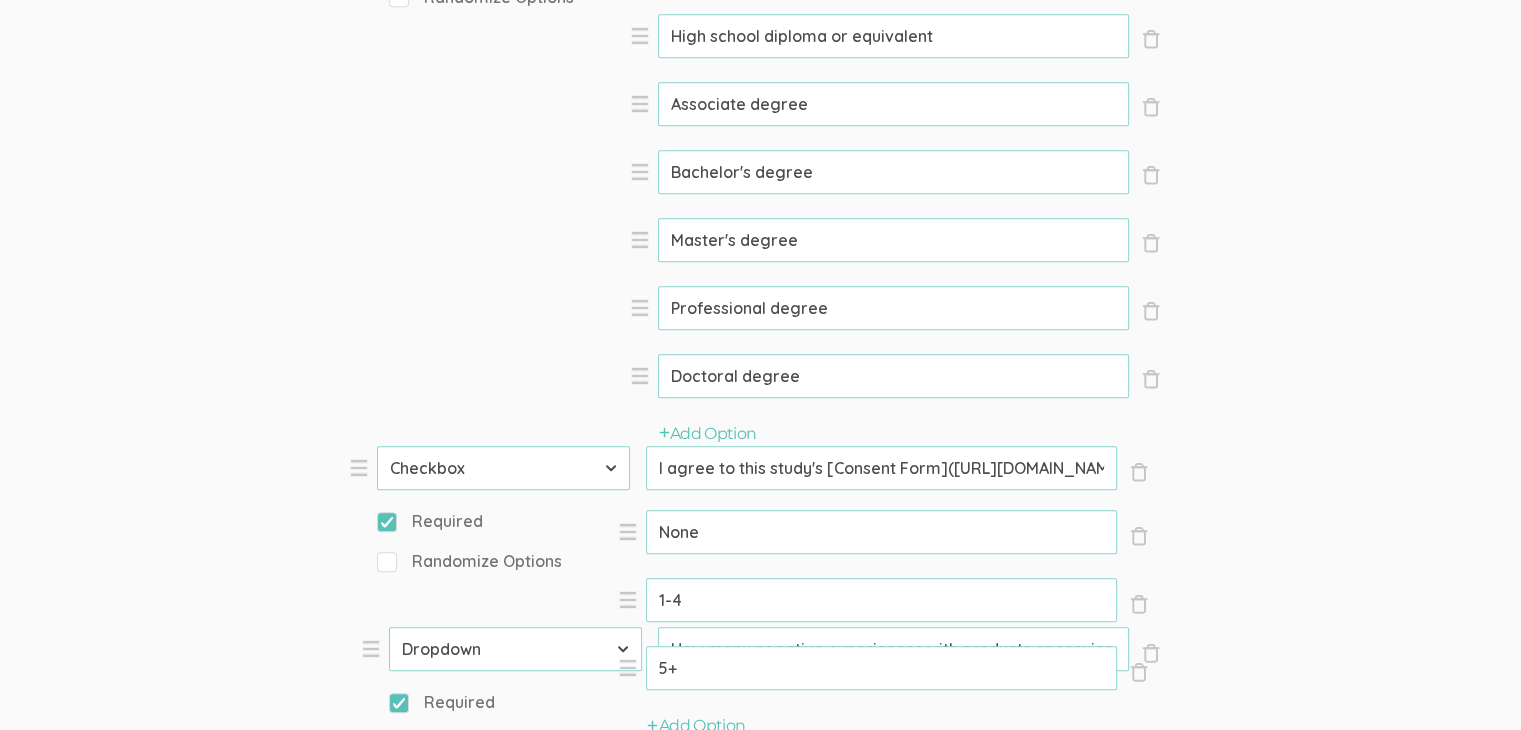 select on "10" 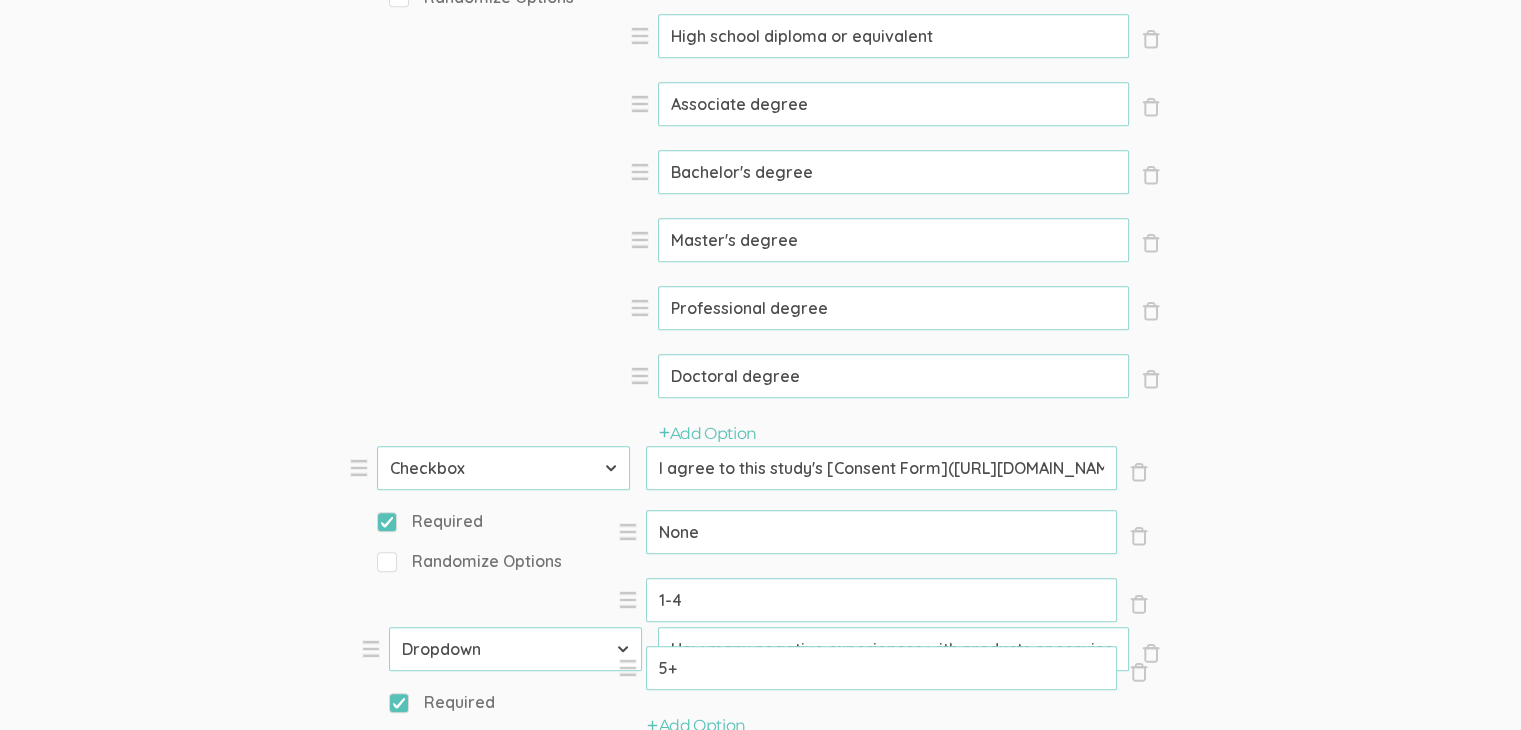 select on "10" 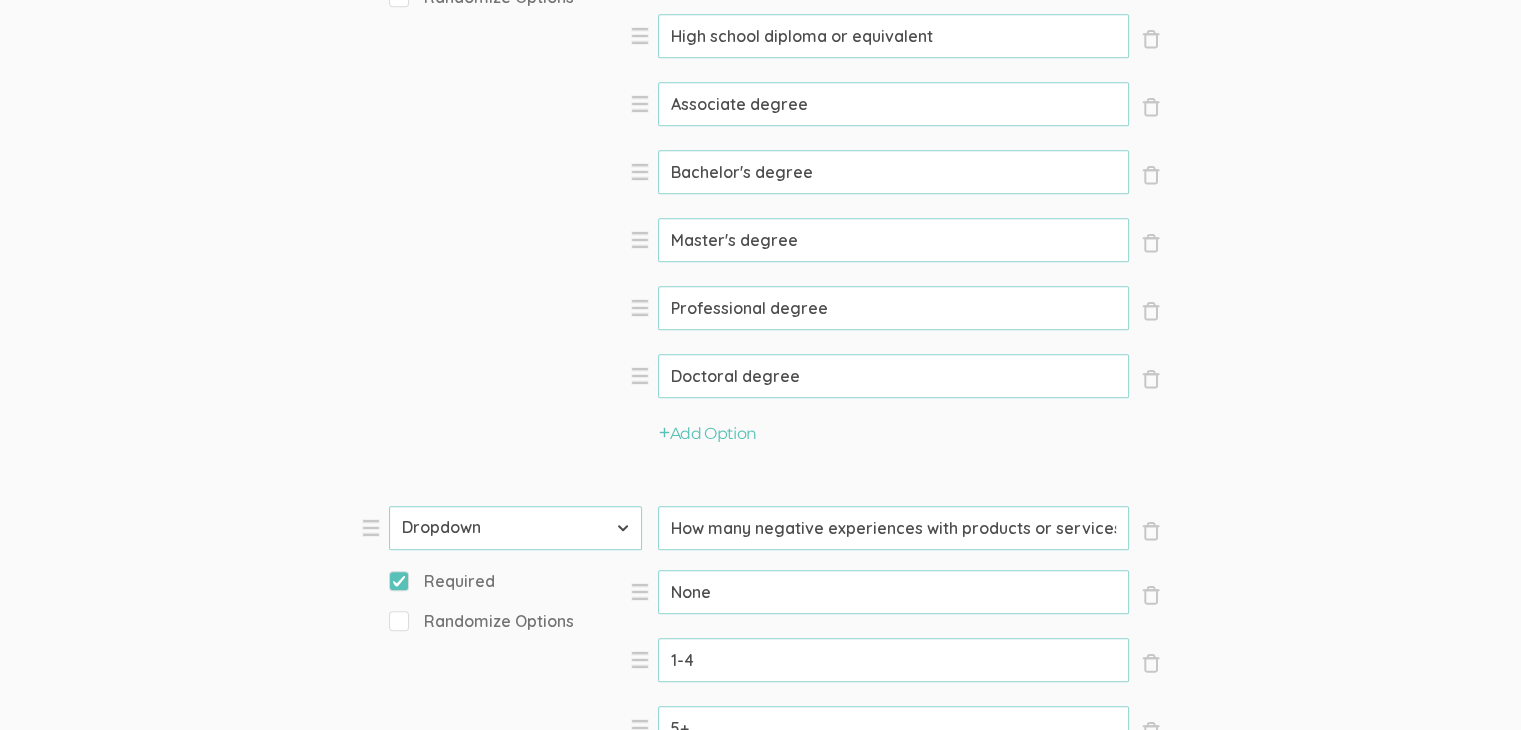 click on "Question text can be formatted using Markdown syntax.   Enabled Title   [Interview Duration] Min Chat about [Topic]   (success) Questions × Close Type First Name Last Name Email Phone Number LinkedIn Profile URL Country State Short Text Long Text Number Dropdown Checkbox Paragraph Prompt   Hello, I'm [PERSON_NAME], a doctoral researcher from the [GEOGRAPHIC_DATA][US_STATE], [GEOGRAPHIC_DATA]. I'm conducting a study on consumer attitudes and behaviors towards brands. You can find me on [LinkedIn]([URL][DOMAIN_NAME]). I truly appreciate your willingness to share your experience, and I'm excited to learn from it. Thank you for taking part in this important conversation! × Close Type First Name Last Name Email Phone Number LinkedIn Profile URL Country State Short Text Long Text Number Dropdown Checkbox Paragraph Prompt   First name   (success)   Required × Close Type First Name Last Name Email Phone Number LinkedIn Profile URL Country State Short Text Long Text Number Dropdown" at bounding box center [760, 318] 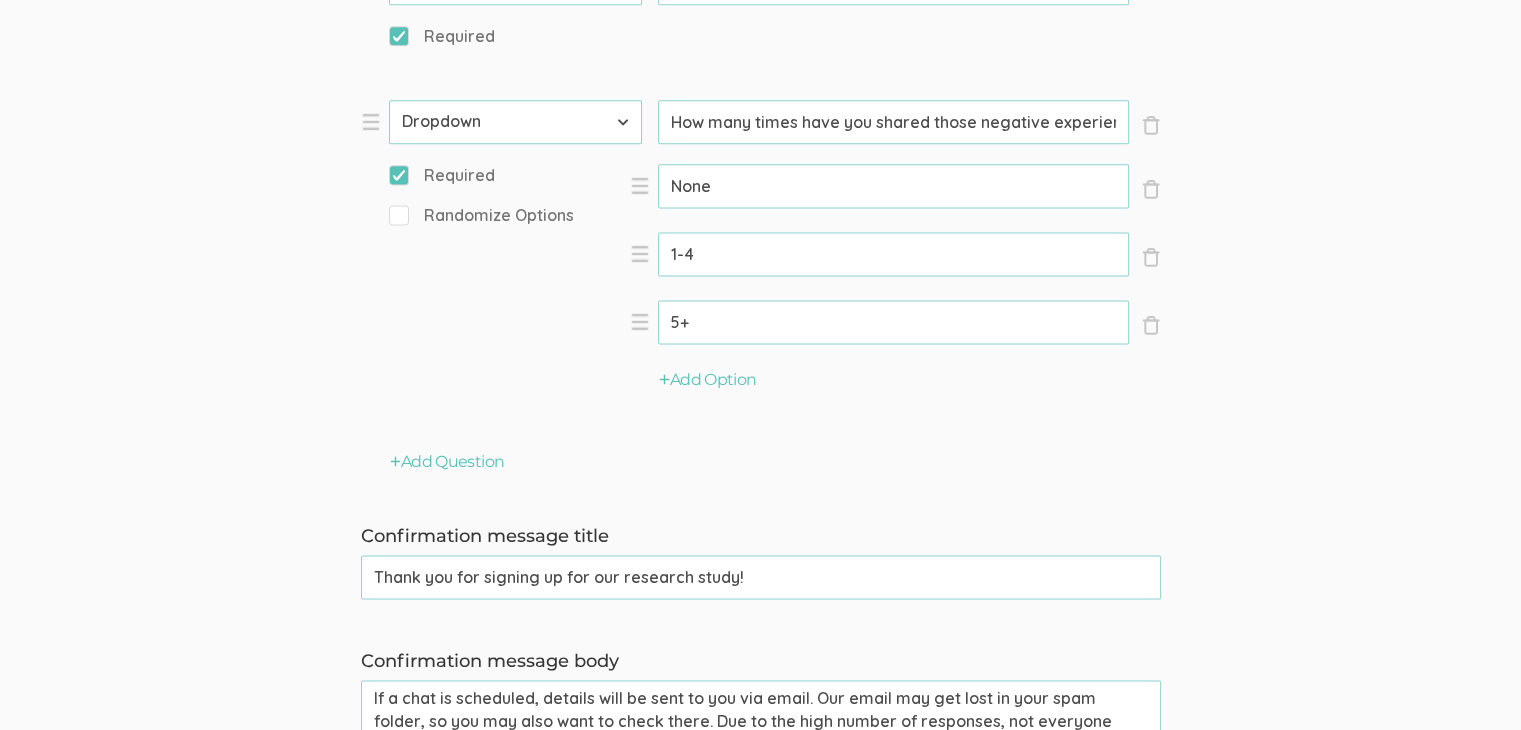 scroll, scrollTop: 2649, scrollLeft: 0, axis: vertical 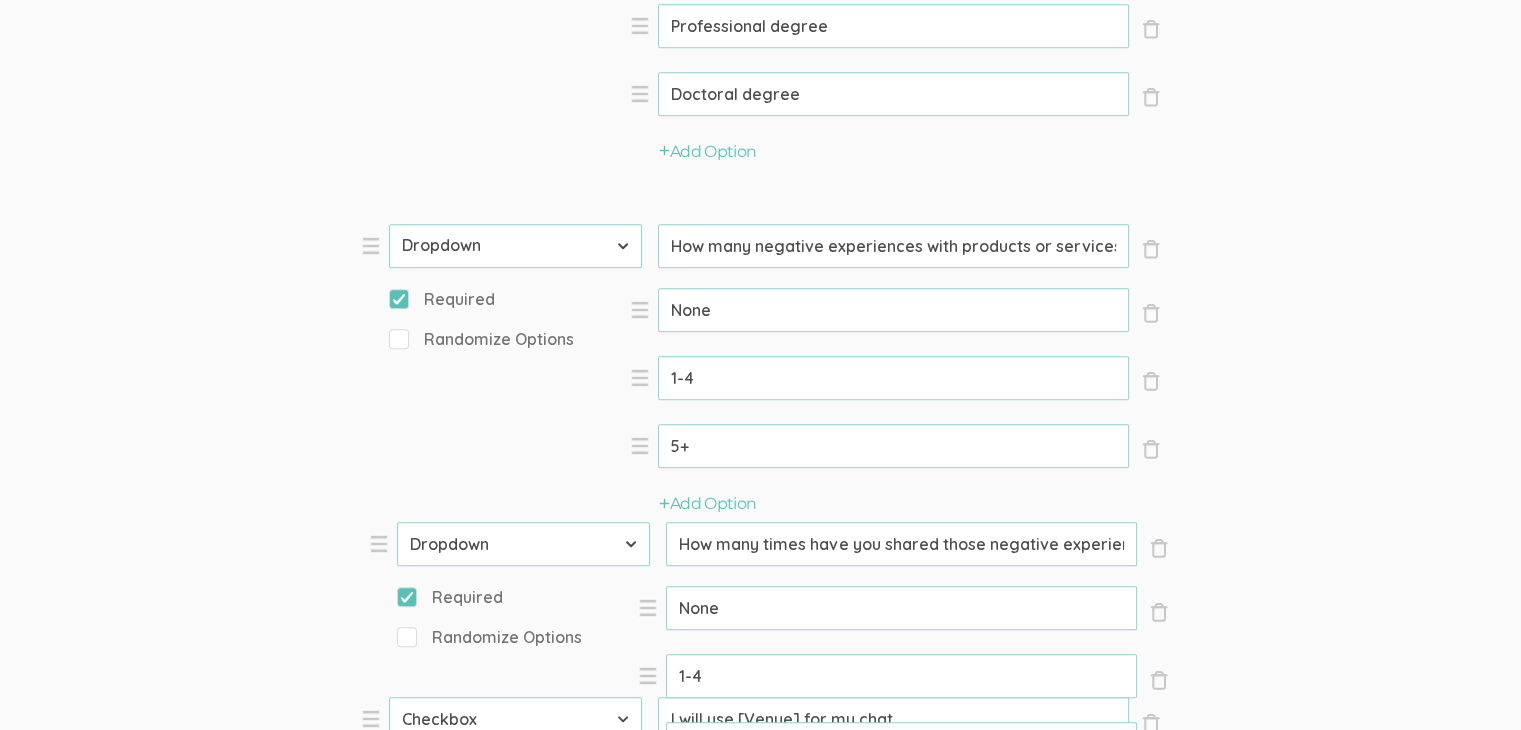 drag, startPoint x: 368, startPoint y: 152, endPoint x: 377, endPoint y: 539, distance: 387.10464 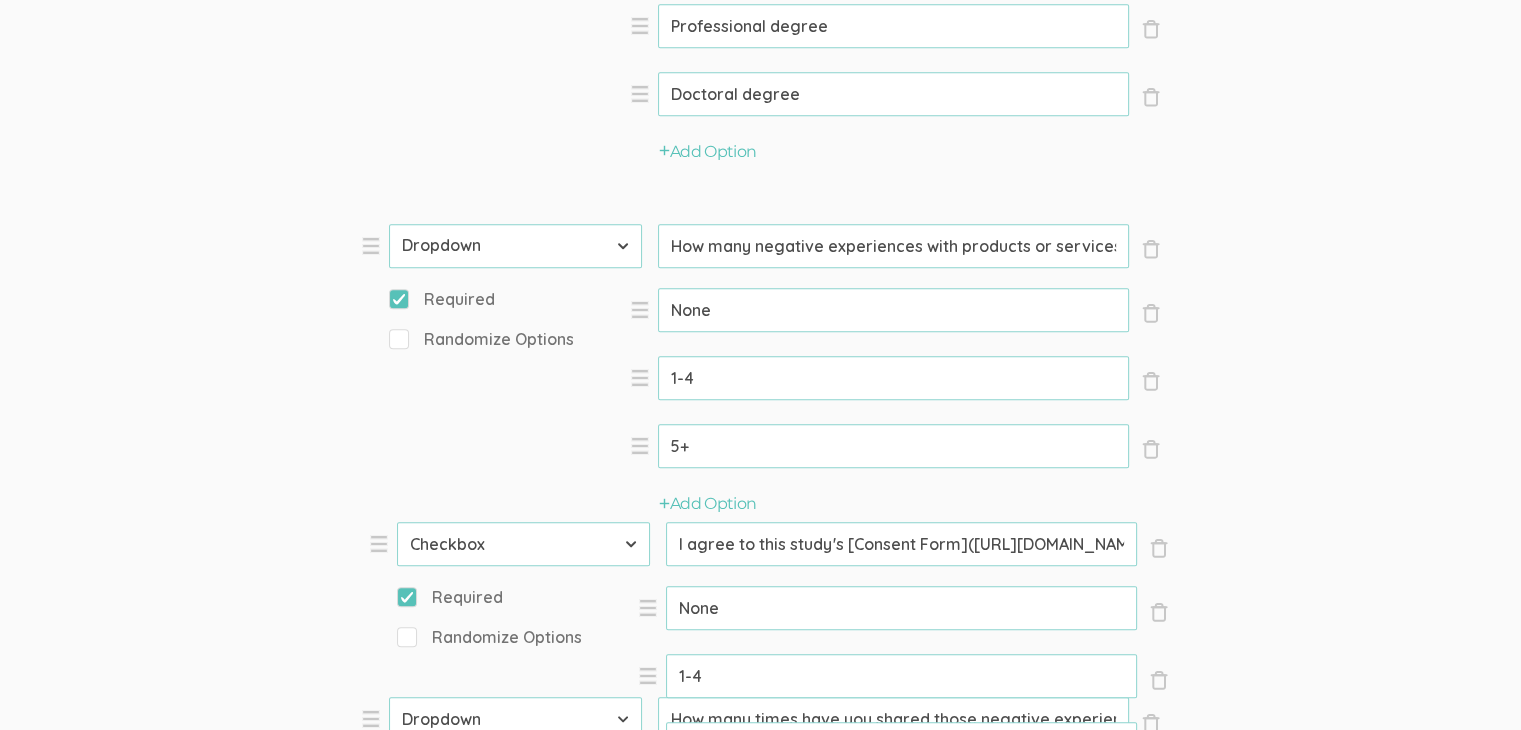 select on "10" 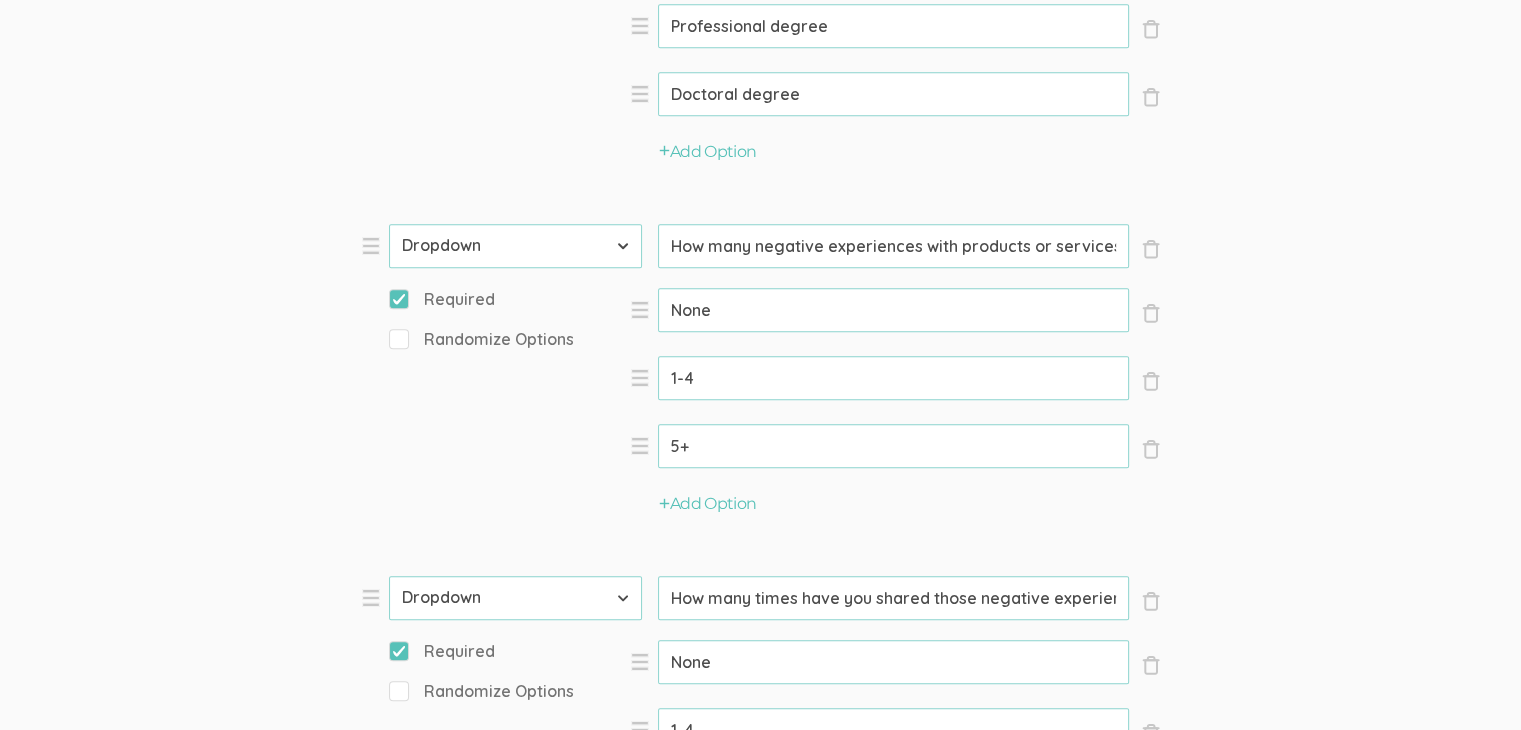 click on "Question text can be formatted using Markdown syntax.   Enabled Title   [Interview Duration] Min Chat about [Topic]   (success) Questions × Close Type First Name Last Name Email Phone Number LinkedIn Profile URL Country State Short Text Long Text Number Dropdown Checkbox Paragraph Prompt   Hello, I'm [PERSON_NAME], a doctoral researcher from the [GEOGRAPHIC_DATA][US_STATE], [GEOGRAPHIC_DATA]. I'm conducting a study on consumer attitudes and behaviors towards brands. You can find me on [LinkedIn]([URL][DOMAIN_NAME]). I truly appreciate your willingness to share your experience, and I'm excited to learn from it. Thank you for taking part in this important conversation! × Close Type First Name Last Name Email Phone Number LinkedIn Profile URL Country State Short Text Long Text Number Dropdown Checkbox Paragraph Prompt   First name   (success)   Required × Close Type First Name Last Name Email Phone Number LinkedIn Profile URL Country State Short Text Long Text Number Dropdown" at bounding box center (760, 36) 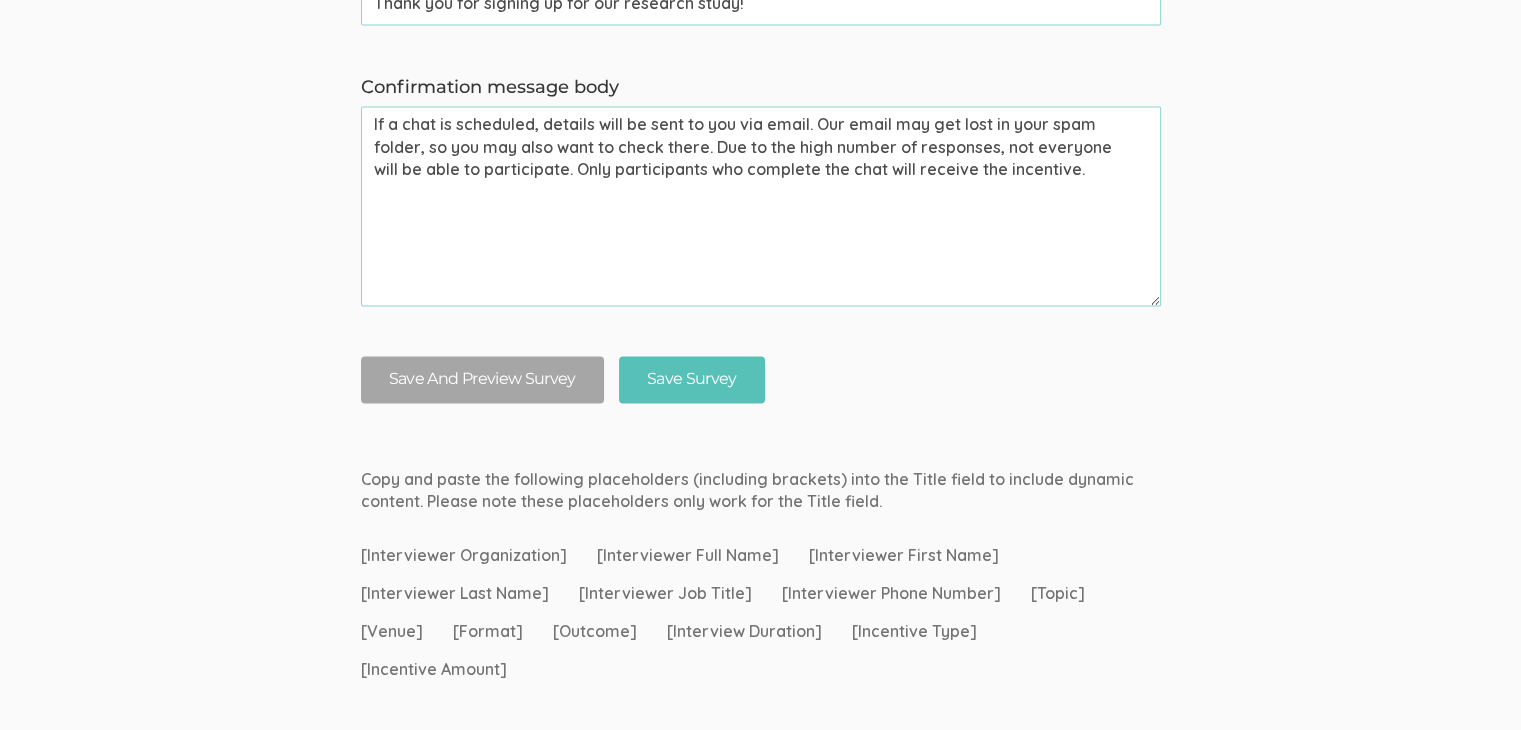 scroll, scrollTop: 3174, scrollLeft: 0, axis: vertical 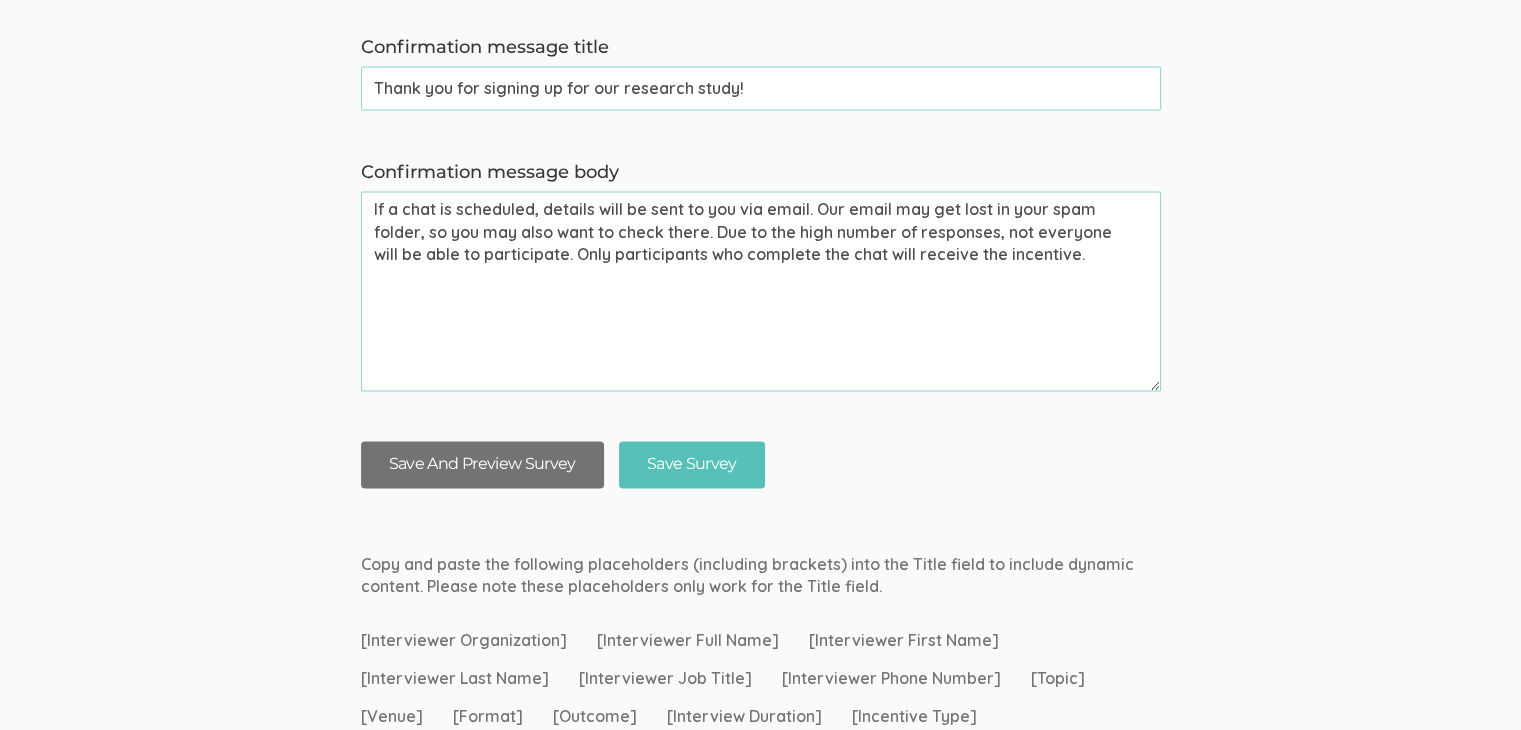 click on "Save And Preview Survey" at bounding box center [482, 464] 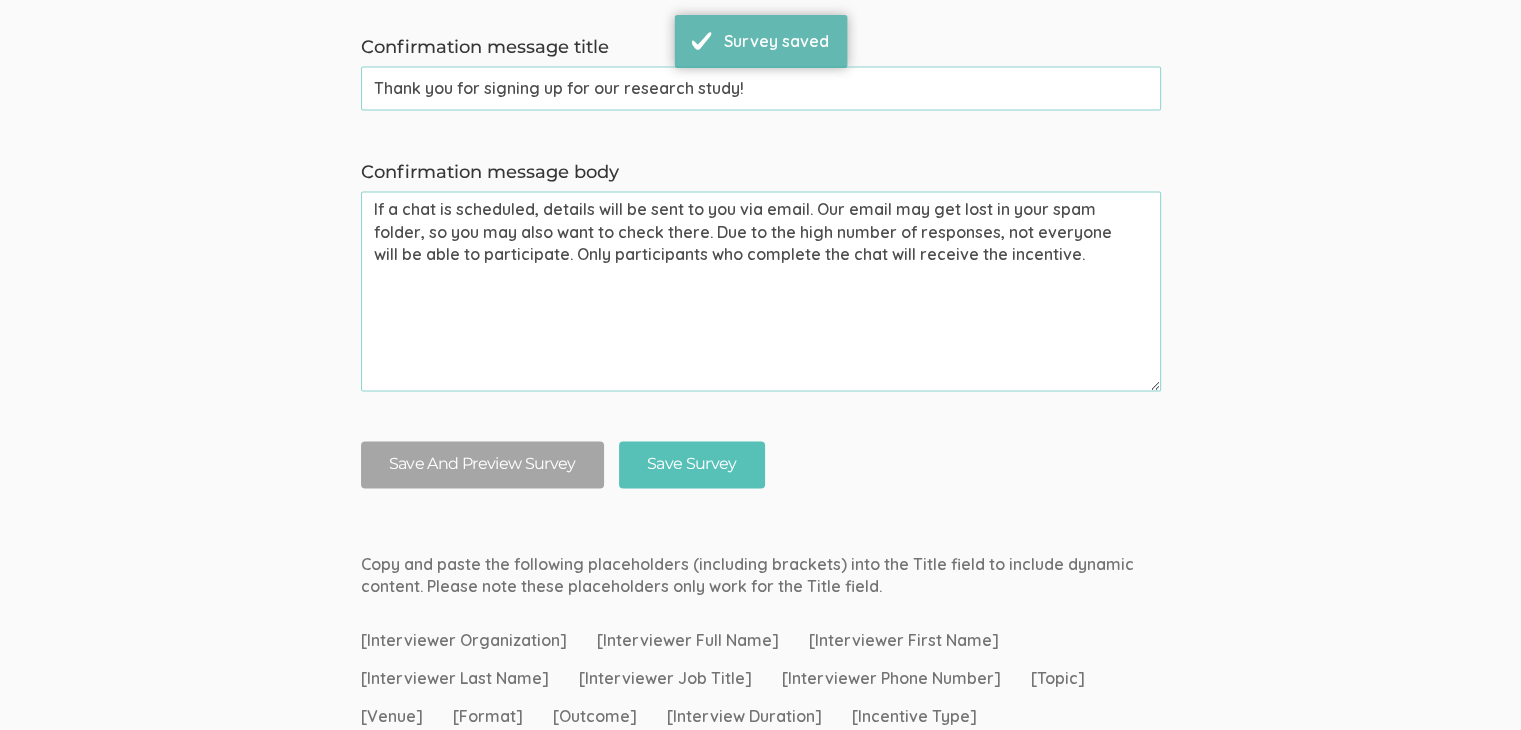 scroll, scrollTop: 0, scrollLeft: 0, axis: both 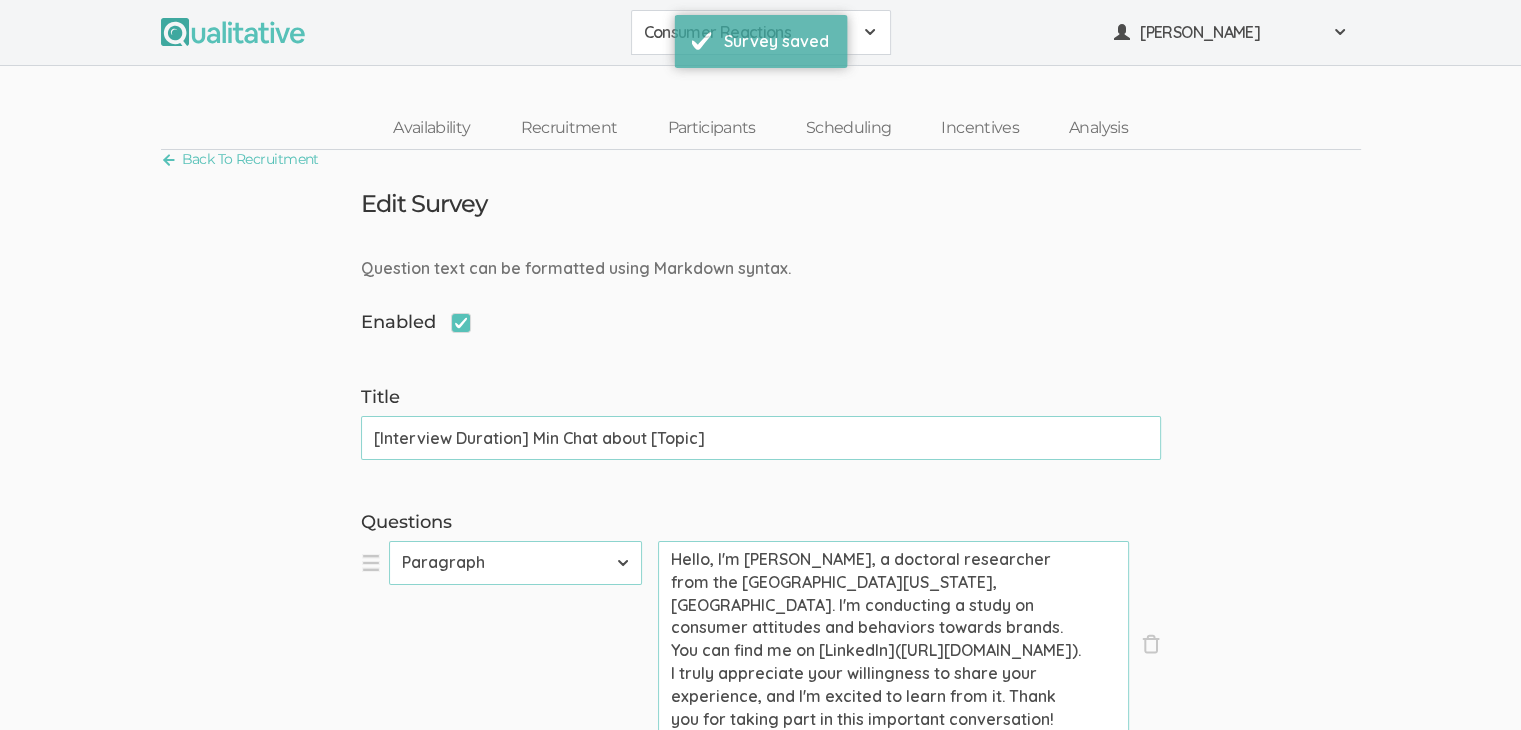 click on "Back To Recruitment
Edit Survey
Question text can be formatted using Markdown syntax.   Enabled Title   [Interview Duration] Min Chat about [Topic]   (success) Questions × Close Type First Name Last Name Email Phone Number LinkedIn Profile URL Country State Short Text Long Text Number Dropdown Checkbox Paragraph Prompt   Hello, I'm [PERSON_NAME], a doctoral researcher from the [GEOGRAPHIC_DATA][US_STATE], [GEOGRAPHIC_DATA]. I'm conducting a study on consumer attitudes and behaviors towards brands. You can find me on [LinkedIn]([URL][DOMAIN_NAME]). I truly appreciate your willingness to share your experience, and I'm excited to learn from it. Thank you for taking part in this important conversation! × Close Type First Name Last Name Email Phone Number LinkedIn Profile URL Country State Short Text Long Text Number Dropdown Checkbox Prompt" at bounding box center (760, 2052) 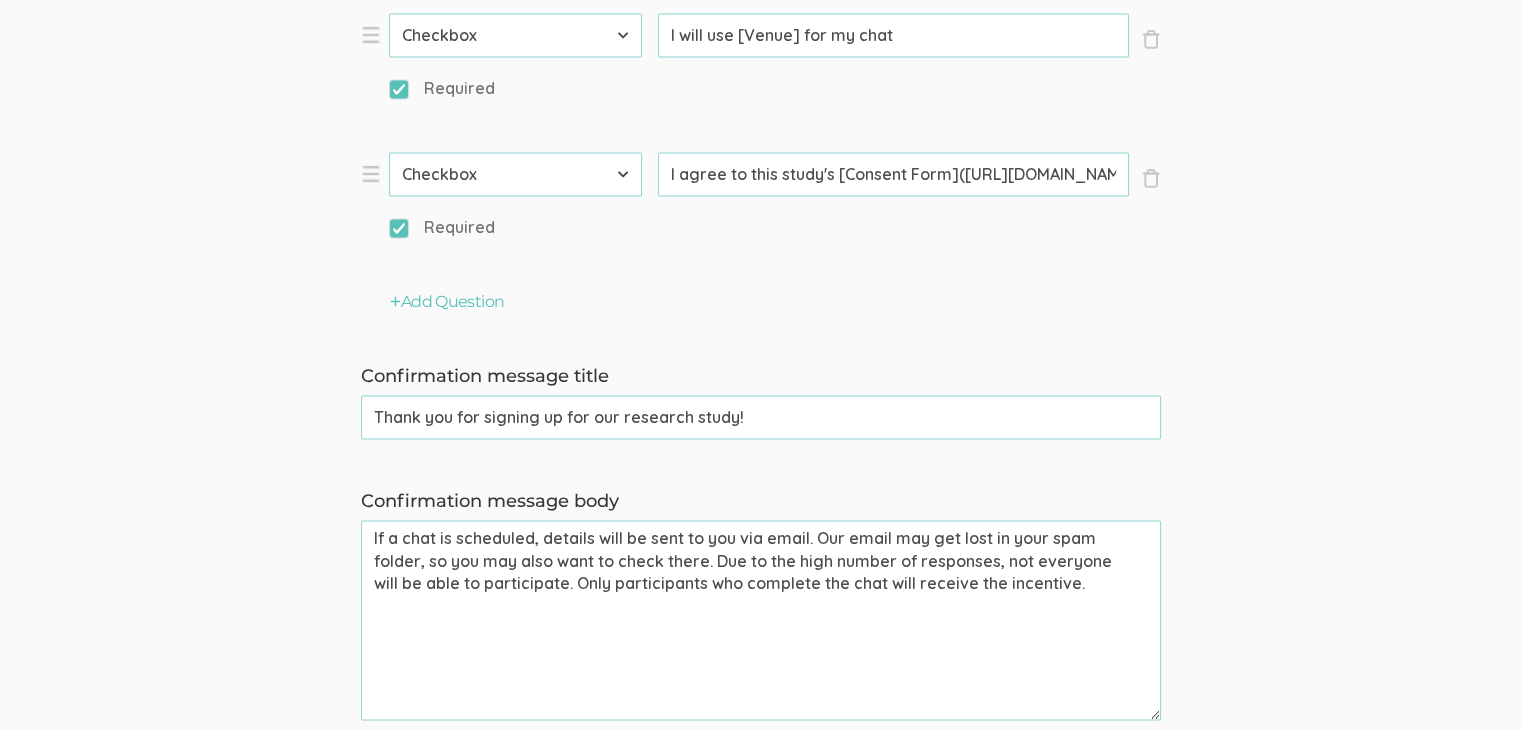 scroll, scrollTop: 3000, scrollLeft: 0, axis: vertical 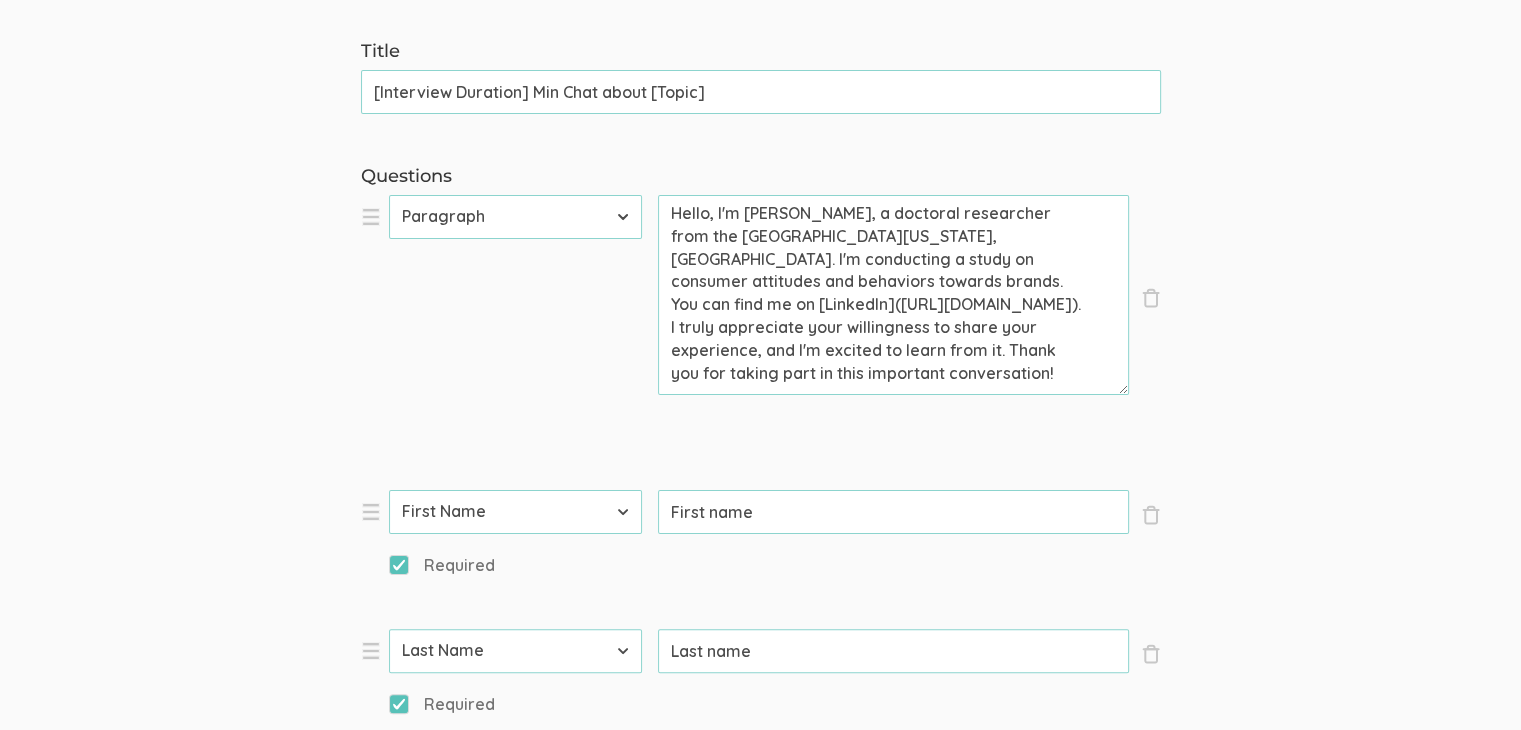 click on "Question text can be formatted using Markdown syntax.   Enabled Title   [Interview Duration] Min Chat about [Topic]   (success) Questions × Close Type First Name Last Name Email Phone Number LinkedIn Profile URL Country State Short Text Long Text Number Dropdown Checkbox Paragraph Prompt   Hello, I'm [PERSON_NAME], a doctoral researcher from the [GEOGRAPHIC_DATA][US_STATE], [GEOGRAPHIC_DATA]. I'm conducting a study on consumer attitudes and behaviors towards brands. You can find me on [LinkedIn]([URL][DOMAIN_NAME]). I truly appreciate your willingness to share your experience, and I'm excited to learn from it. Thank you for taking part in this important conversation! × Close Type First Name Last Name Email Phone Number LinkedIn Profile URL Country State Short Text Long Text Number Dropdown Checkbox Paragraph Prompt   First name   (success)   Required × Close Type First Name Last Name Email Phone Number LinkedIn Profile URL Country State Short Text Long Text Number Dropdown" at bounding box center (760, 1621) 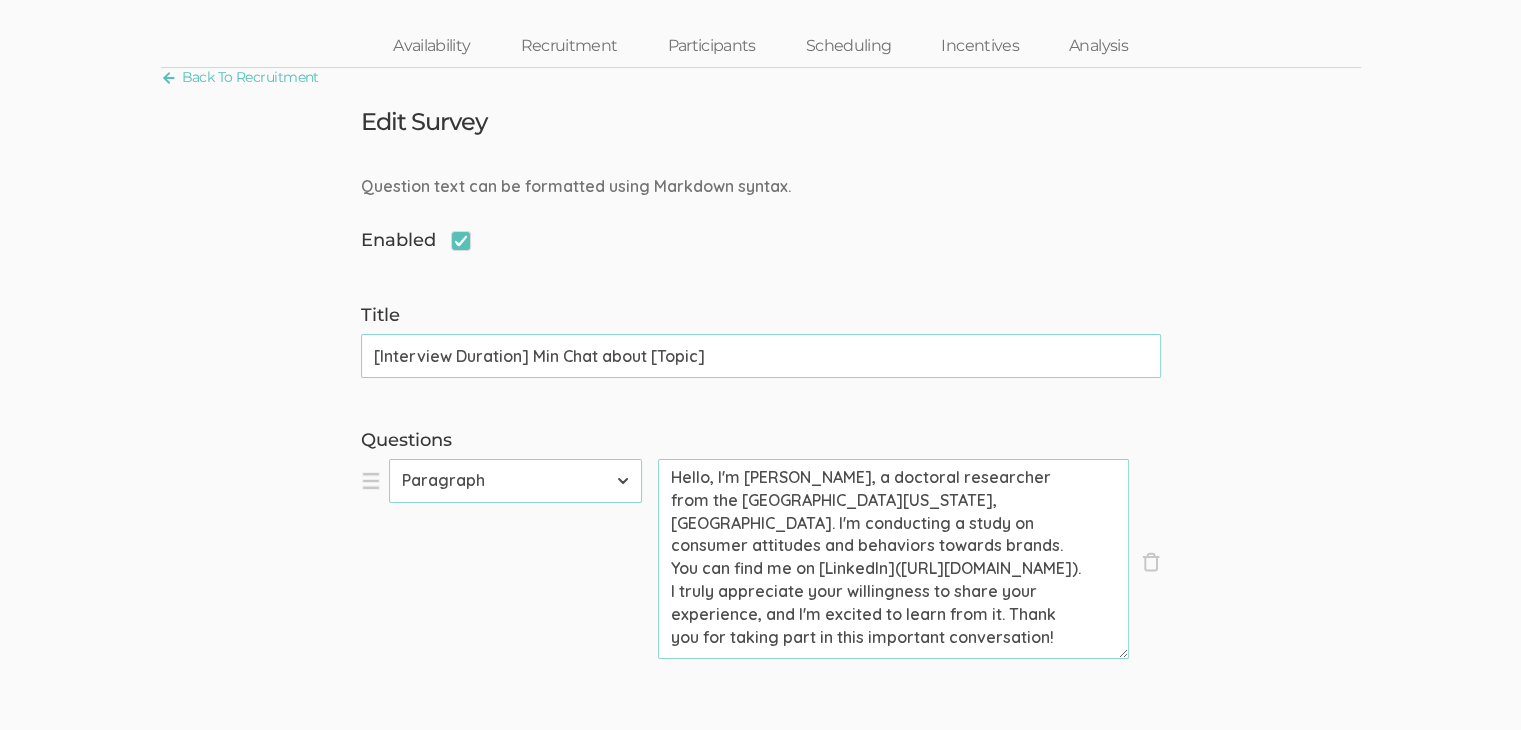 scroll, scrollTop: 0, scrollLeft: 0, axis: both 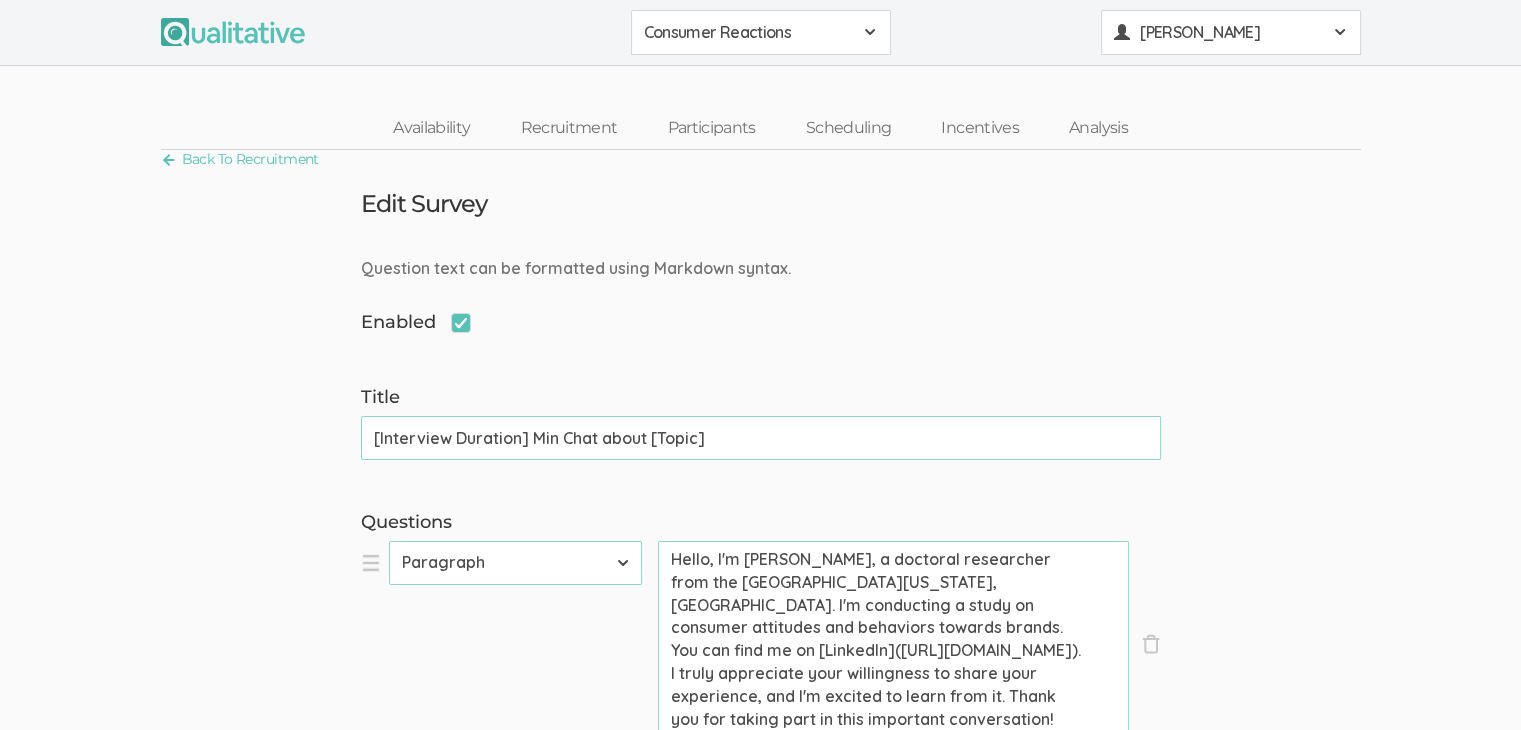 click on "[PERSON_NAME]" at bounding box center [1230, 32] 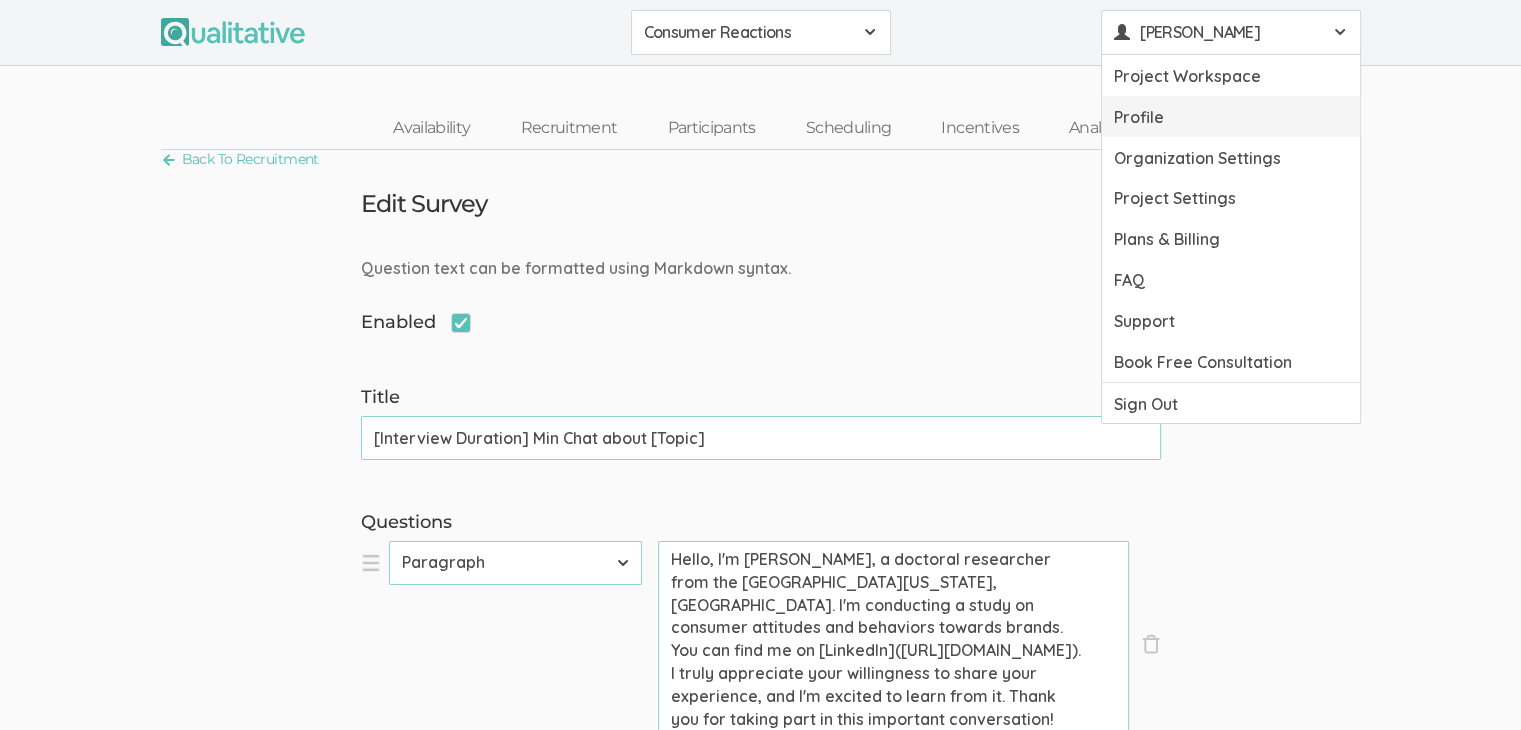 click on "Profile" at bounding box center (1231, 116) 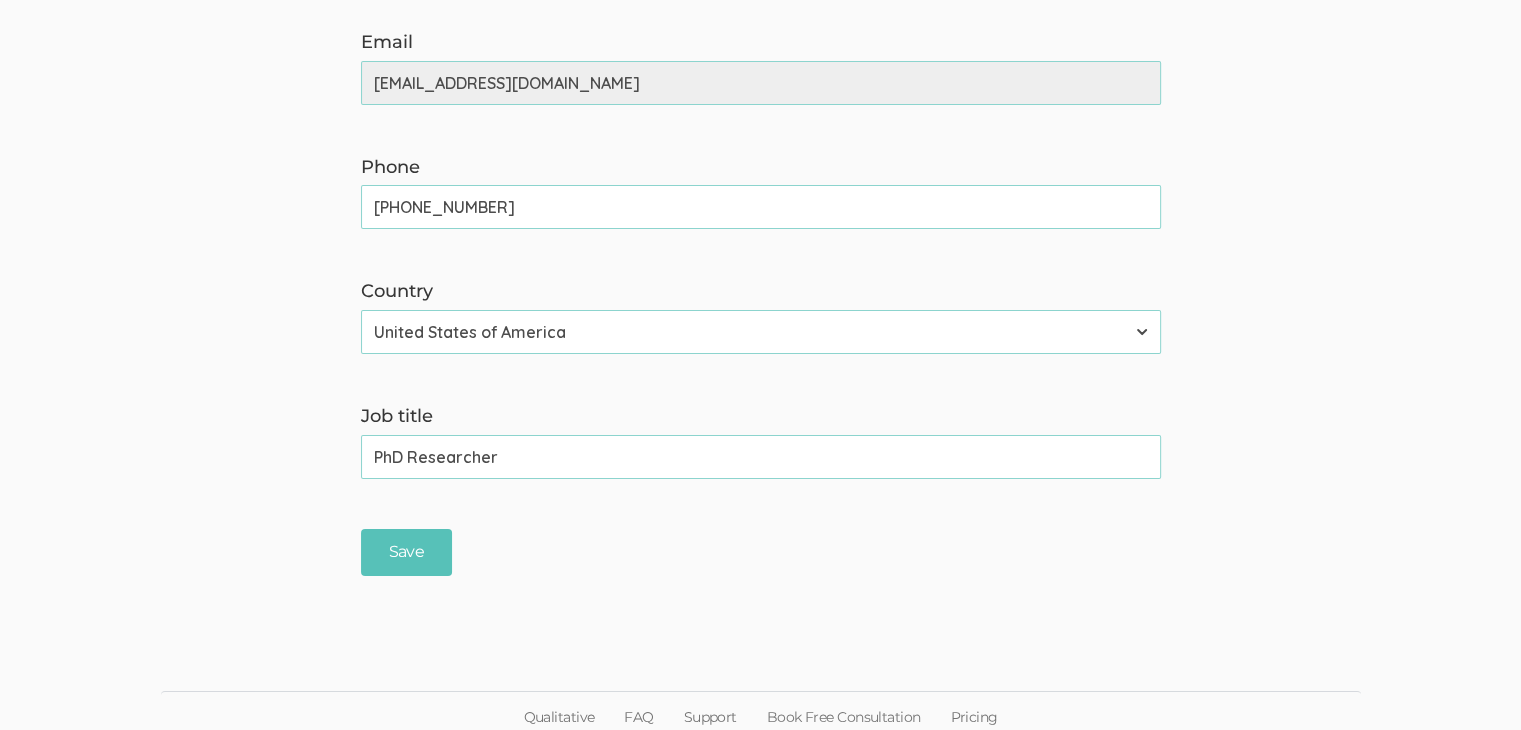 scroll, scrollTop: 237, scrollLeft: 0, axis: vertical 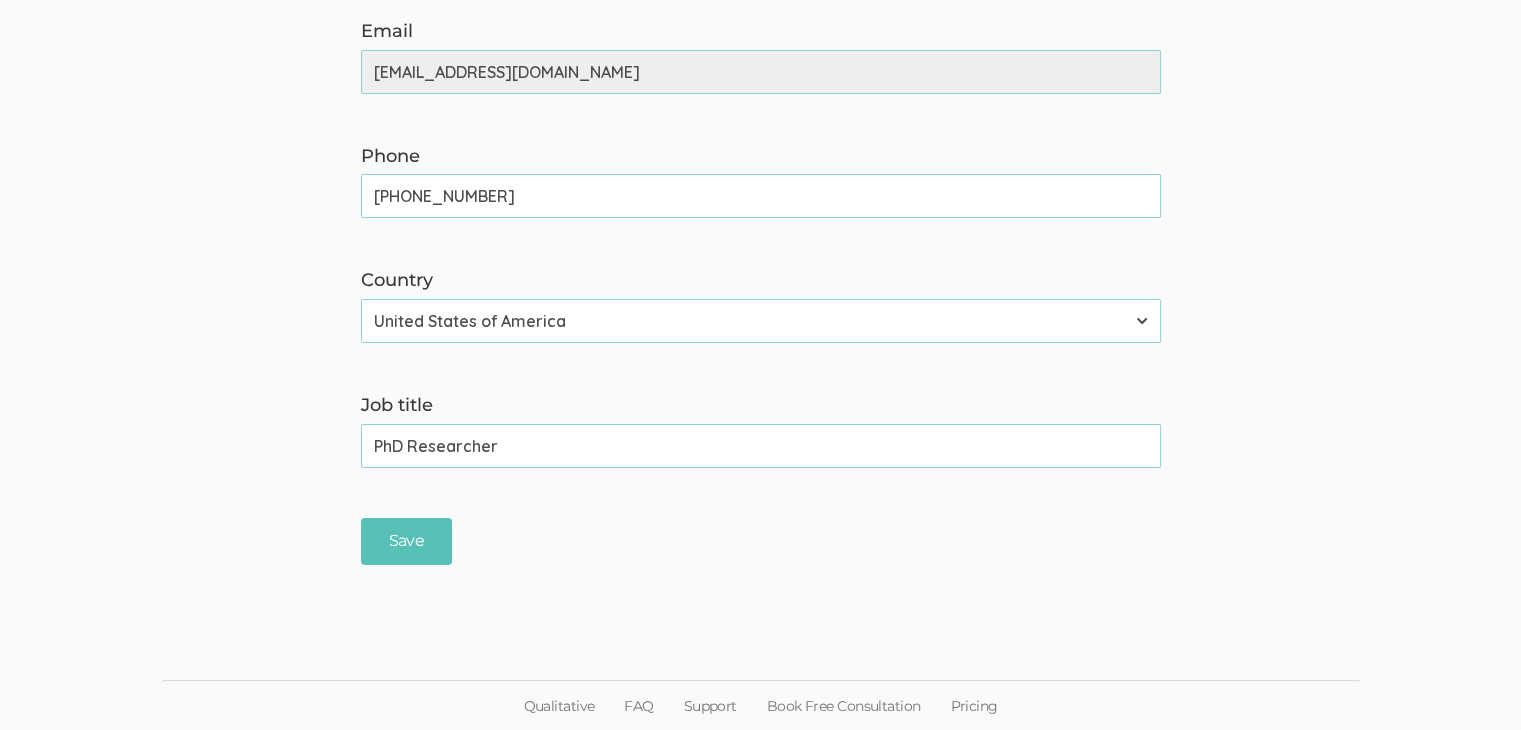 click on "PhD Researcher" at bounding box center (761, 446) 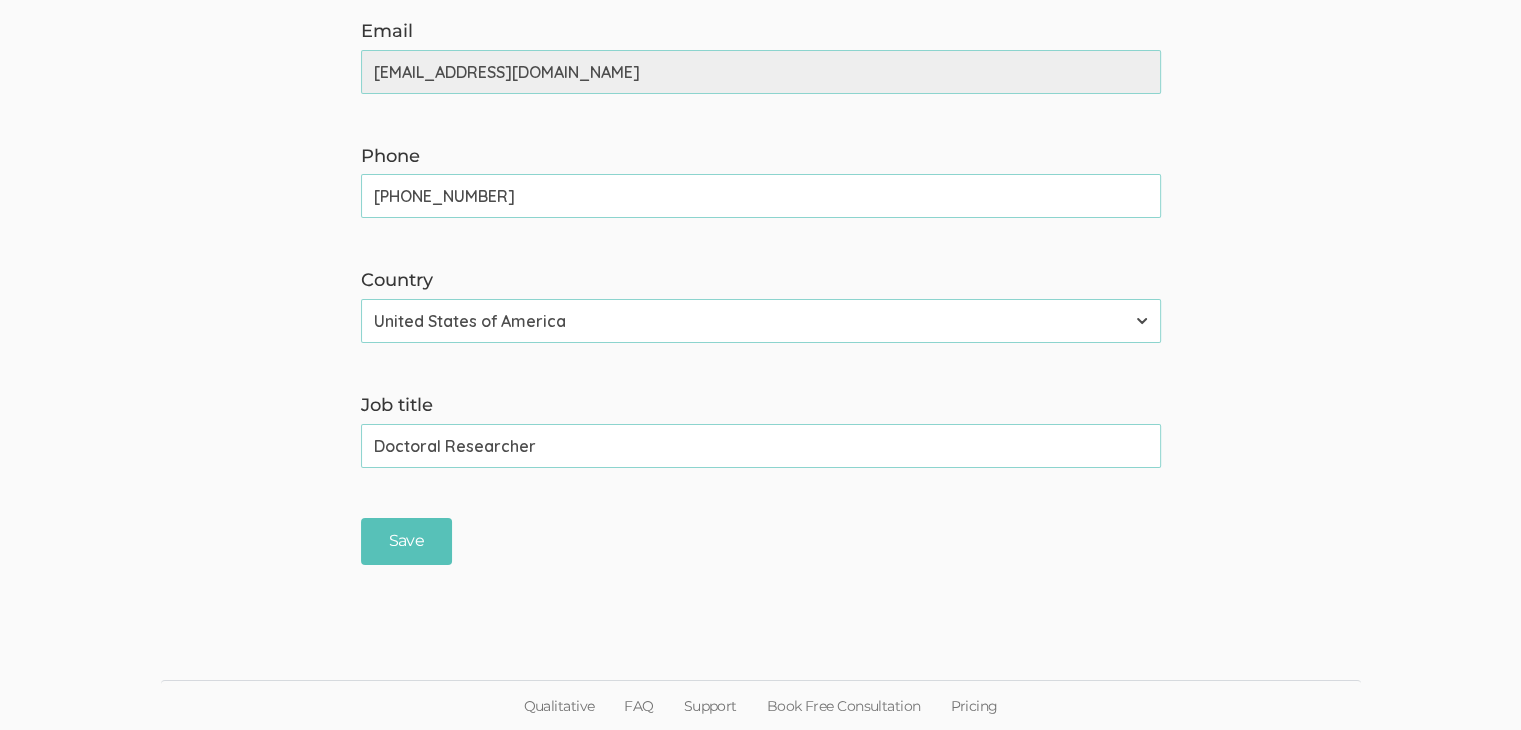 type on "Doctoral Researcher" 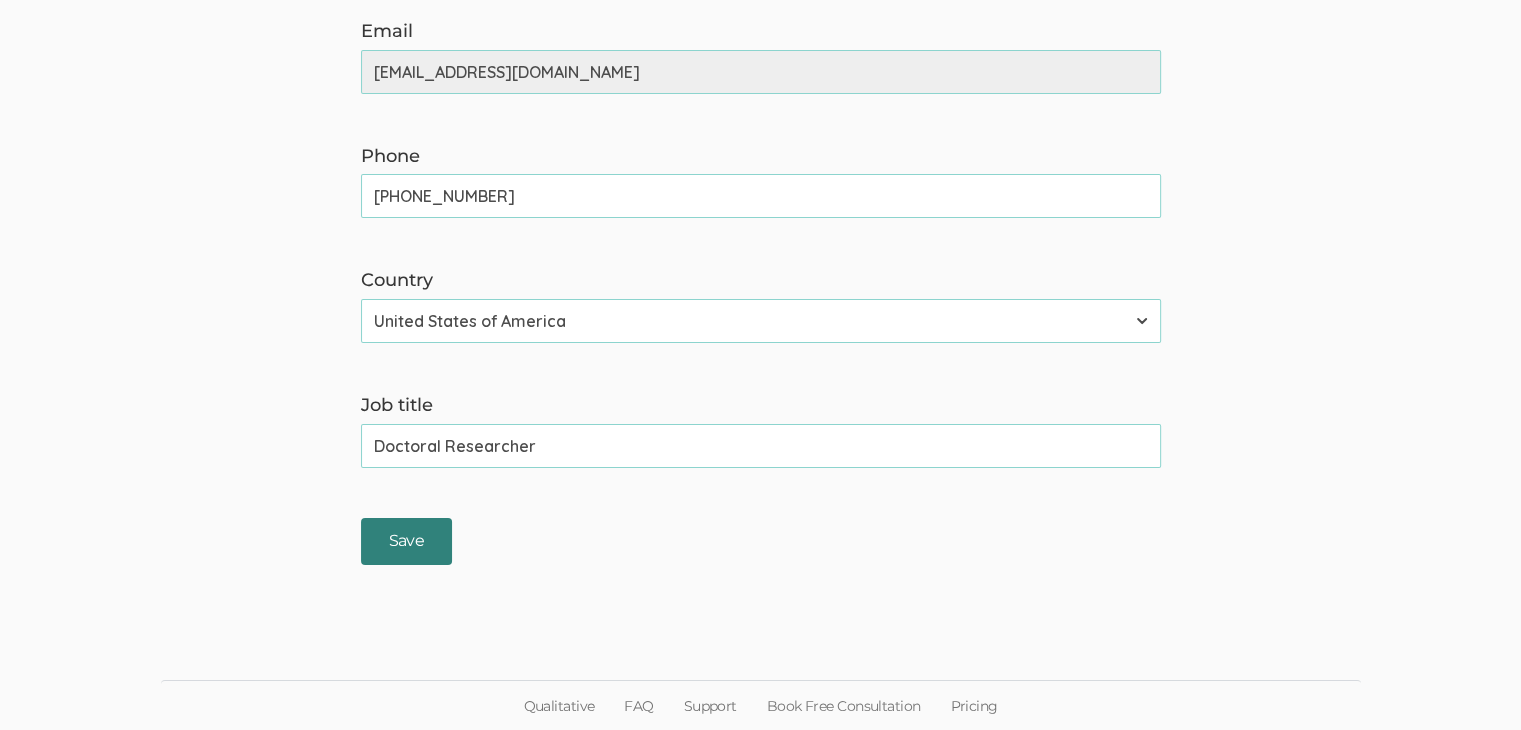 click on "Save" at bounding box center [406, 541] 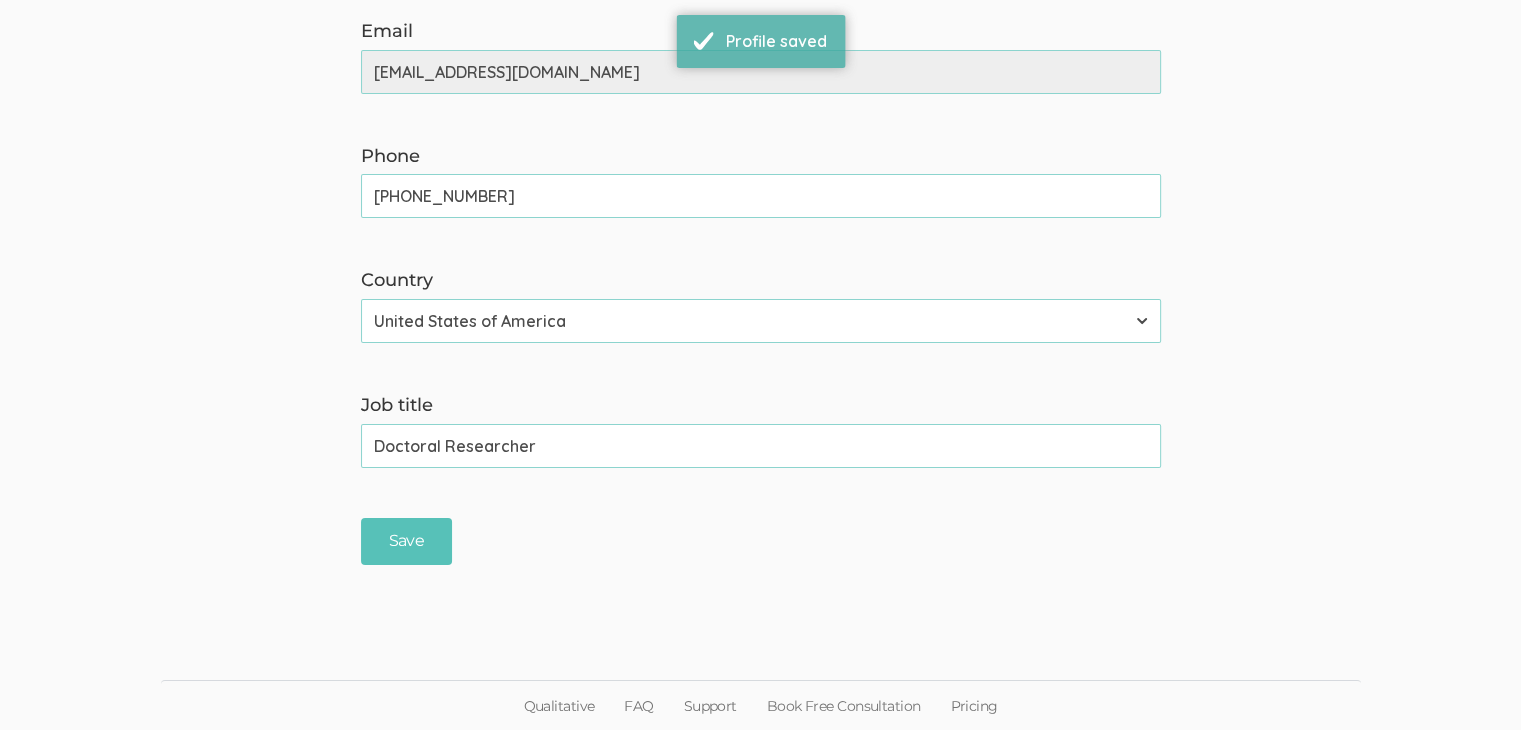 scroll, scrollTop: 0, scrollLeft: 0, axis: both 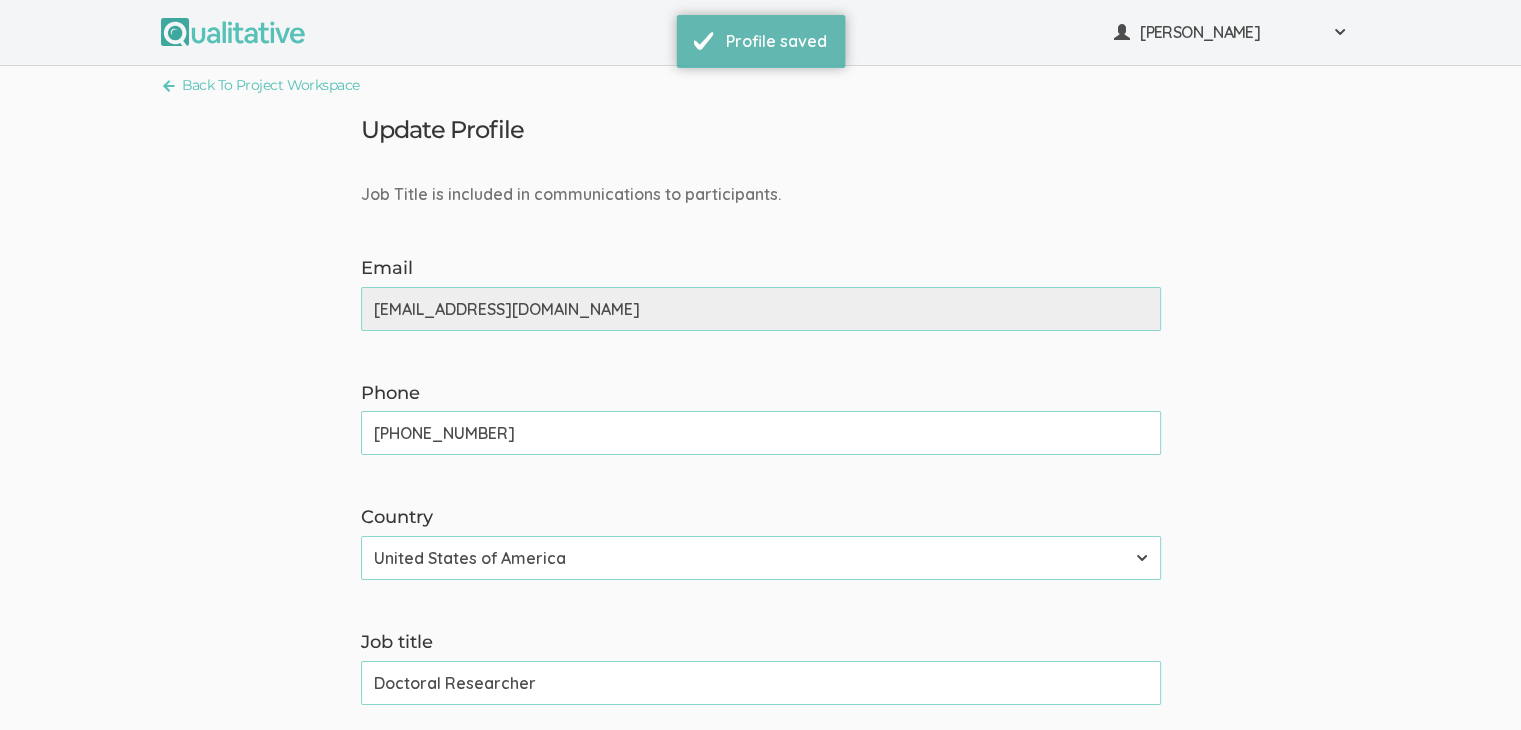 click on "Job Title is included in communications to participants. Email   [EMAIL_ADDRESS][DOMAIN_NAME]   (success) Phone   [PHONE_NUMBER]   (success) Country [GEOGRAPHIC_DATA] [GEOGRAPHIC_DATA] [GEOGRAPHIC_DATA] [GEOGRAPHIC_DATA] [US_STATE] [GEOGRAPHIC_DATA] [GEOGRAPHIC_DATA] [GEOGRAPHIC_DATA] [GEOGRAPHIC_DATA] [GEOGRAPHIC_DATA] [GEOGRAPHIC_DATA] [GEOGRAPHIC_DATA] [GEOGRAPHIC_DATA] [GEOGRAPHIC_DATA] [GEOGRAPHIC_DATA] [GEOGRAPHIC_DATA] [GEOGRAPHIC_DATA] [GEOGRAPHIC_DATA] [GEOGRAPHIC_DATA] [GEOGRAPHIC_DATA] [GEOGRAPHIC_DATA] [GEOGRAPHIC_DATA] [GEOGRAPHIC_DATA] [GEOGRAPHIC_DATA] [GEOGRAPHIC_DATA] [GEOGRAPHIC_DATA] [GEOGRAPHIC_DATA] [GEOGRAPHIC_DATA] [GEOGRAPHIC_DATA] [GEOGRAPHIC_DATA] [GEOGRAPHIC_DATA] [GEOGRAPHIC_DATA] [GEOGRAPHIC_DATA] [GEOGRAPHIC_DATA] [GEOGRAPHIC_DATA] [GEOGRAPHIC_DATA] [GEOGRAPHIC_DATA] [GEOGRAPHIC_DATA] [GEOGRAPHIC_DATA] [GEOGRAPHIC_DATA] [GEOGRAPHIC_DATA] [GEOGRAPHIC_DATA] [GEOGRAPHIC_DATA] [GEOGRAPHIC_DATA] [GEOGRAPHIC_DATA] [GEOGRAPHIC_DATA] [GEOGRAPHIC_DATA] [GEOGRAPHIC_DATA] [GEOGRAPHIC_DATA] [GEOGRAPHIC_DATA] [GEOGRAPHIC_DATA] [GEOGRAPHIC_DATA], [GEOGRAPHIC_DATA] [GEOGRAPHIC_DATA] [GEOGRAPHIC_DATA] [GEOGRAPHIC_DATA] D'Ivoire [GEOGRAPHIC_DATA] [GEOGRAPHIC_DATA] [GEOGRAPHIC_DATA] [GEOGRAPHIC_DATA] [GEOGRAPHIC_DATA] [GEOGRAPHIC_DATA] [GEOGRAPHIC_DATA] [GEOGRAPHIC_DATA] [GEOGRAPHIC_DATA] [GEOGRAPHIC_DATA] [GEOGRAPHIC_DATA] [GEOGRAPHIC_DATA] [GEOGRAPHIC_DATA] [GEOGRAPHIC_DATA] [GEOGRAPHIC_DATA] [GEOGRAPHIC_DATA] [GEOGRAPHIC_DATA] ([GEOGRAPHIC_DATA]) [GEOGRAPHIC_DATA] [GEOGRAPHIC_DATA] [GEOGRAPHIC_DATA] [GEOGRAPHIC_DATA] [GEOGRAPHIC_DATA]" at bounding box center [760, 492] 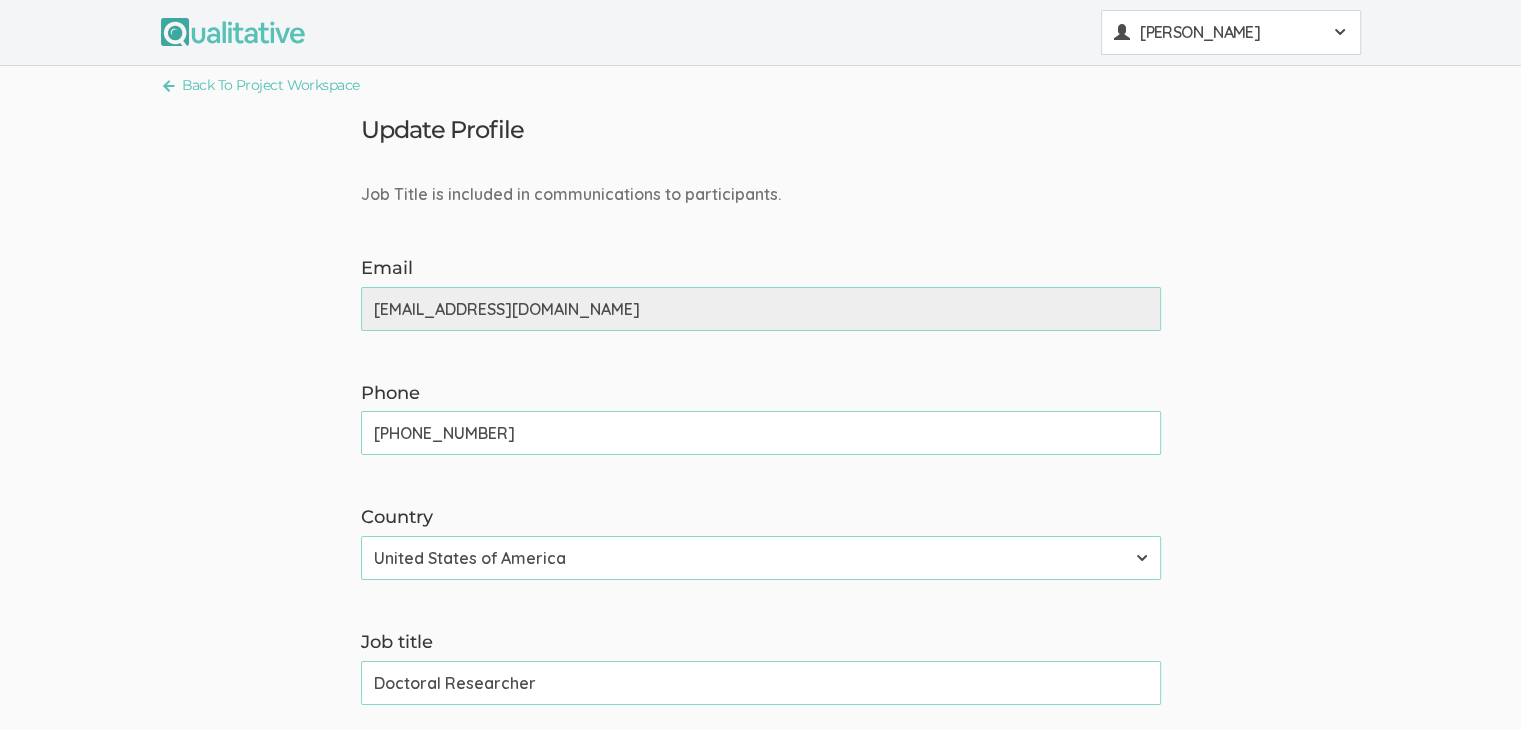 click on "[PERSON_NAME]" at bounding box center [1230, 32] 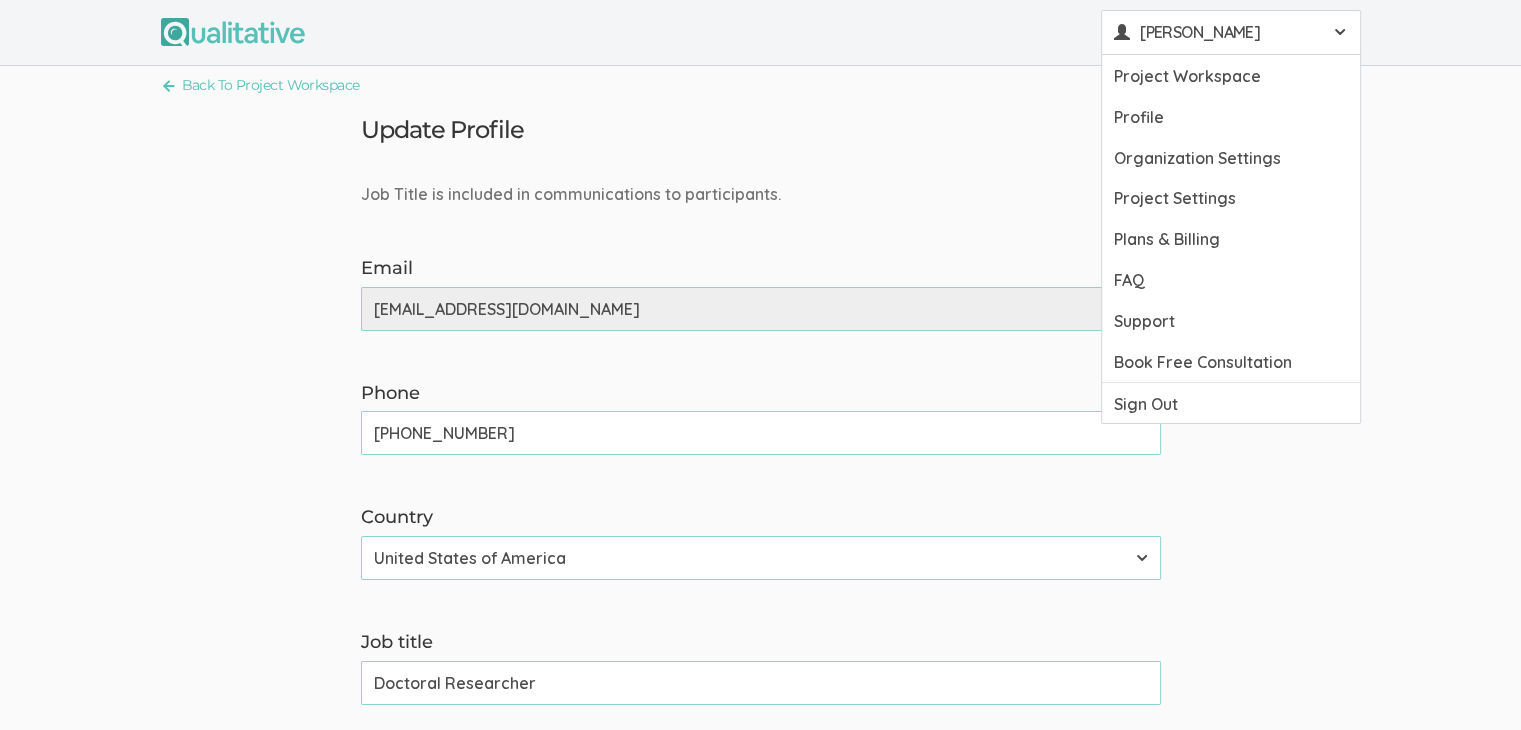 click on "Back To Project Workspace
Update Profile
Job Title is included in communications to participants. Email   [EMAIL_ADDRESS][DOMAIN_NAME]   (success) Phone   [PHONE_NUMBER]   (success) Country [GEOGRAPHIC_DATA] [GEOGRAPHIC_DATA] [GEOGRAPHIC_DATA] [GEOGRAPHIC_DATA] [US_STATE] [GEOGRAPHIC_DATA] [GEOGRAPHIC_DATA] [GEOGRAPHIC_DATA] [GEOGRAPHIC_DATA] [GEOGRAPHIC_DATA] [GEOGRAPHIC_DATA] [GEOGRAPHIC_DATA] [GEOGRAPHIC_DATA] [GEOGRAPHIC_DATA] [GEOGRAPHIC_DATA] [GEOGRAPHIC_DATA] [GEOGRAPHIC_DATA] [GEOGRAPHIC_DATA] [GEOGRAPHIC_DATA] [GEOGRAPHIC_DATA] [GEOGRAPHIC_DATA] [GEOGRAPHIC_DATA] [GEOGRAPHIC_DATA] [GEOGRAPHIC_DATA] [GEOGRAPHIC_DATA] [GEOGRAPHIC_DATA] [GEOGRAPHIC_DATA] [GEOGRAPHIC_DATA] [GEOGRAPHIC_DATA] [GEOGRAPHIC_DATA] [GEOGRAPHIC_DATA] [GEOGRAPHIC_DATA] [GEOGRAPHIC_DATA] [GEOGRAPHIC_DATA] [GEOGRAPHIC_DATA] [GEOGRAPHIC_DATA] [GEOGRAPHIC_DATA] [GEOGRAPHIC_DATA] [GEOGRAPHIC_DATA] [GEOGRAPHIC_DATA] [GEOGRAPHIC_DATA] [GEOGRAPHIC_DATA] [GEOGRAPHIC_DATA] [GEOGRAPHIC_DATA] [GEOGRAPHIC_DATA] [GEOGRAPHIC_DATA] [GEOGRAPHIC_DATA] [GEOGRAPHIC_DATA] [GEOGRAPHIC_DATA] [GEOGRAPHIC_DATA] [GEOGRAPHIC_DATA] [GEOGRAPHIC_DATA], the [GEOGRAPHIC_DATA] [GEOGRAPHIC_DATA] [GEOGRAPHIC_DATA] D'Ivoire [GEOGRAPHIC_DATA] [GEOGRAPHIC_DATA] [GEOGRAPHIC_DATA] [GEOGRAPHIC_DATA] [GEOGRAPHIC_DATA]" at bounding box center (760, 441) 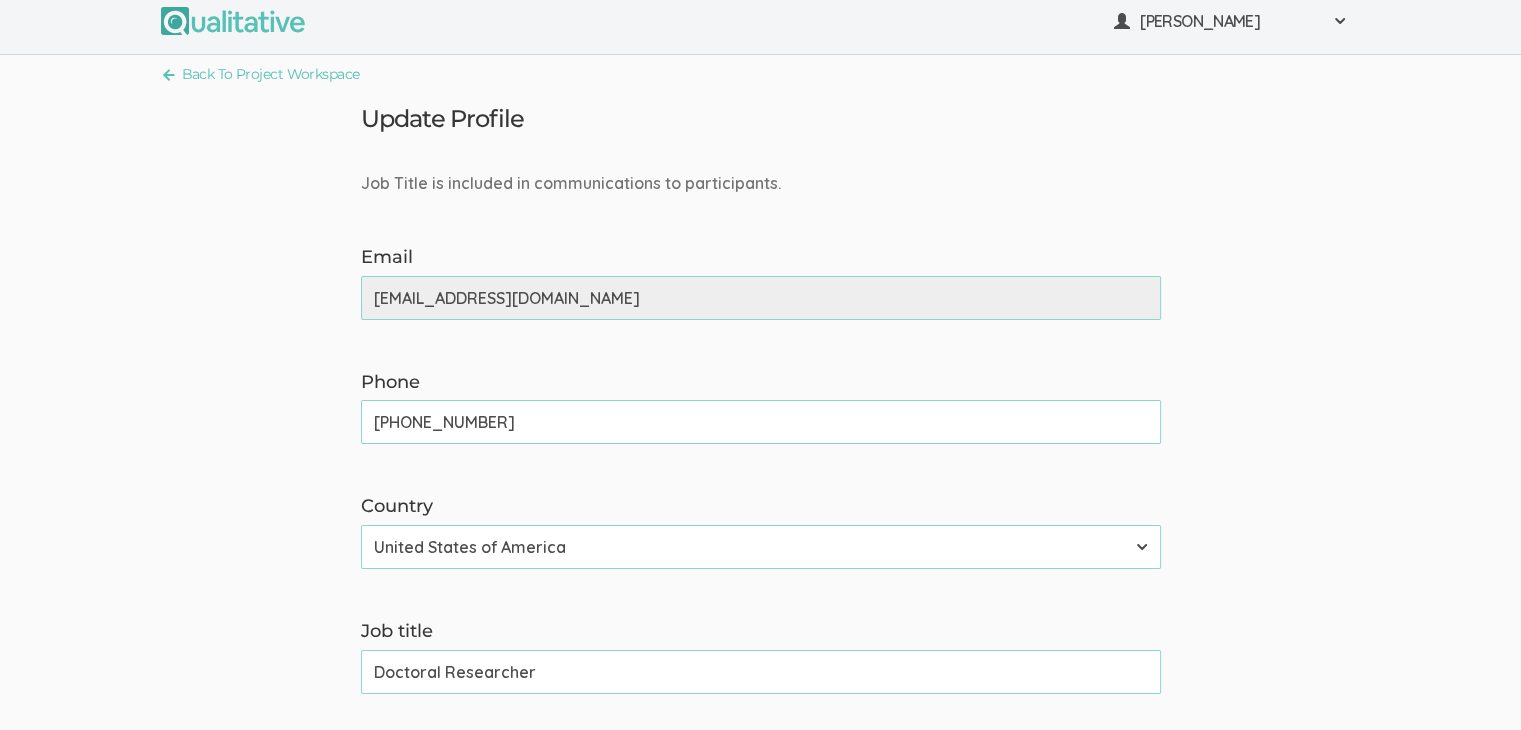 scroll, scrollTop: 0, scrollLeft: 0, axis: both 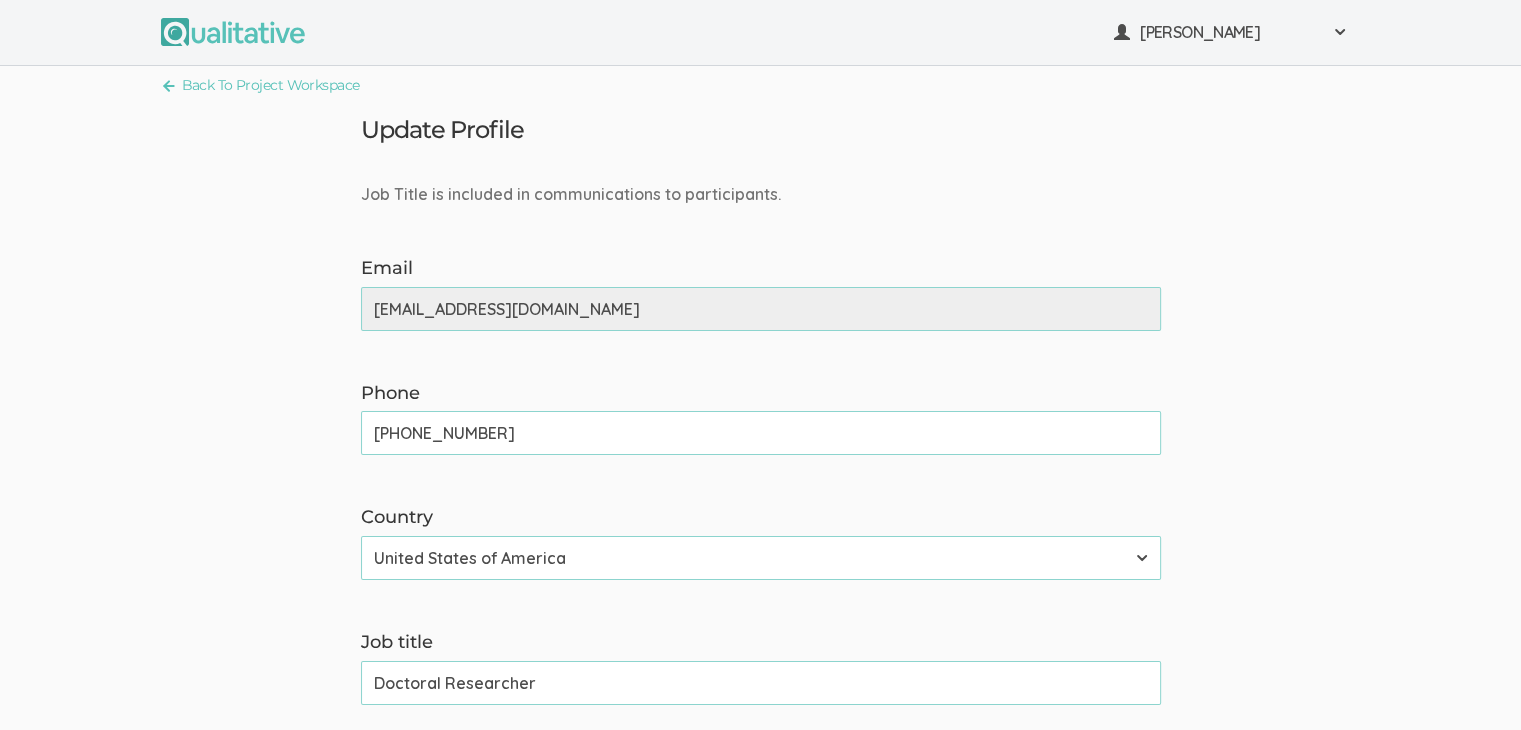 click on "Job Title is included in communications to participants. Email   [EMAIL_ADDRESS][DOMAIN_NAME]   (success) Phone   [PHONE_NUMBER]   (success) Country [GEOGRAPHIC_DATA] [GEOGRAPHIC_DATA] [GEOGRAPHIC_DATA] [GEOGRAPHIC_DATA] [US_STATE] [GEOGRAPHIC_DATA] [GEOGRAPHIC_DATA] [GEOGRAPHIC_DATA] [GEOGRAPHIC_DATA] [GEOGRAPHIC_DATA] [GEOGRAPHIC_DATA] [GEOGRAPHIC_DATA] [GEOGRAPHIC_DATA] [GEOGRAPHIC_DATA] [GEOGRAPHIC_DATA] [GEOGRAPHIC_DATA] [GEOGRAPHIC_DATA] [GEOGRAPHIC_DATA] [GEOGRAPHIC_DATA] [GEOGRAPHIC_DATA] [GEOGRAPHIC_DATA] [GEOGRAPHIC_DATA] [GEOGRAPHIC_DATA] [GEOGRAPHIC_DATA] [GEOGRAPHIC_DATA] [GEOGRAPHIC_DATA] [GEOGRAPHIC_DATA] [GEOGRAPHIC_DATA] [GEOGRAPHIC_DATA] [GEOGRAPHIC_DATA] [GEOGRAPHIC_DATA] [GEOGRAPHIC_DATA] [GEOGRAPHIC_DATA] [GEOGRAPHIC_DATA] [GEOGRAPHIC_DATA] [GEOGRAPHIC_DATA] [GEOGRAPHIC_DATA] [GEOGRAPHIC_DATA] [GEOGRAPHIC_DATA] [GEOGRAPHIC_DATA] [GEOGRAPHIC_DATA] [GEOGRAPHIC_DATA] [GEOGRAPHIC_DATA] [GEOGRAPHIC_DATA] [GEOGRAPHIC_DATA] [GEOGRAPHIC_DATA] [GEOGRAPHIC_DATA] [GEOGRAPHIC_DATA] [GEOGRAPHIC_DATA] [GEOGRAPHIC_DATA] [GEOGRAPHIC_DATA] [GEOGRAPHIC_DATA], [GEOGRAPHIC_DATA] [GEOGRAPHIC_DATA] [GEOGRAPHIC_DATA] [GEOGRAPHIC_DATA] D'Ivoire [GEOGRAPHIC_DATA] [GEOGRAPHIC_DATA] [GEOGRAPHIC_DATA] [GEOGRAPHIC_DATA] [GEOGRAPHIC_DATA] [GEOGRAPHIC_DATA] [GEOGRAPHIC_DATA] [GEOGRAPHIC_DATA] [GEOGRAPHIC_DATA] [GEOGRAPHIC_DATA] [GEOGRAPHIC_DATA] [GEOGRAPHIC_DATA] [GEOGRAPHIC_DATA] [GEOGRAPHIC_DATA] [GEOGRAPHIC_DATA] [GEOGRAPHIC_DATA] [GEOGRAPHIC_DATA] ([GEOGRAPHIC_DATA]) [GEOGRAPHIC_DATA] [GEOGRAPHIC_DATA] [GEOGRAPHIC_DATA] [GEOGRAPHIC_DATA] [GEOGRAPHIC_DATA]" at bounding box center [760, 492] 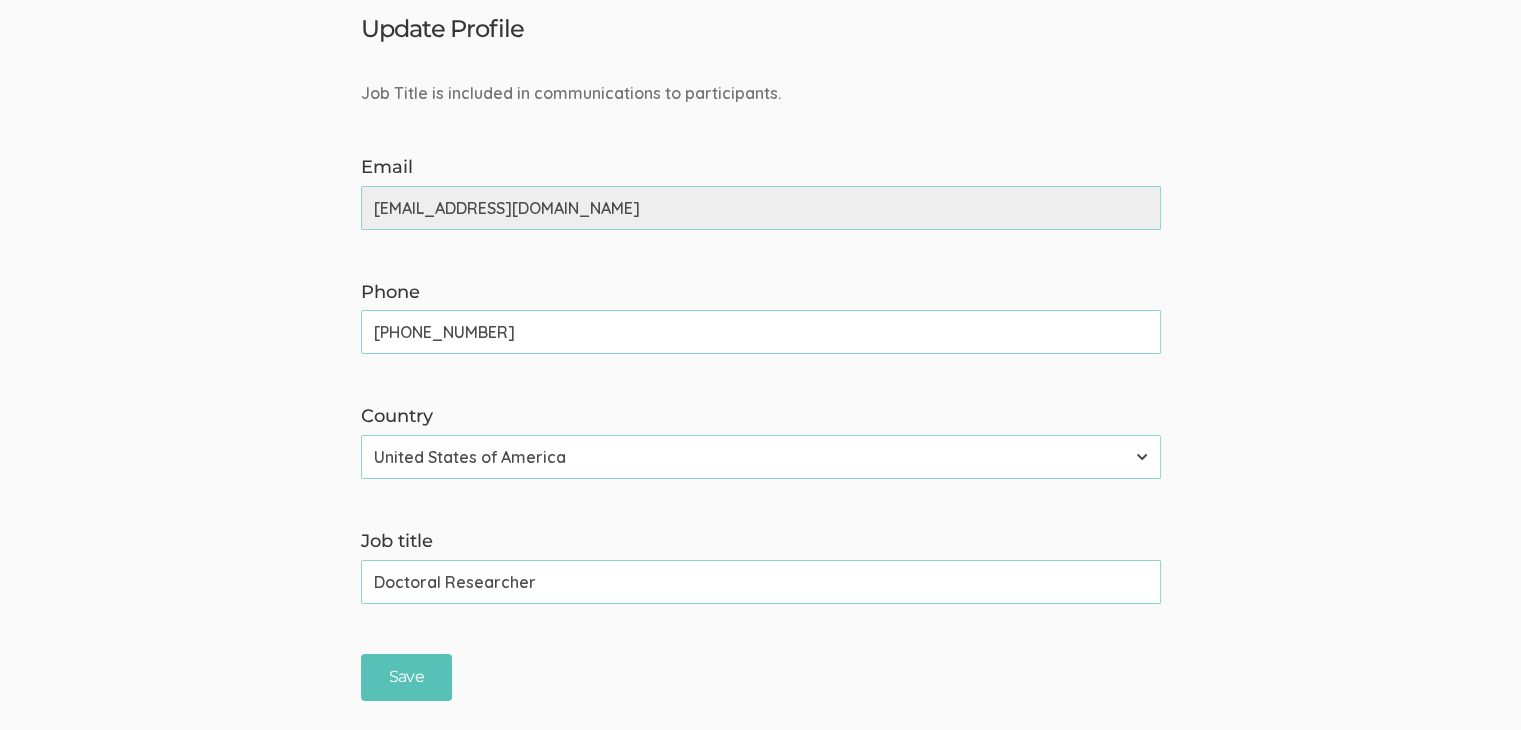scroll, scrollTop: 0, scrollLeft: 0, axis: both 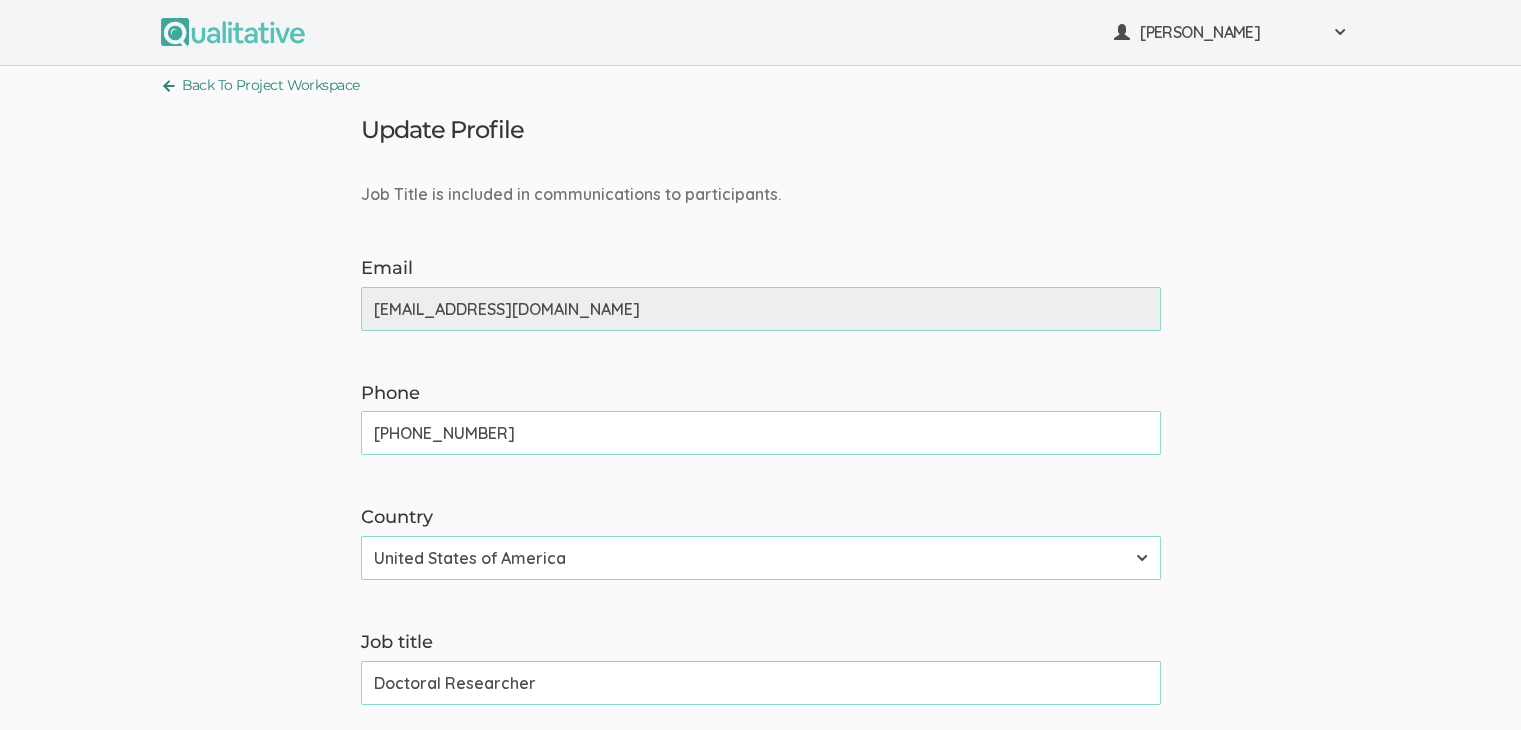 click on "Back To Project Workspace" at bounding box center [260, 85] 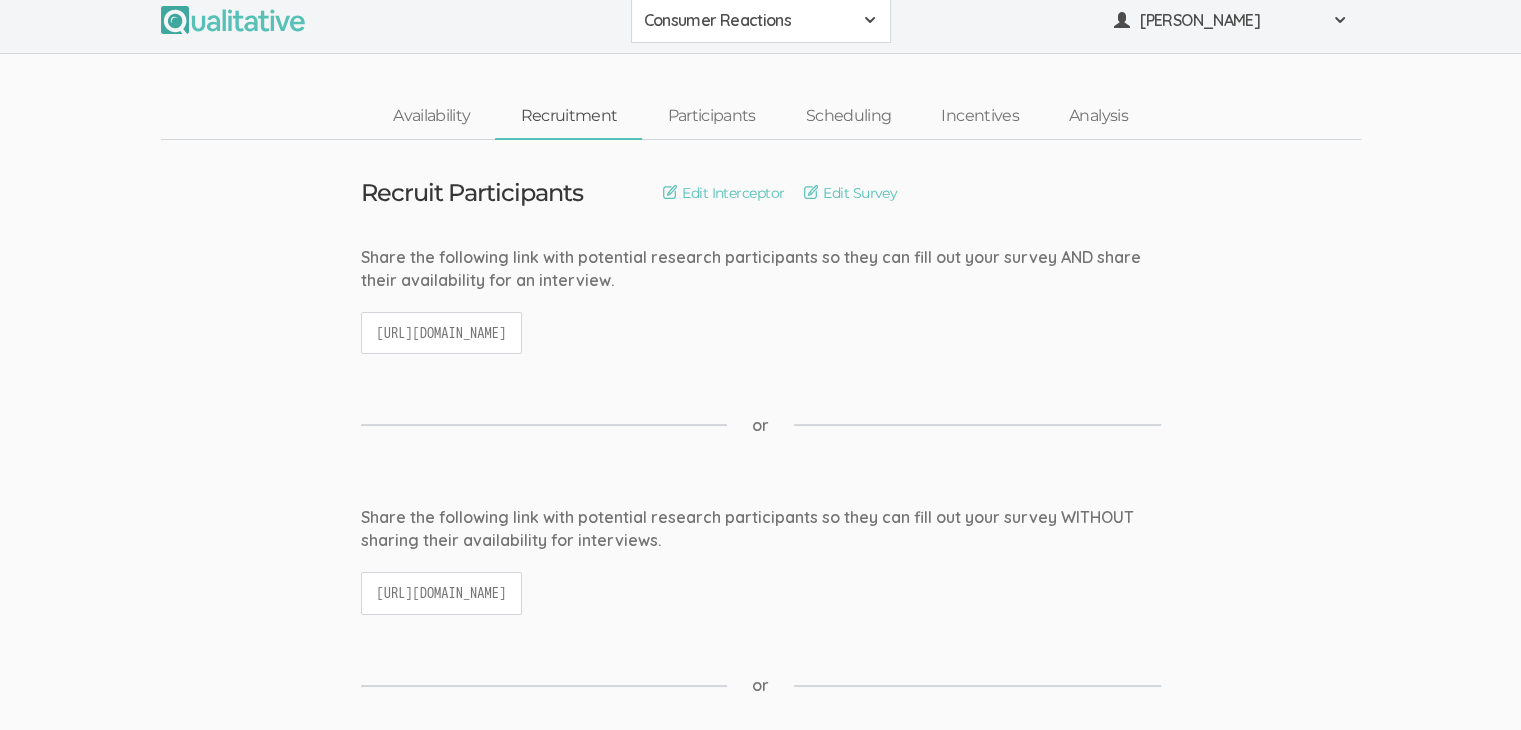 scroll, scrollTop: 0, scrollLeft: 0, axis: both 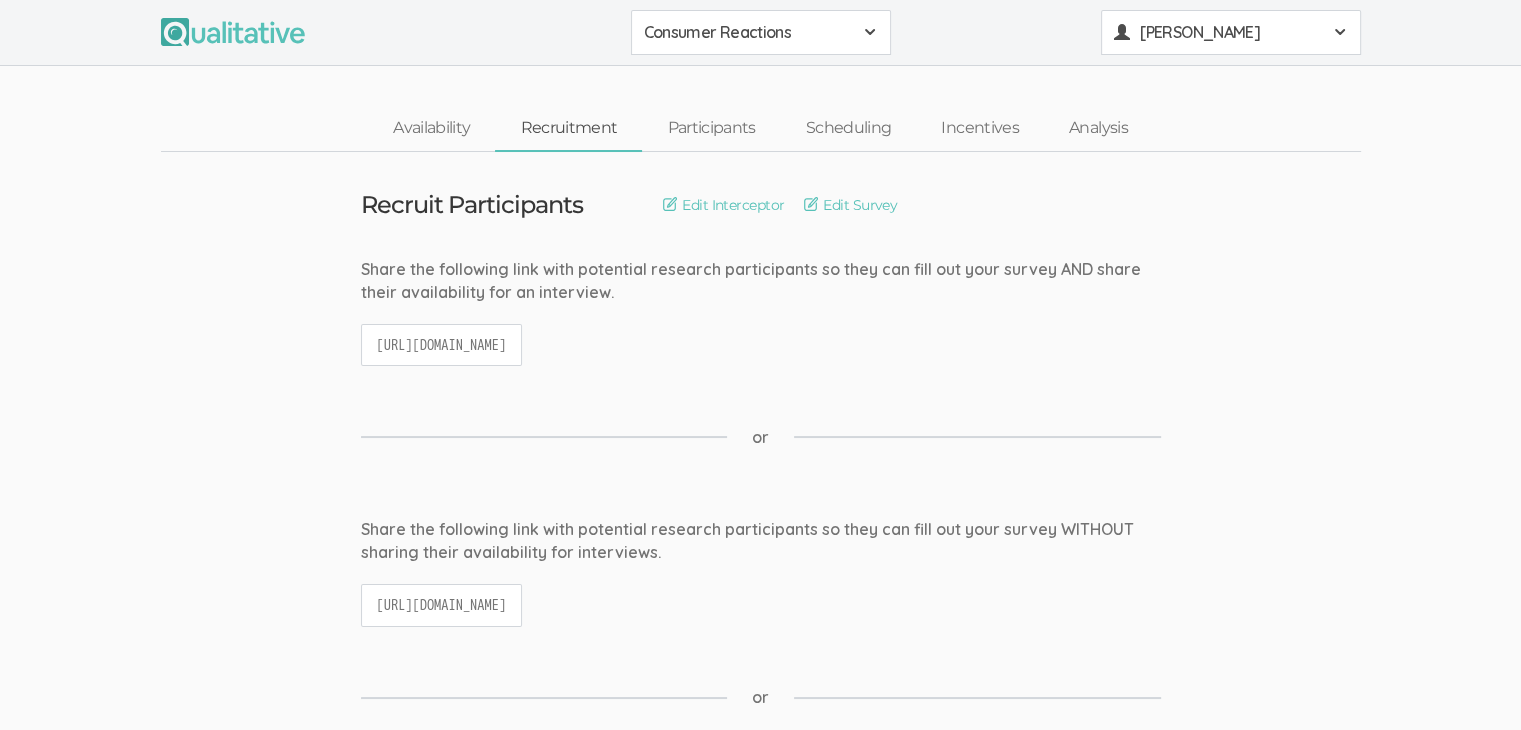 click on "[PERSON_NAME]" at bounding box center [1231, 32] 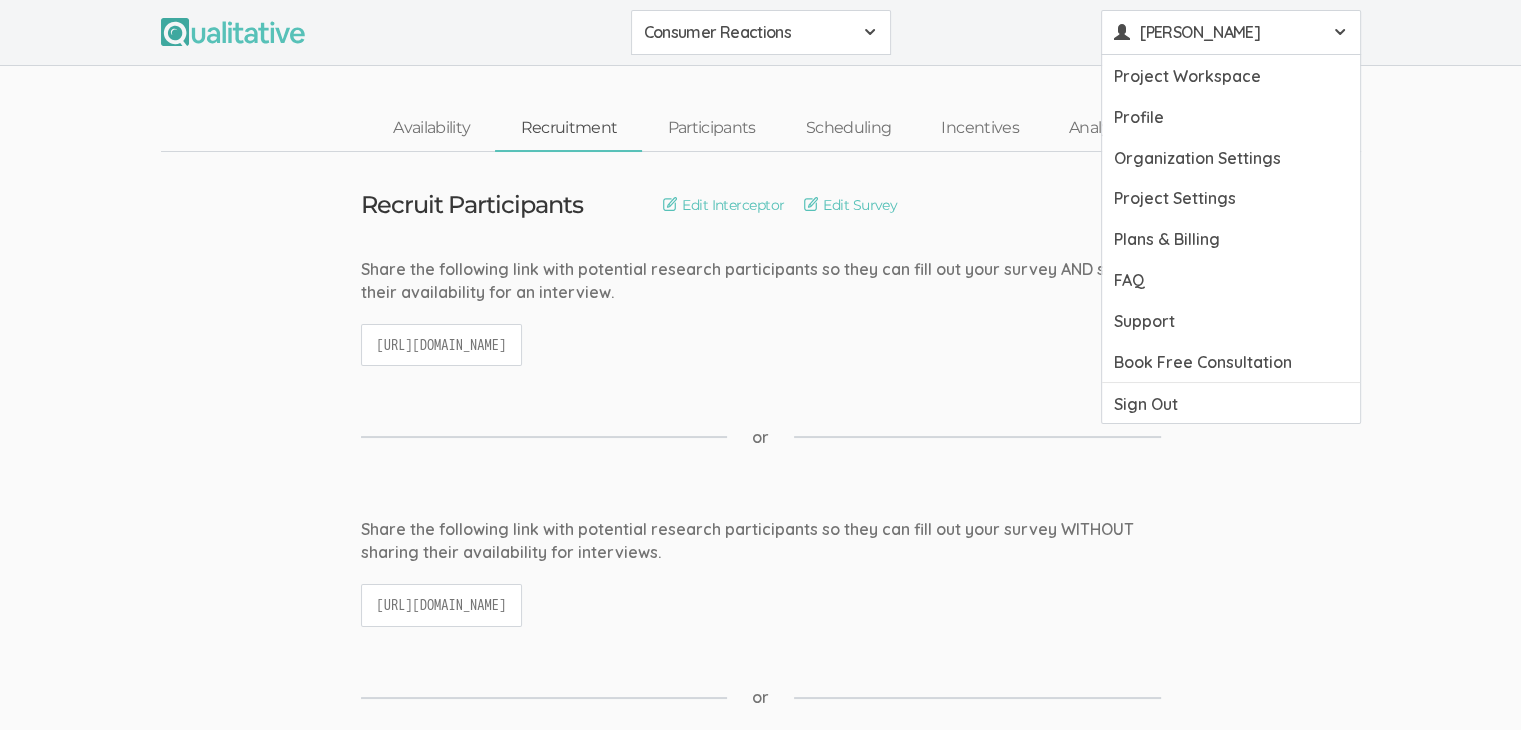 click on "Consumer Reactions
Consumer Reactions
Create Project
Tugberk Kara" at bounding box center (761, 32) 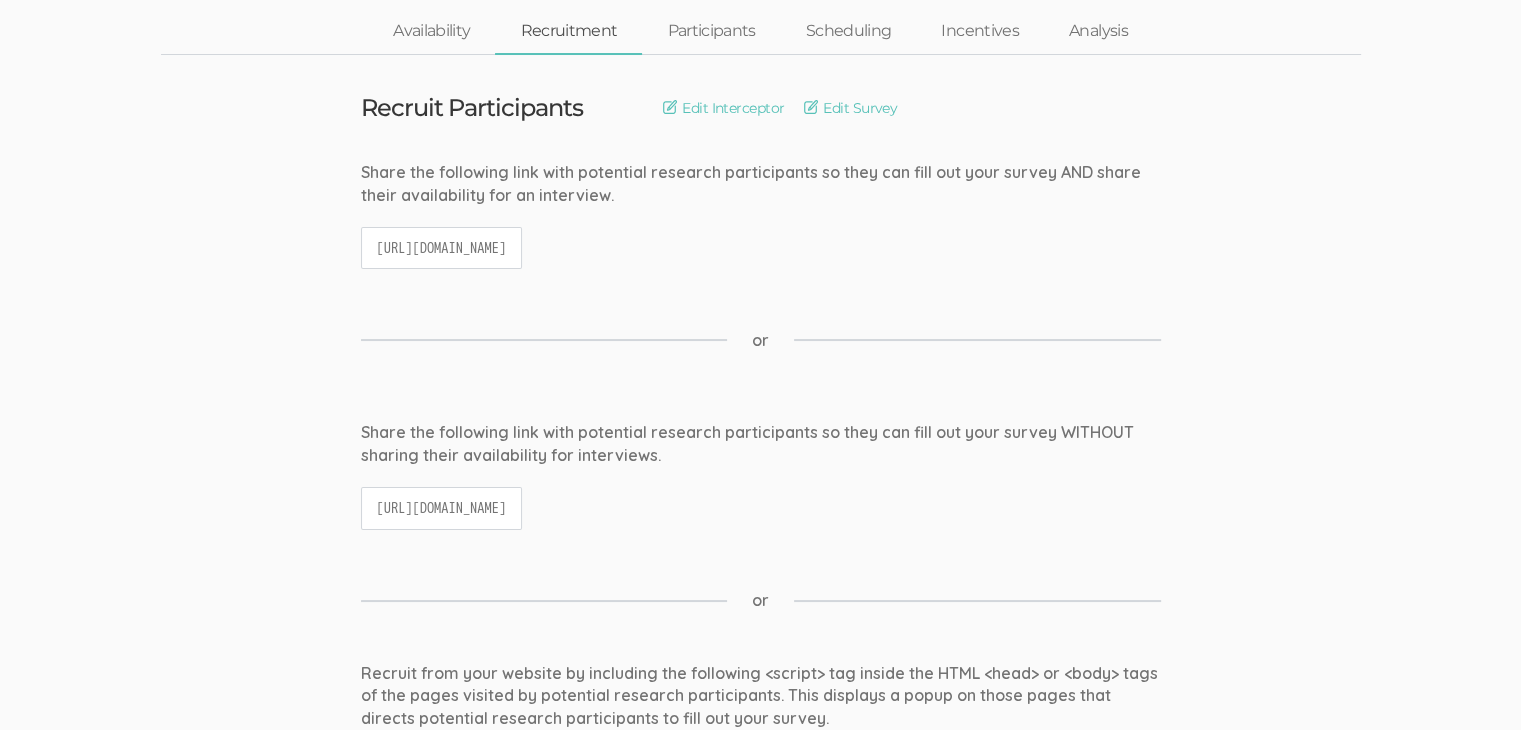 scroll, scrollTop: 0, scrollLeft: 0, axis: both 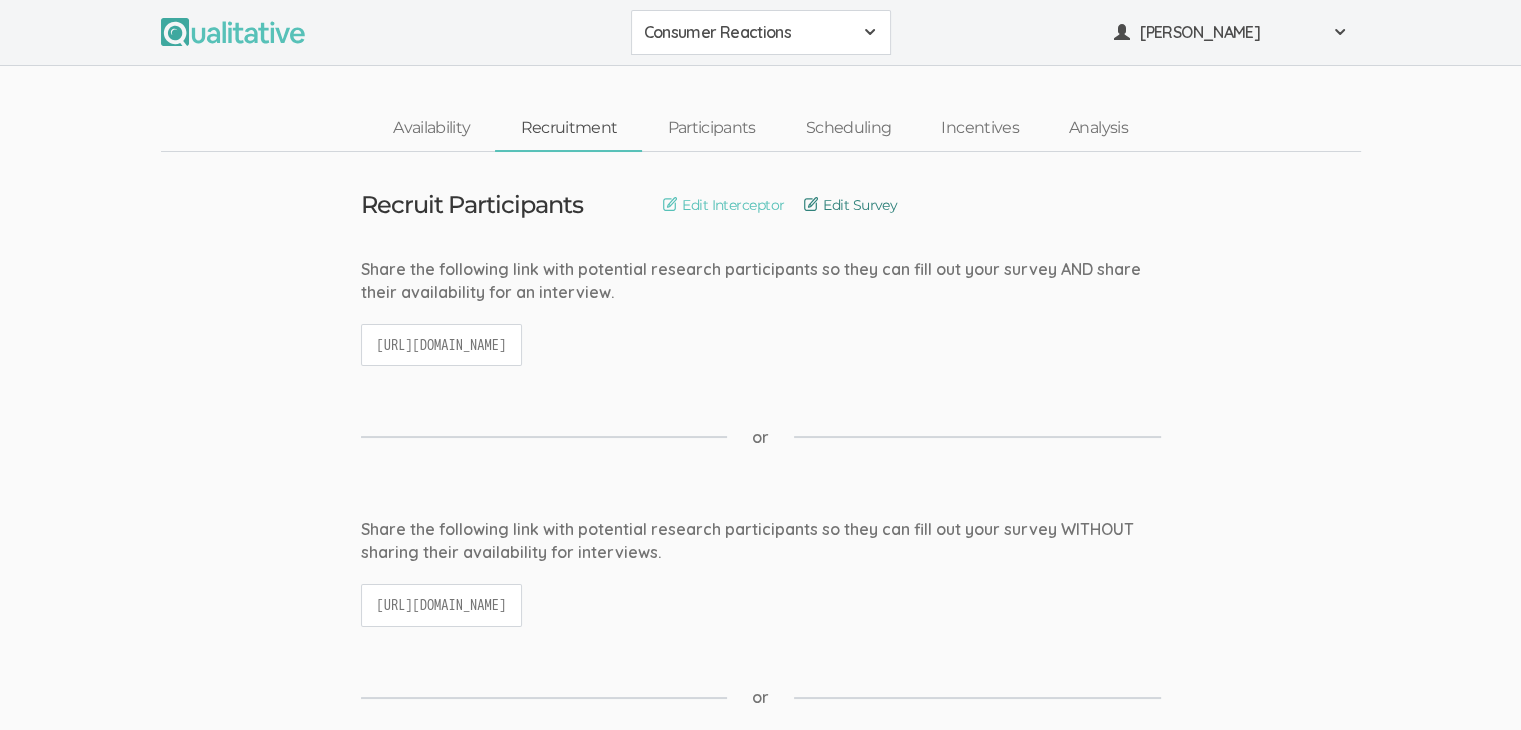 click on "Edit Survey" at bounding box center [850, 205] 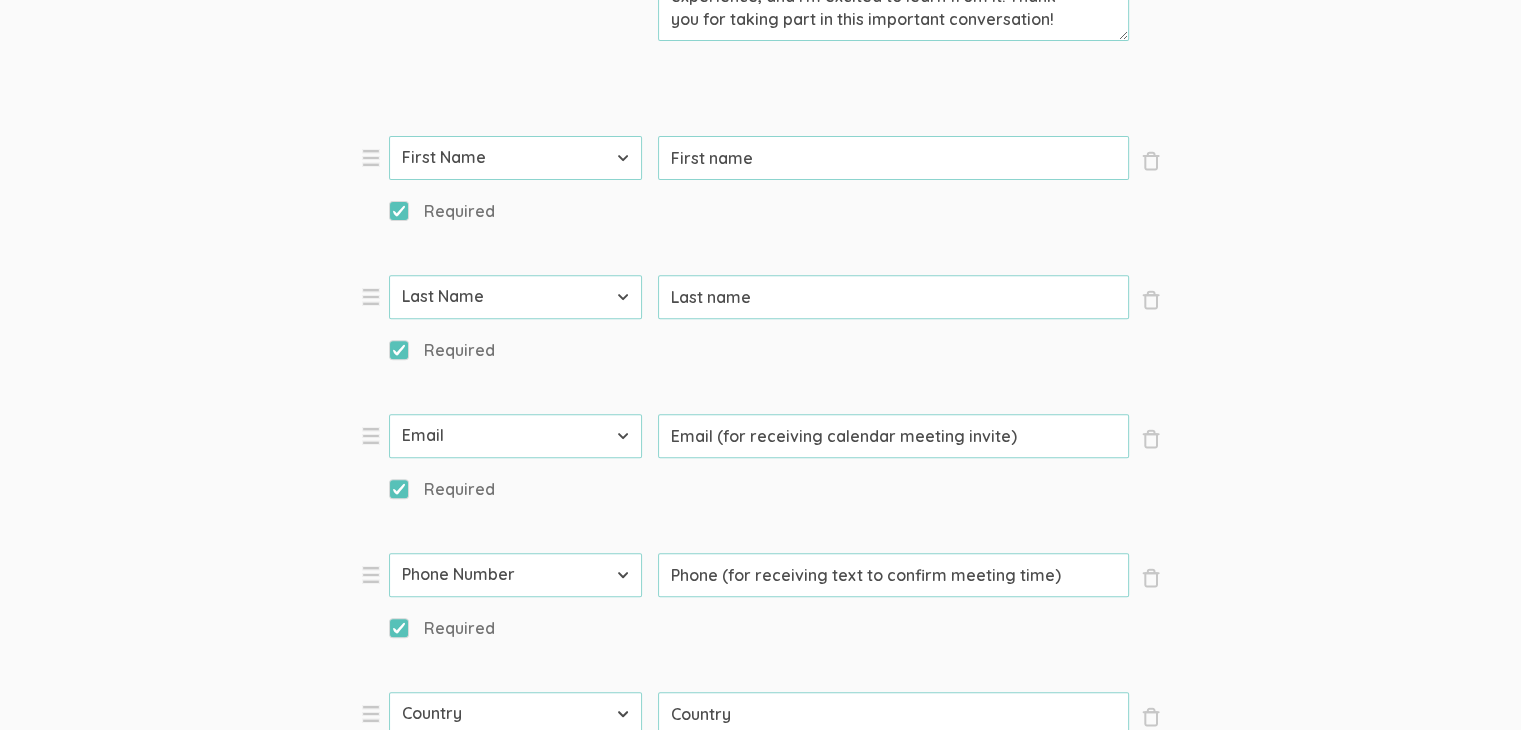 scroll, scrollTop: 500, scrollLeft: 0, axis: vertical 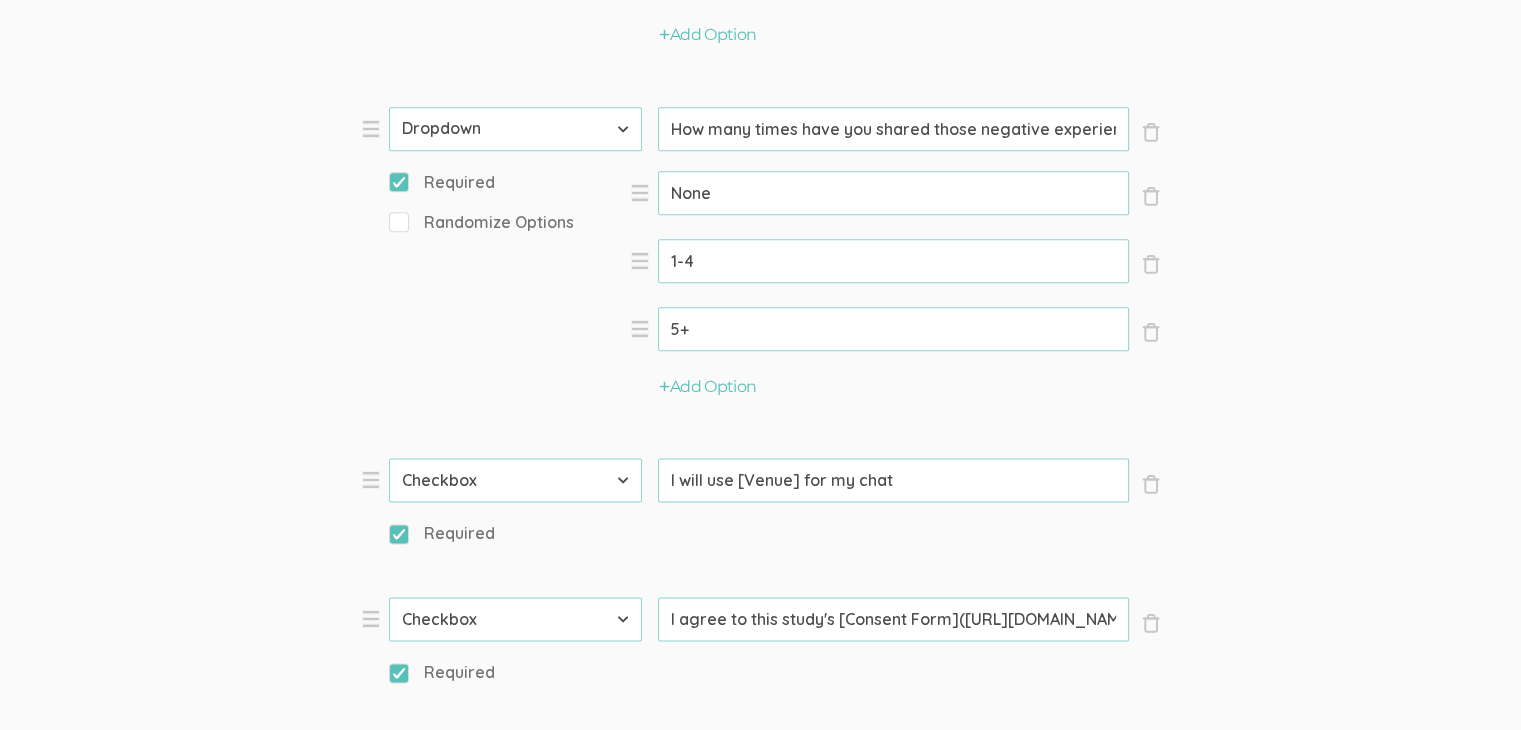 click on "How many times have you shared those negative experiences with other people (e.g., telling friends and family, posting on social media, contacting company)?" at bounding box center [893, -1542] 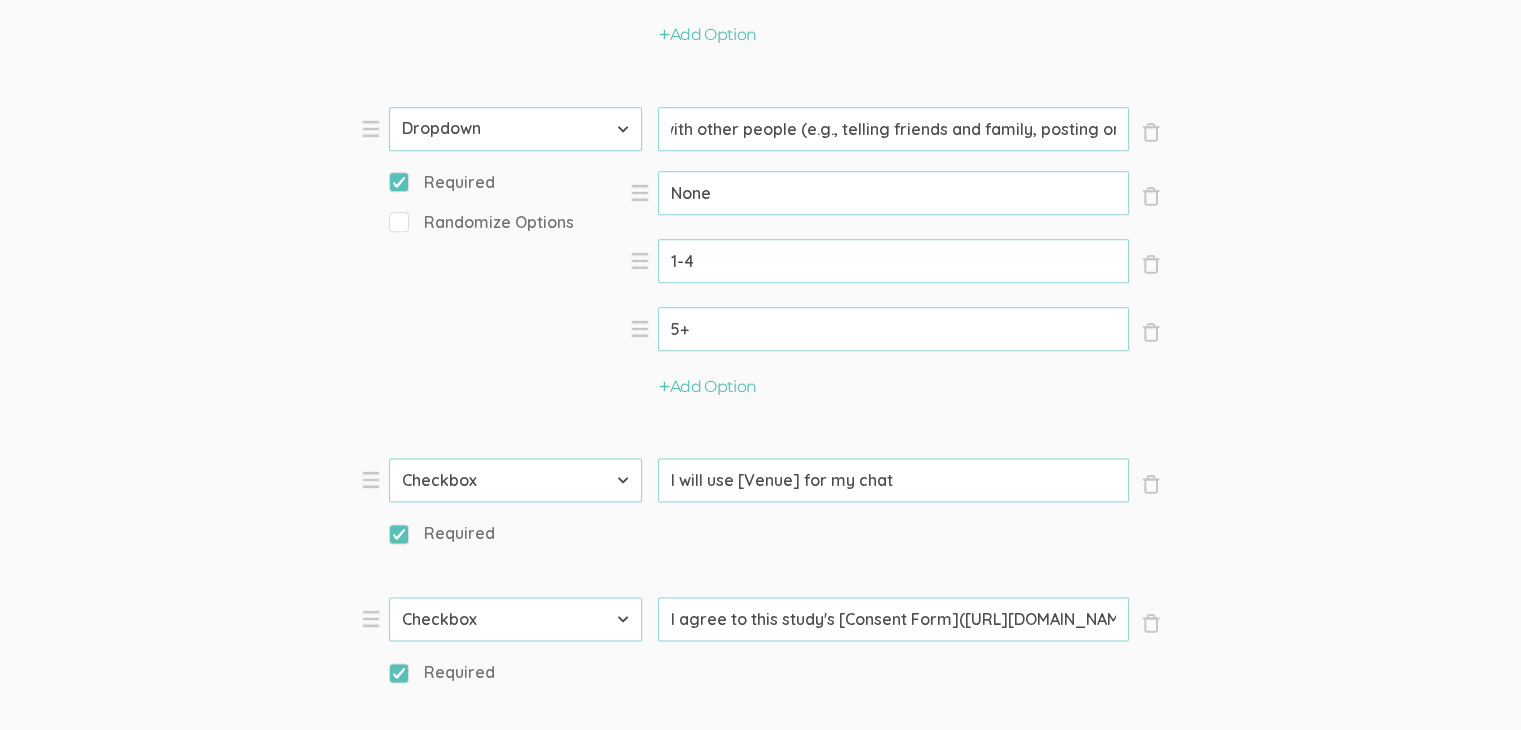 scroll, scrollTop: 0, scrollLeft: 762, axis: horizontal 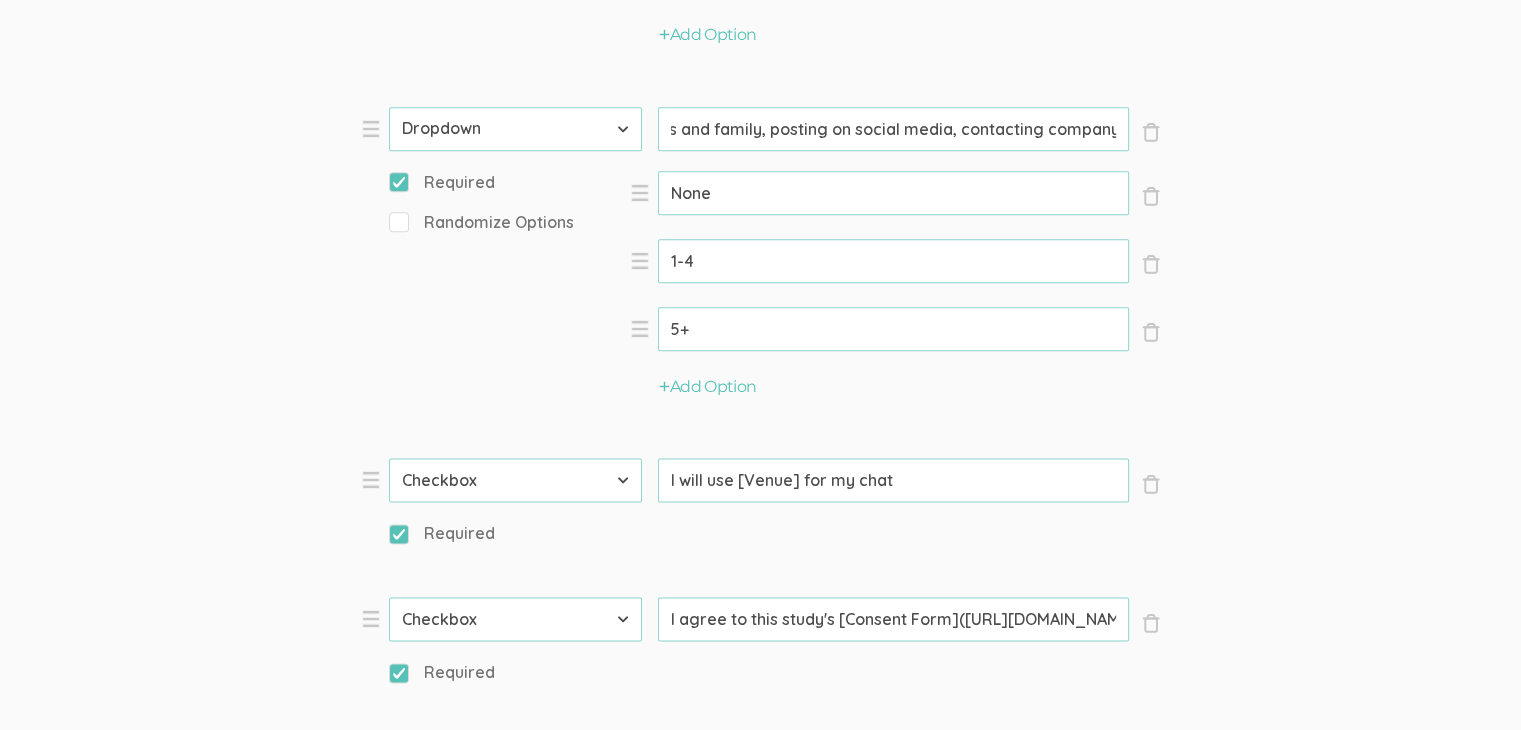 drag, startPoint x: 948, startPoint y: 130, endPoint x: 1320, endPoint y: 128, distance: 372.00537 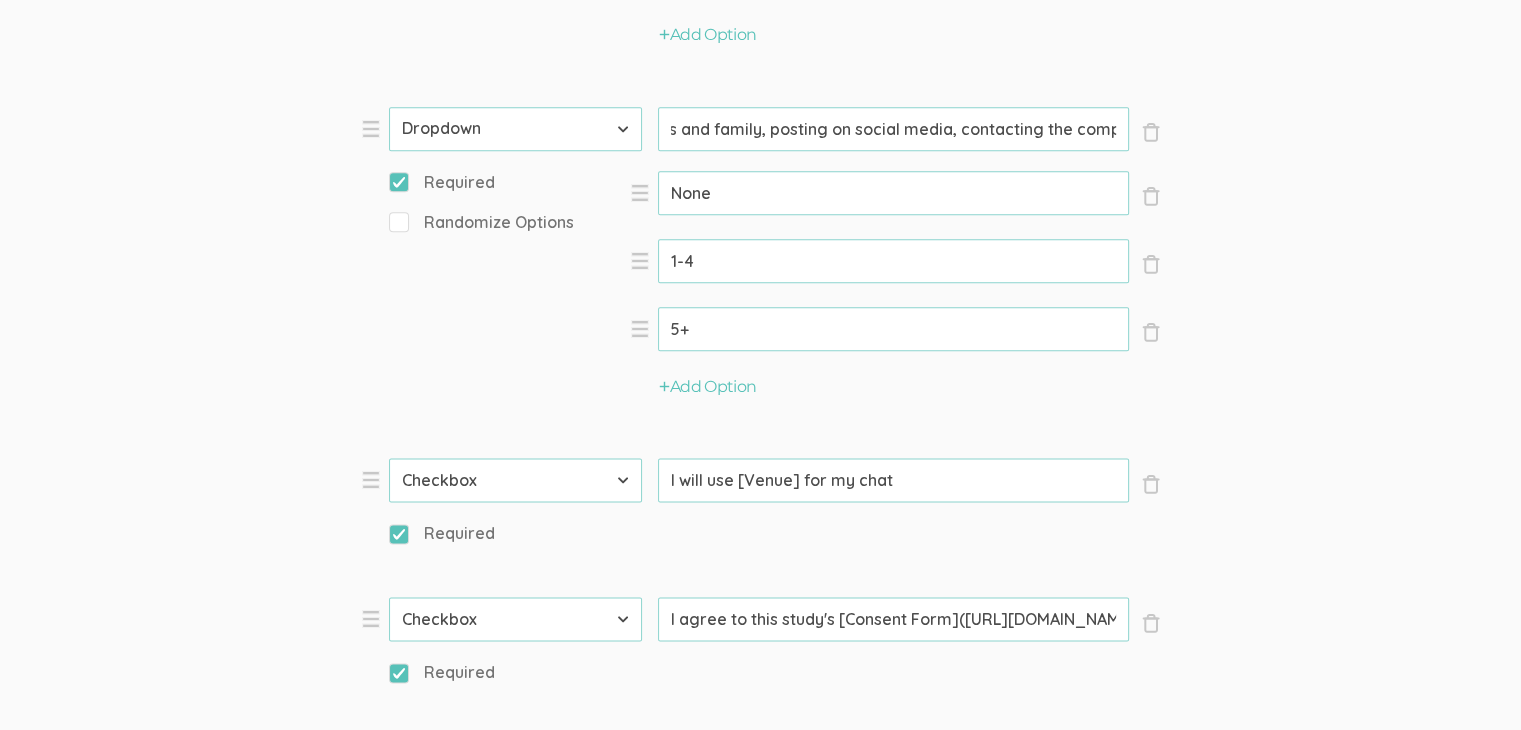 click on "Question text can be formatted using Markdown syntax.   Enabled Title   [Interview Duration] Min Chat about [Topic]   (success) Questions × Close Type First Name Last Name Email Phone Number LinkedIn Profile URL Country State Short Text Long Text Number Dropdown Checkbox Paragraph Prompt   Hello, I'm [PERSON_NAME], a doctoral researcher from the [GEOGRAPHIC_DATA][US_STATE], [GEOGRAPHIC_DATA]. I'm conducting a study on consumer attitudes and behaviors towards brands. You can find me on [LinkedIn]([URL][DOMAIN_NAME]). I truly appreciate your willingness to share your experience, and I'm excited to learn from it. Thank you for taking part in this important conversation! × Close Type First Name Last Name Email Phone Number LinkedIn Profile URL Country State Short Text Long Text Number Dropdown Checkbox Paragraph Prompt   First name   (success)   Required × Close Type First Name Last Name Email Phone Number LinkedIn Profile URL Country State Short Text Long Text Number Dropdown" at bounding box center [760, -433] 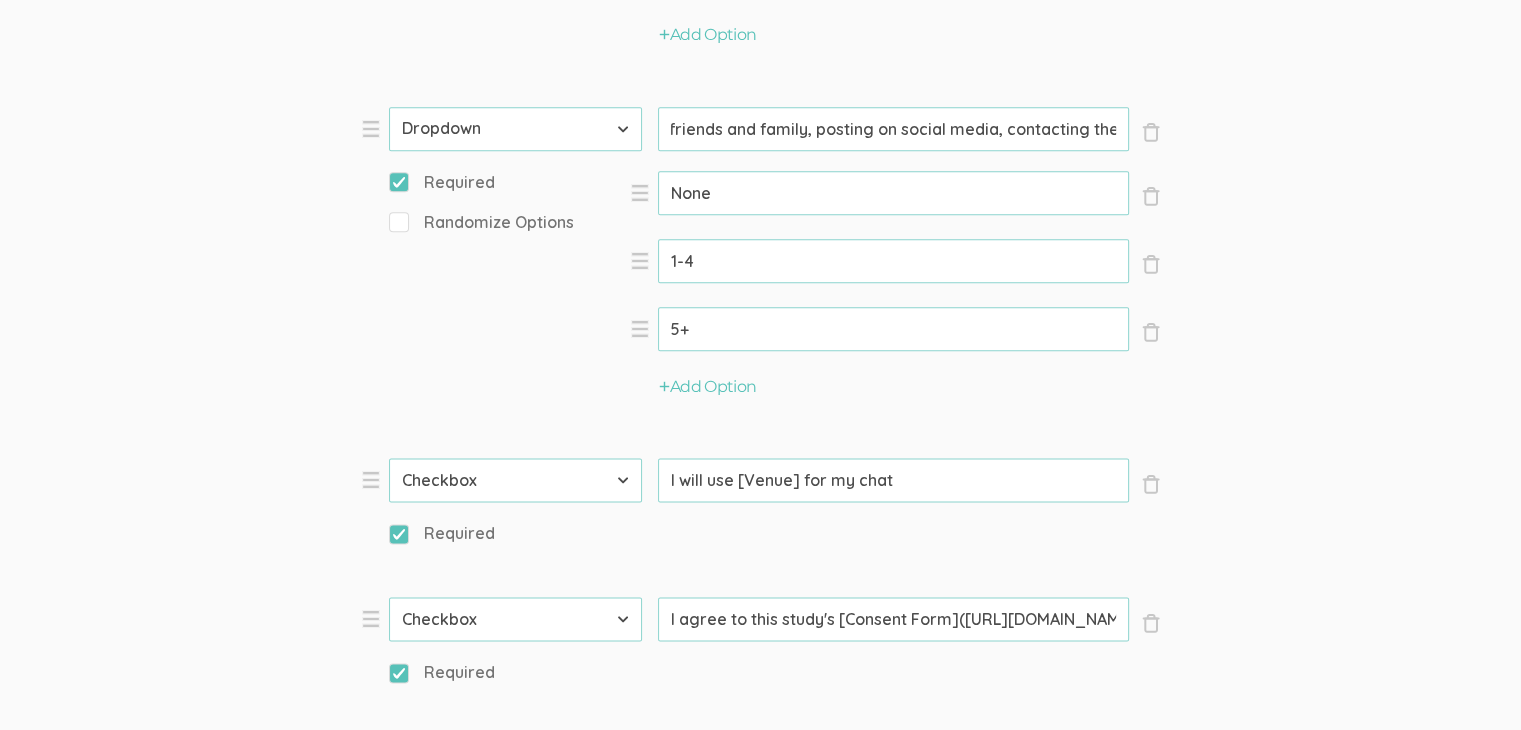 scroll, scrollTop: 0, scrollLeft: 791, axis: horizontal 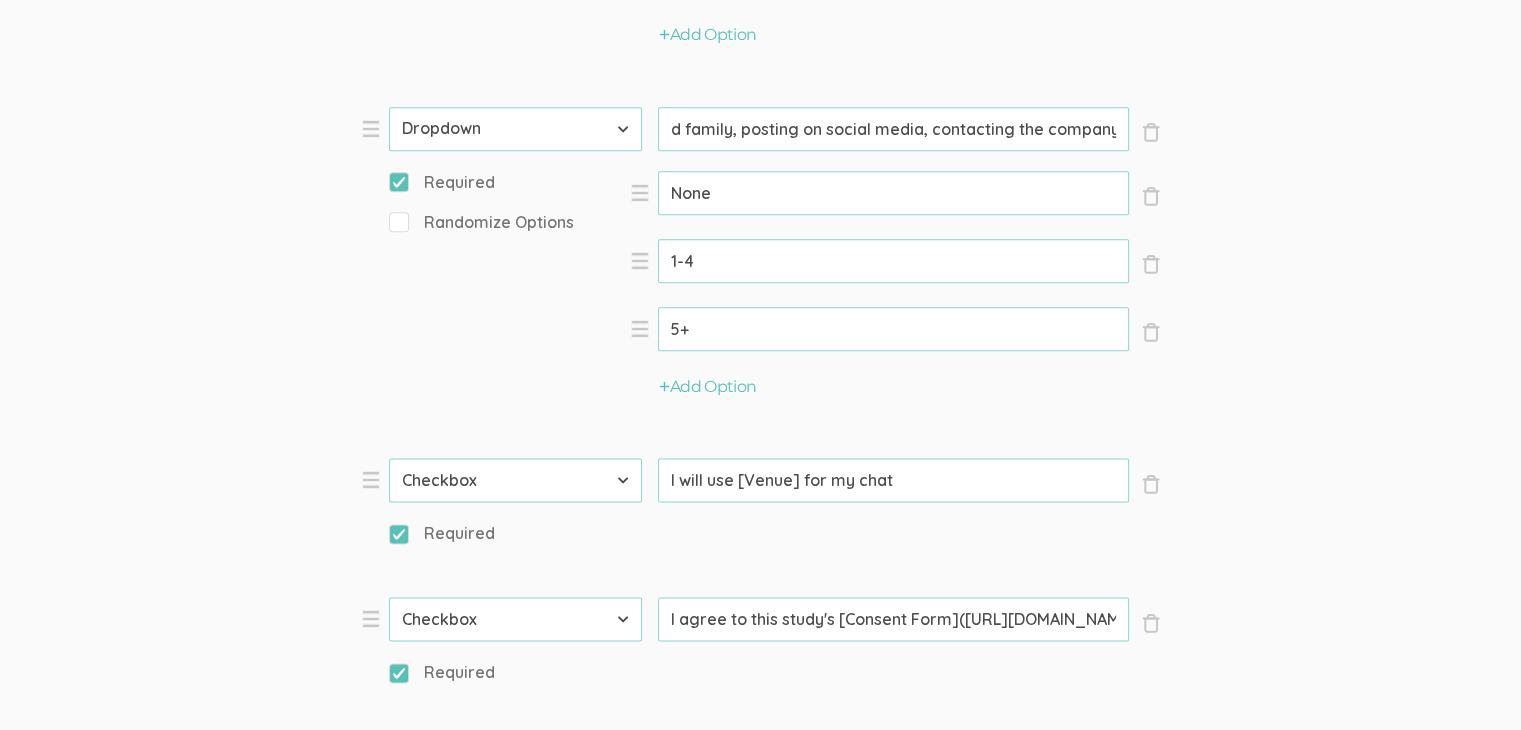 drag, startPoint x: 736, startPoint y: 129, endPoint x: 1332, endPoint y: 133, distance: 596.0134 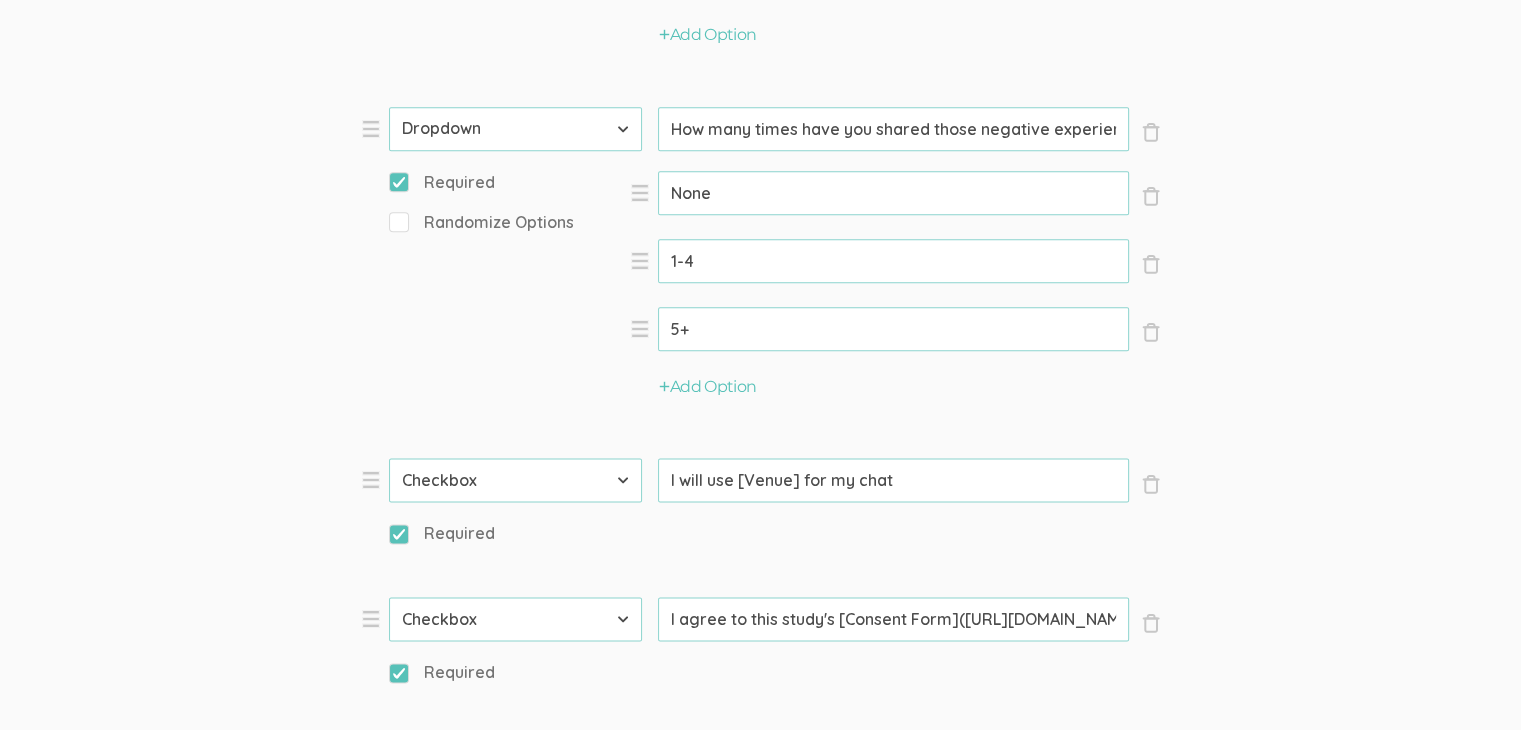 scroll, scrollTop: 0, scrollLeft: 791, axis: horizontal 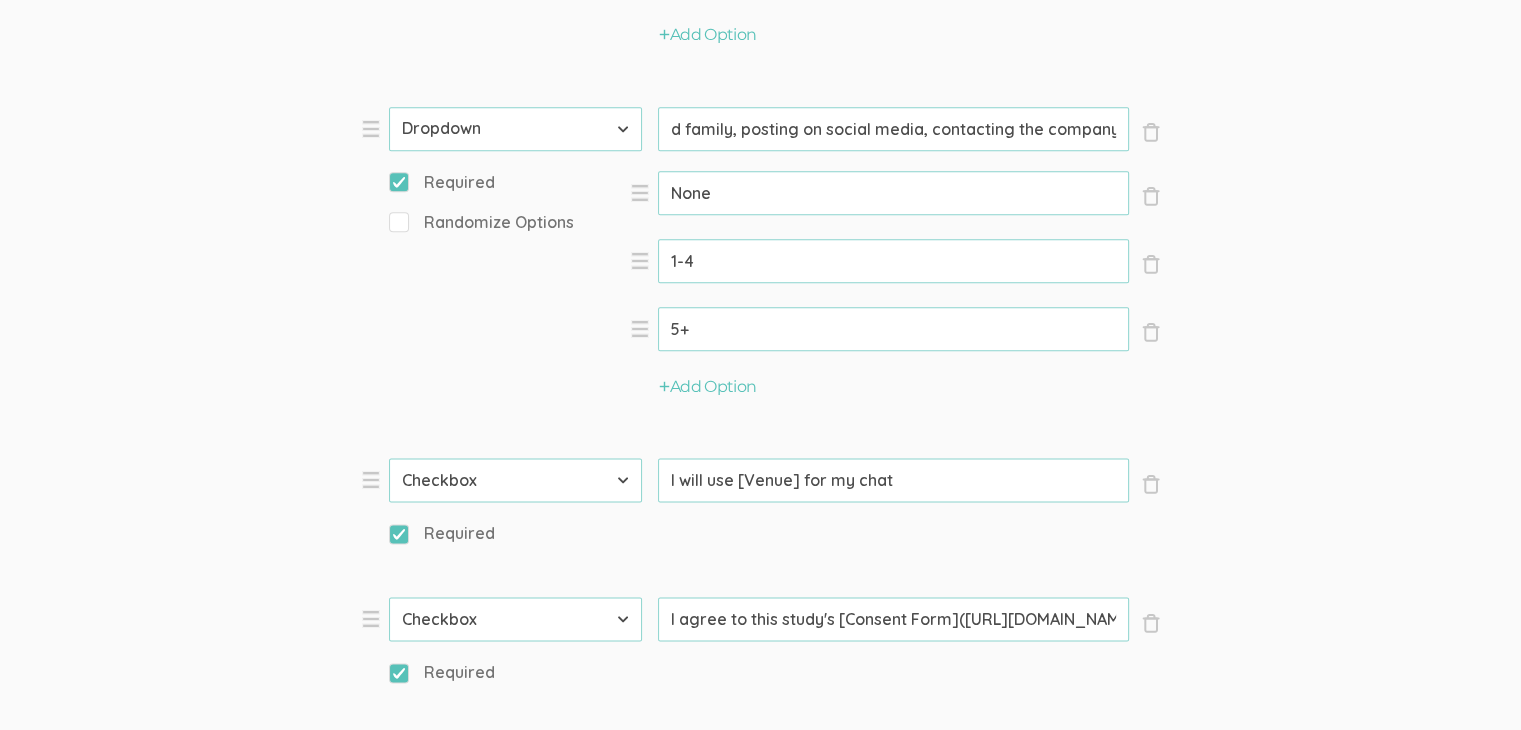 drag, startPoint x: 908, startPoint y: 128, endPoint x: 1314, endPoint y: 133, distance: 406.0308 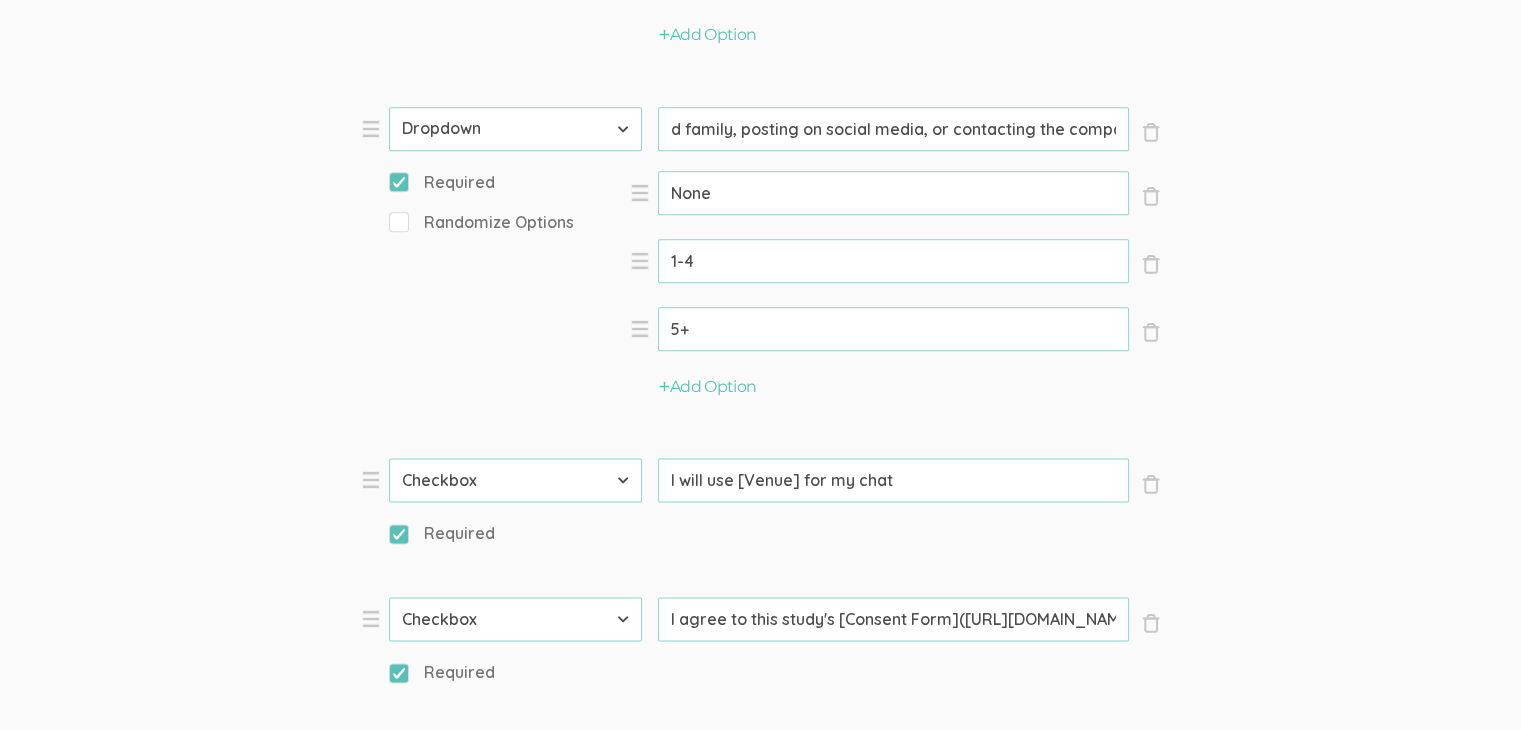 click on "How many times have you shared those negative experiences with other people (e.g., telling friends and family, posting on social media, or contacting the company)?" at bounding box center [893, 129] 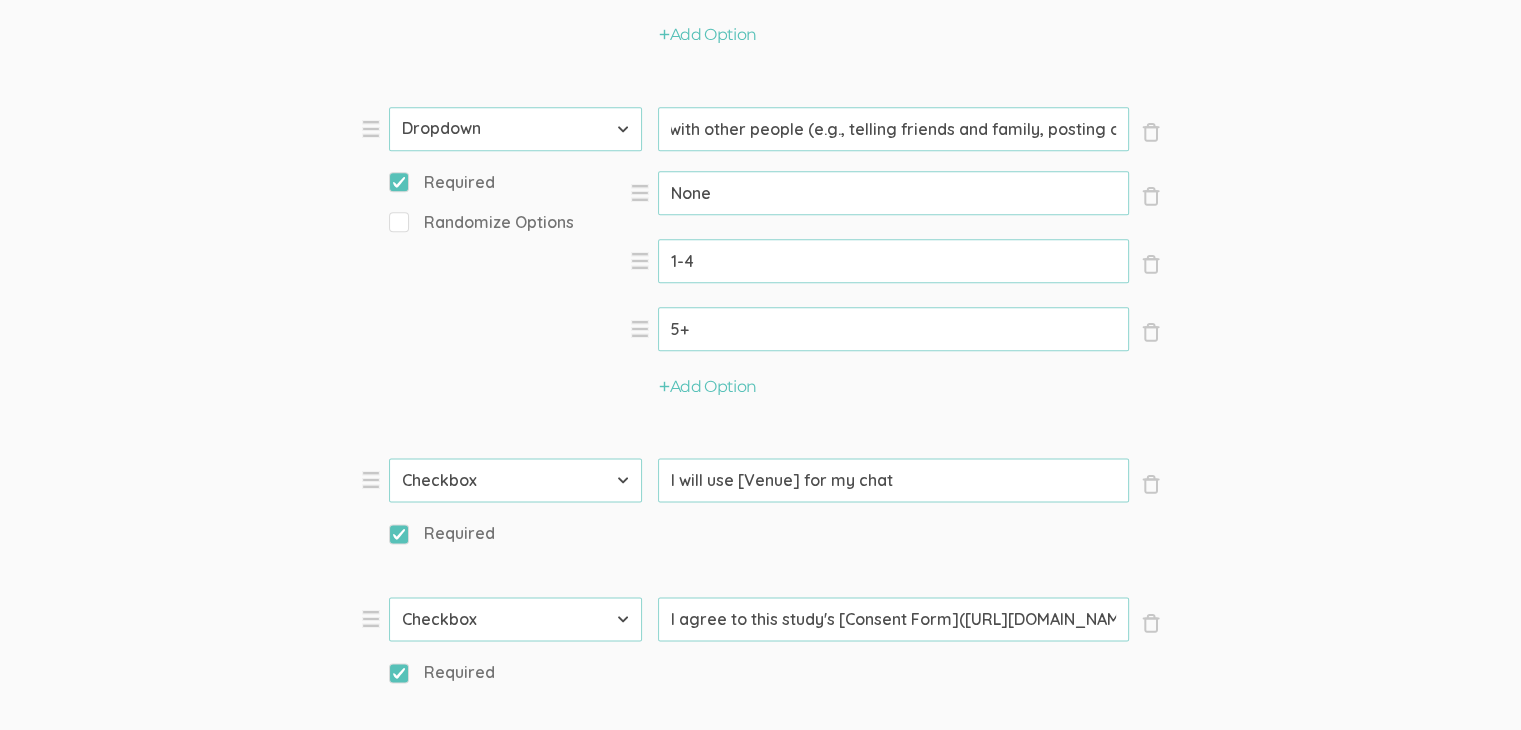 scroll, scrollTop: 0, scrollLeft: 37, axis: horizontal 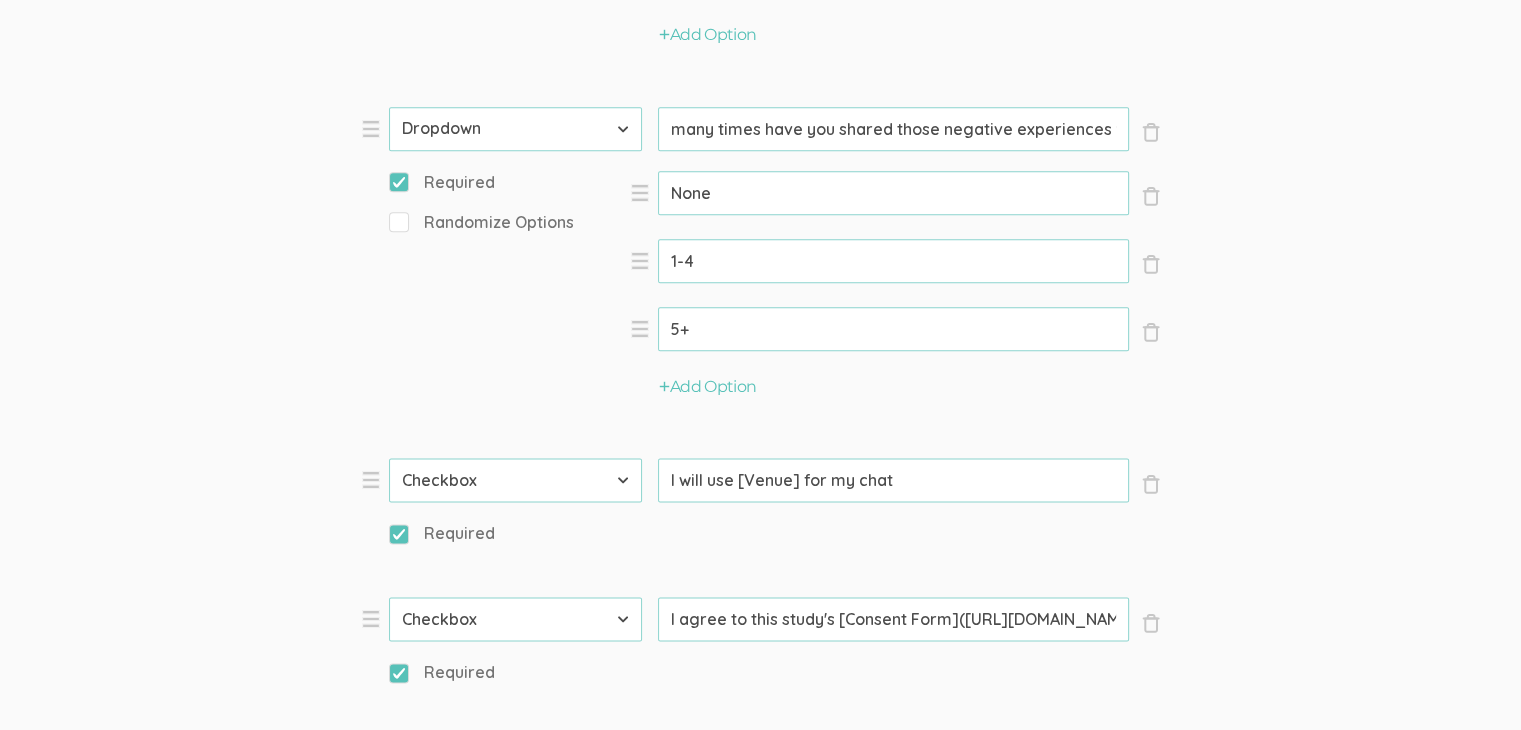 drag, startPoint x: 832, startPoint y: 131, endPoint x: 622, endPoint y: 124, distance: 210.11664 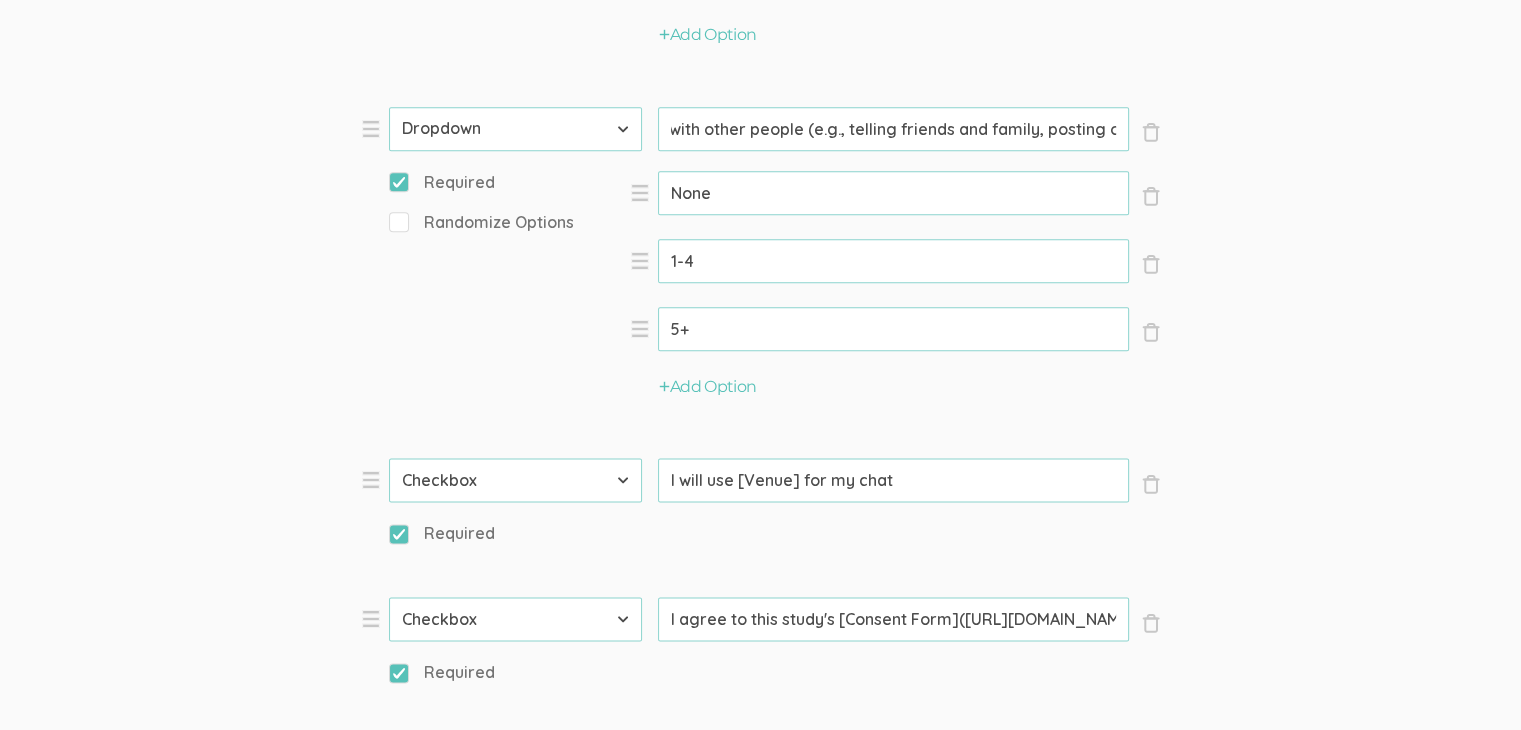 scroll, scrollTop: 0, scrollLeft: 812, axis: horizontal 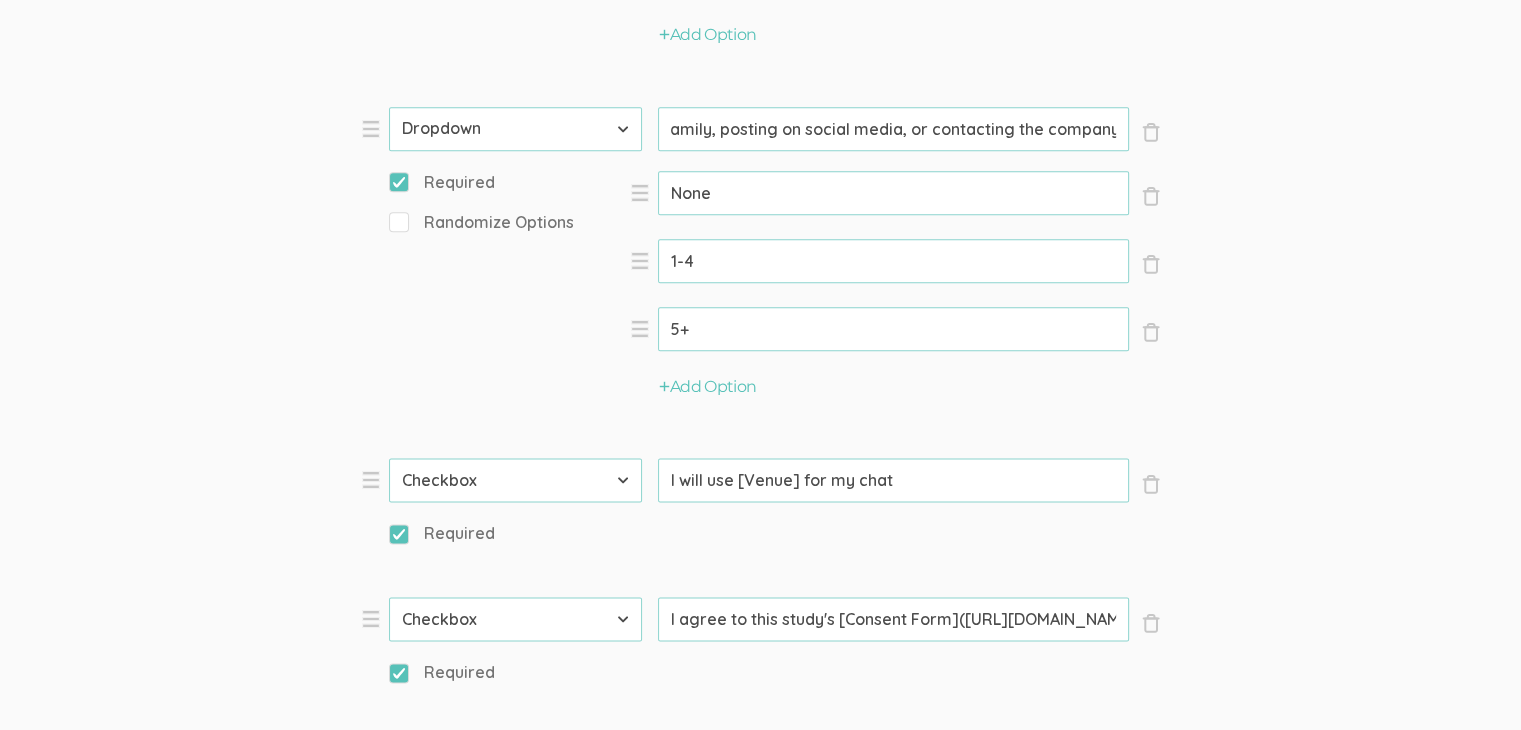drag, startPoint x: 904, startPoint y: 127, endPoint x: 1128, endPoint y: 129, distance: 224.00893 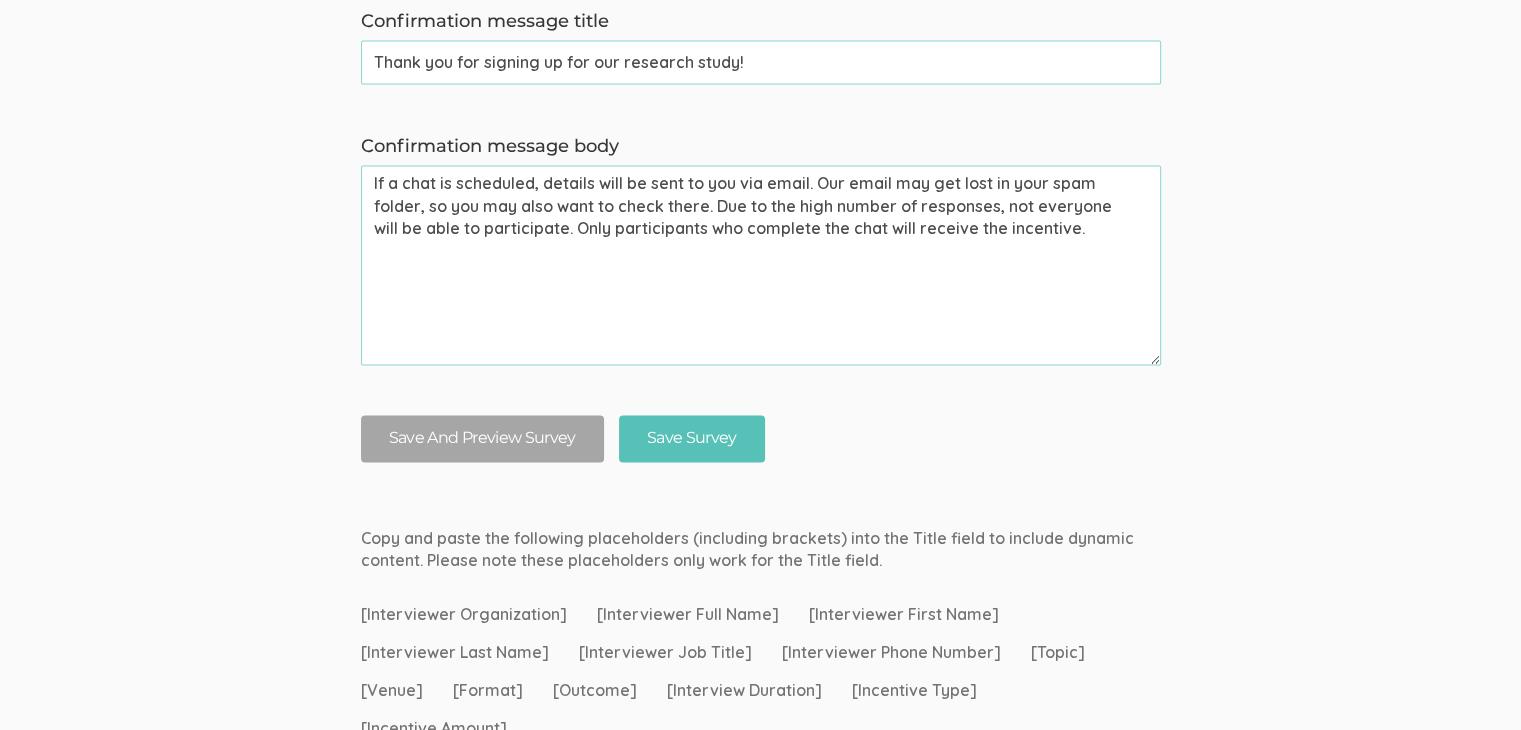 scroll, scrollTop: 3374, scrollLeft: 0, axis: vertical 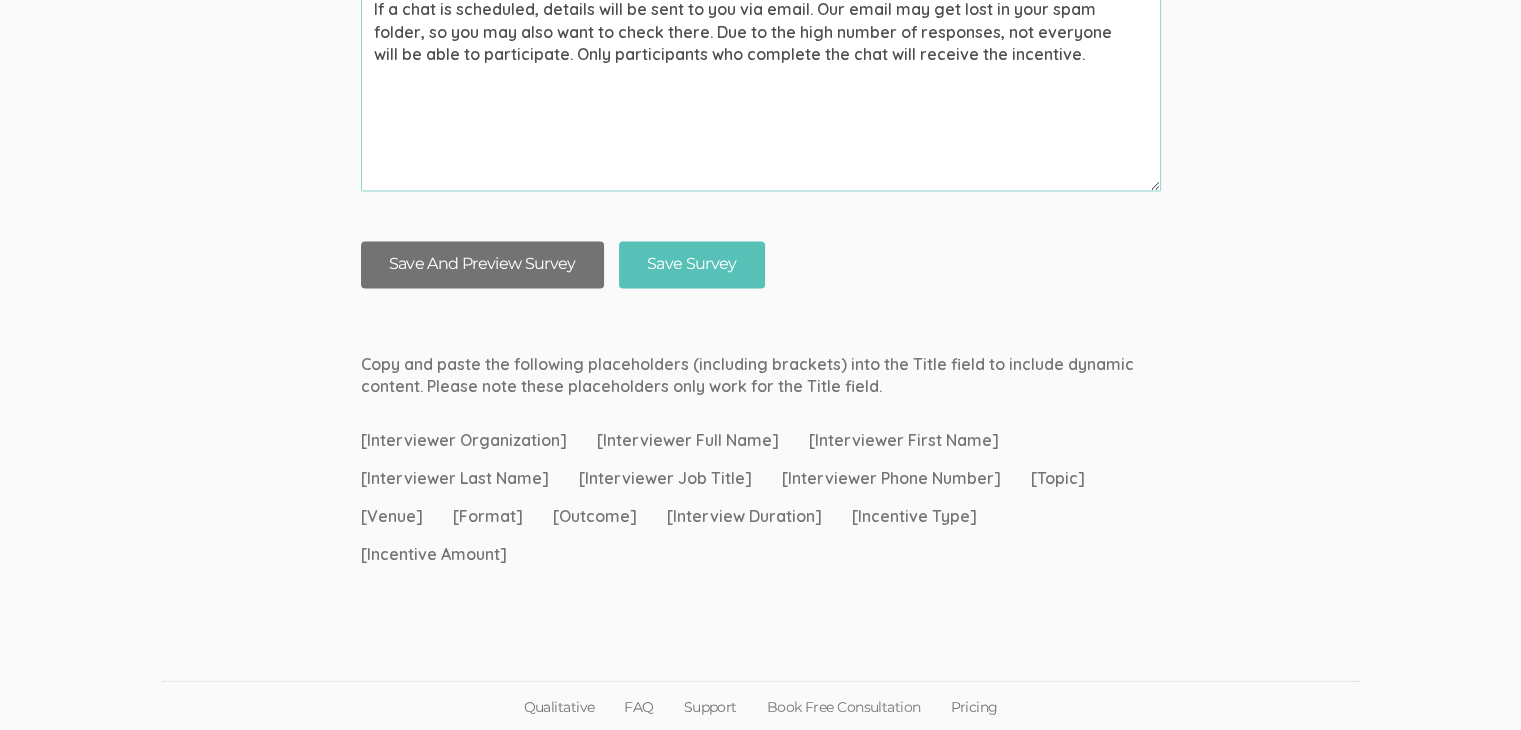 type on "How many times have you shared those negative experiences with other people (e.g., telling friends and family, posting on social media, or contacting the company)?" 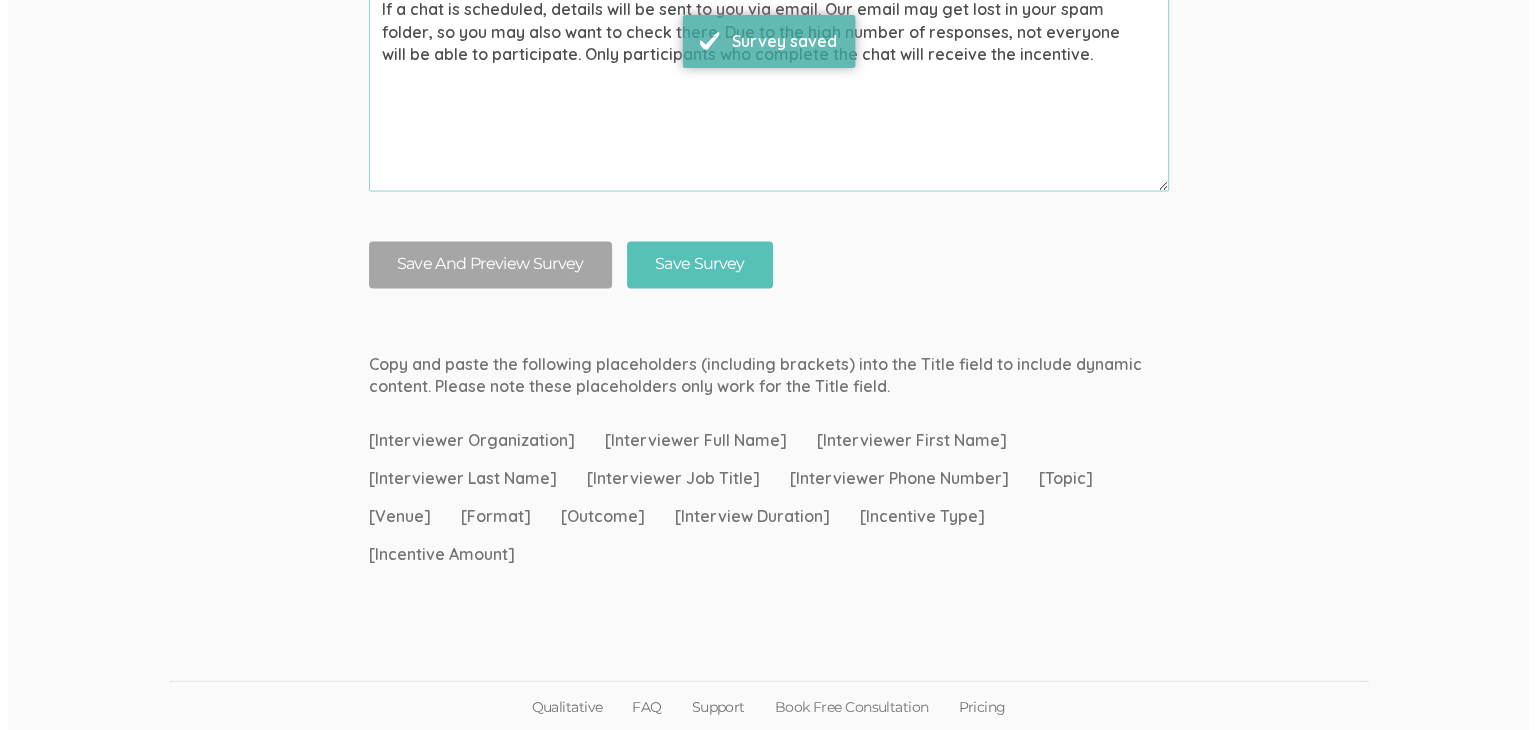 scroll, scrollTop: 0, scrollLeft: 0, axis: both 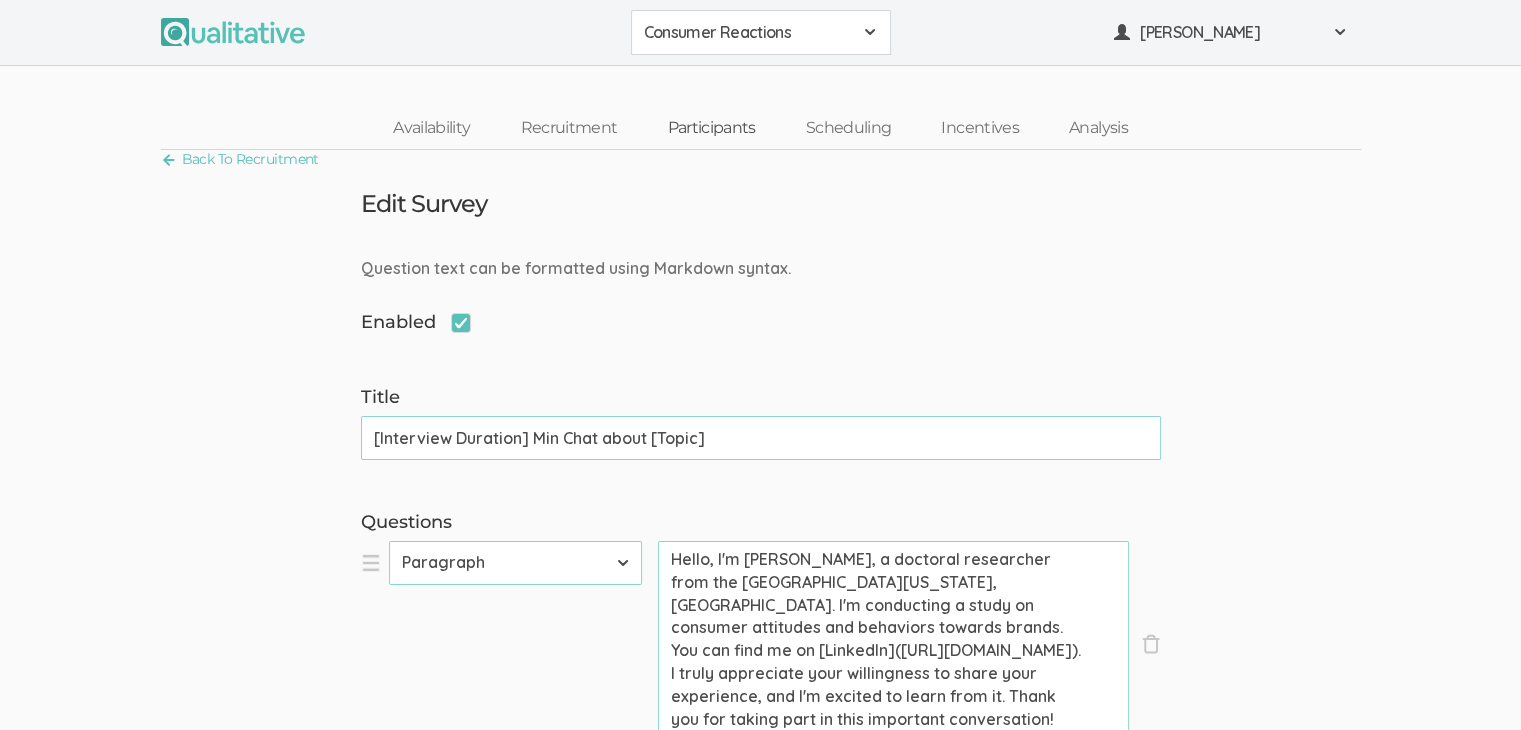 click on "Participants" at bounding box center (711, 128) 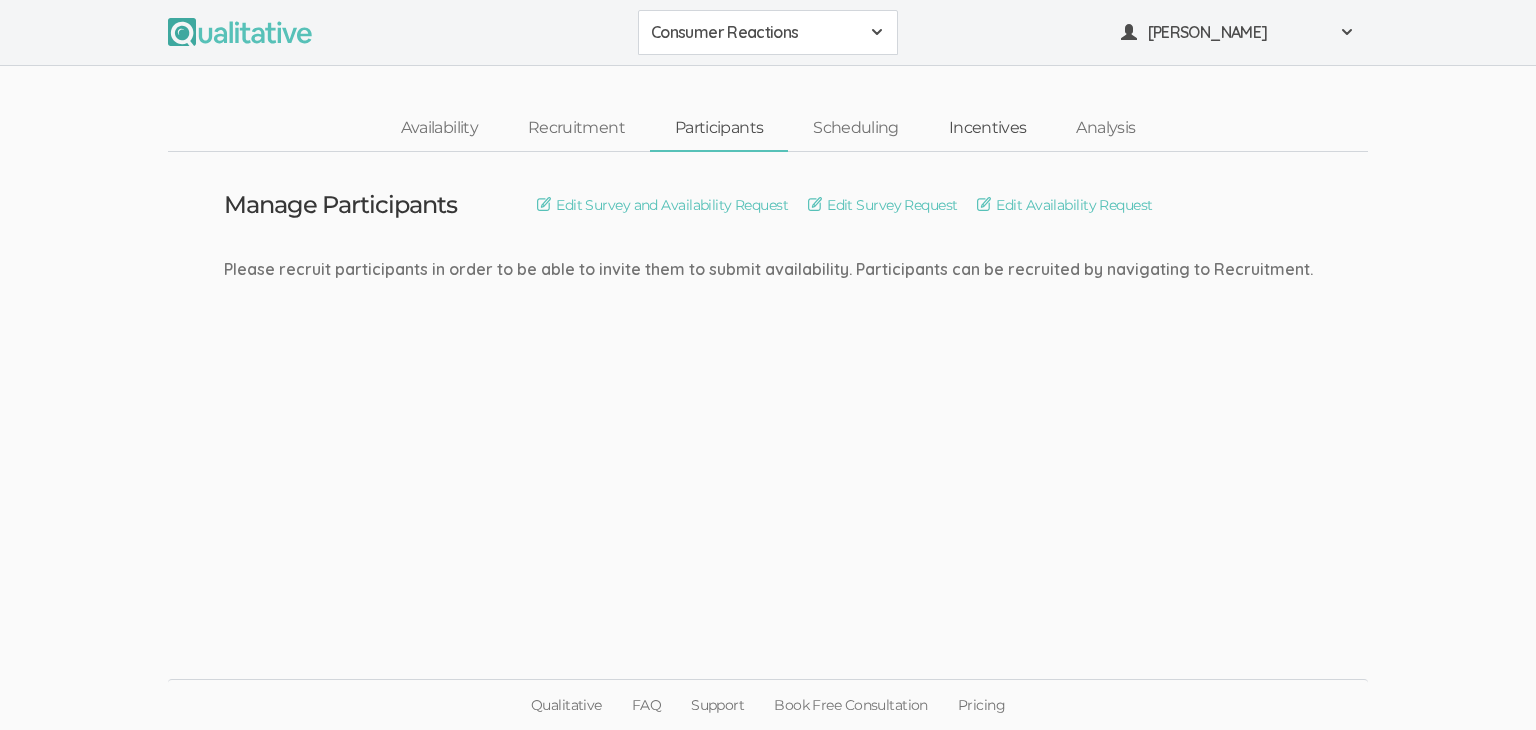 click on "Incentives" at bounding box center [988, 128] 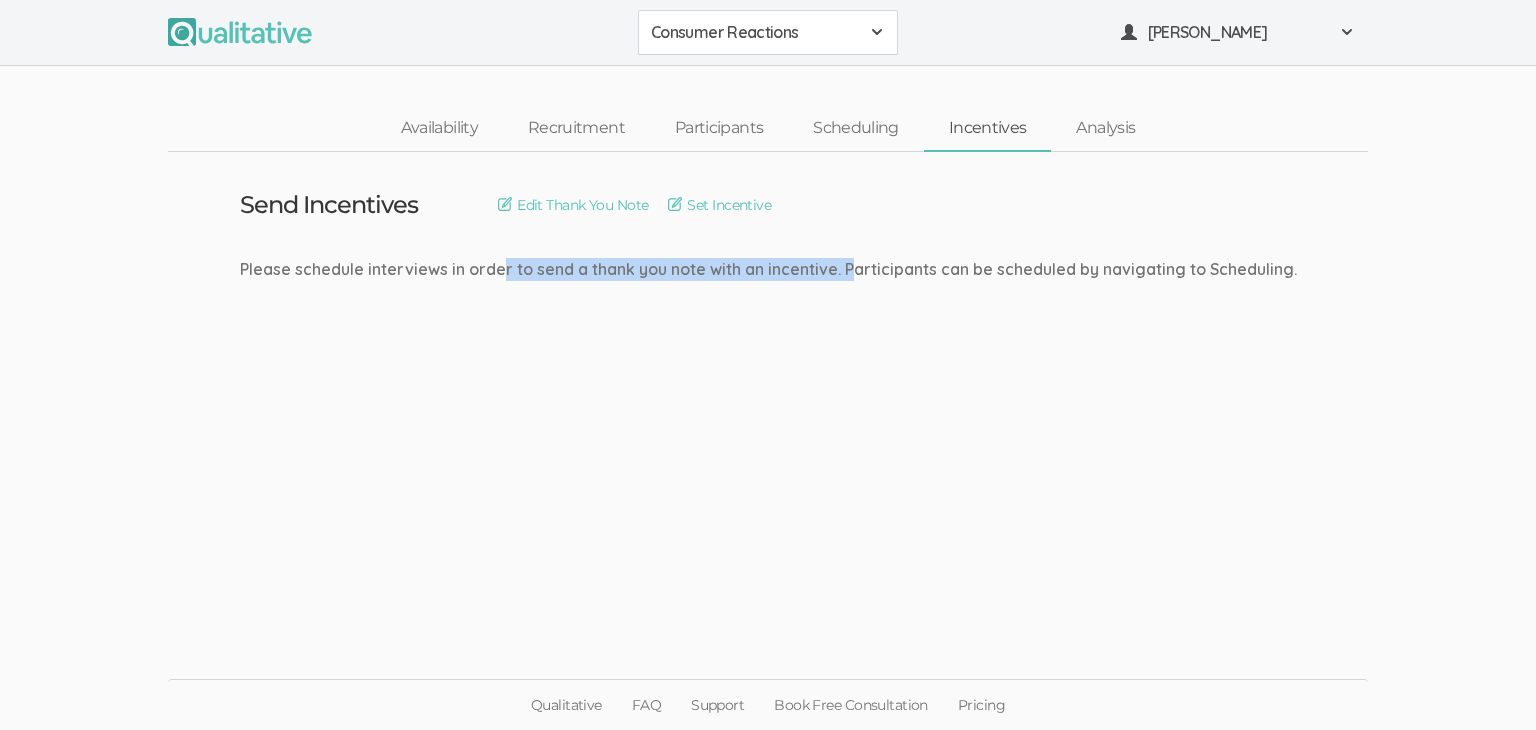 drag, startPoint x: 282, startPoint y: 264, endPoint x: 640, endPoint y: 259, distance: 358.0349 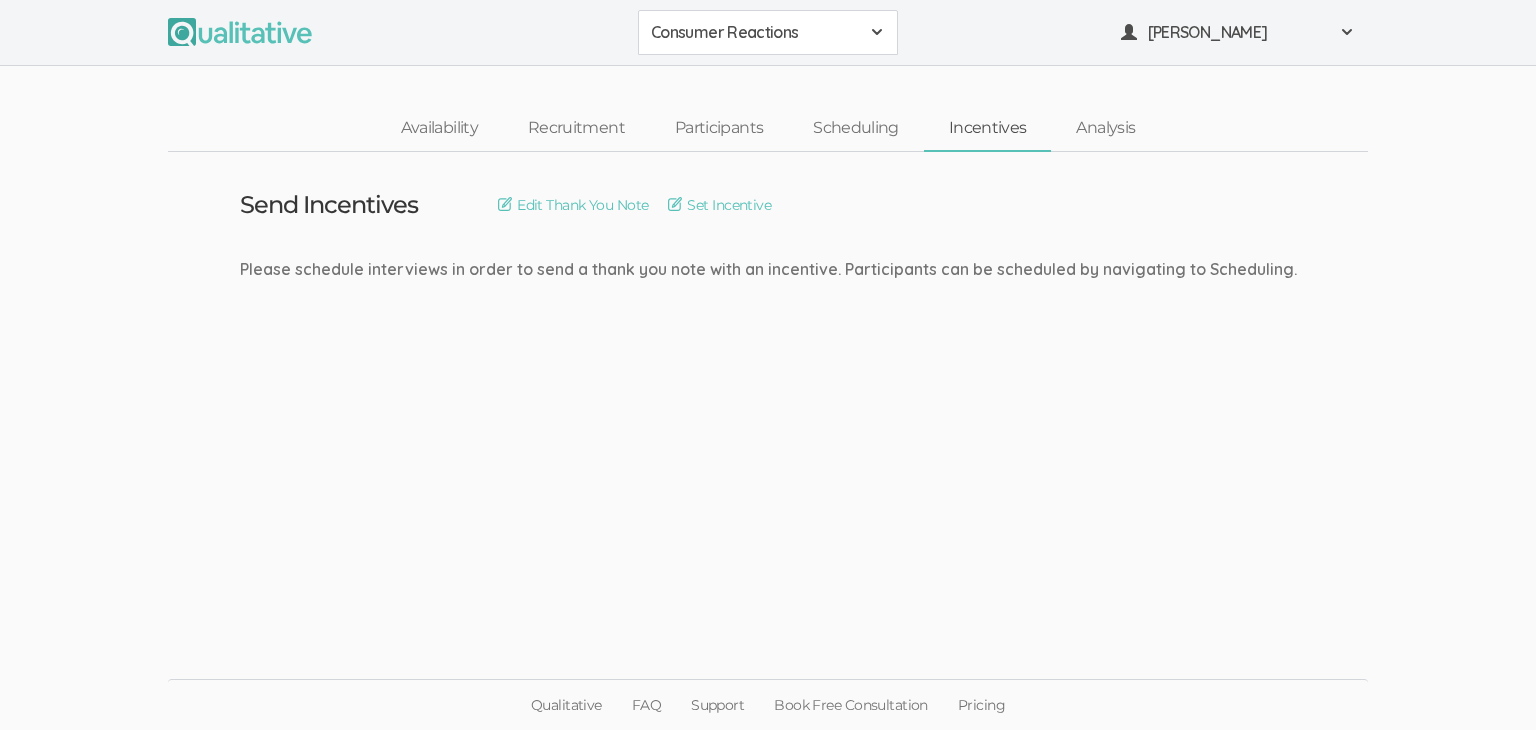 click on "Please schedule interviews in order to send a thank you note with an incentive. Participants can be scheduled by navigating to Scheduling." at bounding box center (768, 269) 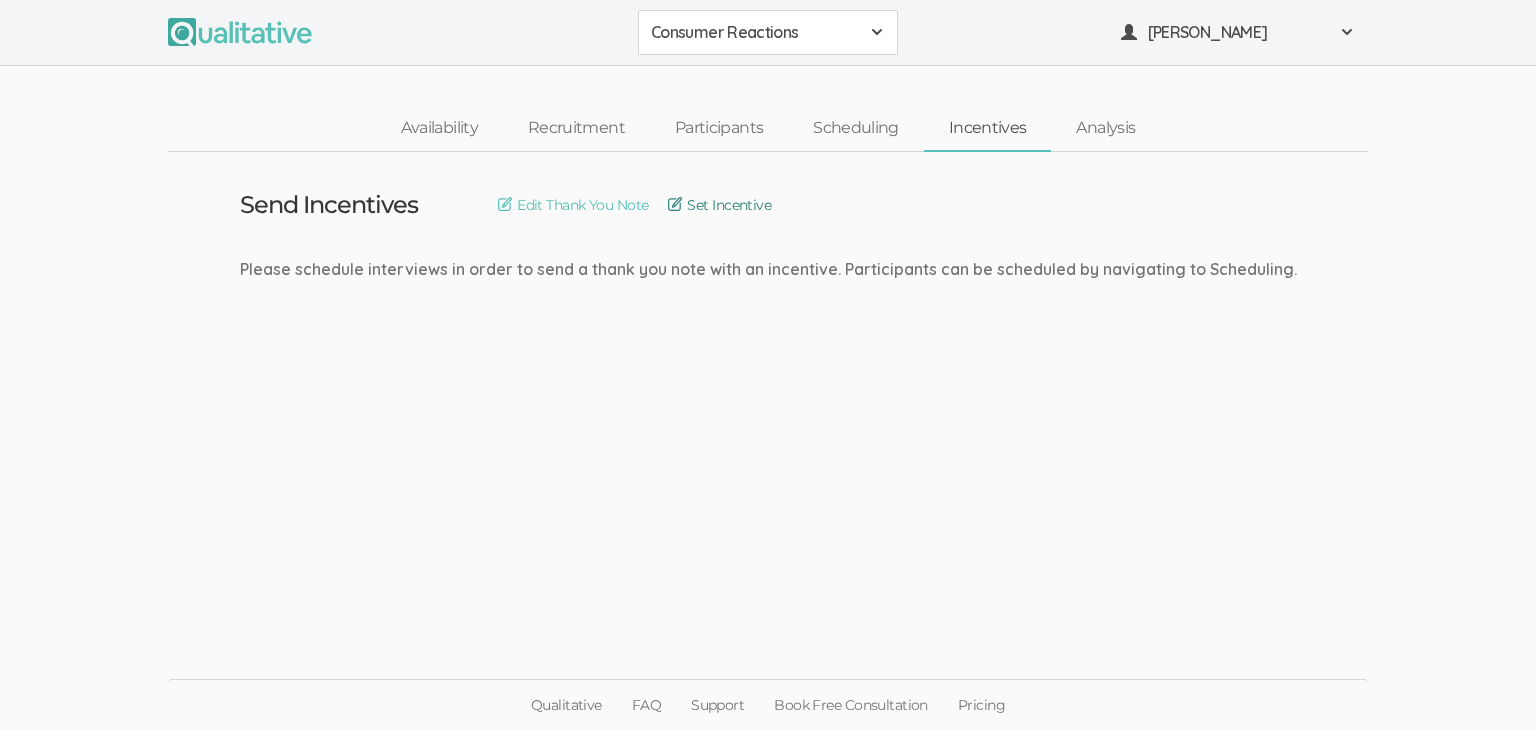 click on "Set Incentive" at bounding box center [719, 205] 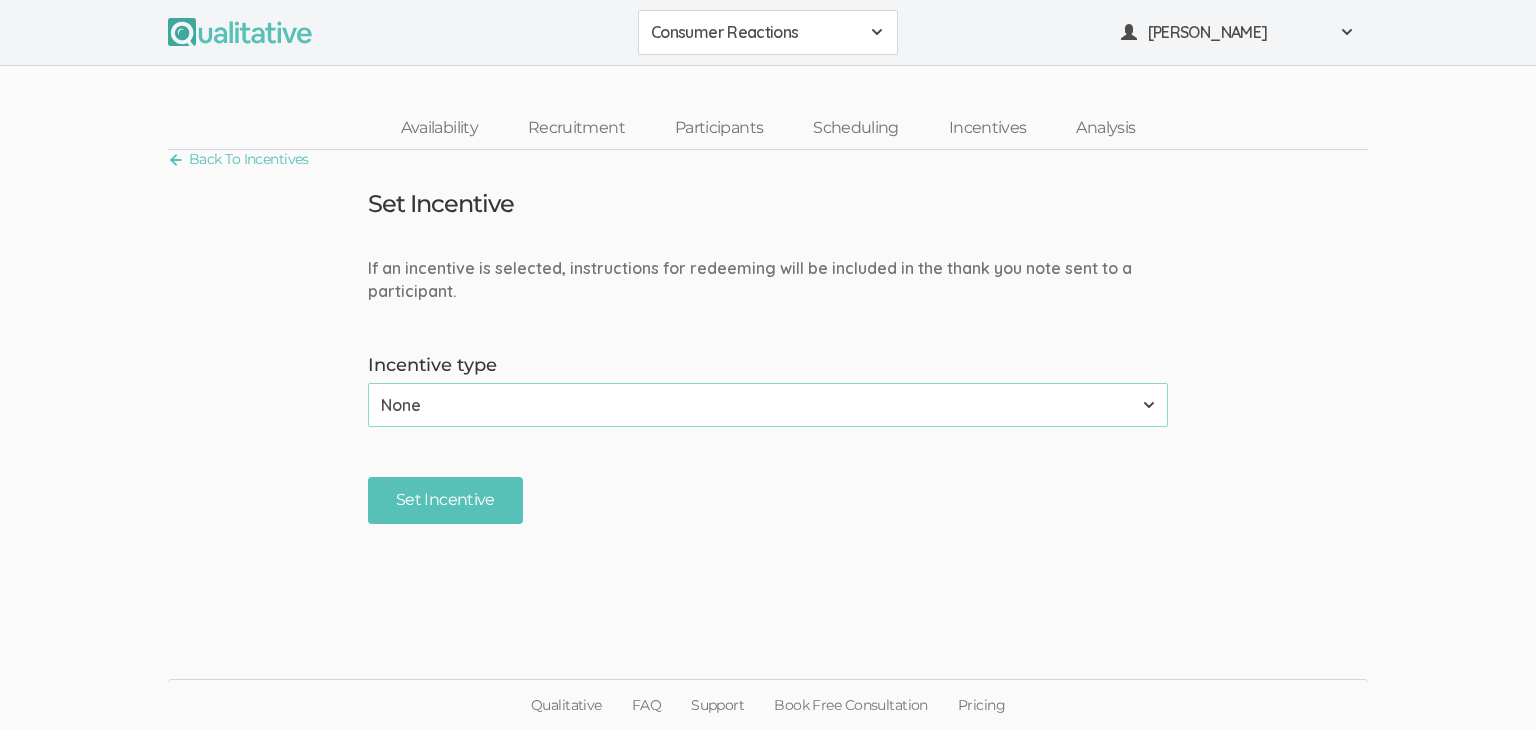 click on "None Amazon Gift Card Visa or MasterCard" at bounding box center [768, 405] 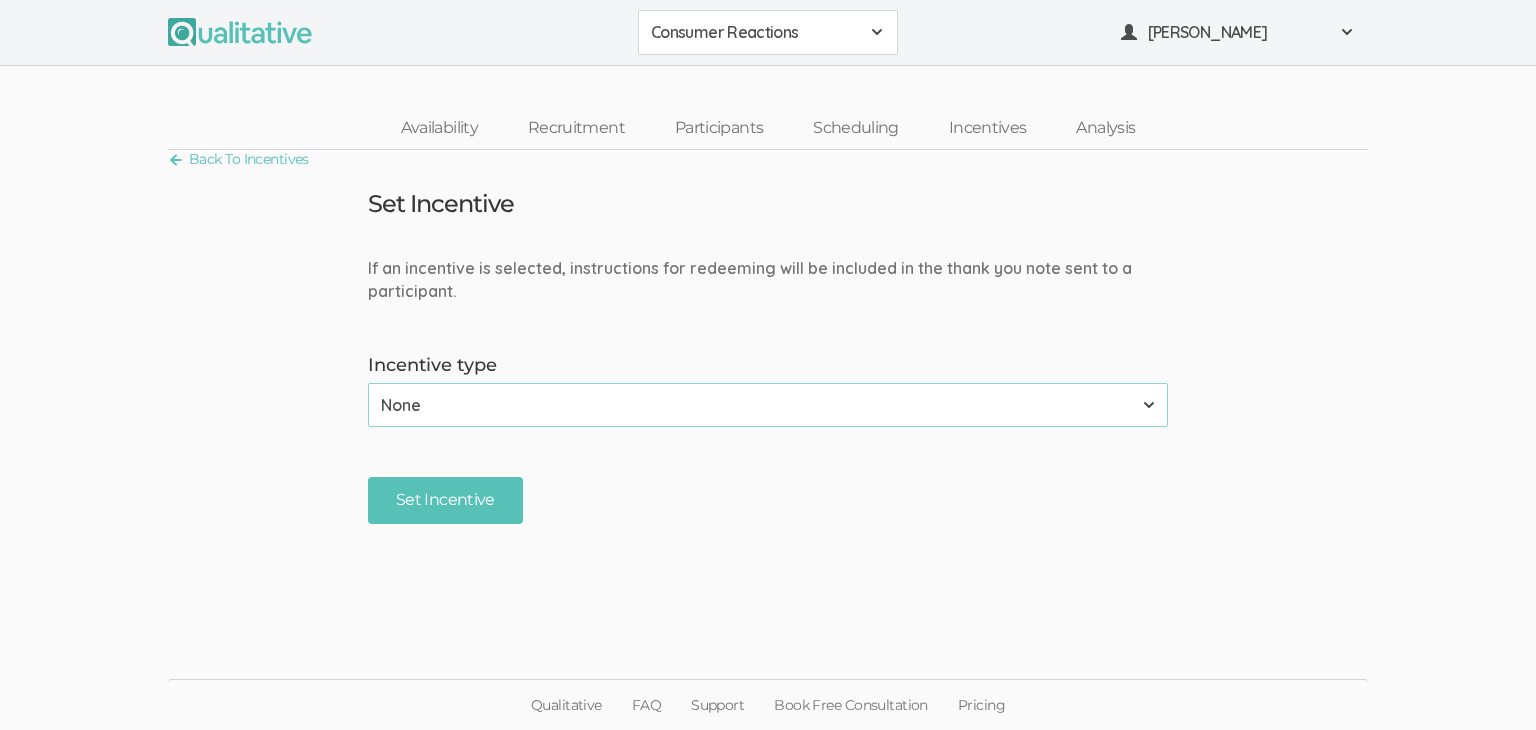 click on "None Amazon Gift Card Visa or MasterCard" at bounding box center (768, 405) 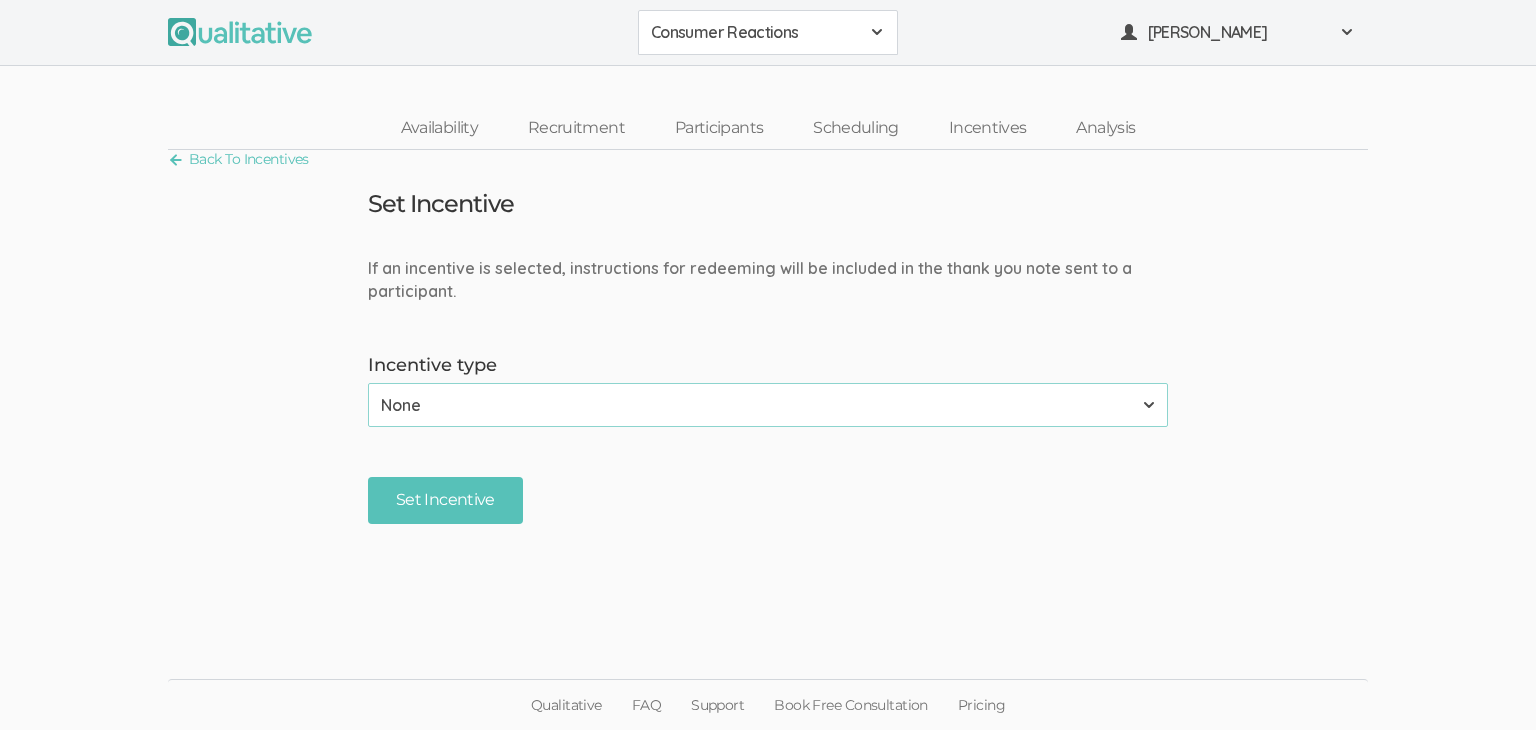 click on "None Amazon Gift Card Visa or MasterCard" at bounding box center [768, 405] 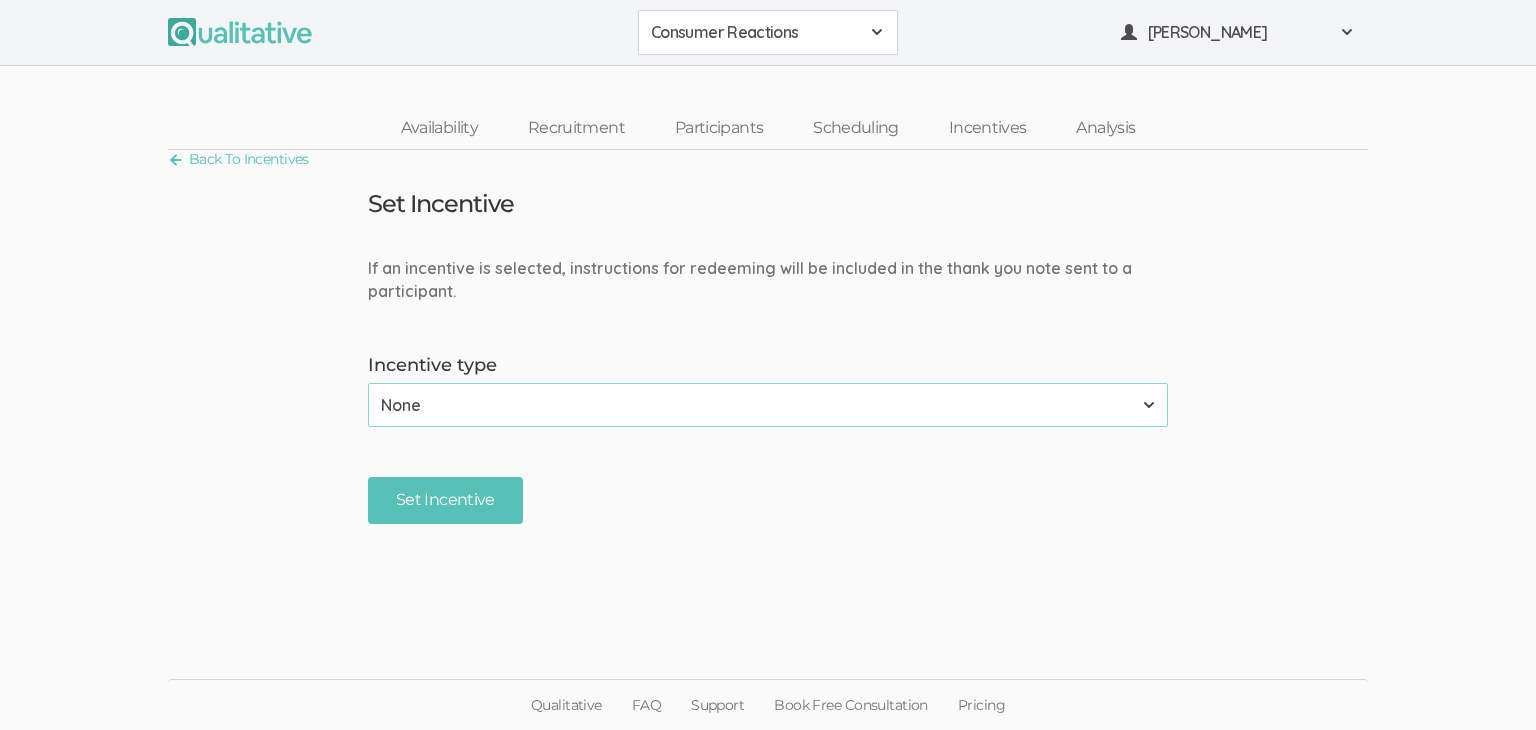 click on "If an incentive is selected, instructions for redeeming will be included in the thank you note sent to a participant." at bounding box center [768, 280] 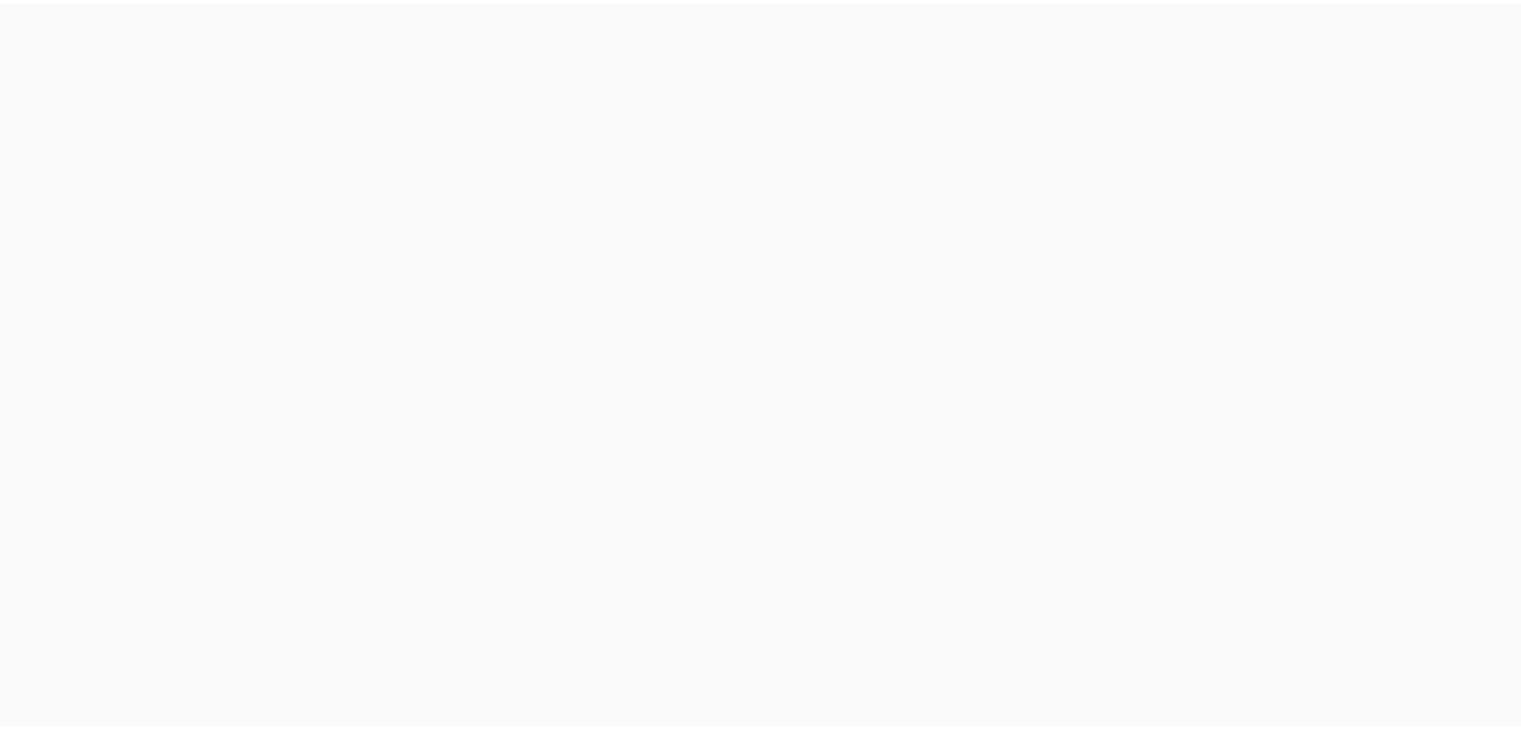scroll, scrollTop: 0, scrollLeft: 0, axis: both 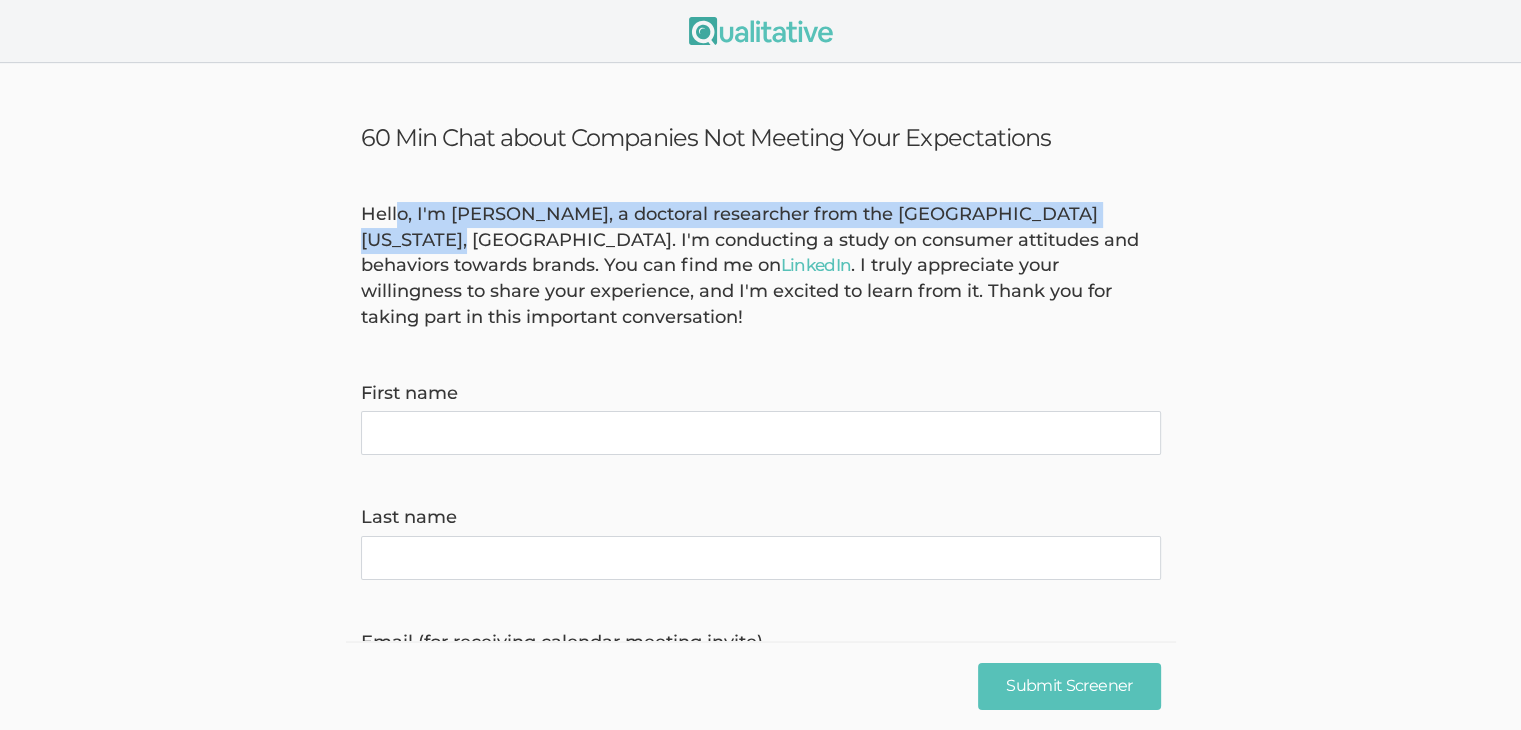 drag, startPoint x: 398, startPoint y: 216, endPoint x: 1120, endPoint y: 217, distance: 722.0007 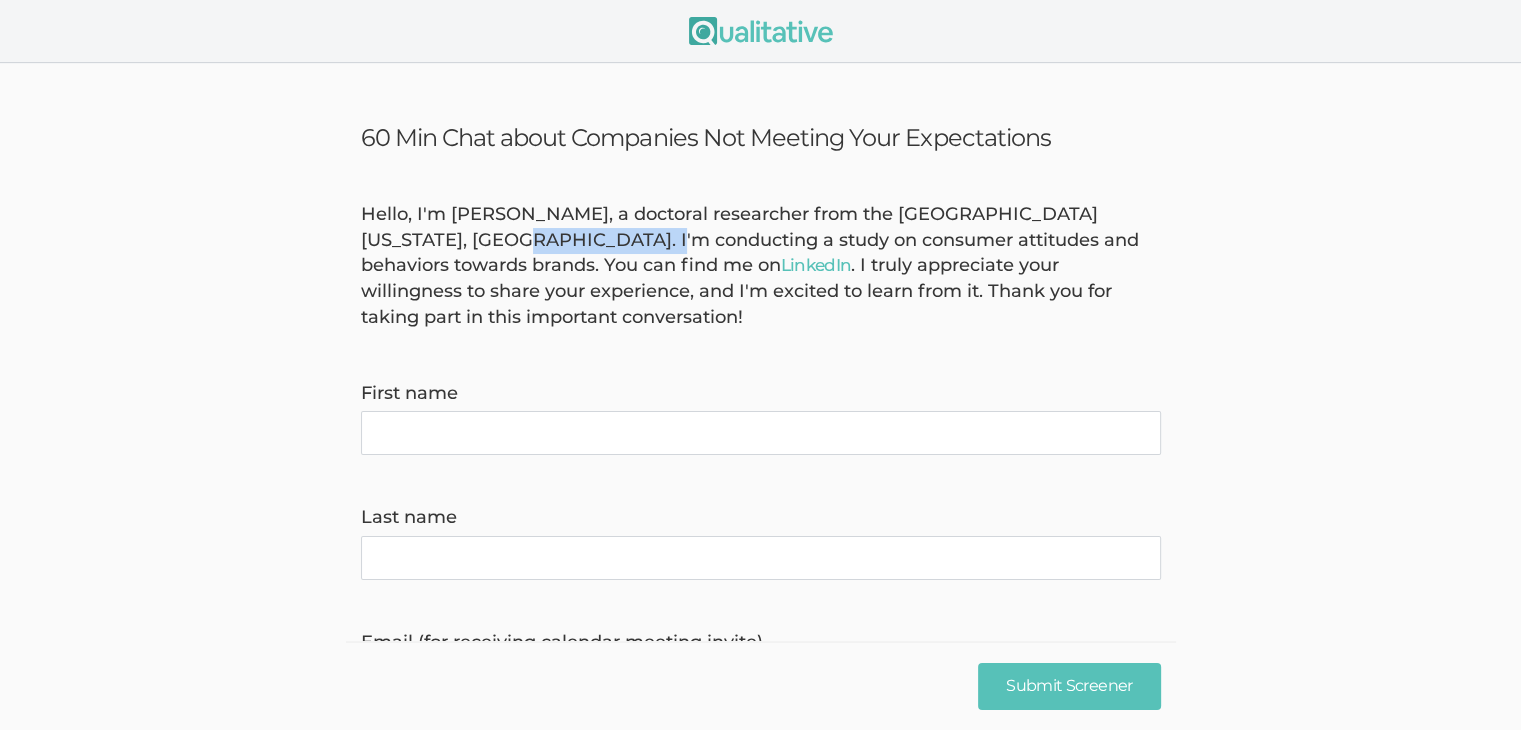 drag, startPoint x: 386, startPoint y: 238, endPoint x: 523, endPoint y: 235, distance: 137.03284 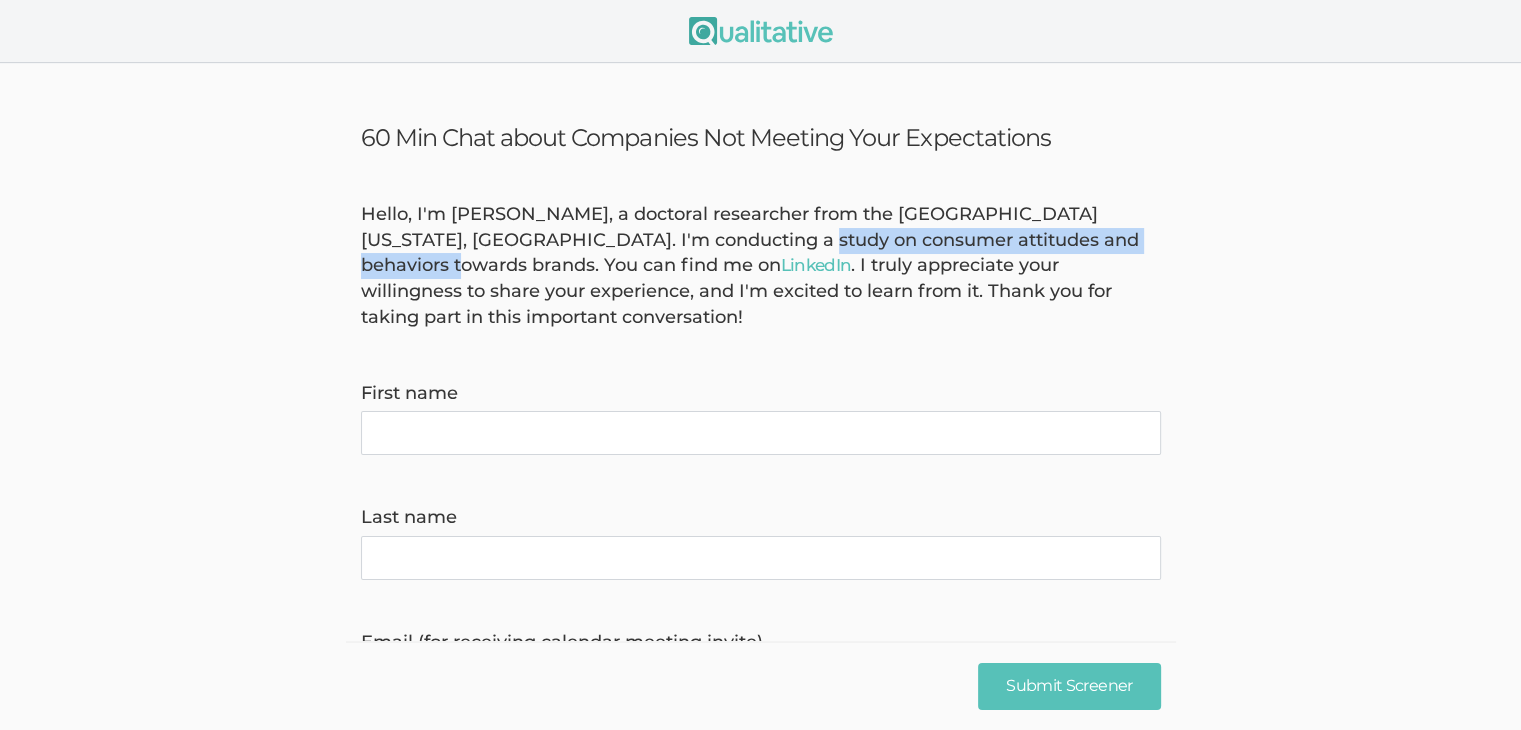 drag, startPoint x: 704, startPoint y: 235, endPoint x: 1079, endPoint y: 241, distance: 375.048 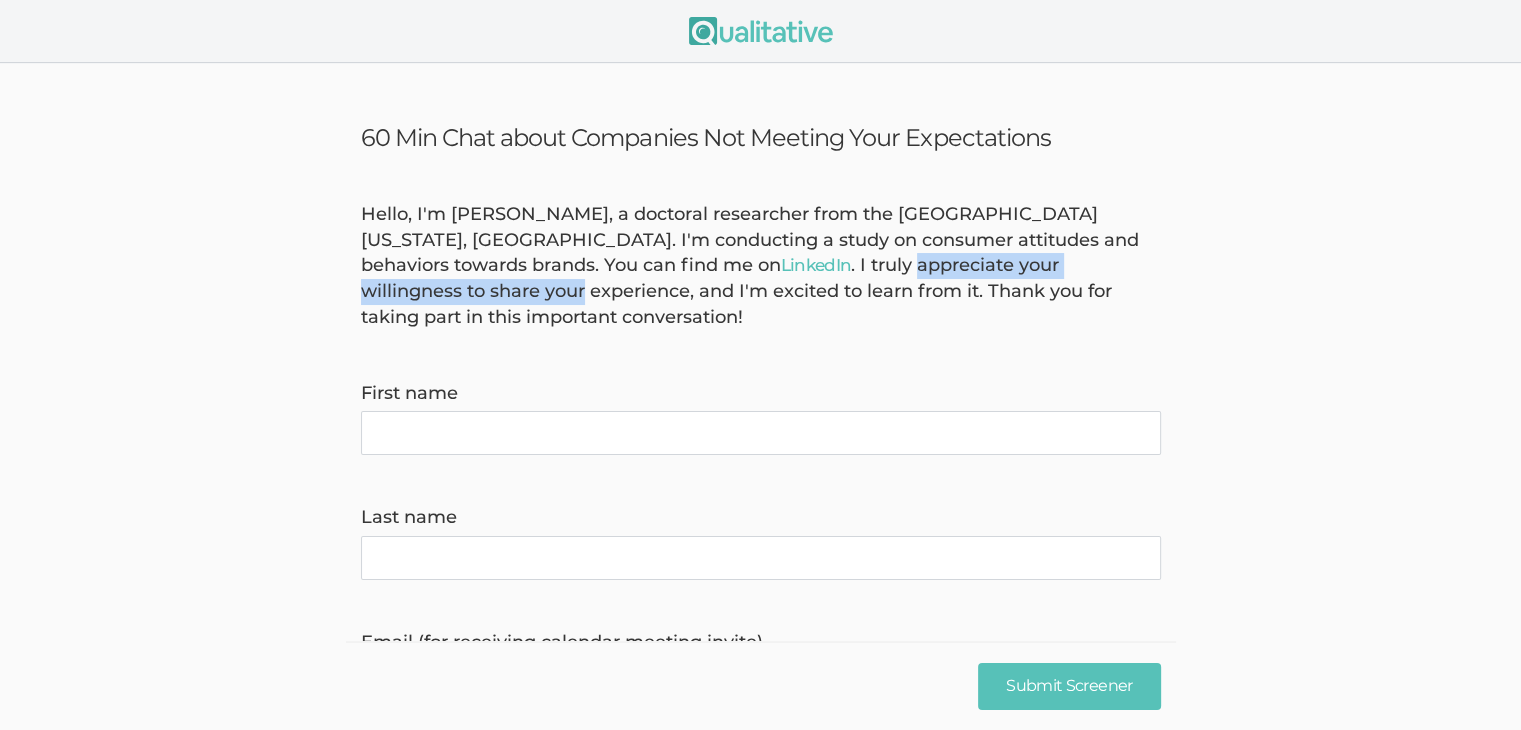 drag, startPoint x: 680, startPoint y: 264, endPoint x: 1101, endPoint y: 264, distance: 421 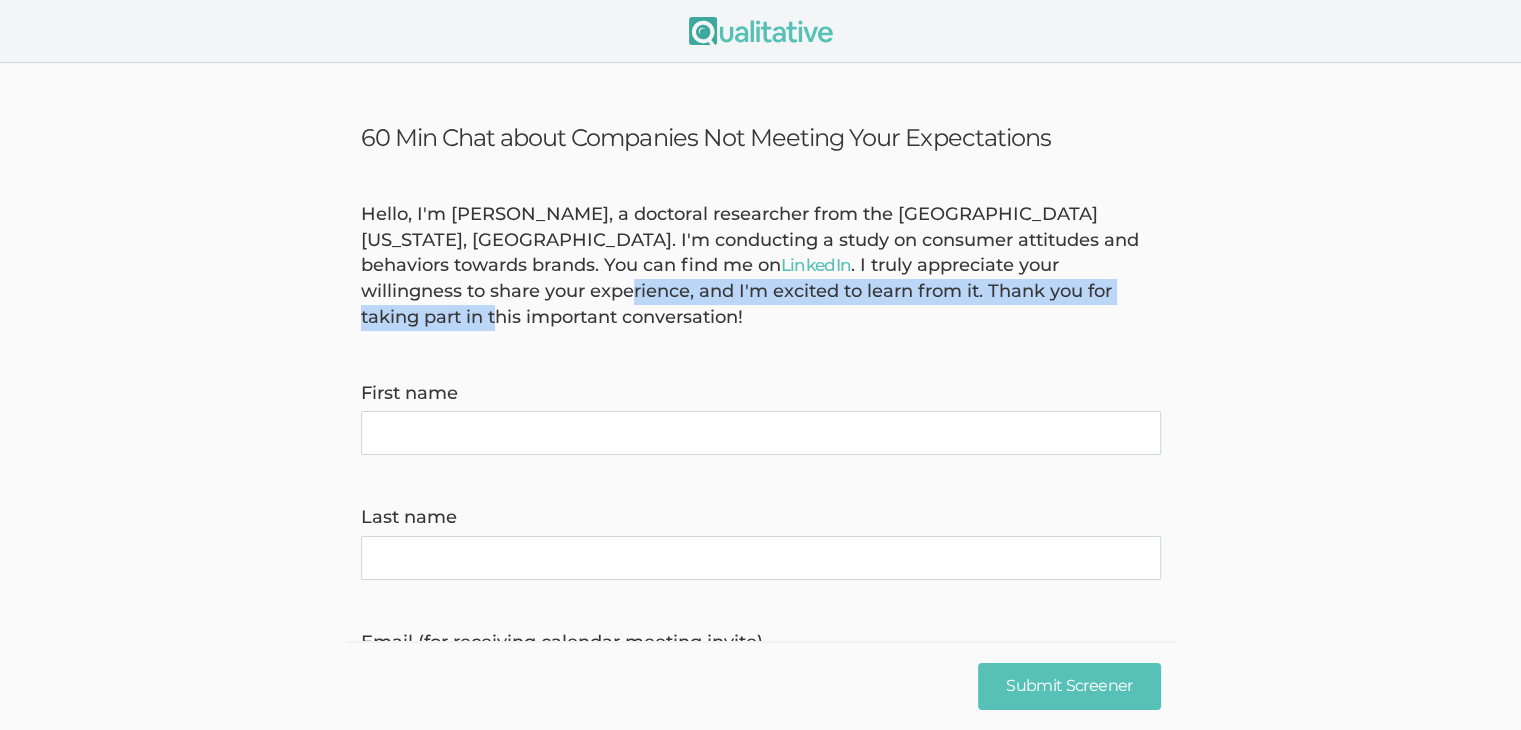 drag, startPoint x: 400, startPoint y: 289, endPoint x: 1024, endPoint y: 298, distance: 624.0649 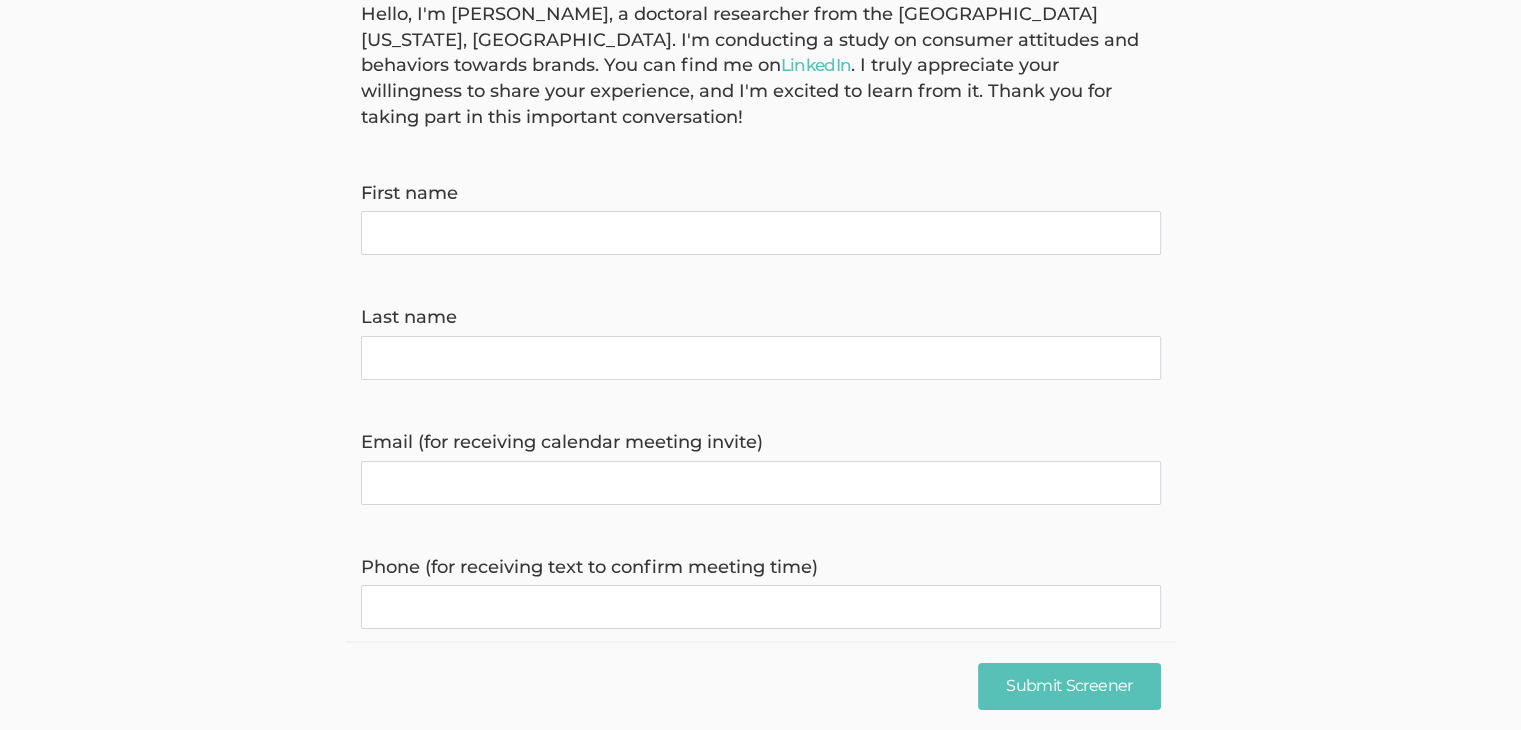 click on "Hello, I'm Tugberk Kara, a doctoral researcher from the University of Texas, Rio Grande Valley. I'm conducting a study on consumer attitudes and behaviors towards brands. You can find me on  LinkedIn . I truly appreciate your willingness to share your experience, and I'm excited to learn from it. Thank you for taking part in this important conversation! First name     Last name     Email (for receiving calendar meeting invite)     Phone (for receiving text to confirm meeting time)     Country Afghanistan Åland Islands Albania Algeria American Samoa Andorra Angola Anguilla Antarctica Antigua and Barbuda Argentina Armenia Aruba Australia Austria Azerbaijan Bahamas Bahrain Bangladesh Barbados Belarus Belgium Belize Benin Bermuda Bhutan Bolivia Bonaire, Sint Eustatius and Saba Bosnia and Herzegovina Botswana Bouvet Island Brazil British Indian Ocean Territory Brunei Darussalam Bulgaria Burkina Faso Burundi Cambodia Cameroon Canada Cape Verde Cayman Islands Central African Republic Chad Chile China Colombia Congo" at bounding box center (760, 647) 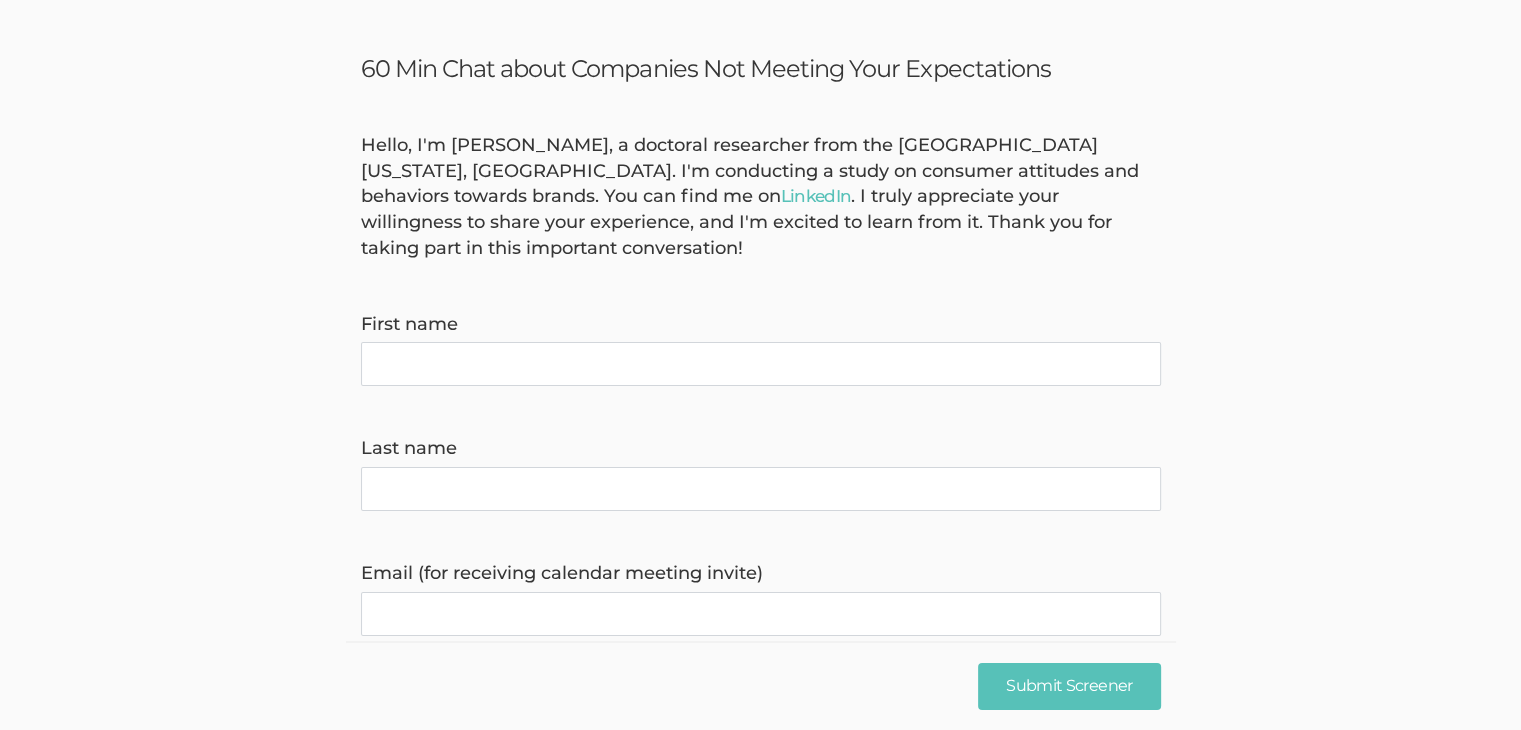 scroll, scrollTop: 0, scrollLeft: 0, axis: both 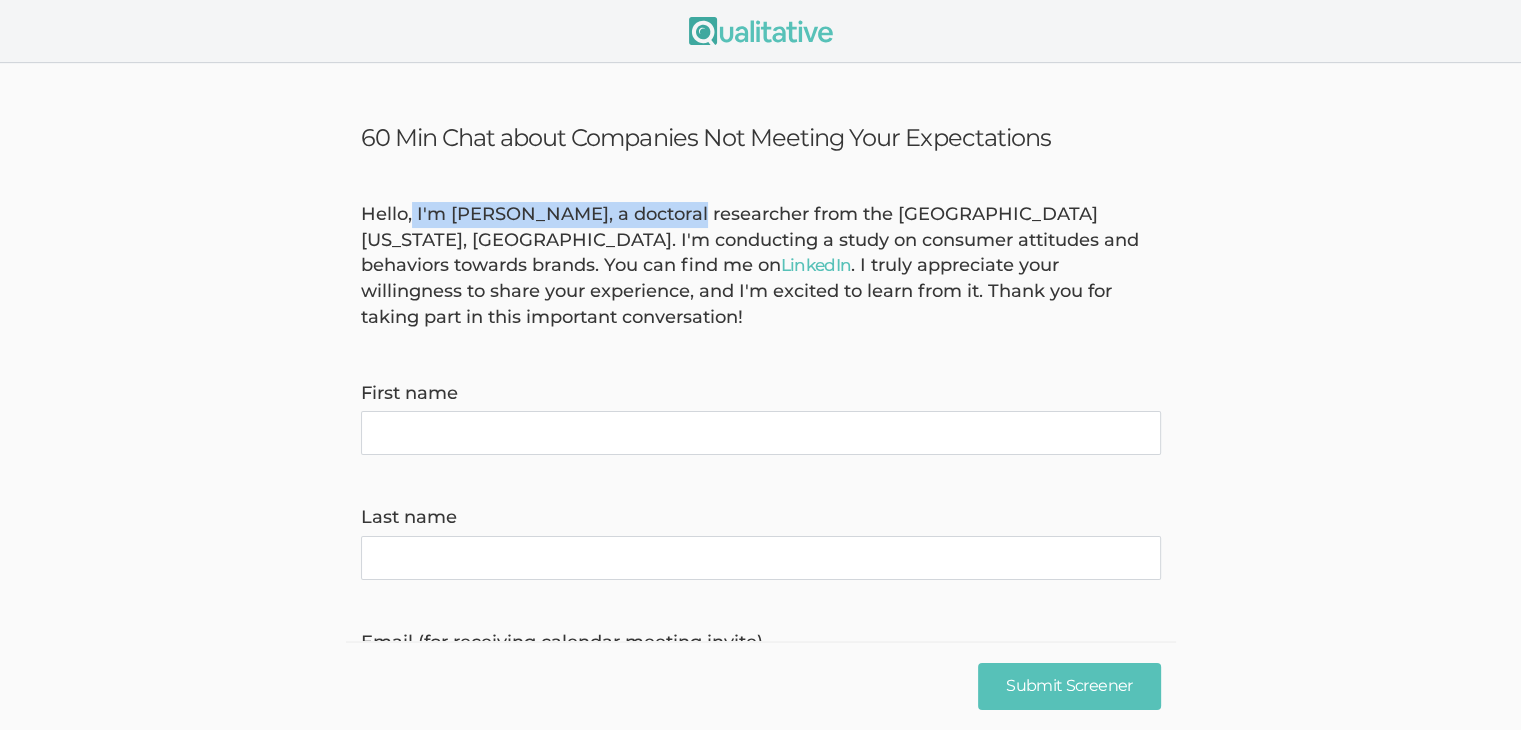 drag, startPoint x: 410, startPoint y: 204, endPoint x: 686, endPoint y: 201, distance: 276.0163 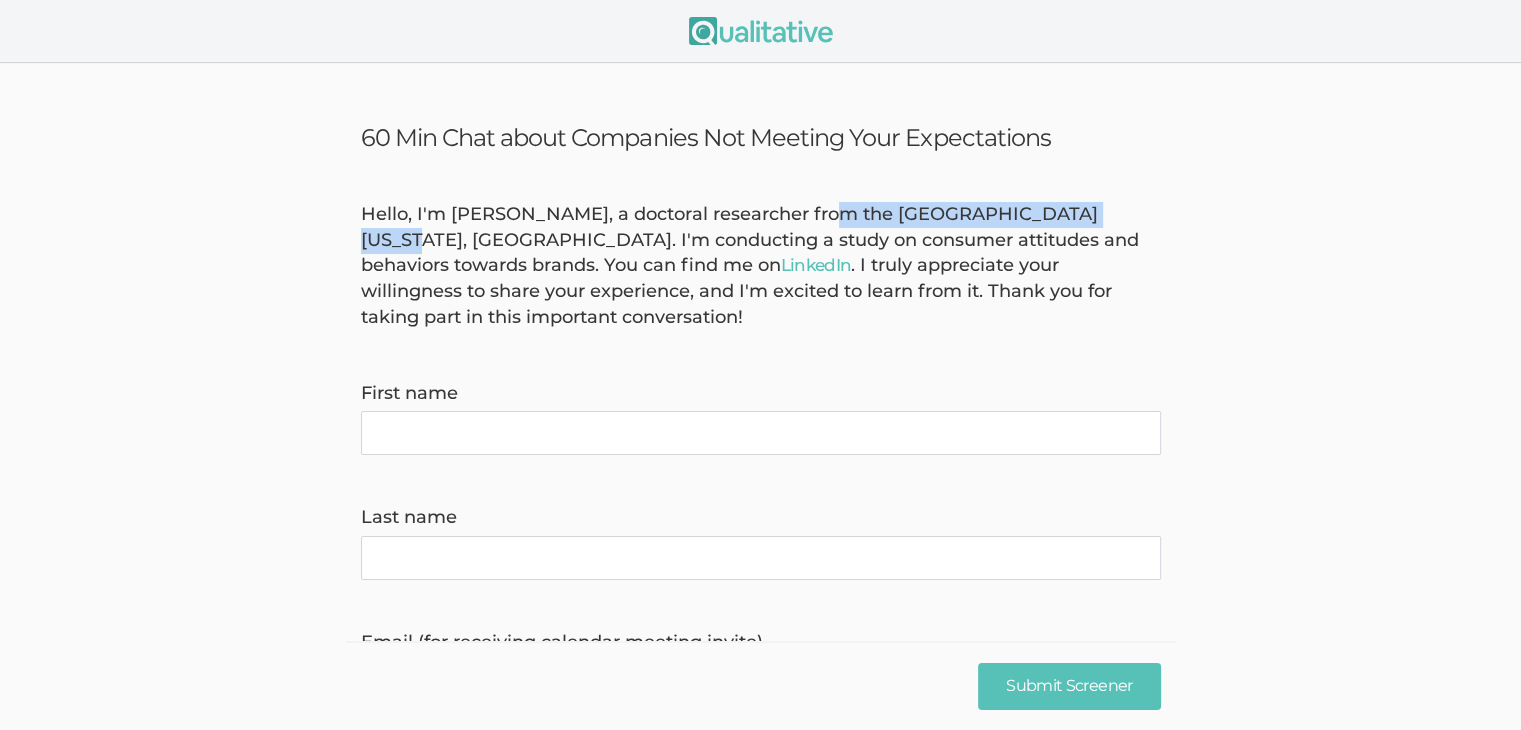 drag, startPoint x: 822, startPoint y: 204, endPoint x: 1073, endPoint y: 226, distance: 251.9623 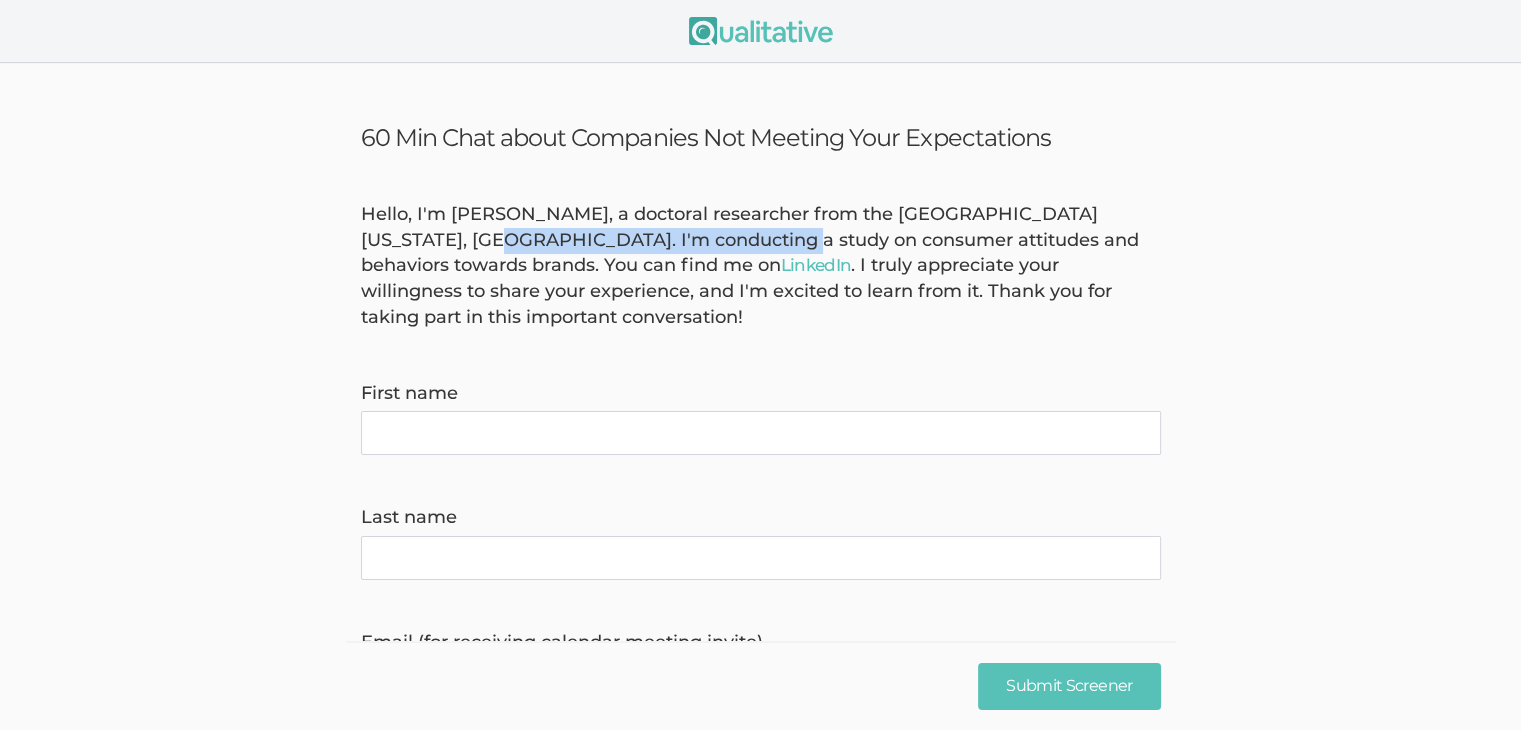 drag, startPoint x: 544, startPoint y: 235, endPoint x: 652, endPoint y: 235, distance: 108 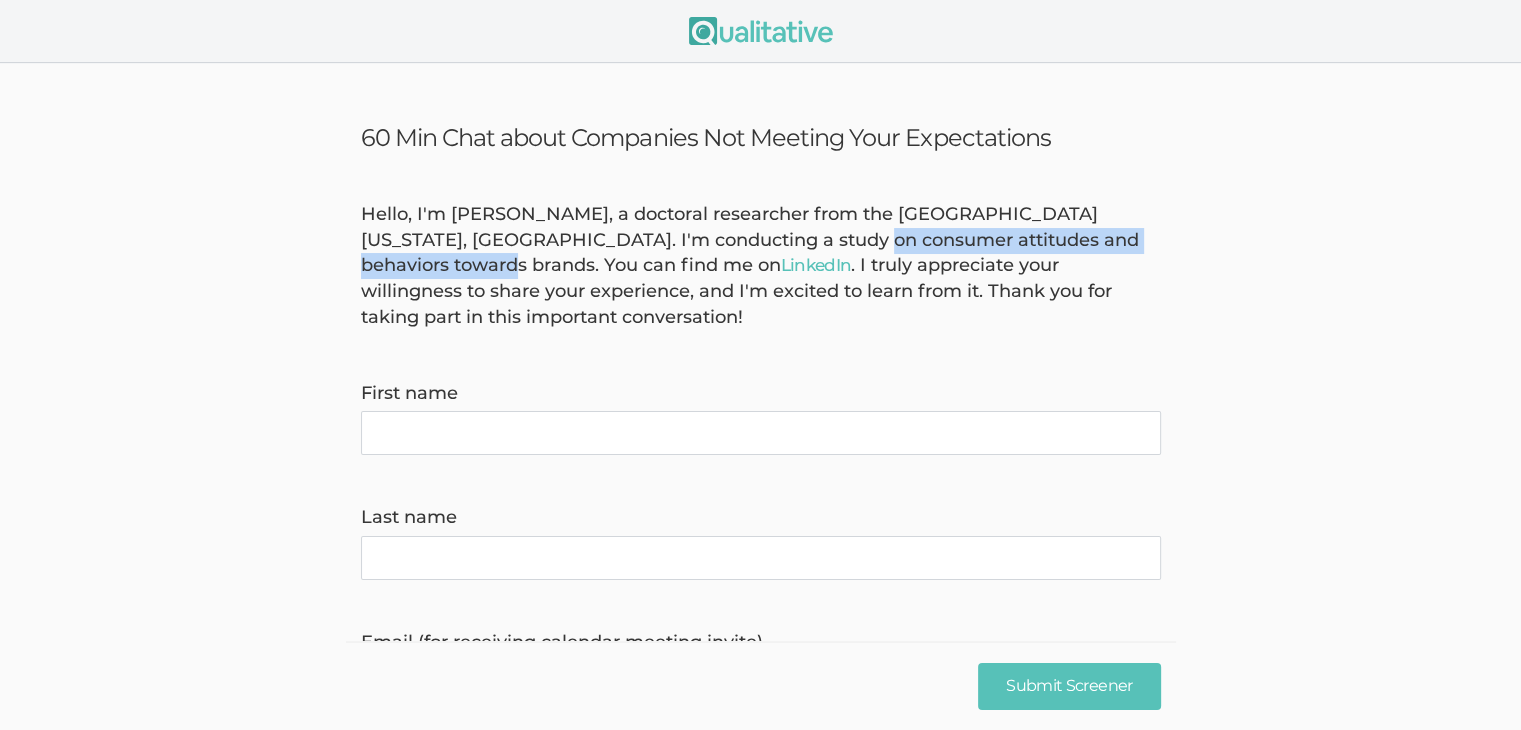 drag, startPoint x: 740, startPoint y: 234, endPoint x: 1136, endPoint y: 230, distance: 396.0202 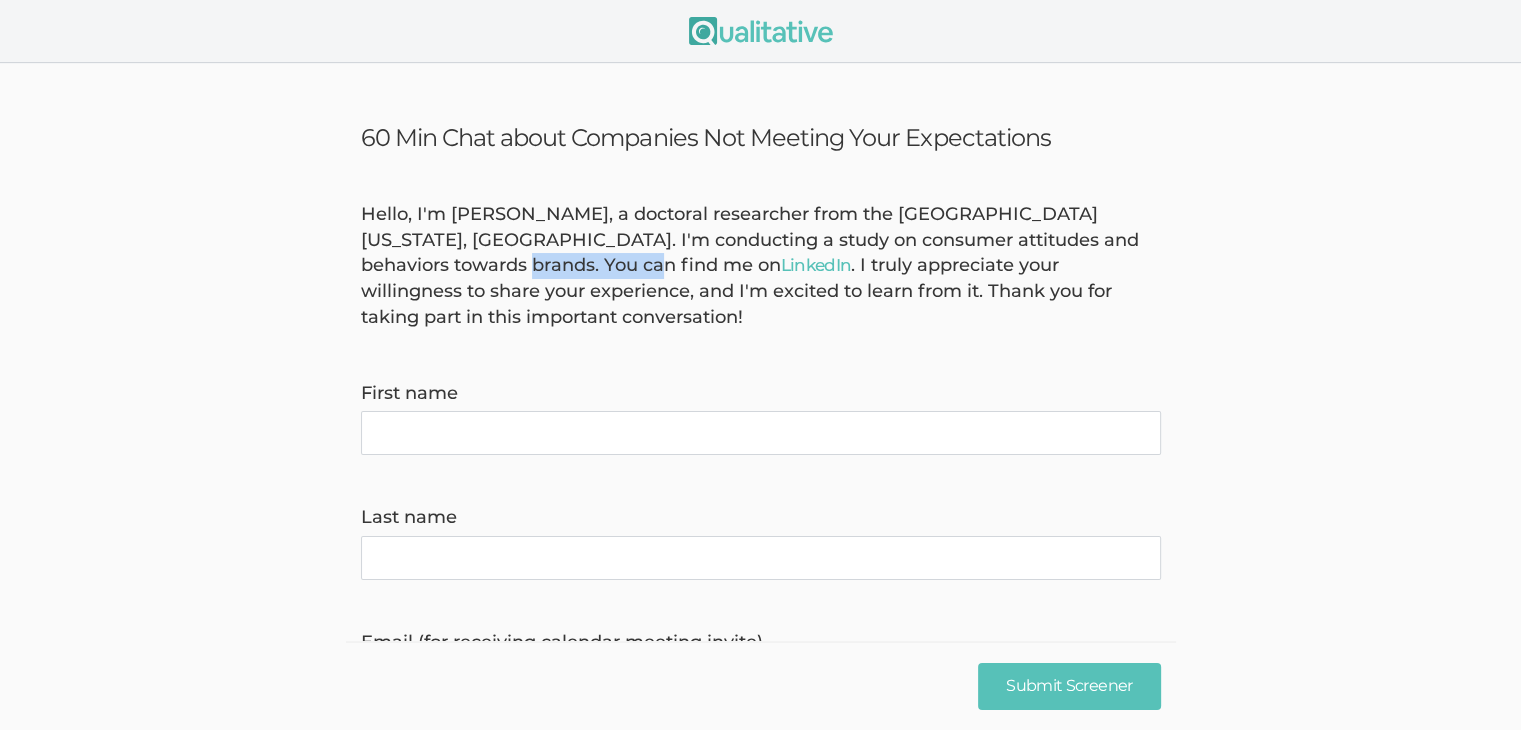 drag, startPoint x: 376, startPoint y: 268, endPoint x: 507, endPoint y: 268, distance: 131 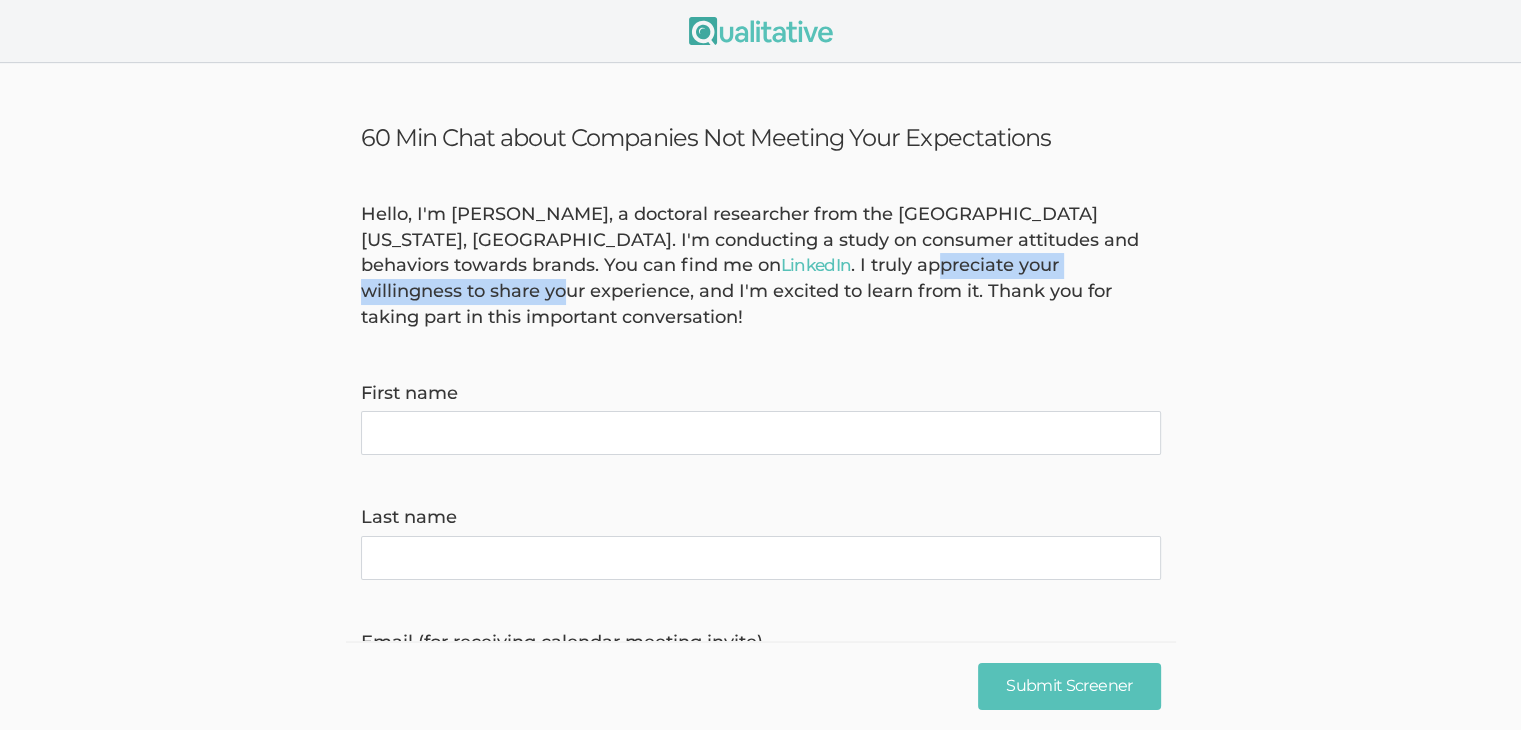 drag, startPoint x: 700, startPoint y: 265, endPoint x: 1030, endPoint y: 260, distance: 330.03787 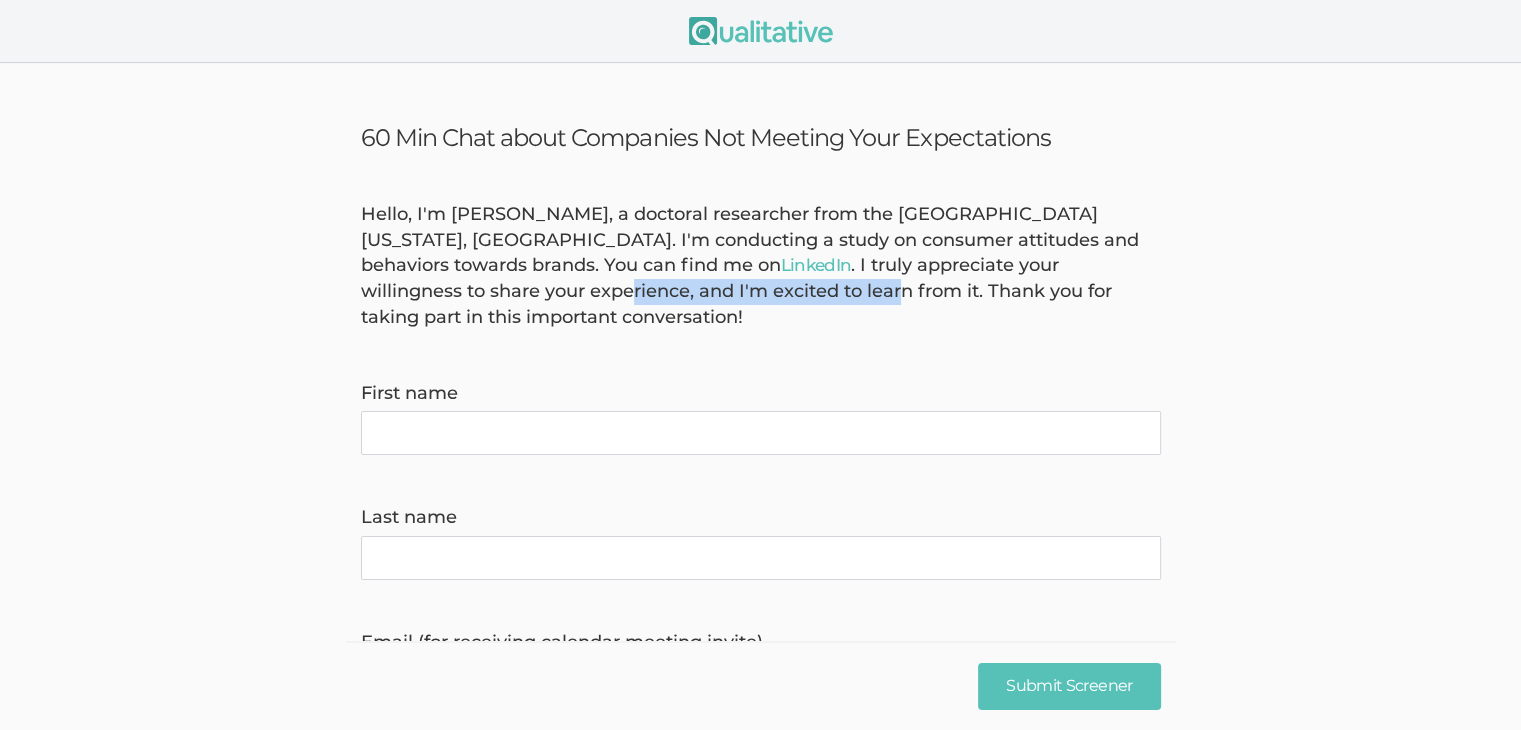 drag, startPoint x: 402, startPoint y: 288, endPoint x: 670, endPoint y: 286, distance: 268.00748 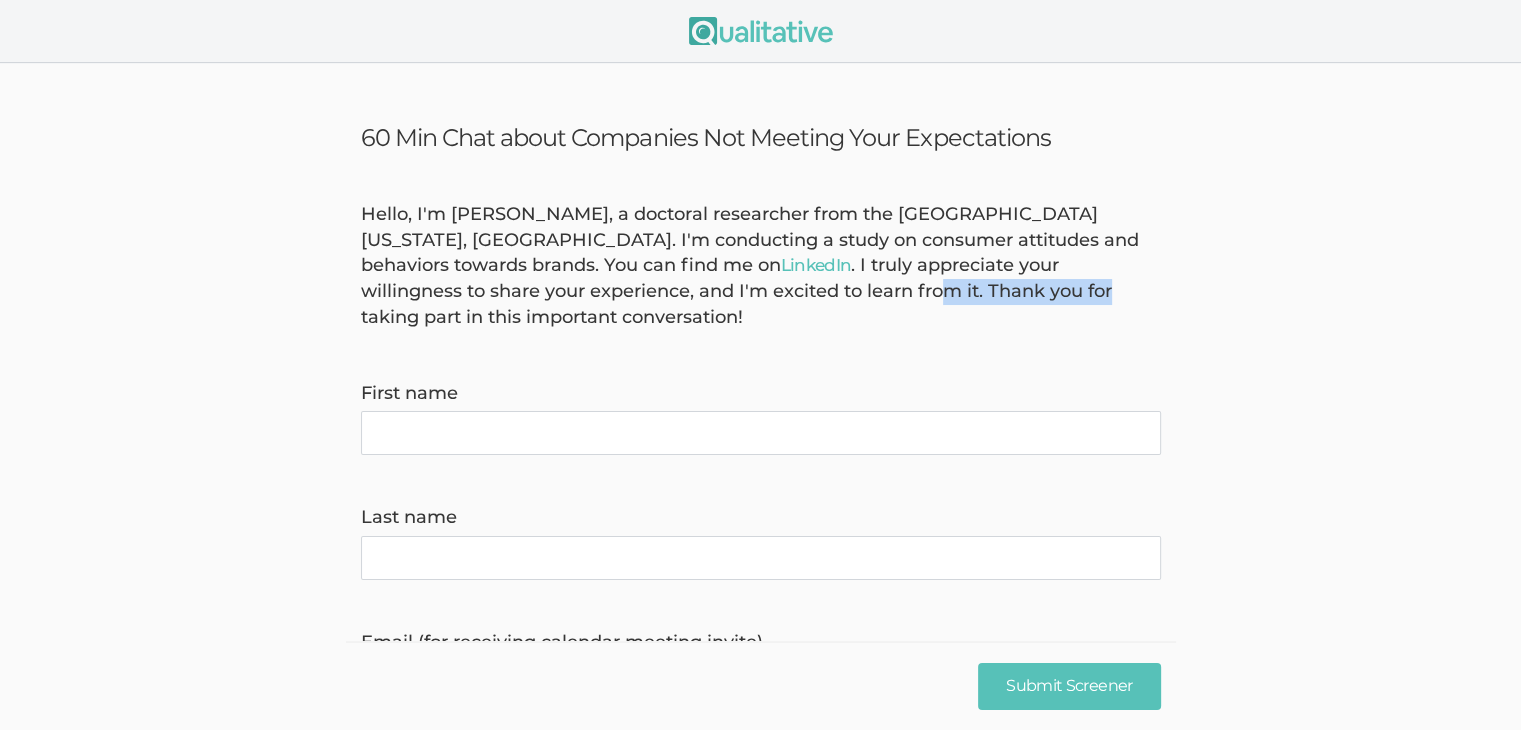 drag, startPoint x: 748, startPoint y: 285, endPoint x: 887, endPoint y: 285, distance: 139 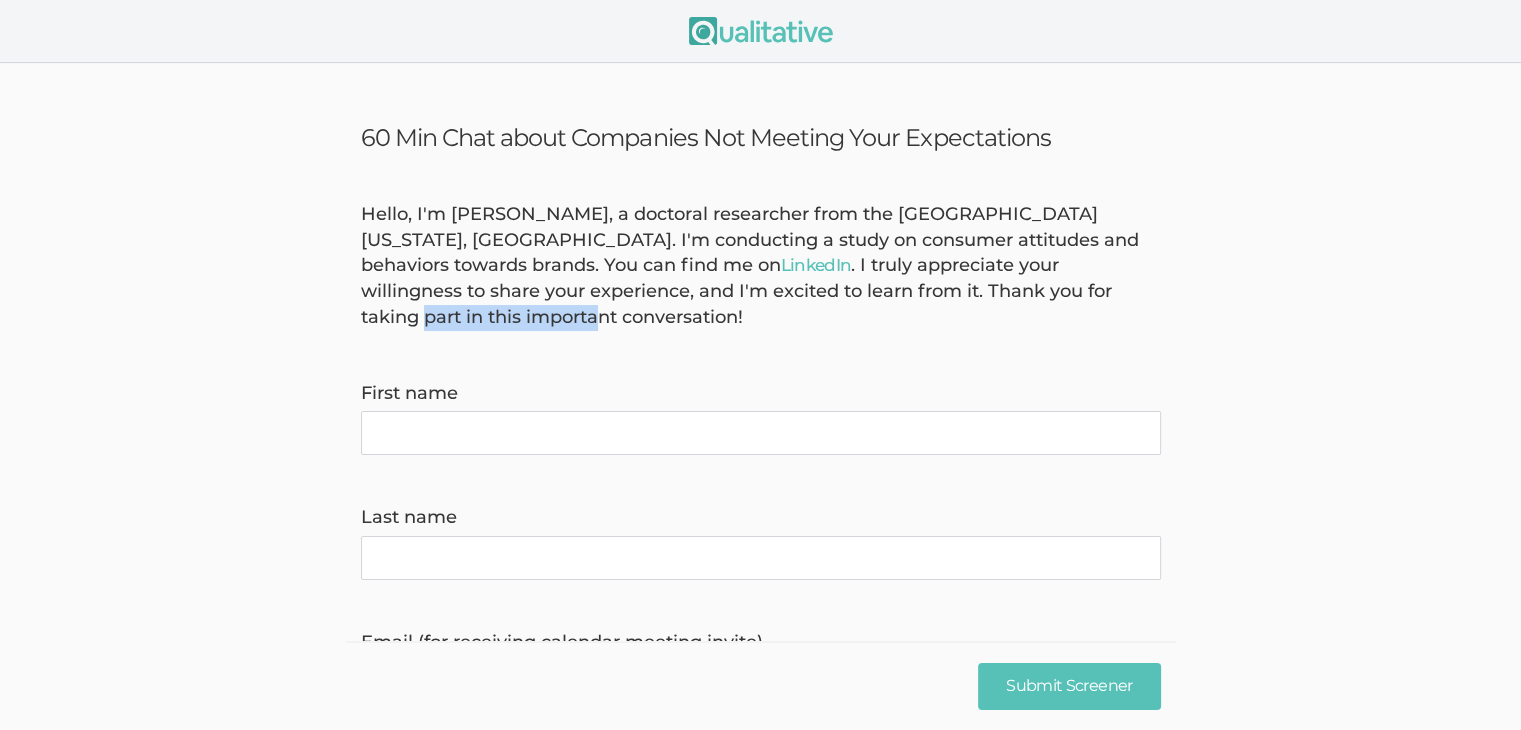 drag, startPoint x: 952, startPoint y: 285, endPoint x: 1126, endPoint y: 284, distance: 174.00287 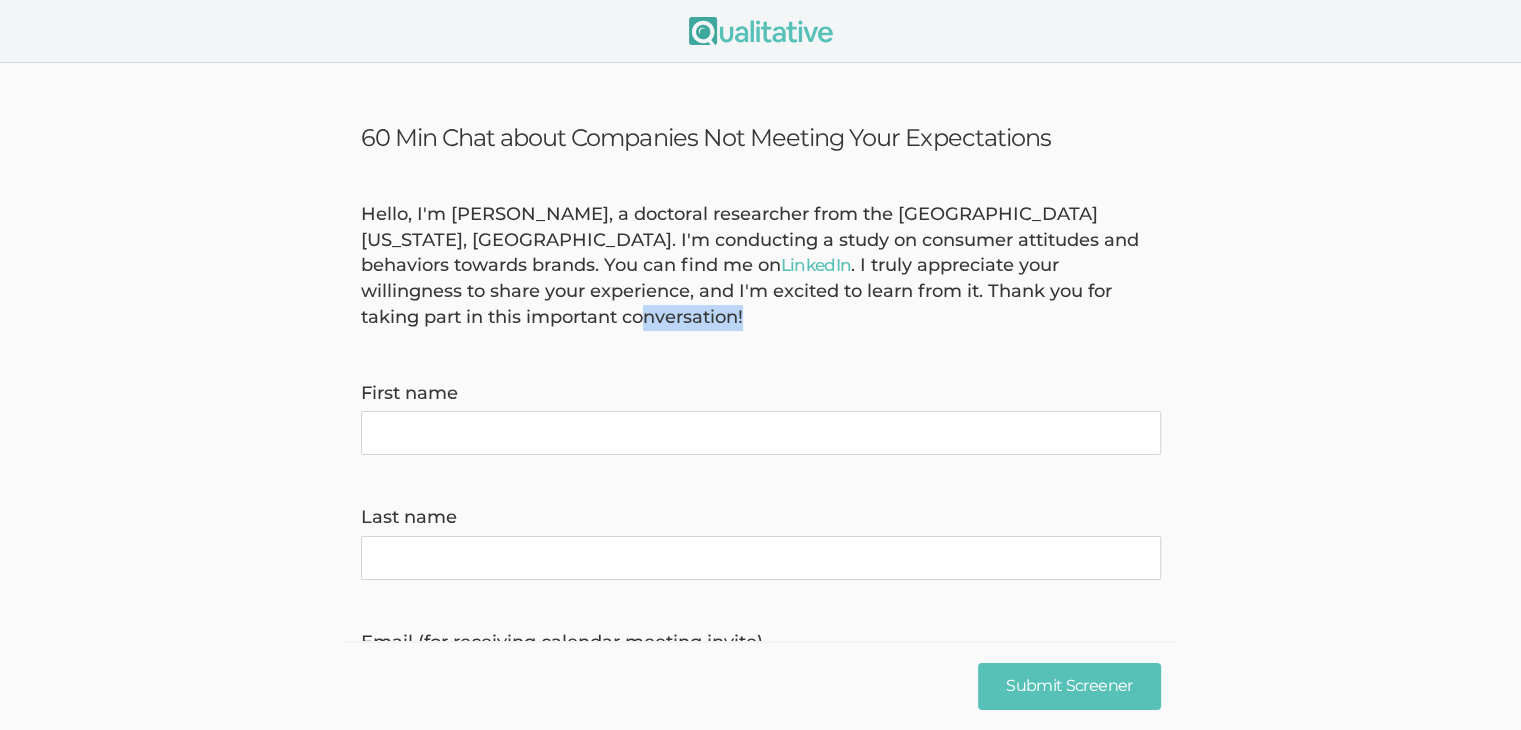 drag, startPoint x: 389, startPoint y: 315, endPoint x: 515, endPoint y: 316, distance: 126.00397 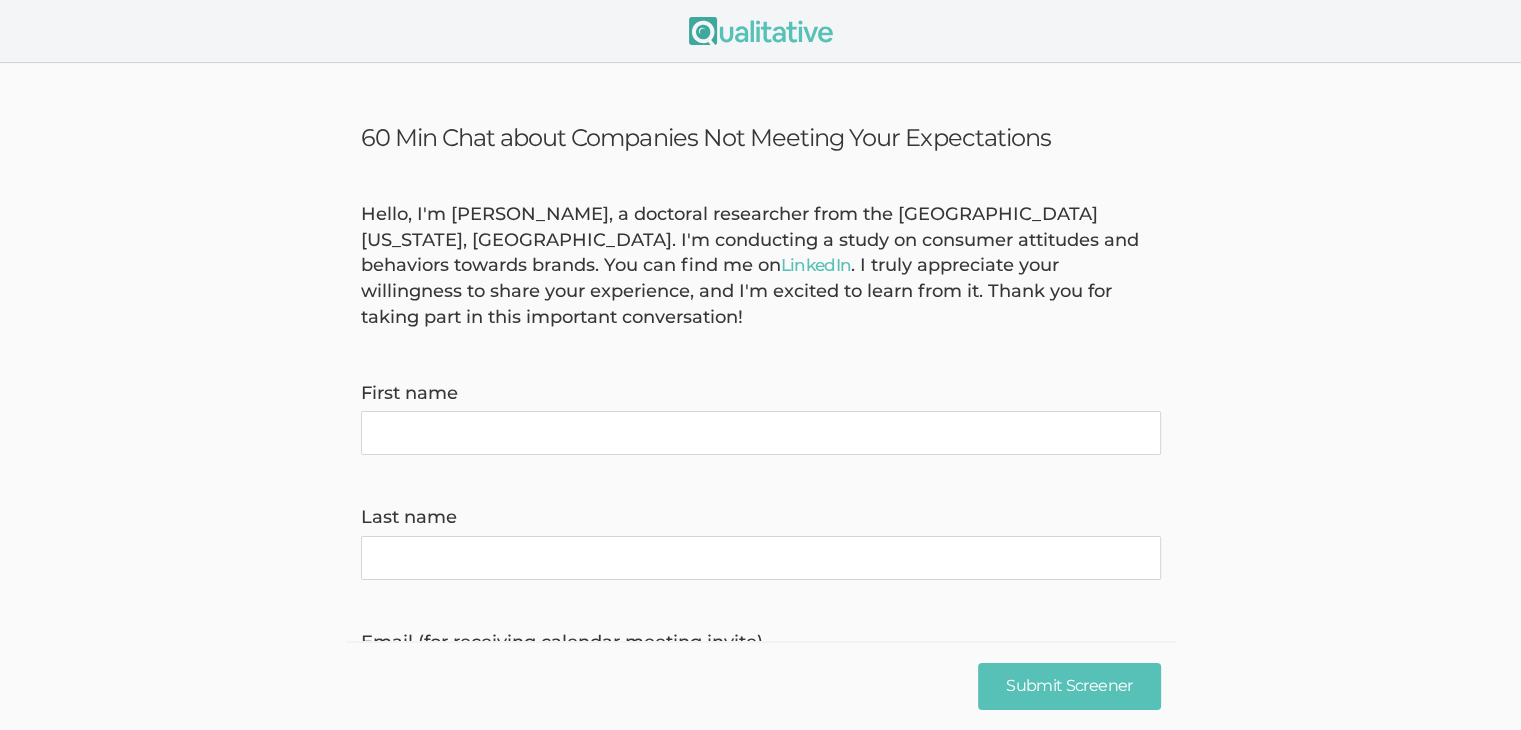 click on "Hello, I'm Tugberk Kara, a doctoral researcher from the University of Texas, Rio Grande Valley. I'm conducting a study on consumer attitudes and behaviors towards brands. You can find me on  LinkedIn . I truly appreciate your willingness to share your experience, and I'm excited to learn from it. Thank you for taking part in this important conversation! First name     Last name     Email (for receiving calendar meeting invite)     Phone (for receiving text to confirm meeting time)     Country Afghanistan Åland Islands Albania Algeria American Samoa Andorra Angola Anguilla Antarctica Antigua and Barbuda Argentina Armenia Aruba Australia Austria Azerbaijan Bahamas Bahrain Bangladesh Barbados Belarus Belgium Belize Benin Bermuda Bhutan Bolivia Bonaire, Sint Eustatius and Saba Bosnia and Herzegovina Botswana Bouvet Island Brazil British Indian Ocean Territory Brunei Darussalam Bulgaria Burkina Faso Burundi Cambodia Cameroon Canada Cape Verde Cayman Islands Central African Republic Chad Chile China Colombia Congo" at bounding box center [760, 847] 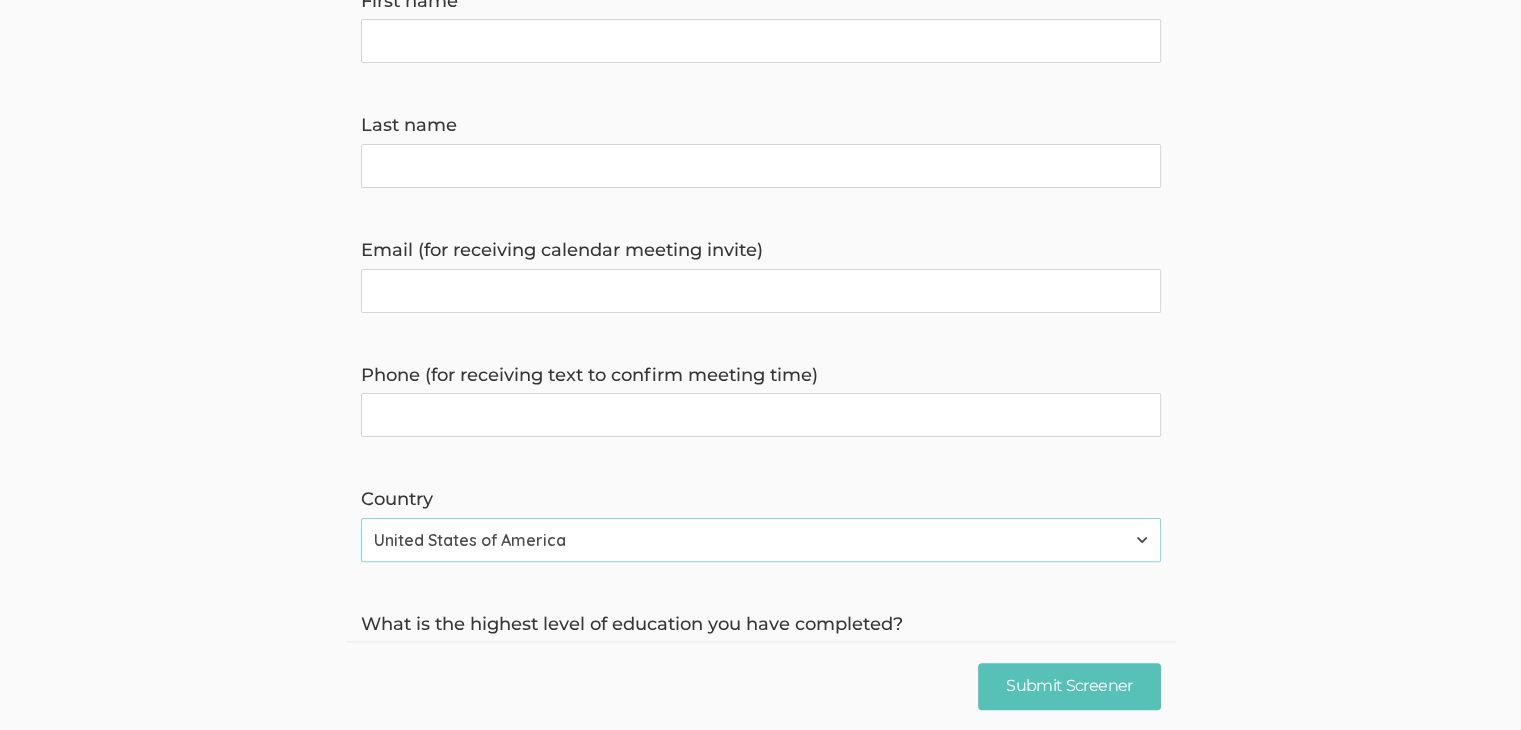 scroll, scrollTop: 500, scrollLeft: 0, axis: vertical 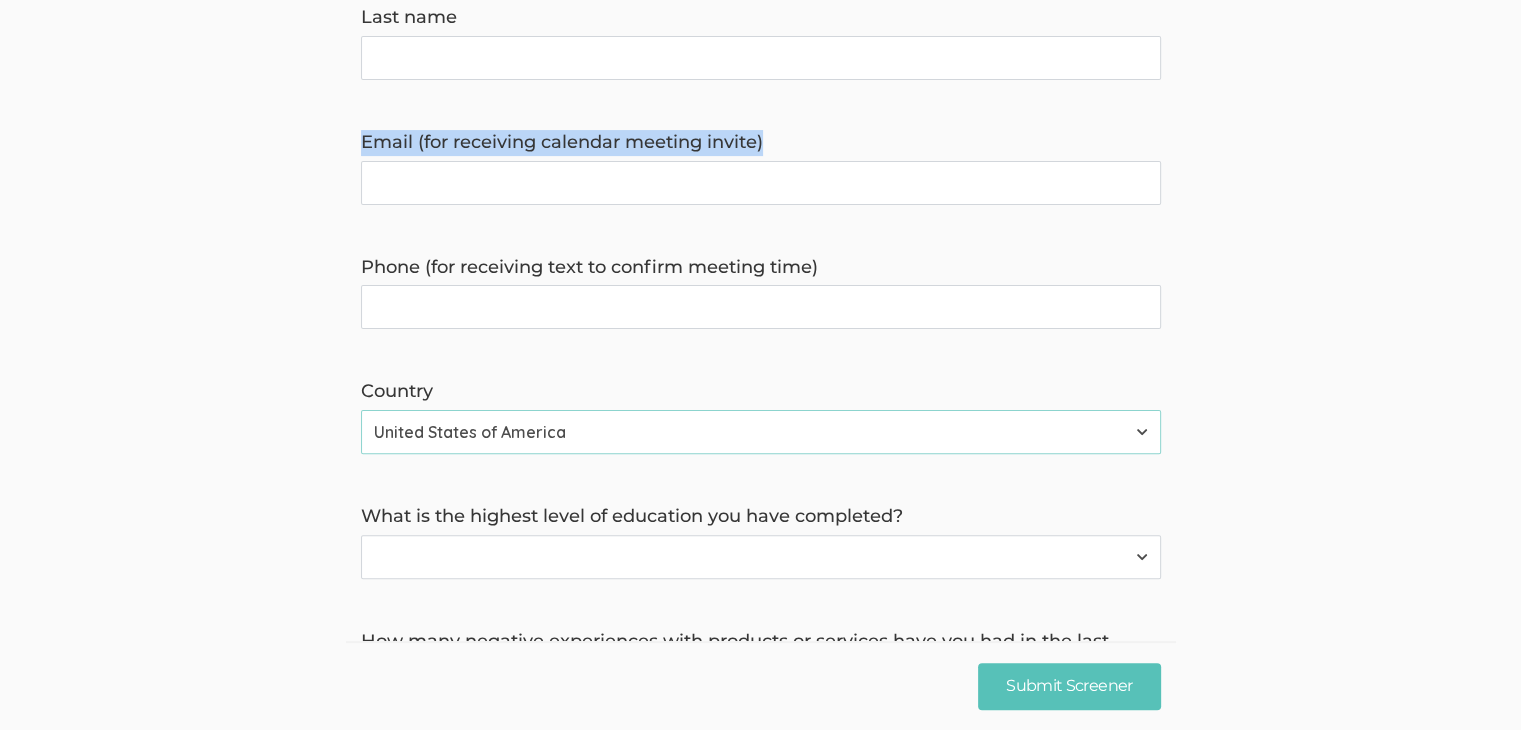 drag, startPoint x: 348, startPoint y: 132, endPoint x: 796, endPoint y: 129, distance: 448.01004 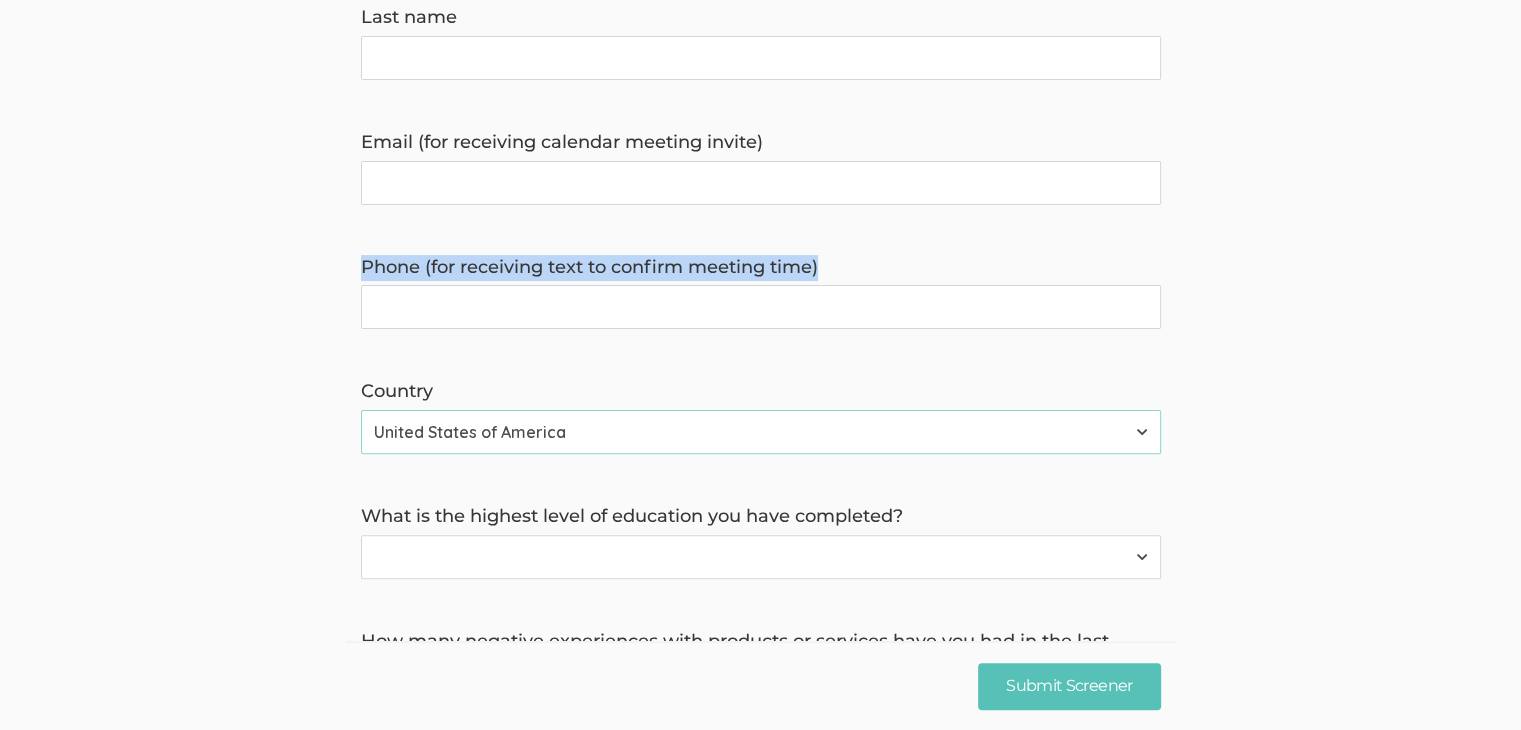 drag, startPoint x: 349, startPoint y: 267, endPoint x: 840, endPoint y: 262, distance: 491.02545 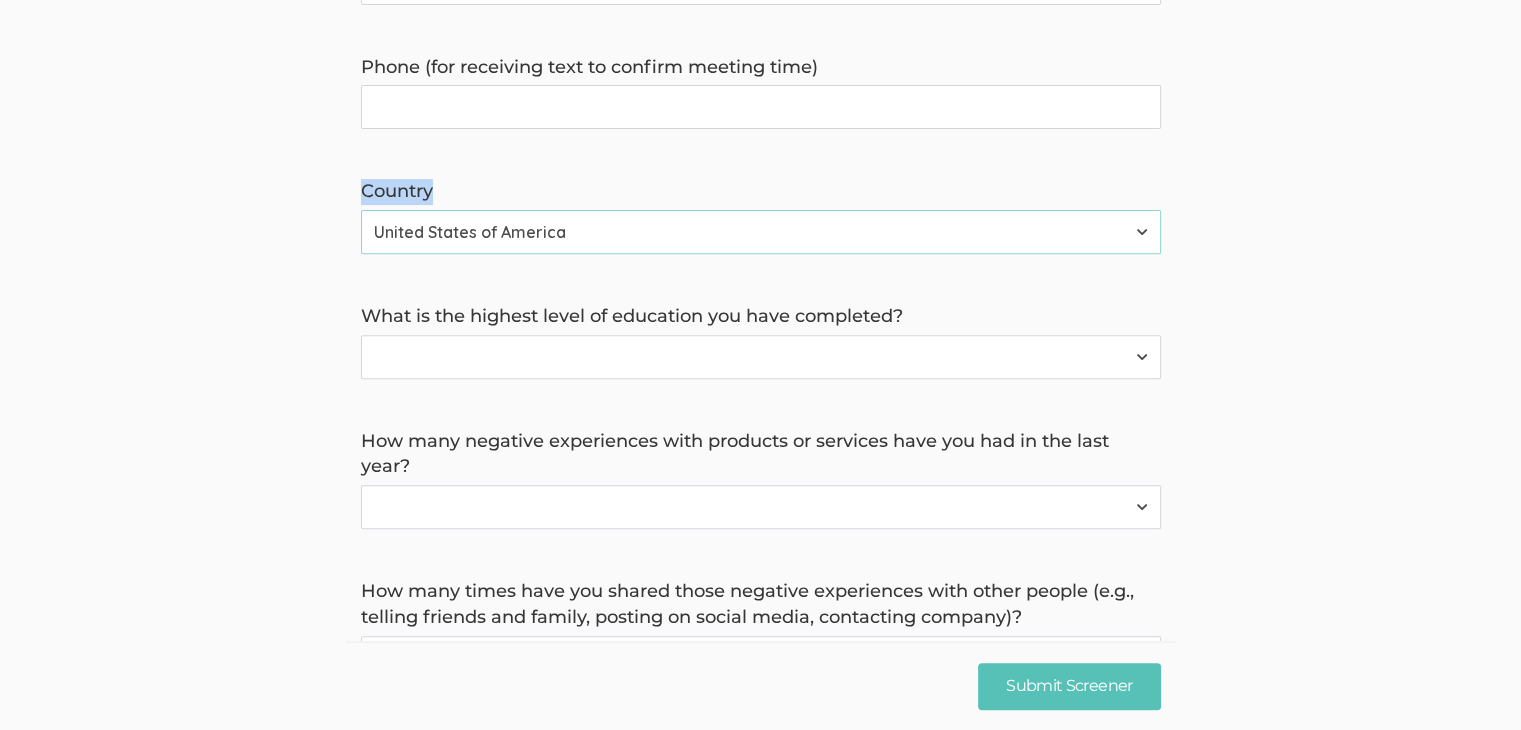 drag, startPoint x: 396, startPoint y: 189, endPoint x: 466, endPoint y: 189, distance: 70 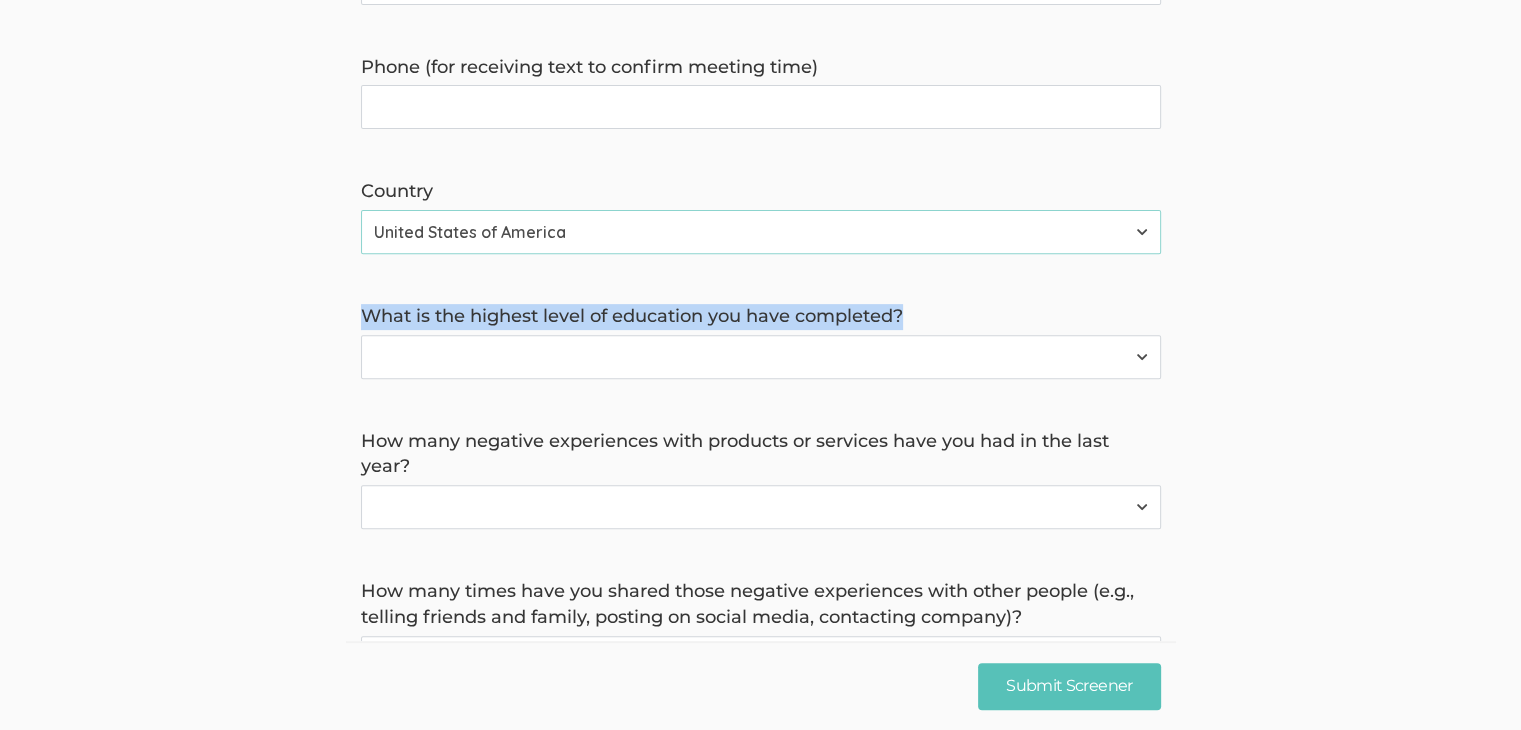 drag, startPoint x: 360, startPoint y: 314, endPoint x: 966, endPoint y: 311, distance: 606.00745 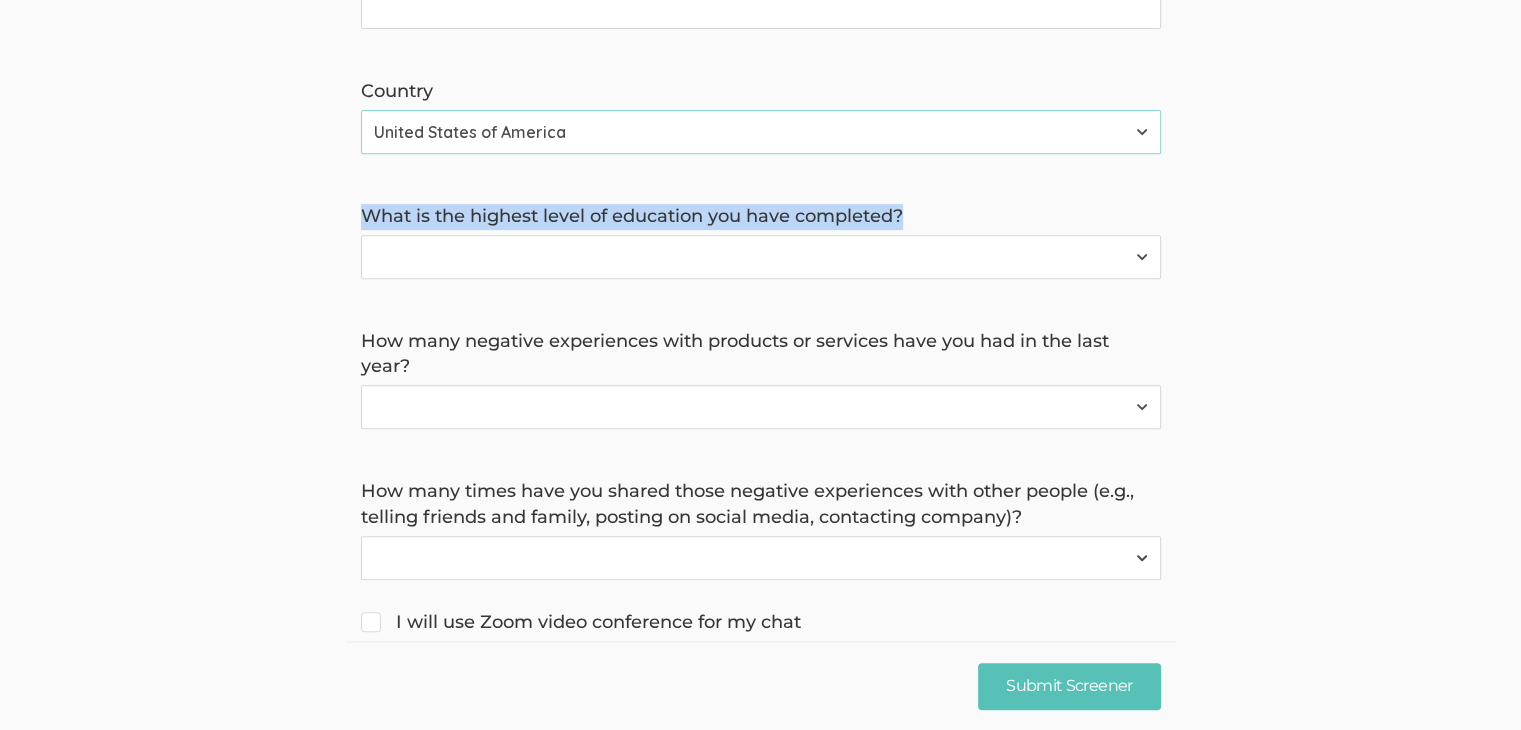 click on "What is the highest level of education you have completed?" at bounding box center [761, 217] 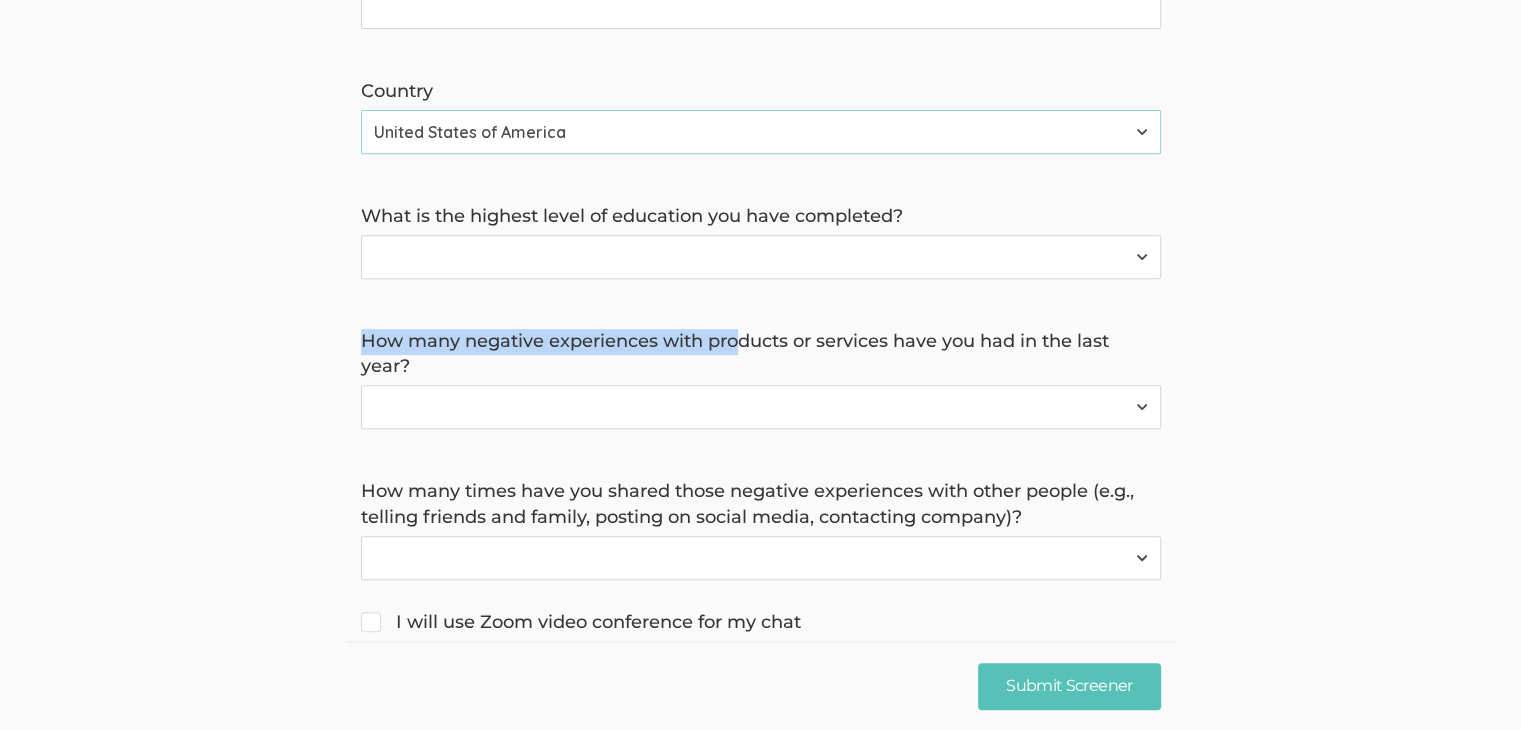 drag, startPoint x: 350, startPoint y: 345, endPoint x: 744, endPoint y: 345, distance: 394 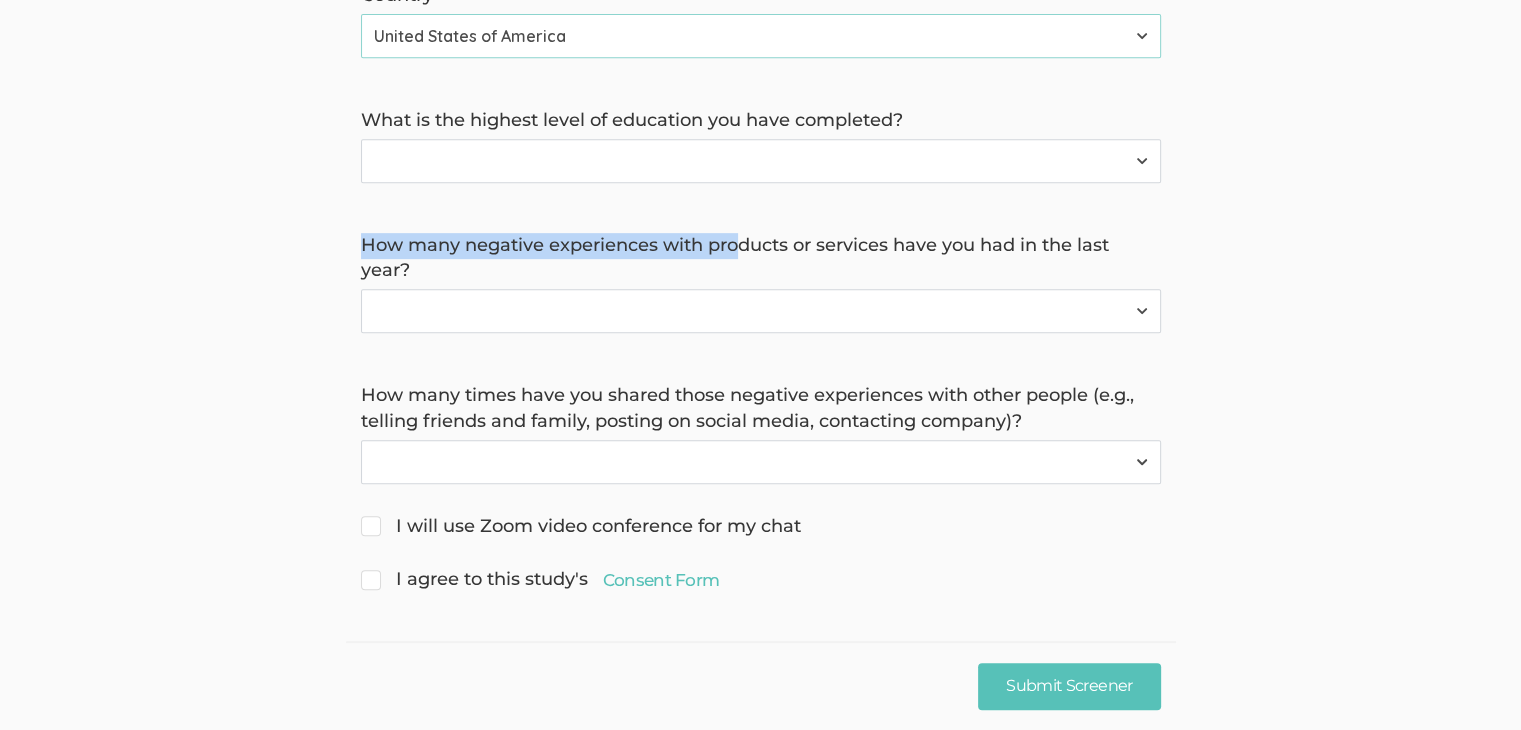scroll, scrollTop: 901, scrollLeft: 0, axis: vertical 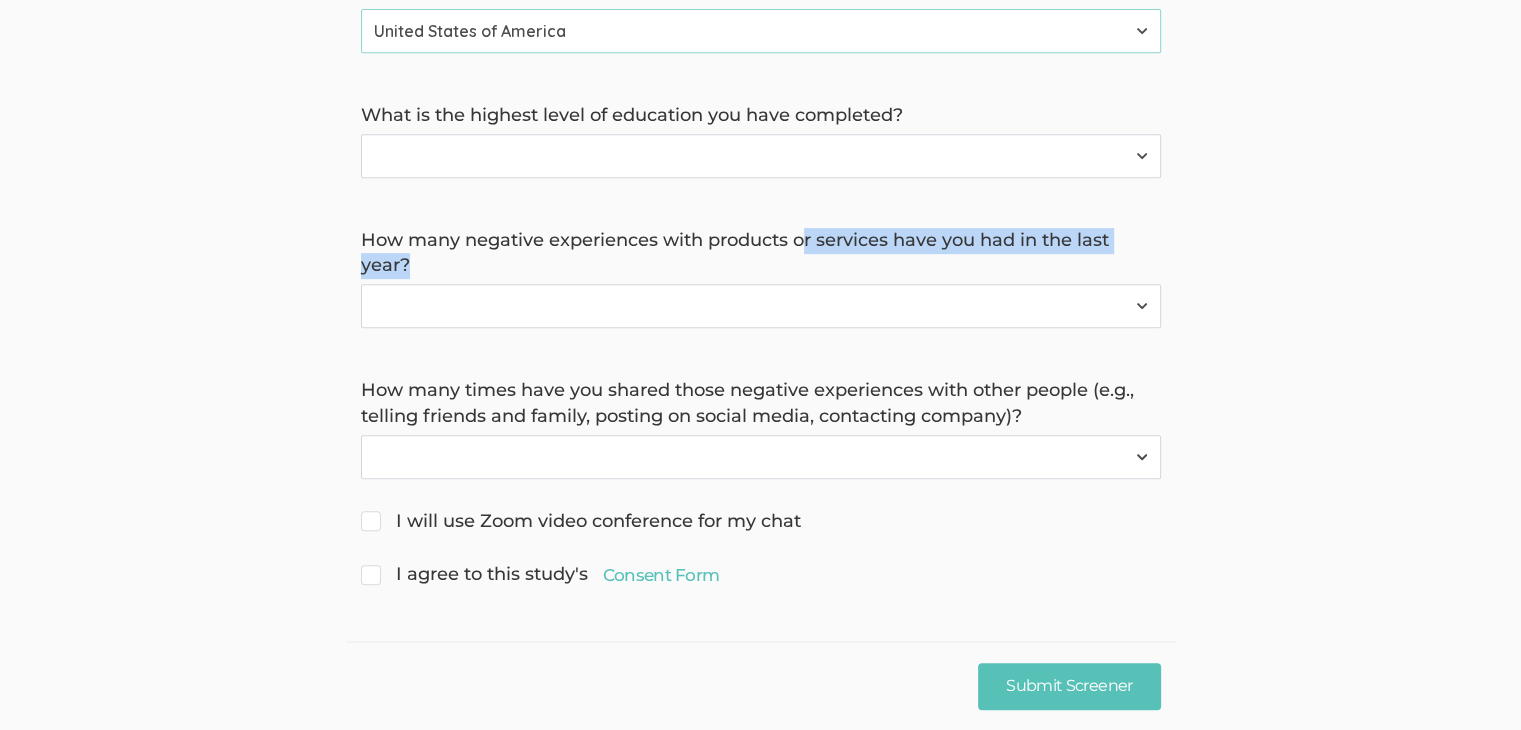 drag, startPoint x: 804, startPoint y: 244, endPoint x: 1098, endPoint y: 266, distance: 294.822 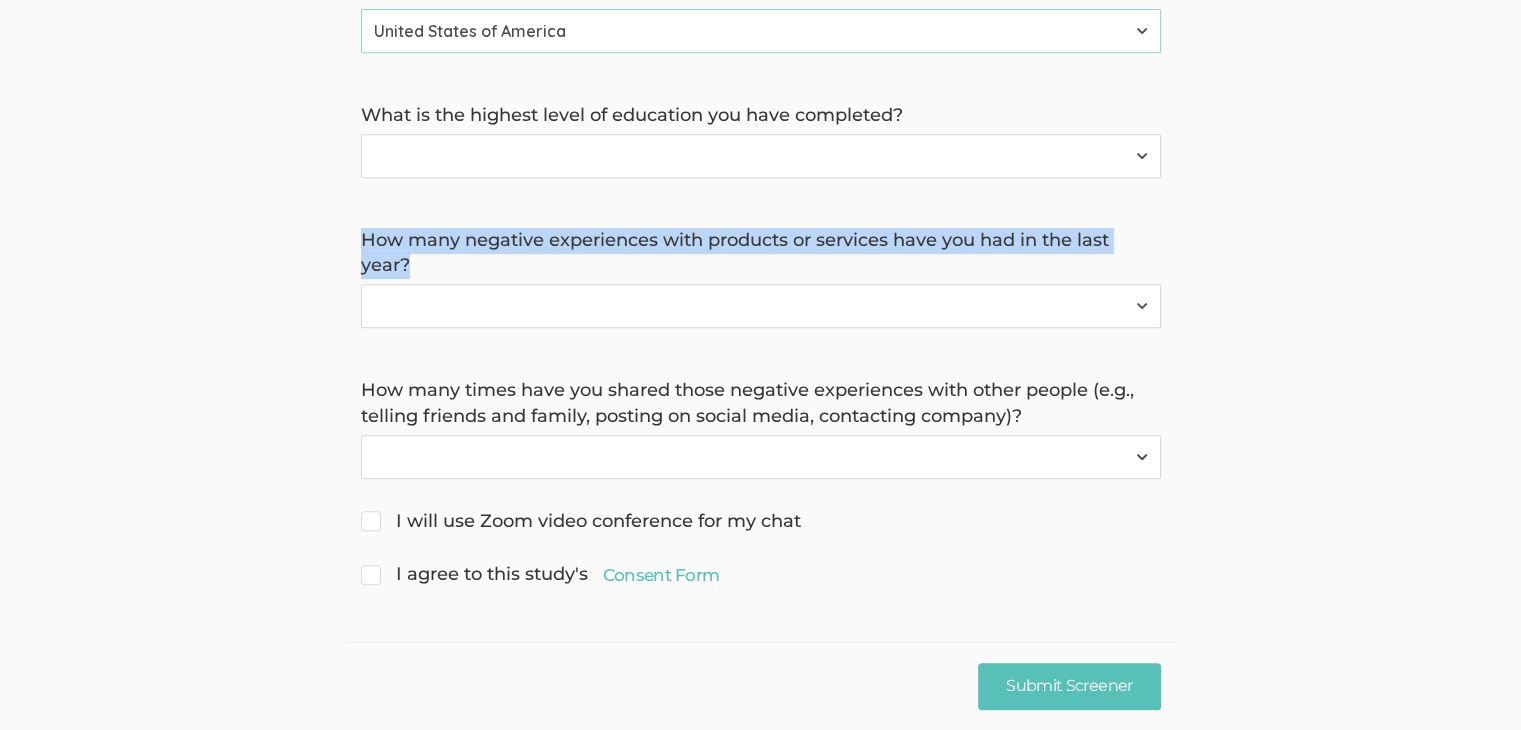 drag, startPoint x: 1115, startPoint y: 266, endPoint x: 372, endPoint y: 265, distance: 743.0007 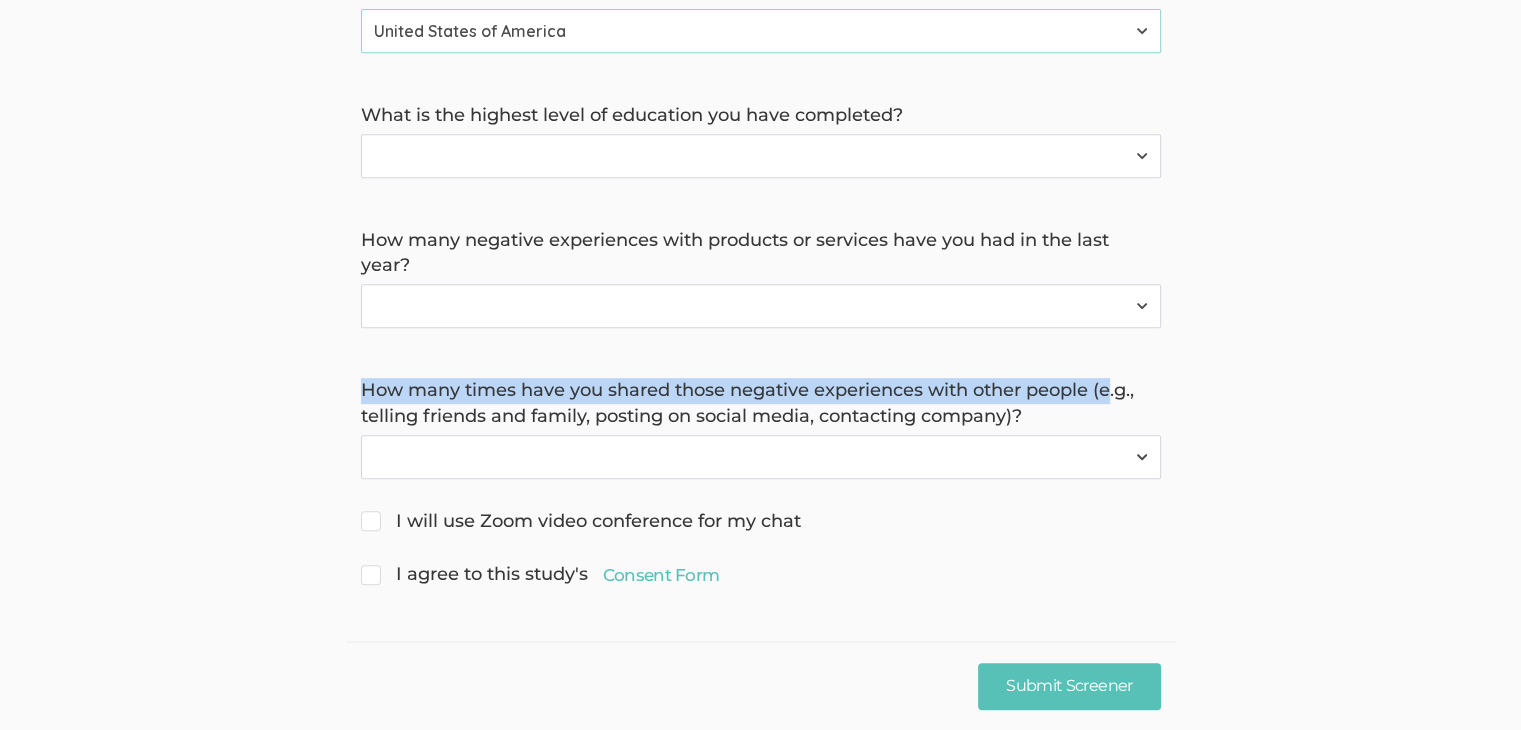 drag, startPoint x: 348, startPoint y: 394, endPoint x: 1112, endPoint y: 401, distance: 764.03204 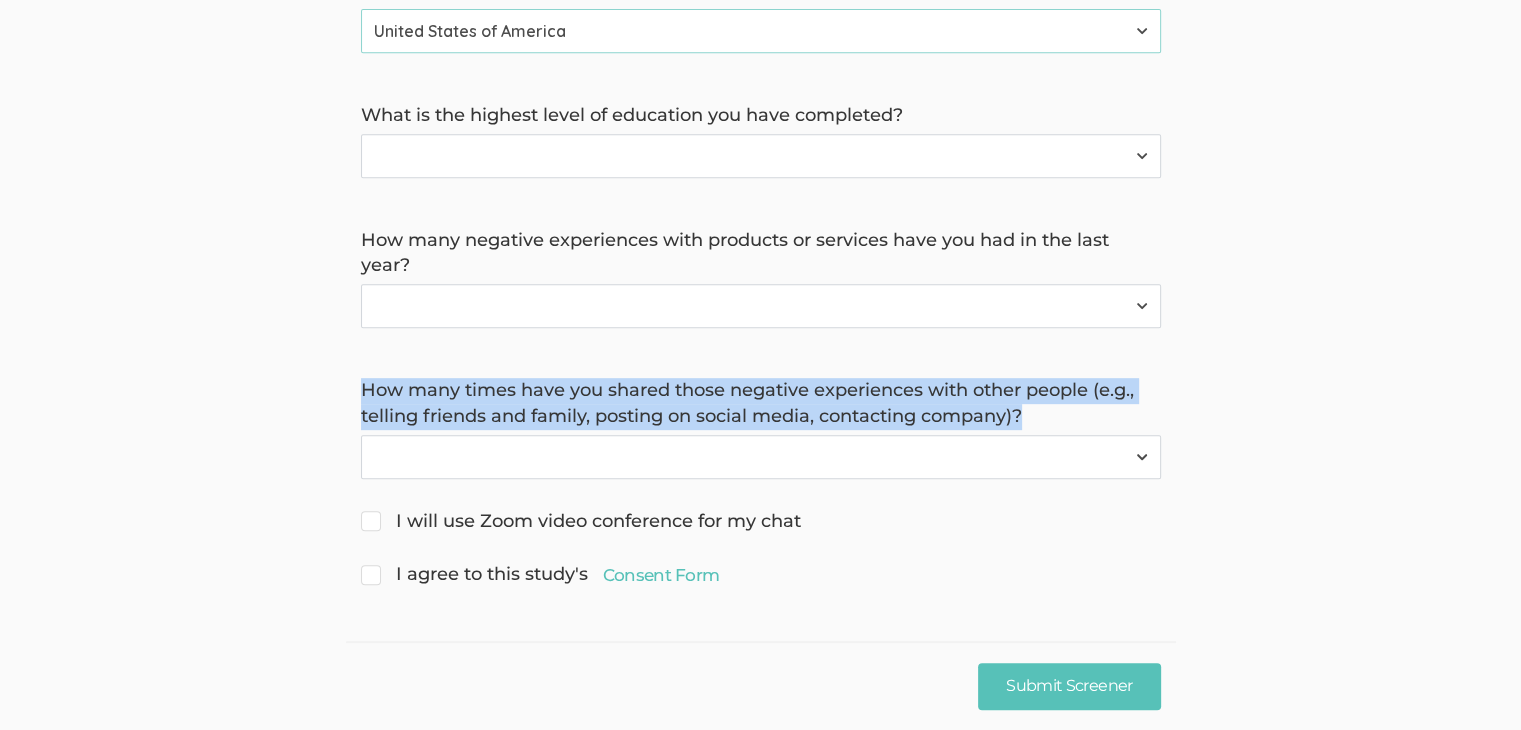 drag, startPoint x: 1121, startPoint y: 419, endPoint x: 356, endPoint y: 397, distance: 765.3163 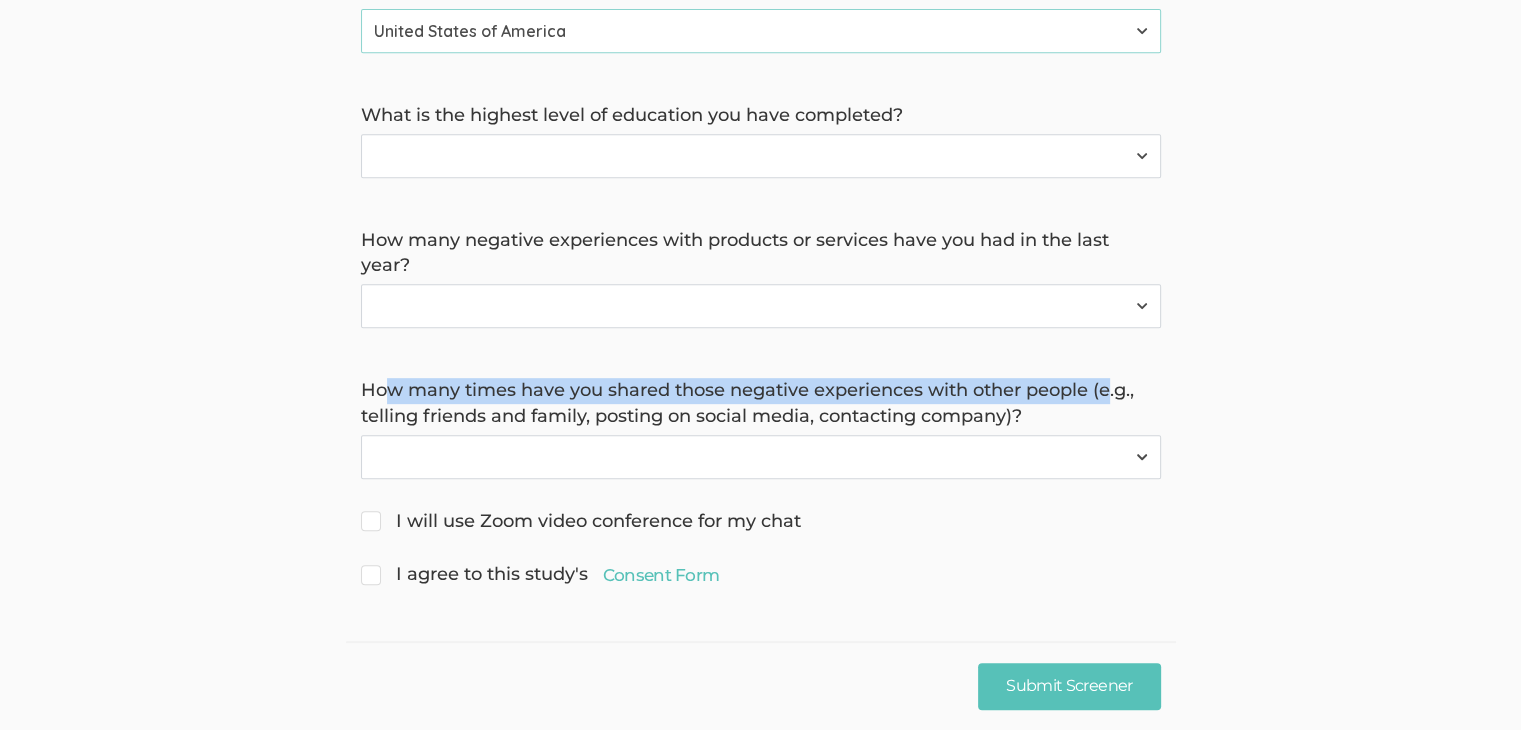 drag, startPoint x: 383, startPoint y: 396, endPoint x: 1116, endPoint y: 393, distance: 733.00616 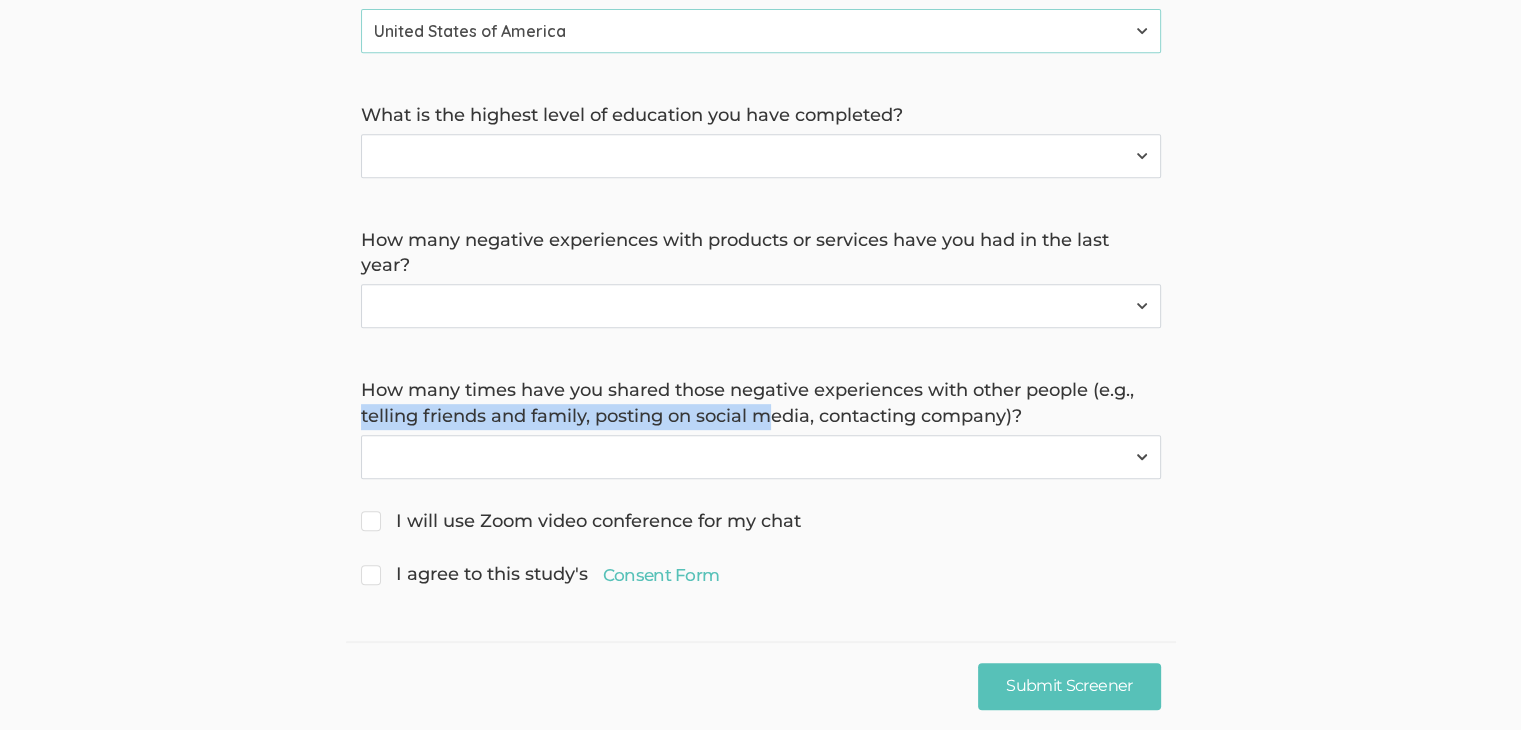 drag, startPoint x: 352, startPoint y: 414, endPoint x: 769, endPoint y: 410, distance: 417.0192 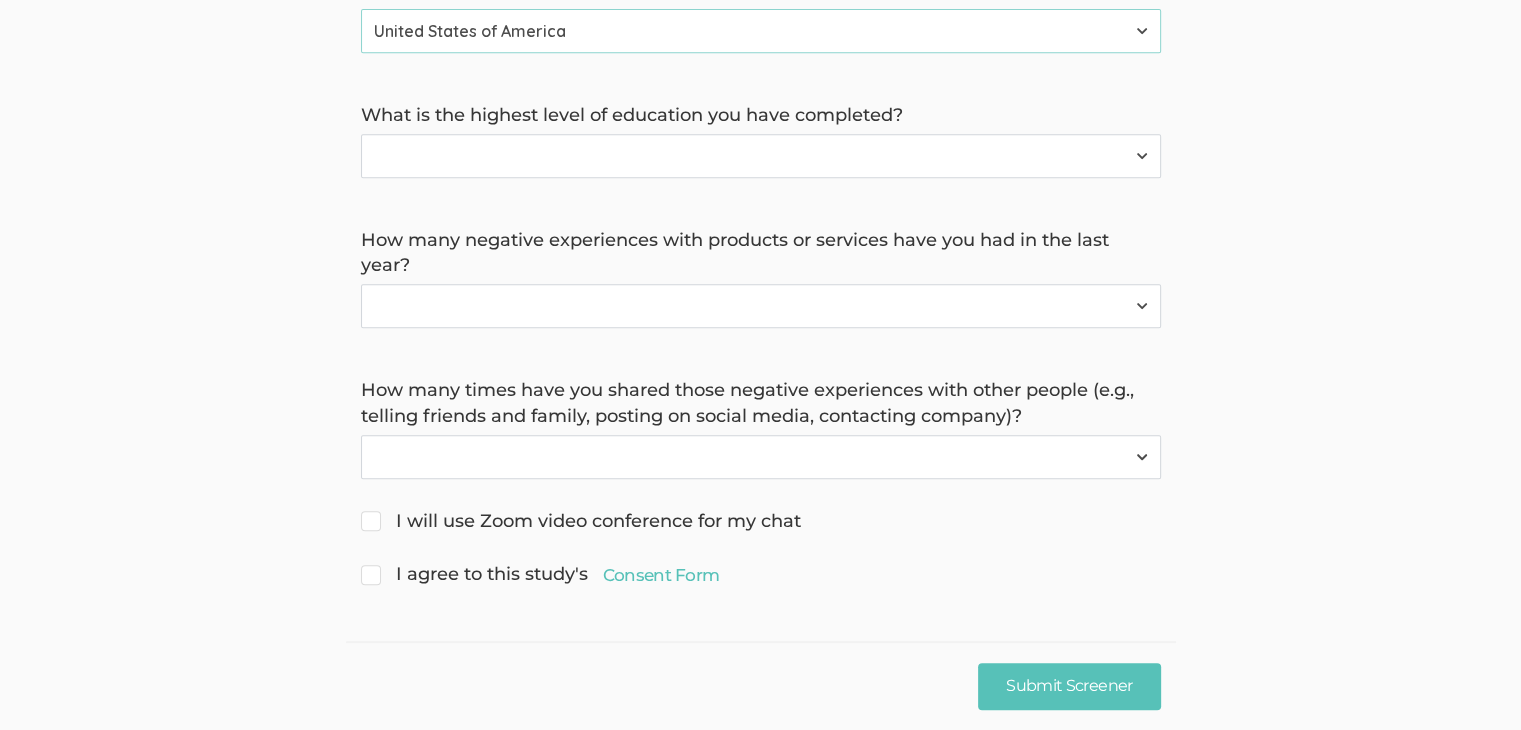 click on "How many times have you shared those negative experiences with other people (e.g., telling friends and family, posting on social media, contacting company)?" at bounding box center [761, 403] 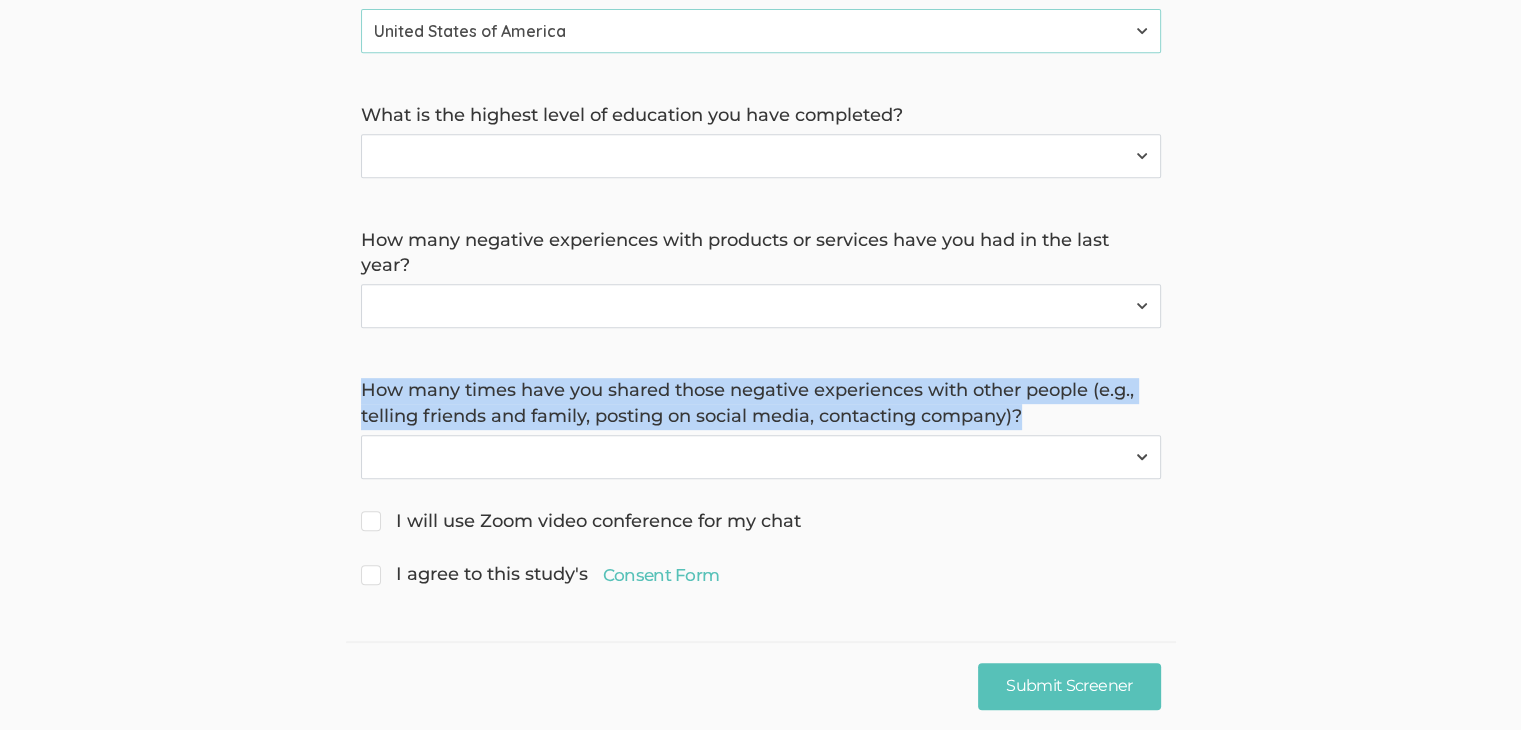 drag, startPoint x: 1105, startPoint y: 424, endPoint x: 341, endPoint y: 391, distance: 764.71234 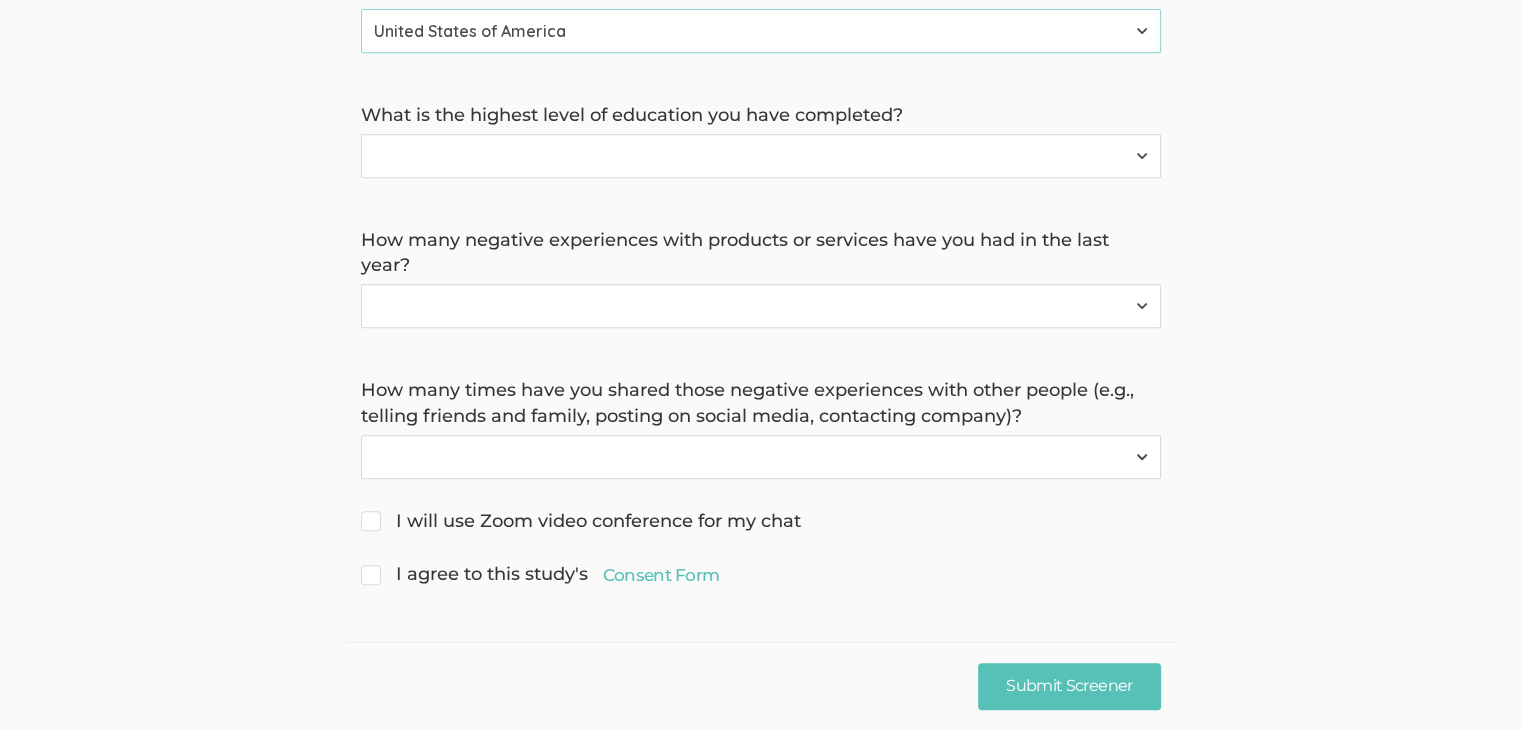 click on "How many times have you shared those negative experiences with other people (e.g., telling friends and family, posting on social media, contacting company)?" at bounding box center (761, 403) 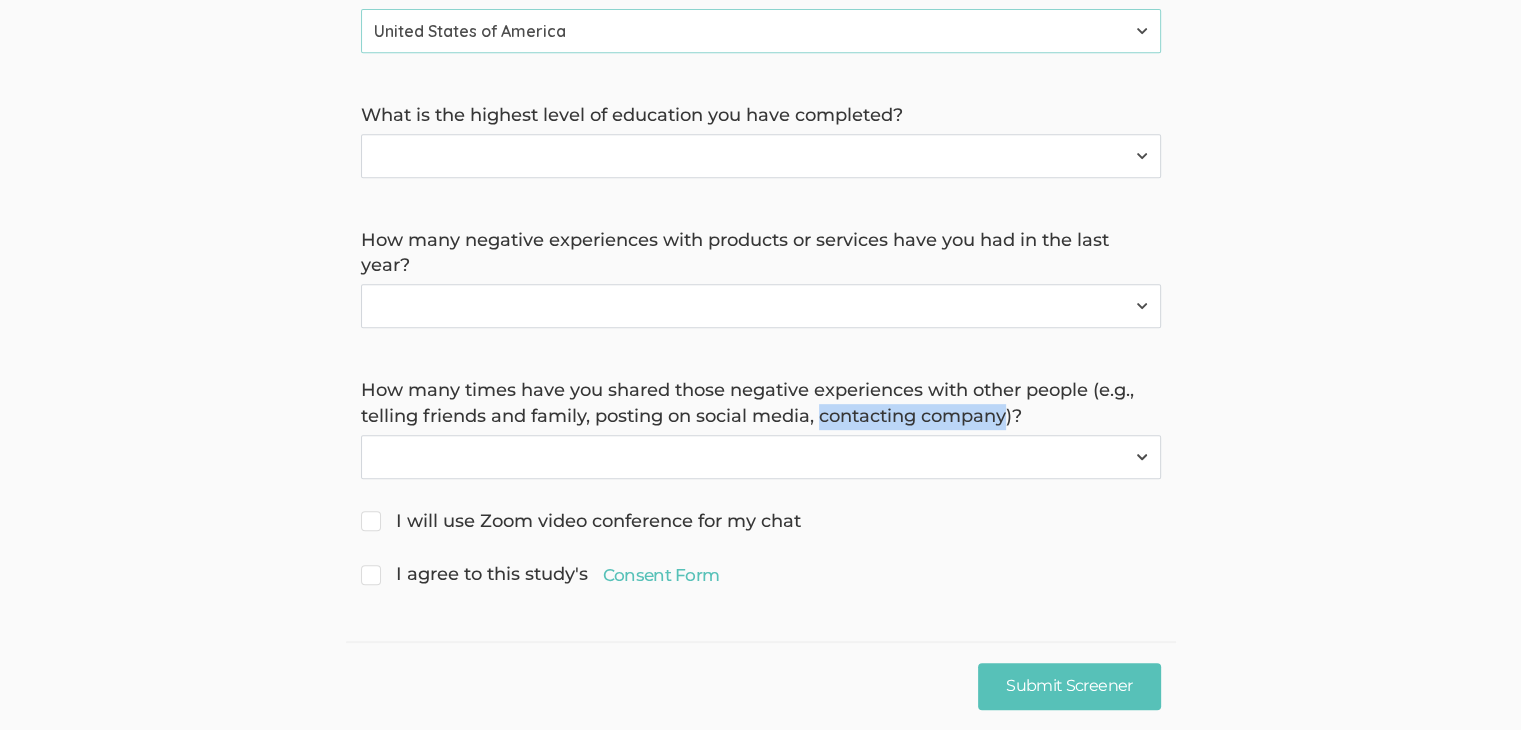drag, startPoint x: 826, startPoint y: 417, endPoint x: 1012, endPoint y: 416, distance: 186.00269 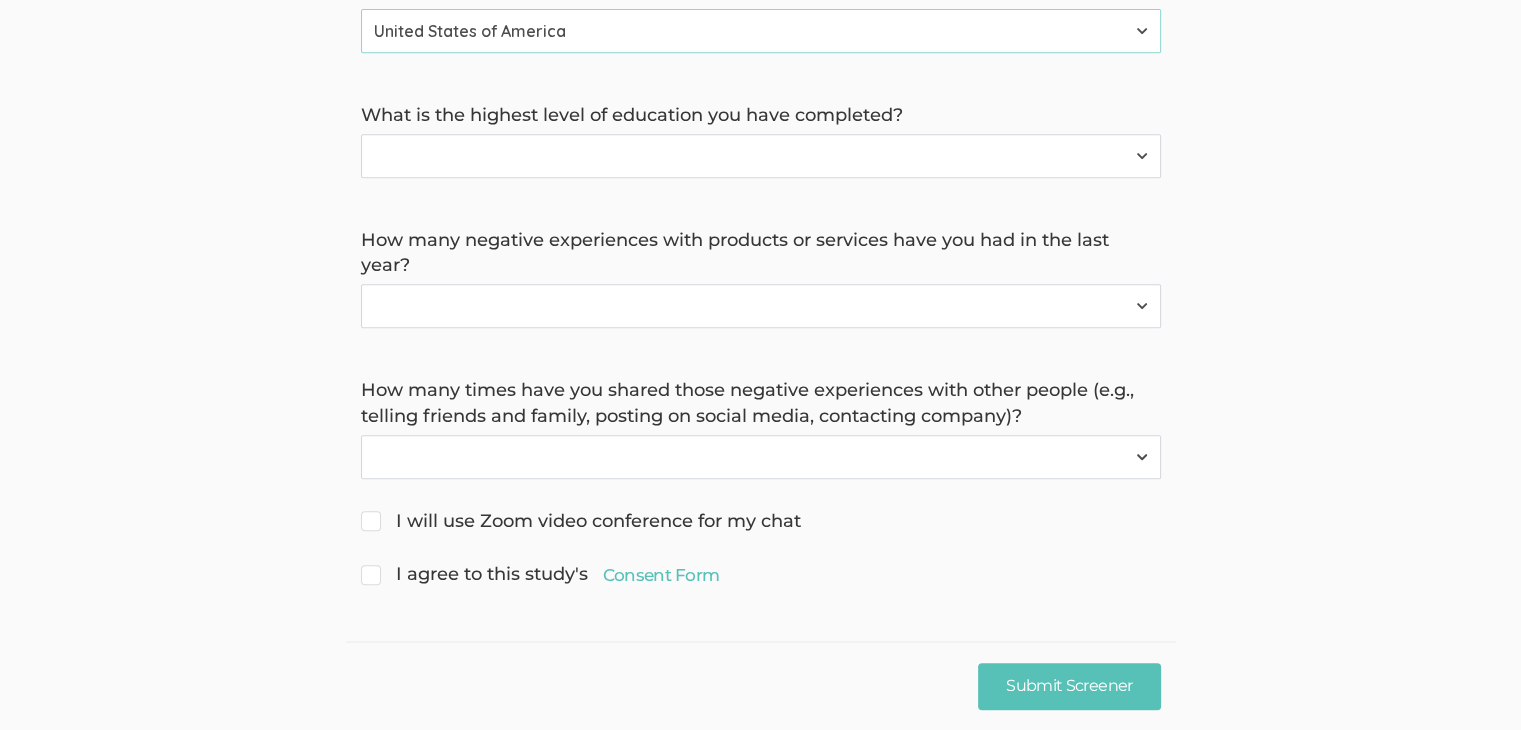 click on "How many times have you shared those negative experiences with other people (e.g., telling friends and family, posting on social media, contacting company)?" at bounding box center [761, 403] 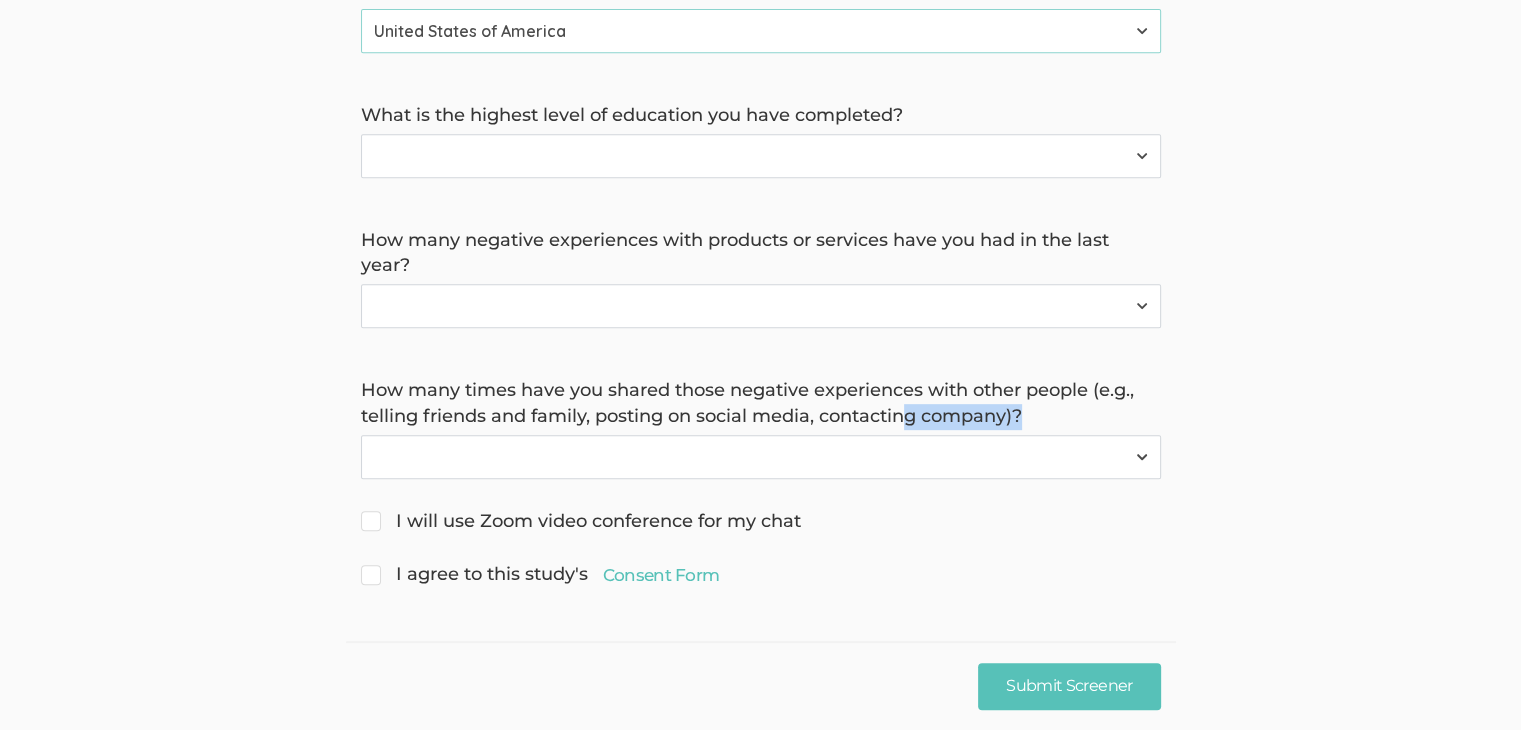 drag, startPoint x: 912, startPoint y: 417, endPoint x: 1045, endPoint y: 425, distance: 133.24039 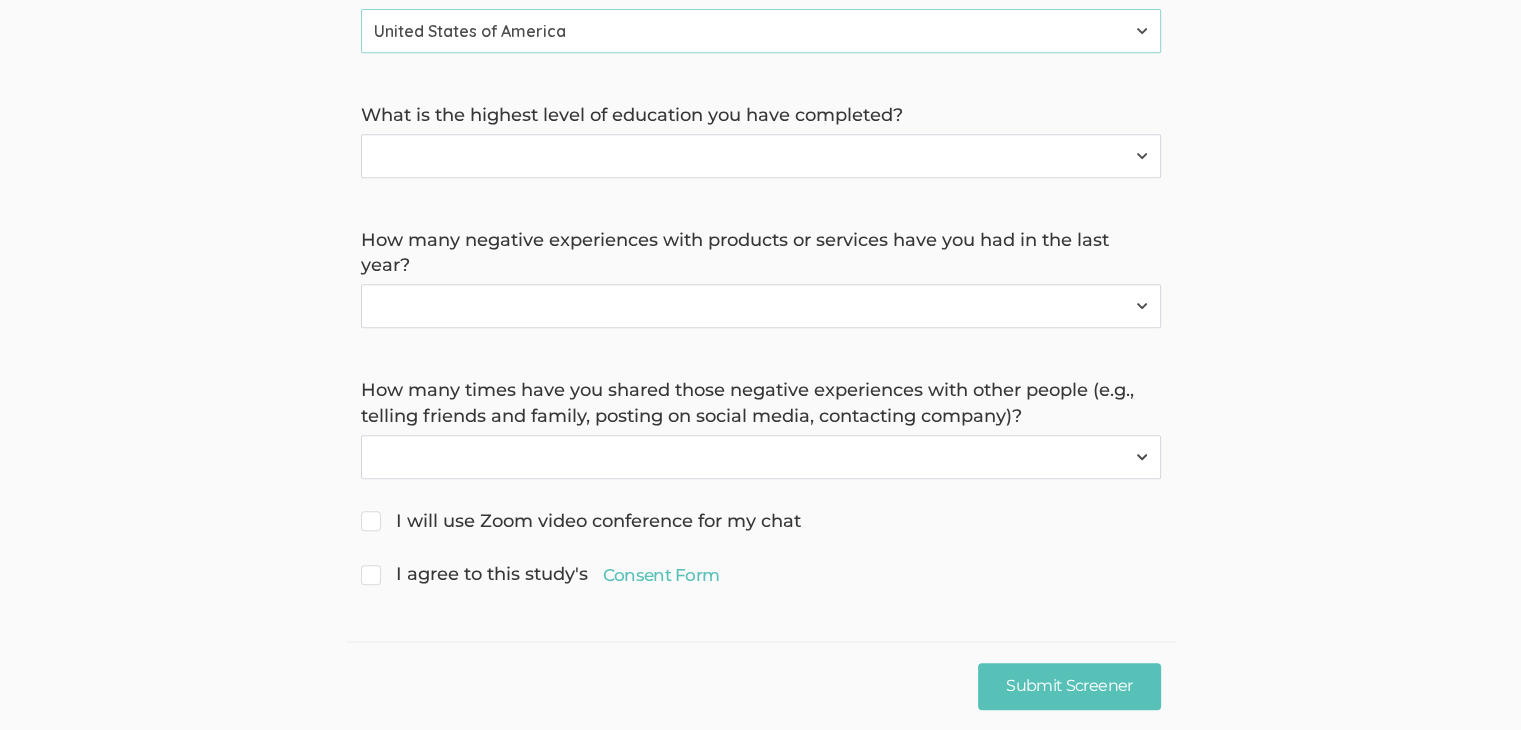 click on "How many times have you shared those negative experiences with other people (e.g., telling friends and family, posting on social media, contacting company)?" at bounding box center [761, 403] 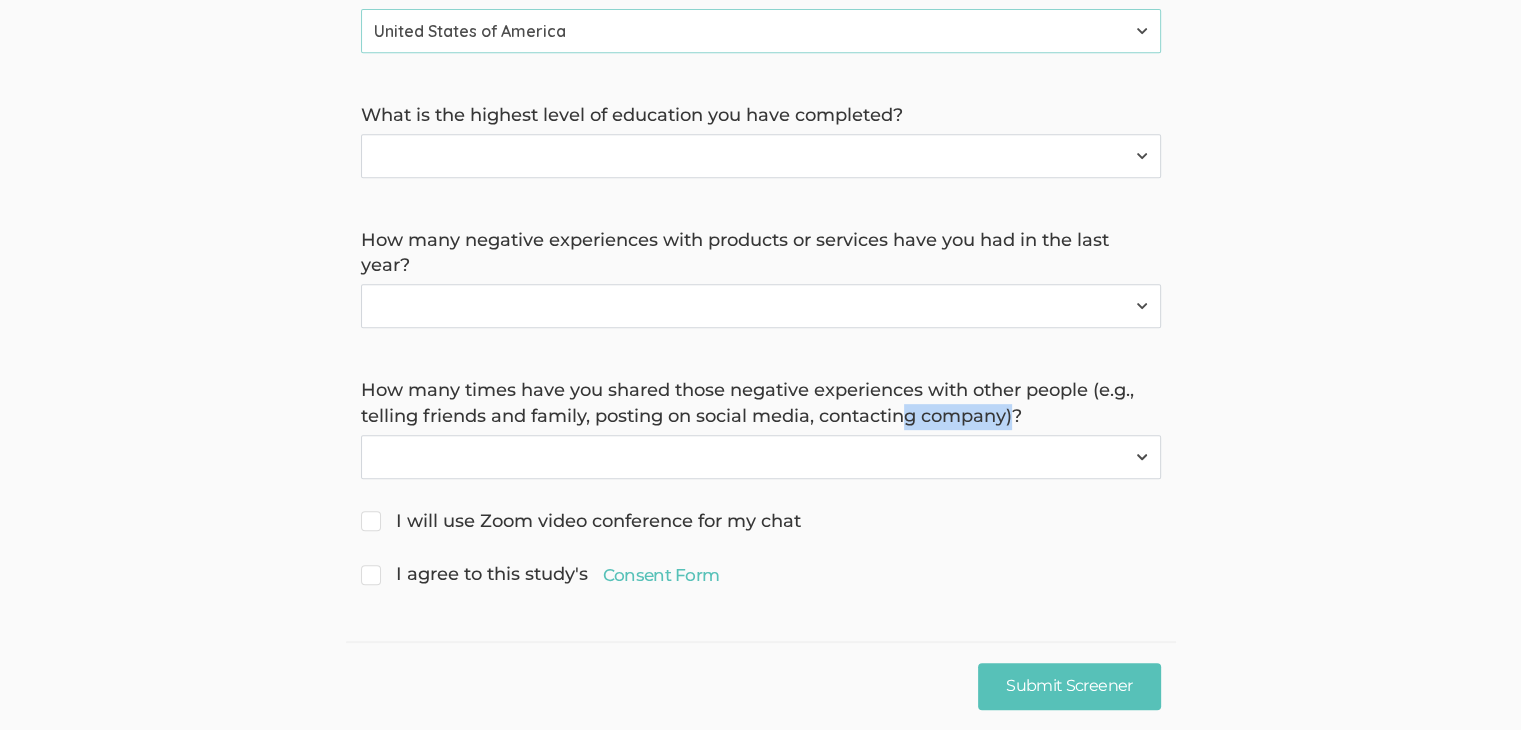 drag, startPoint x: 912, startPoint y: 421, endPoint x: 1024, endPoint y: 425, distance: 112.0714 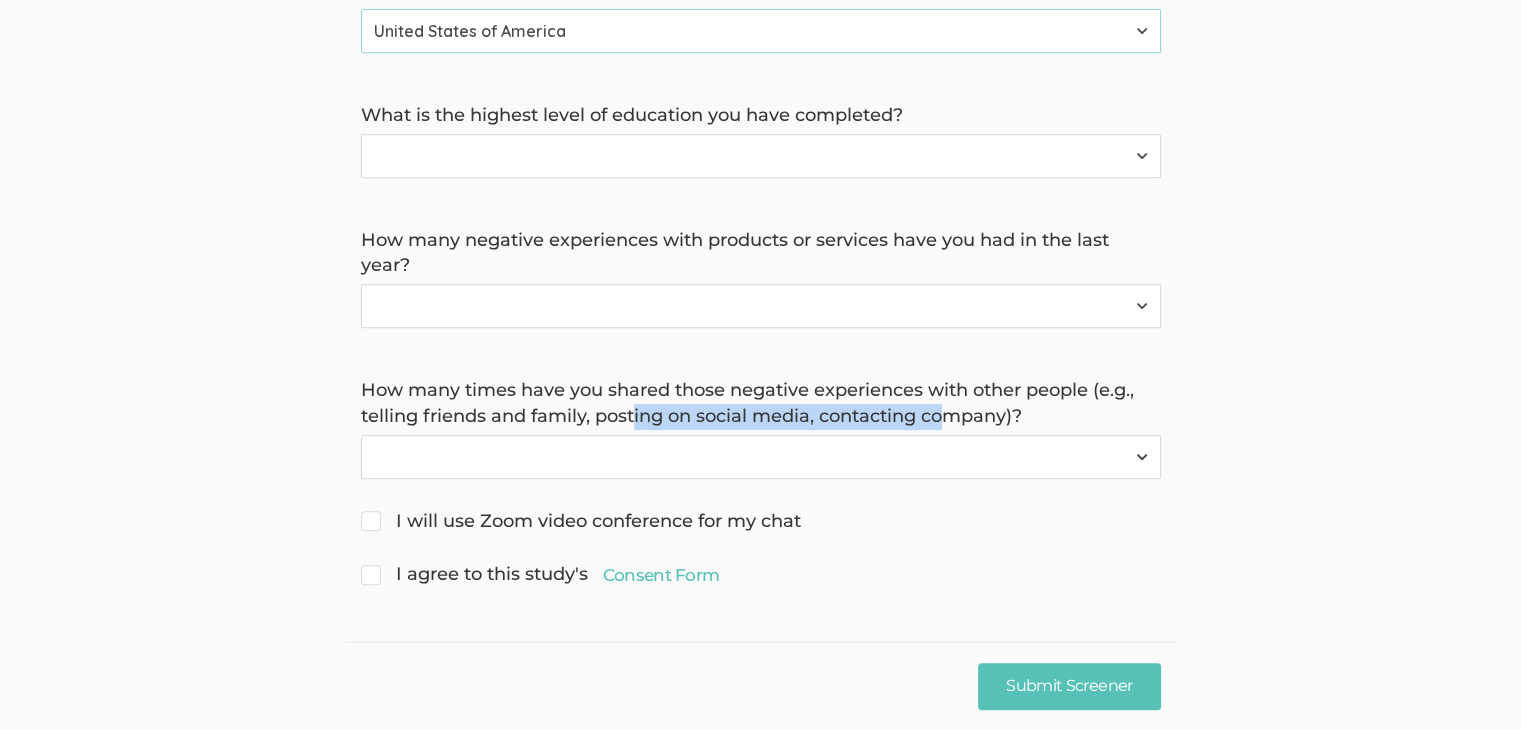 drag, startPoint x: 729, startPoint y: 409, endPoint x: 948, endPoint y: 413, distance: 219.03653 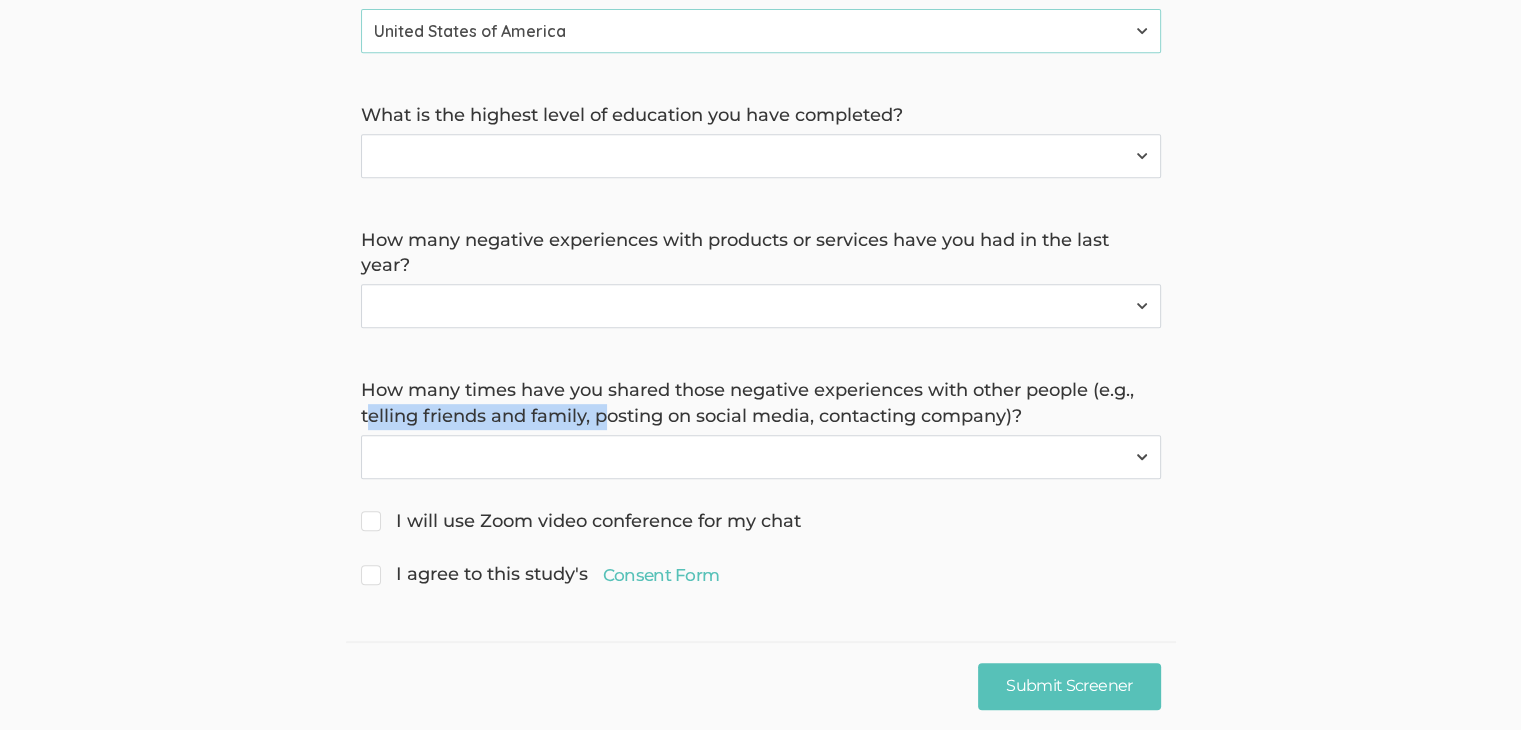 drag, startPoint x: 372, startPoint y: 416, endPoint x: 607, endPoint y: 413, distance: 235.01915 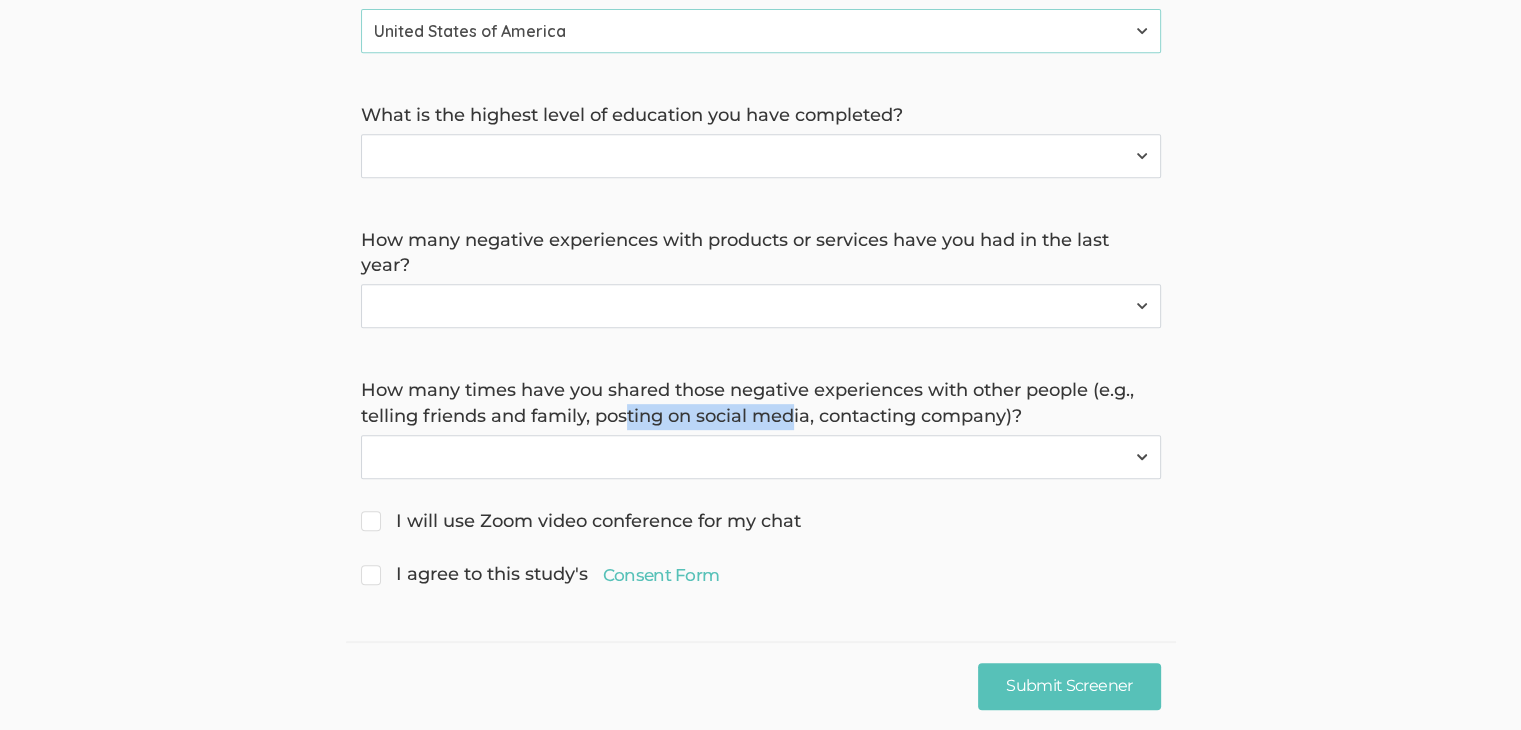drag, startPoint x: 630, startPoint y: 413, endPoint x: 796, endPoint y: 413, distance: 166 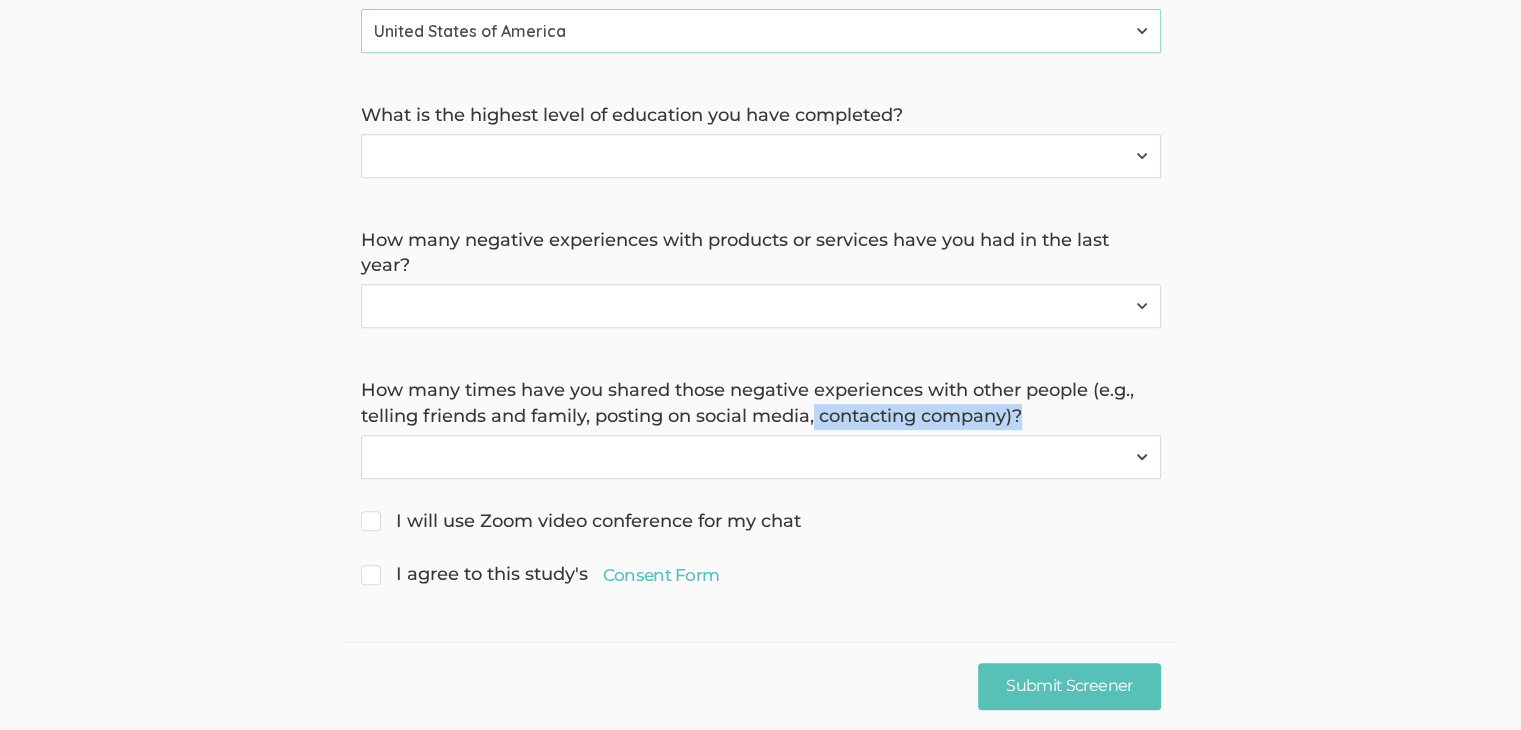 drag 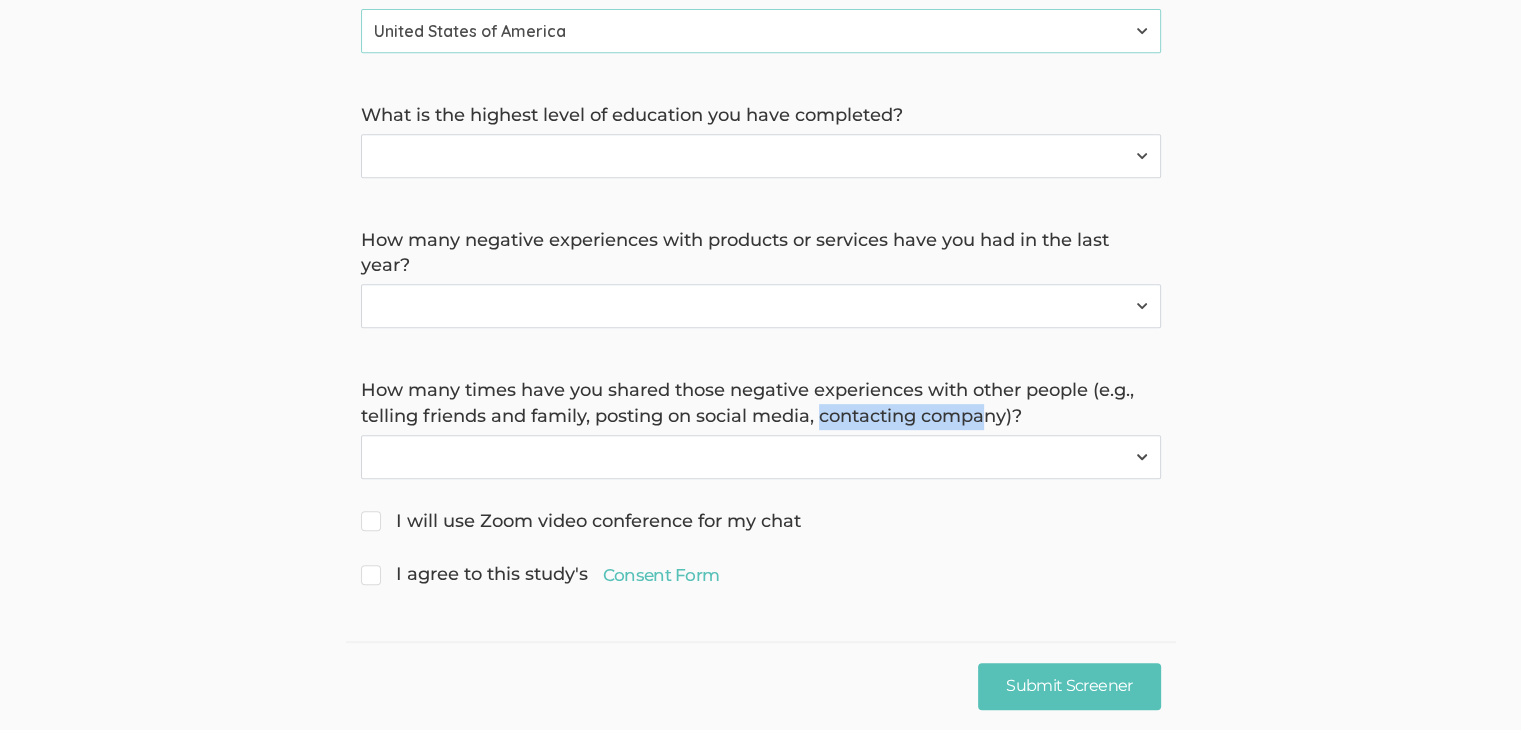 click on "How many times have you shared those negative experiences with other people (e.g., telling friends and family, posting on social media, contacting company)?" at bounding box center (761, 403) 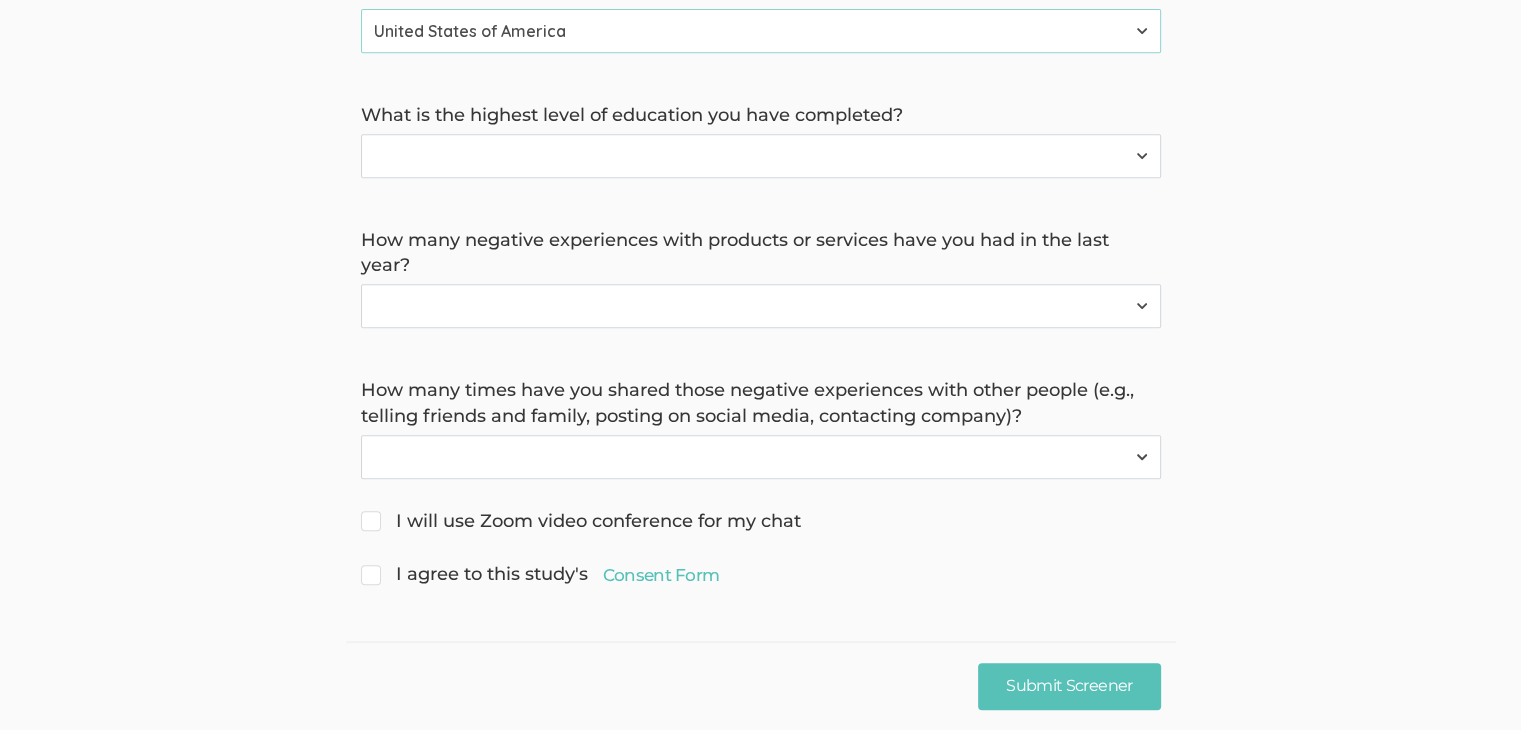 click on "How many times have you shared those negative experiences with other people (e.g., telling friends and family, posting on social media, contacting company)?" at bounding box center [761, 403] 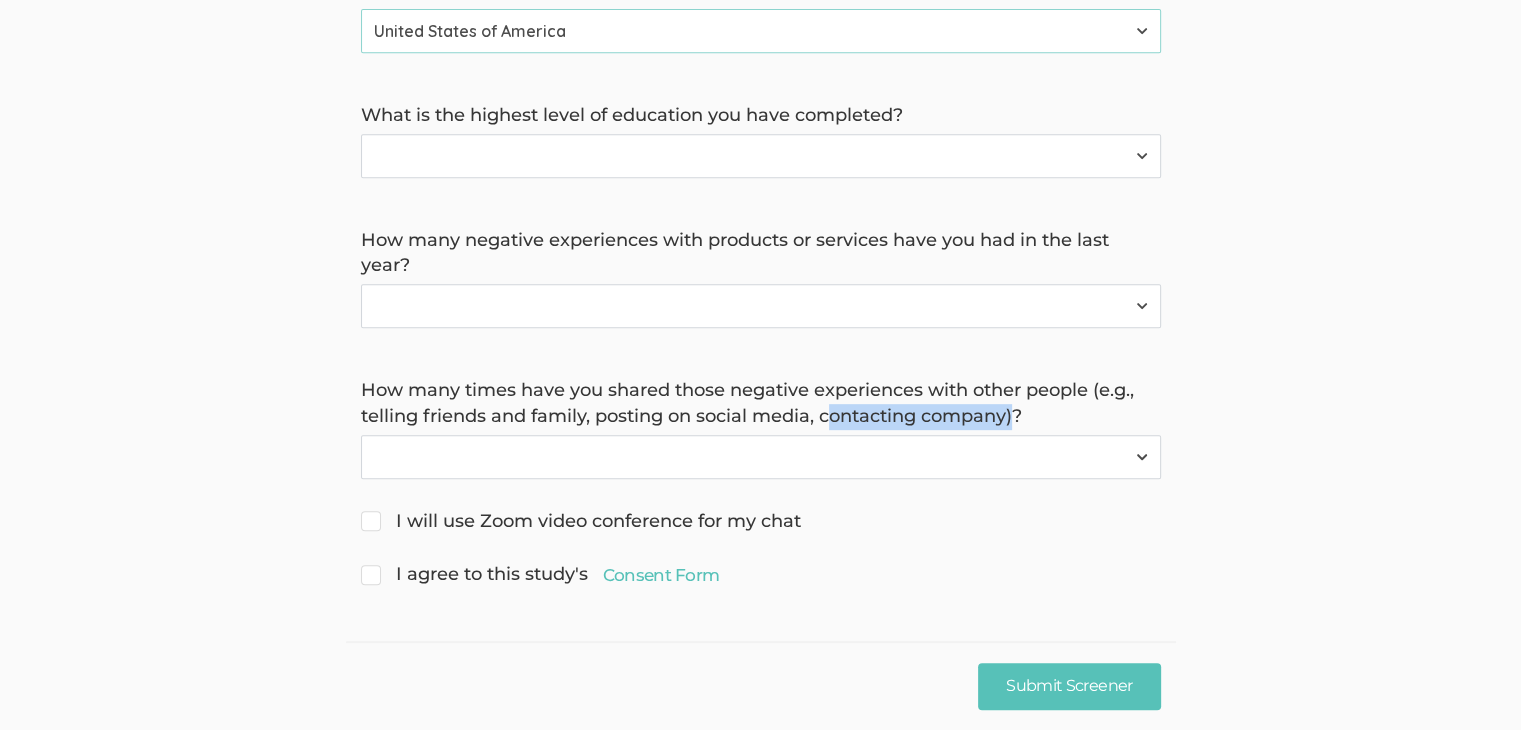 click on "How many times have you shared those negative experiences with other people (e.g., telling friends and family, posting on social media, contacting company)?" at bounding box center [761, 403] 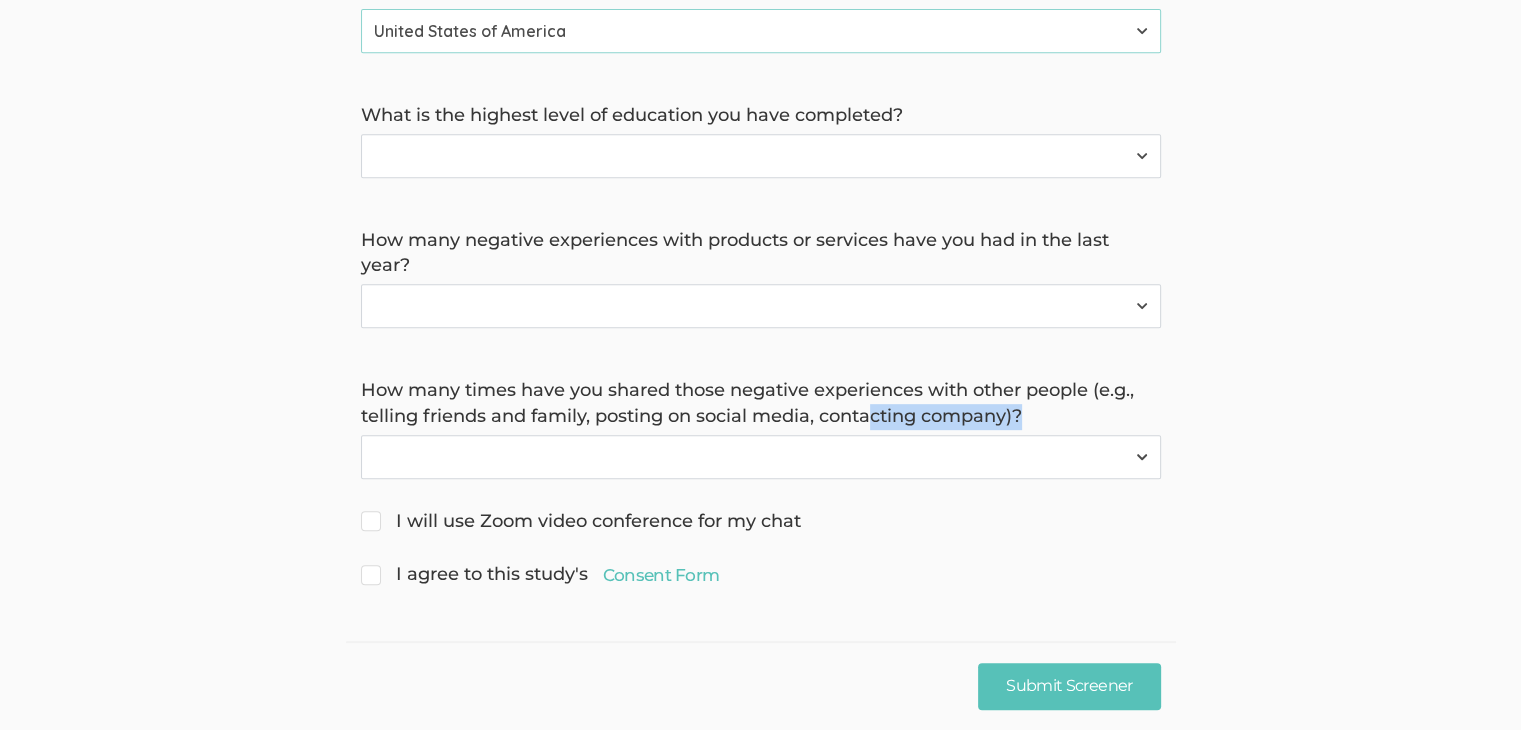 click on "How many times have you shared those negative experiences with other people (e.g., telling friends and family, posting on social media, contacting company)?" at bounding box center [761, 403] 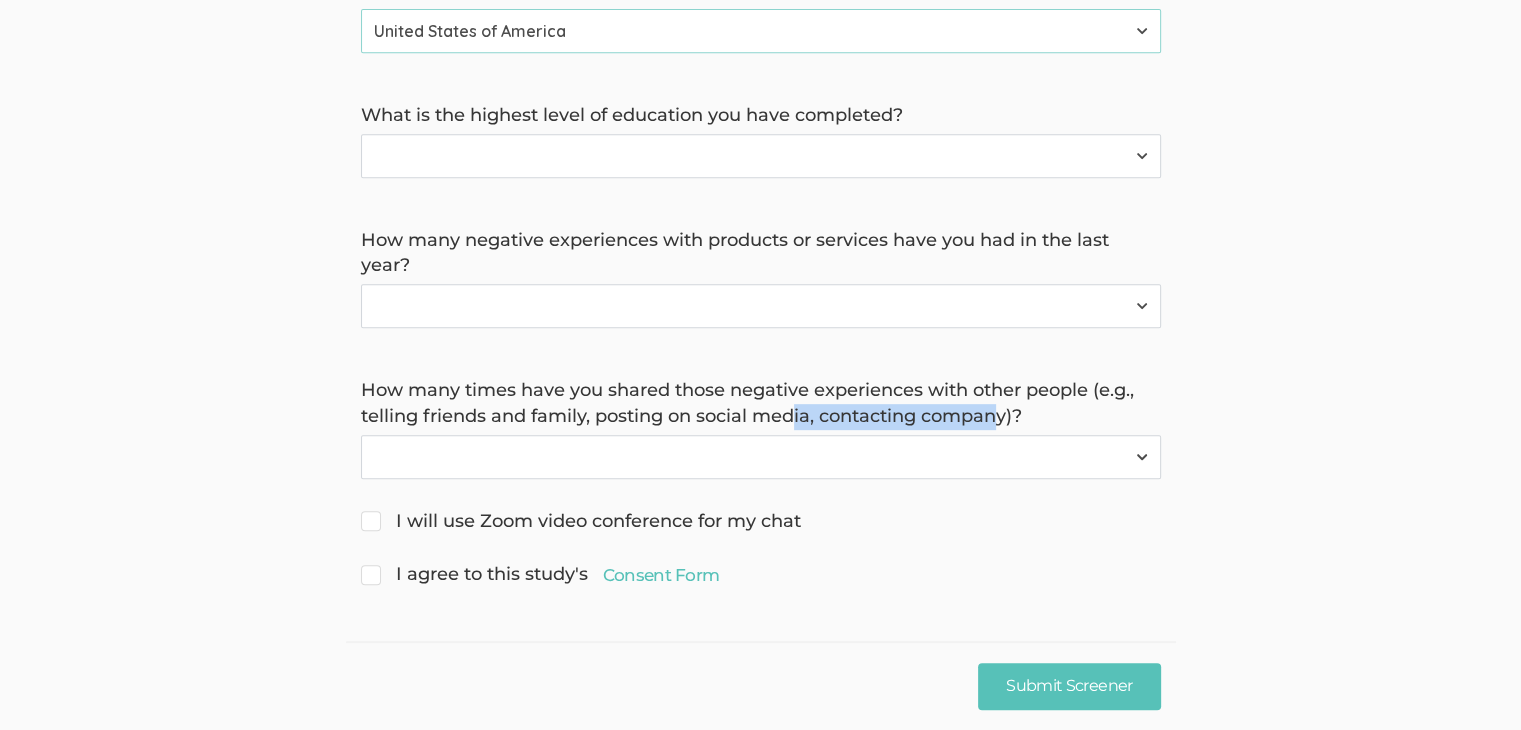 click on "How many times have you shared those negative experiences with other people (e.g., telling friends and family, posting on social media, contacting company)?" at bounding box center (761, 403) 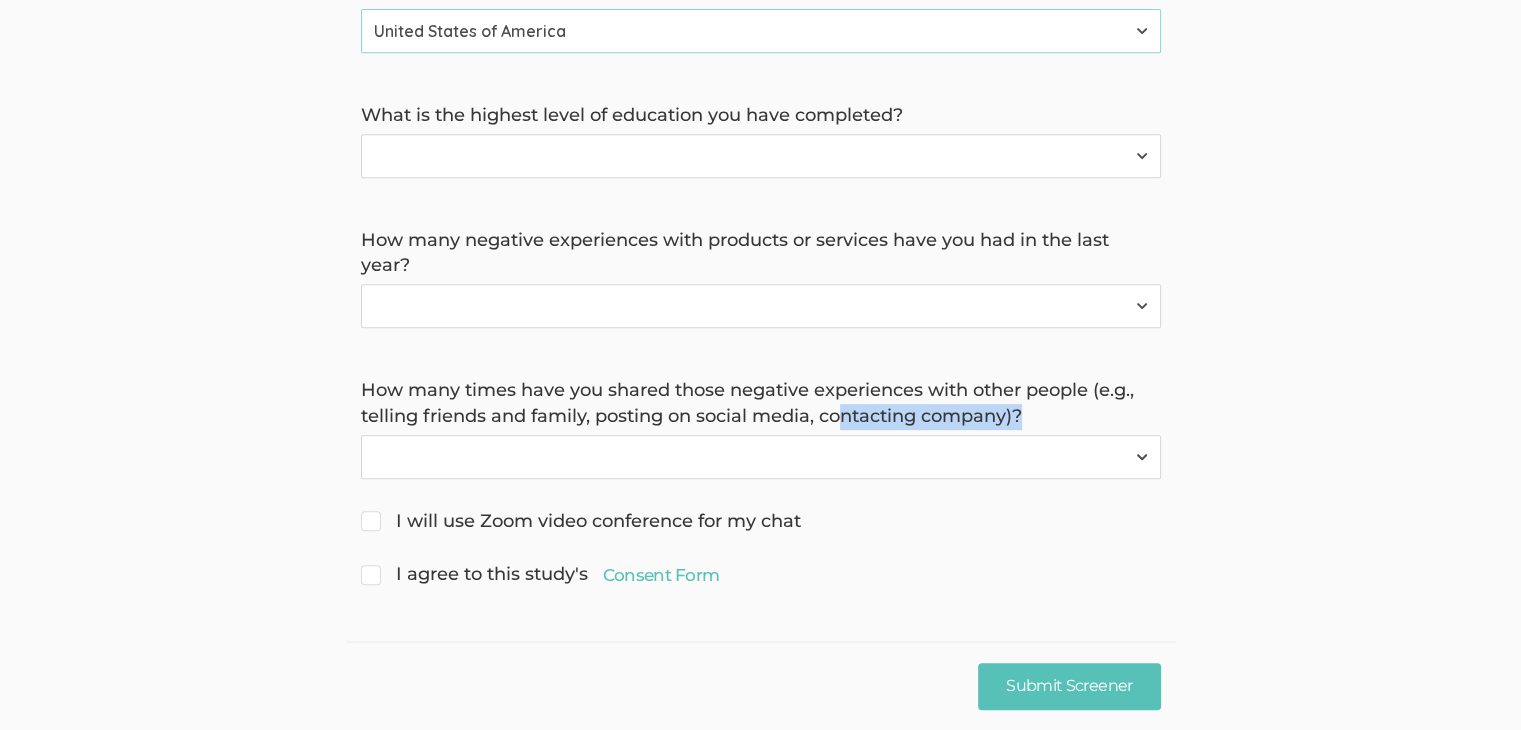 click on "How many times have you shared those negative experiences with other people (e.g., telling friends and family, posting on social media, contacting company)?" at bounding box center [761, 403] 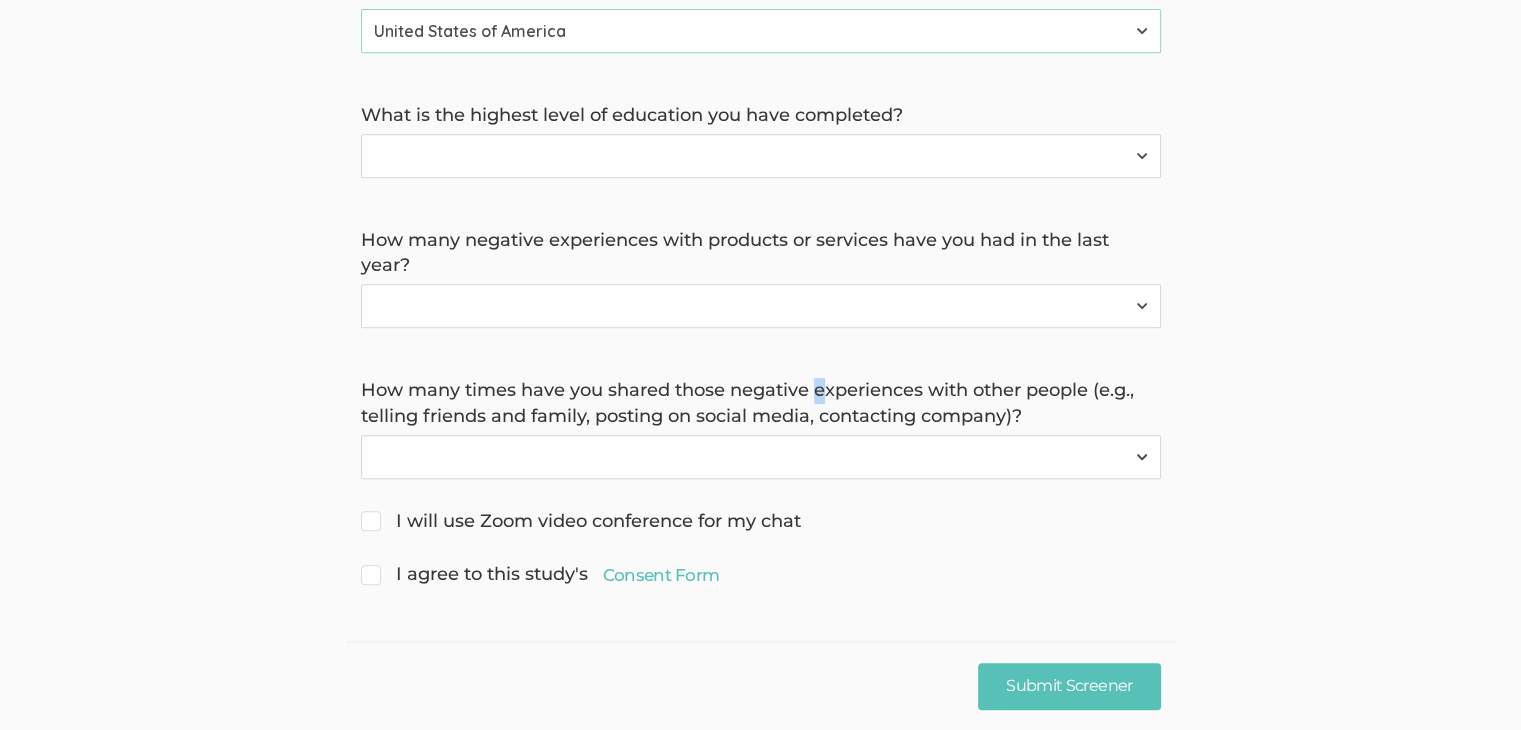 click on "Hello, I'm Tugberk Kara, a doctoral researcher from the University of Texas, Rio Grande Valley. I'm conducting a study on consumer attitudes and behaviors towards brands. You can find me on  LinkedIn . I truly appreciate your willingness to share your experience, and I'm excited to learn from it. Thank you for taking part in this important conversation! First name     Last name     Email (for receiving calendar meeting invite)     Phone (for receiving text to confirm meeting time)     Country Afghanistan Åland Islands Albania Algeria American Samoa Andorra Angola Anguilla Antarctica Antigua and Barbuda Argentina Armenia Aruba Australia Austria Azerbaijan Bahamas Bahrain Bangladesh Barbados Belarus Belgium Belize Benin Bermuda Bhutan Bolivia Bonaire, Sint Eustatius and Saba Bosnia and Herzegovina Botswana Bouvet Island Brazil British Indian Ocean Territory Brunei Darussalam Bulgaria Burkina Faso Burundi Cambodia Cameroon Canada Cape Verde Cayman Islands Central African Republic Chad Chile China Colombia Congo" at bounding box center (760, -54) 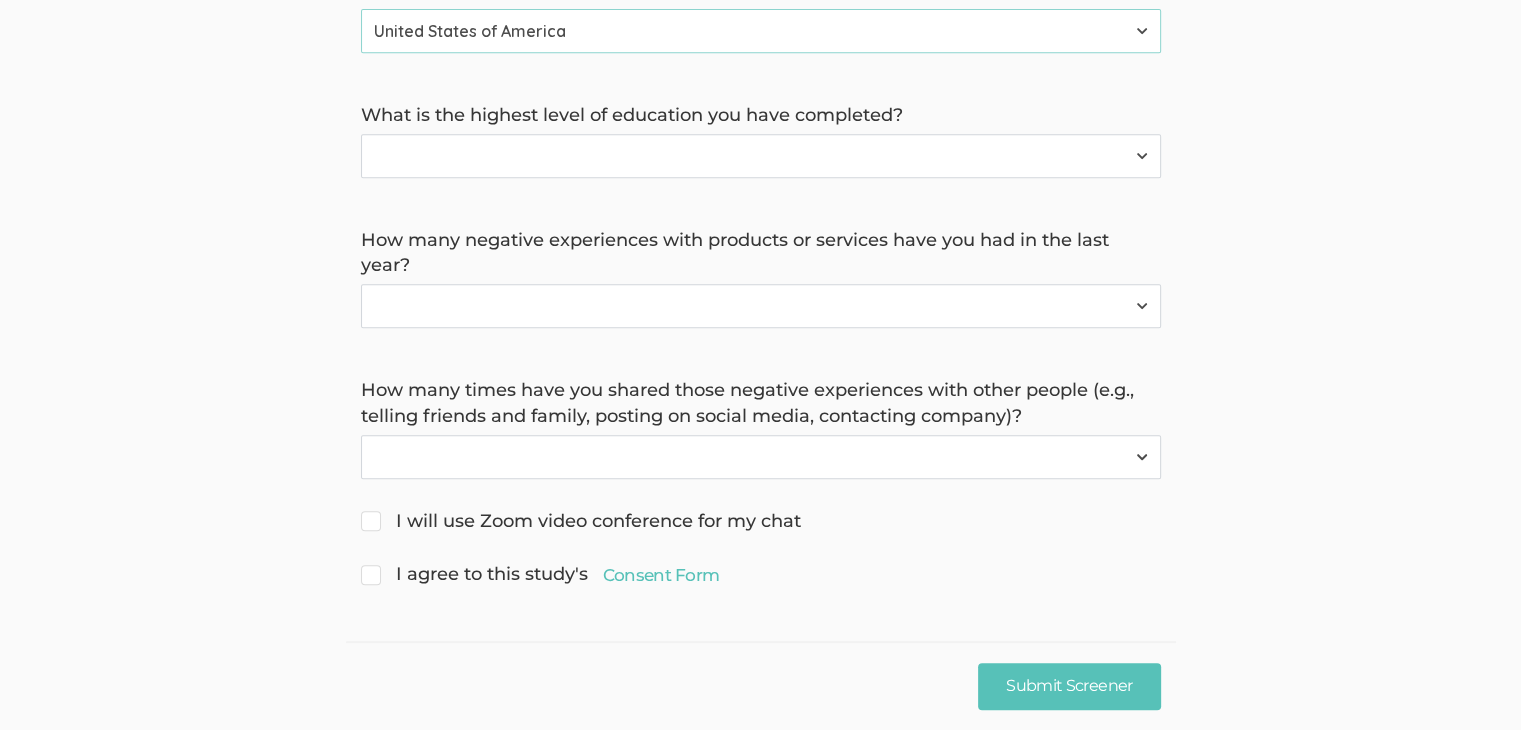 click on "How many times have you shared those negative experiences with other people (e.g., telling friends and family, posting on social media, contacting company)?" at bounding box center (761, 403) 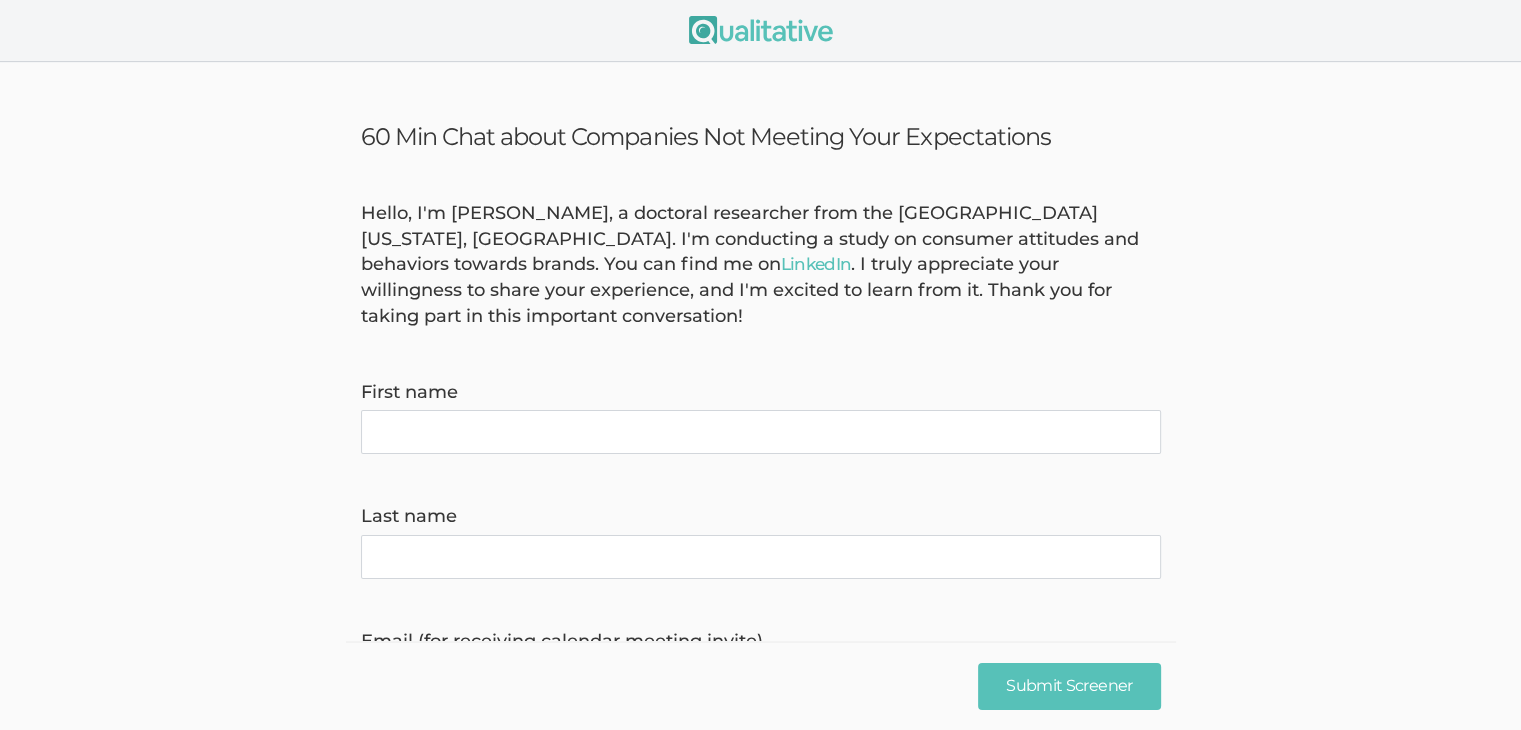 scroll, scrollTop: 0, scrollLeft: 0, axis: both 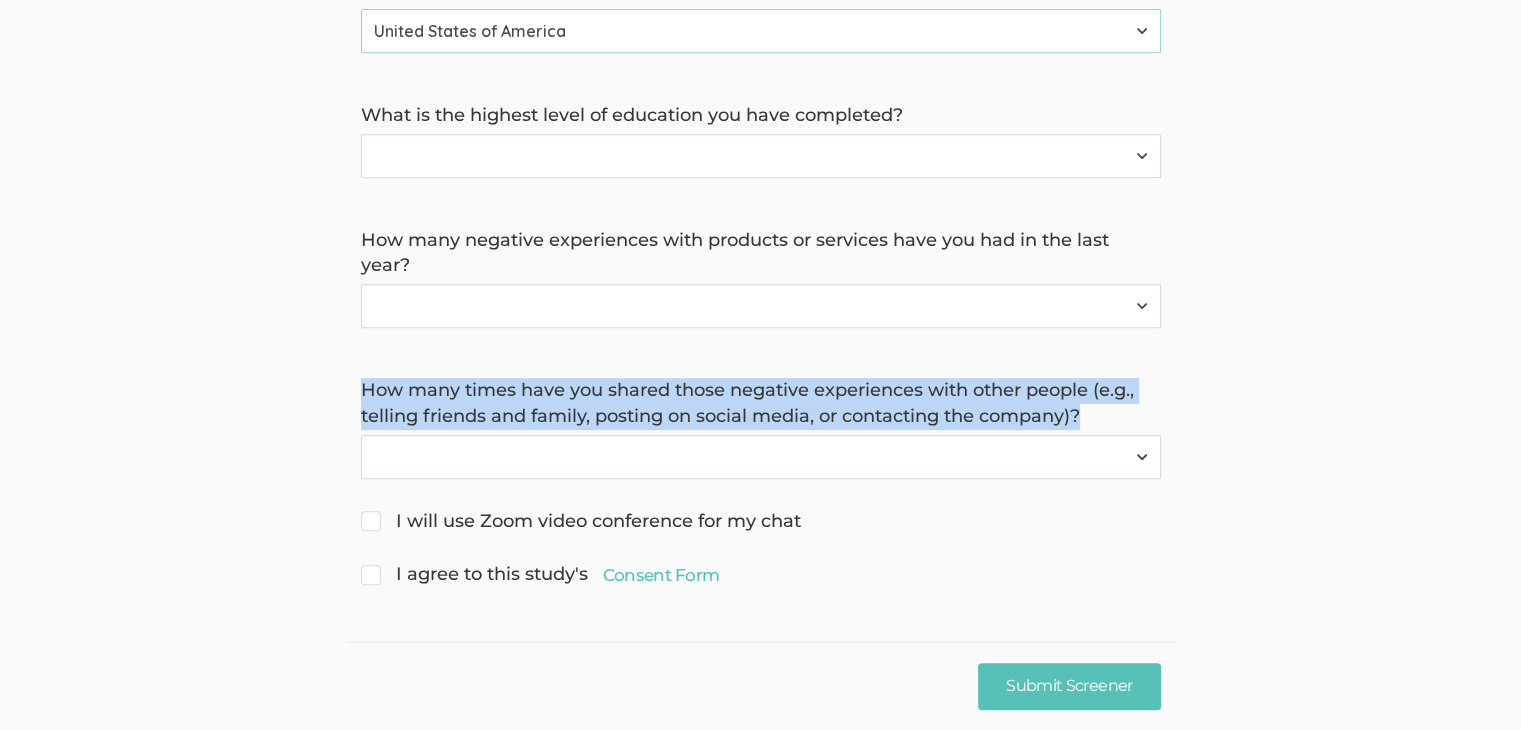drag, startPoint x: 359, startPoint y: 386, endPoint x: 1154, endPoint y: 413, distance: 795.4584 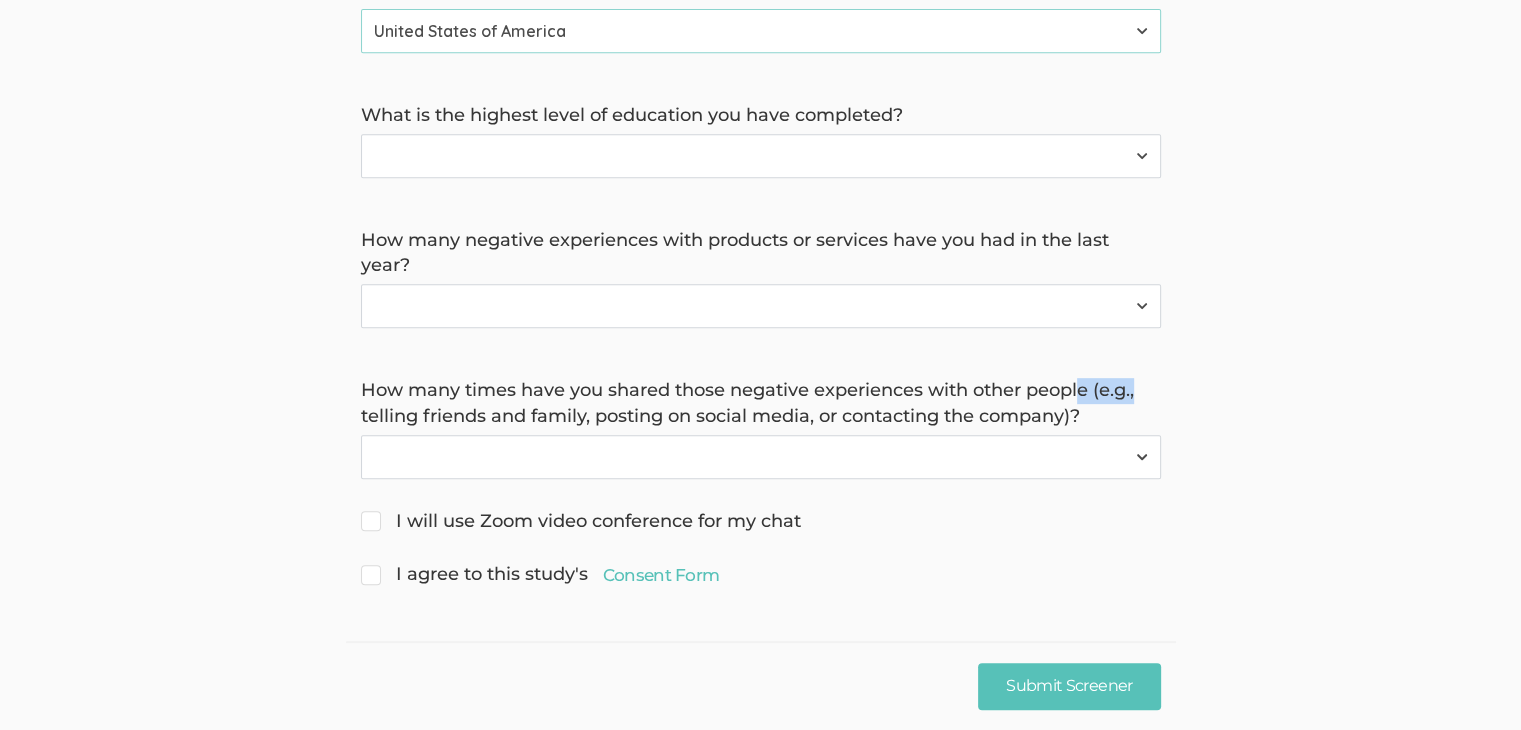 drag, startPoint x: 1086, startPoint y: 385, endPoint x: 1166, endPoint y: 385, distance: 80 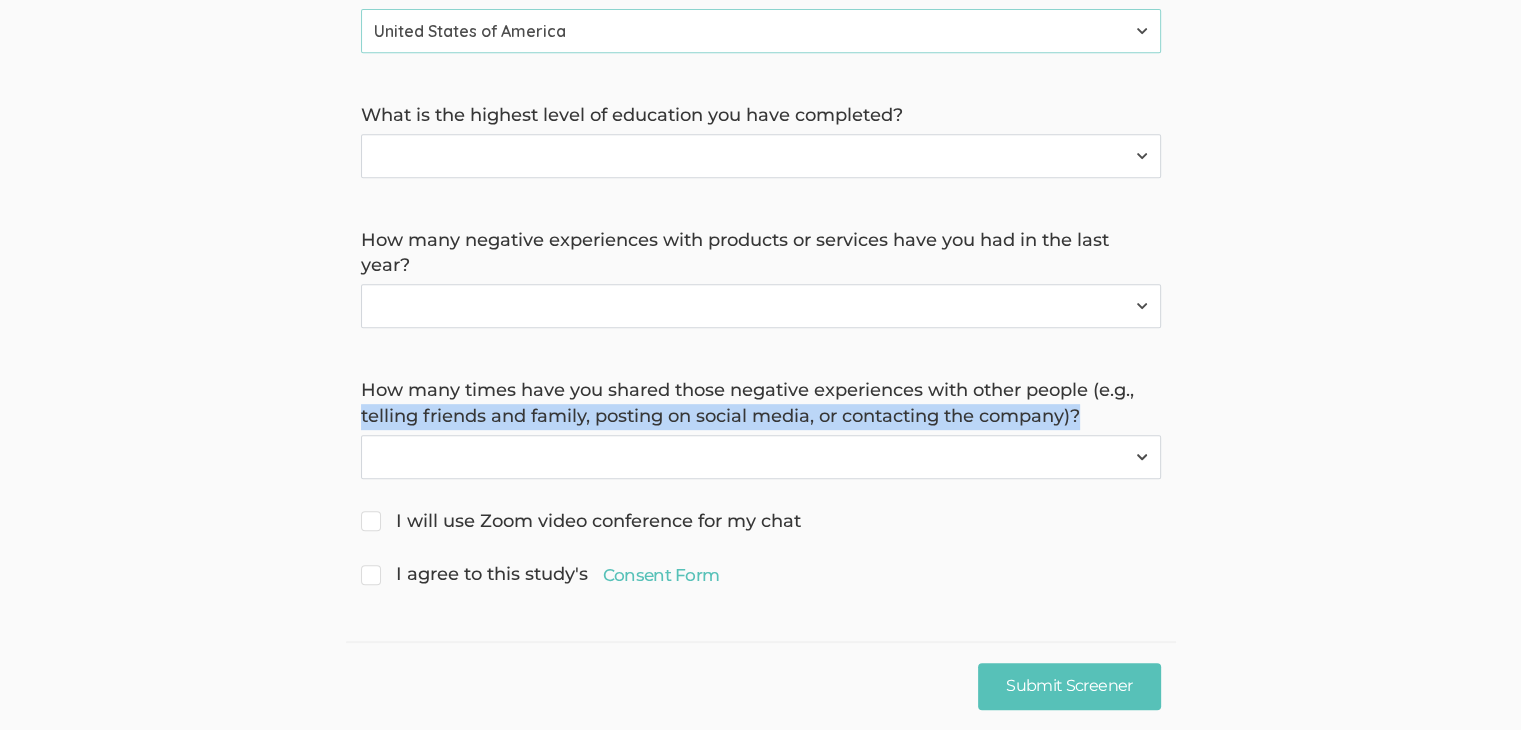 drag, startPoint x: 342, startPoint y: 413, endPoint x: 1090, endPoint y: 417, distance: 748.0107 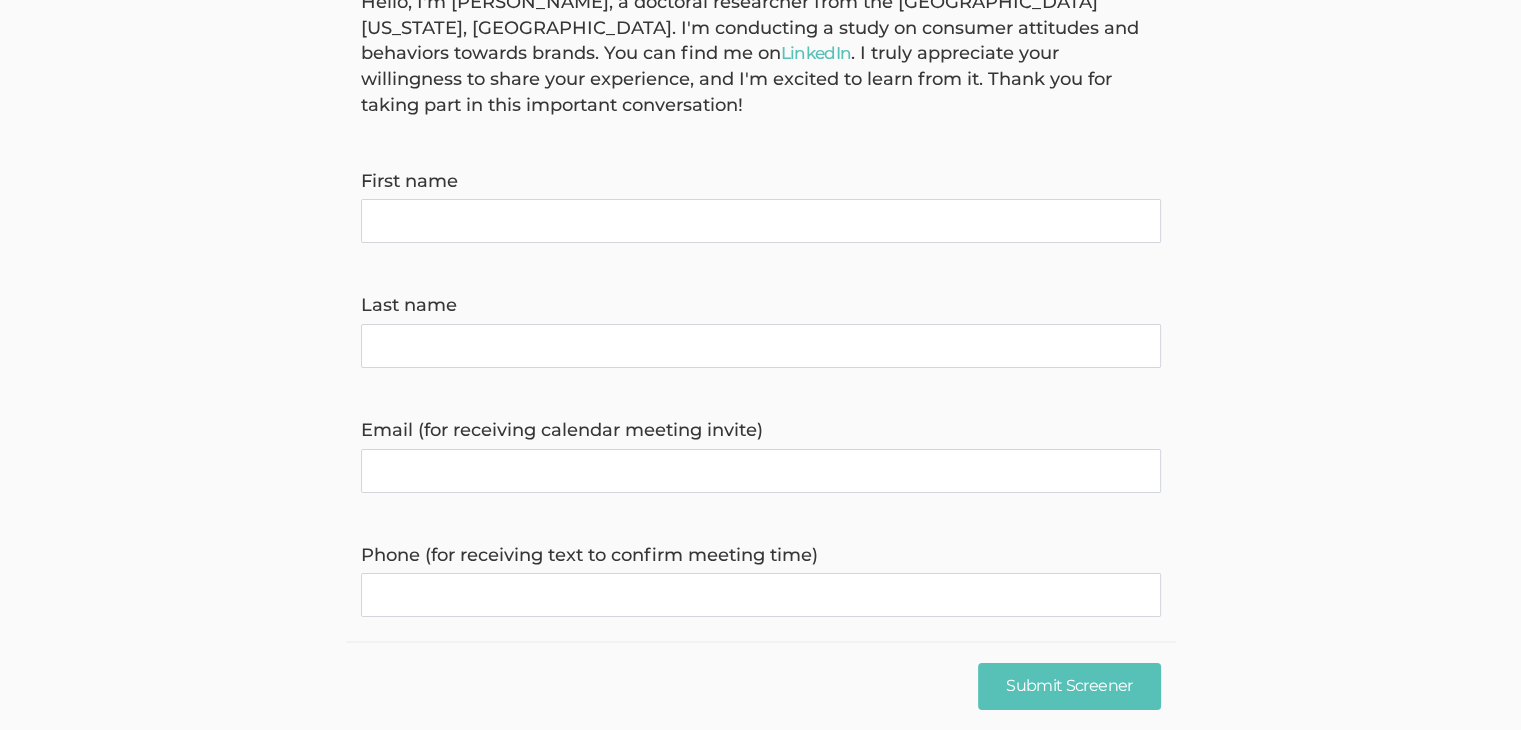 scroll, scrollTop: 0, scrollLeft: 0, axis: both 